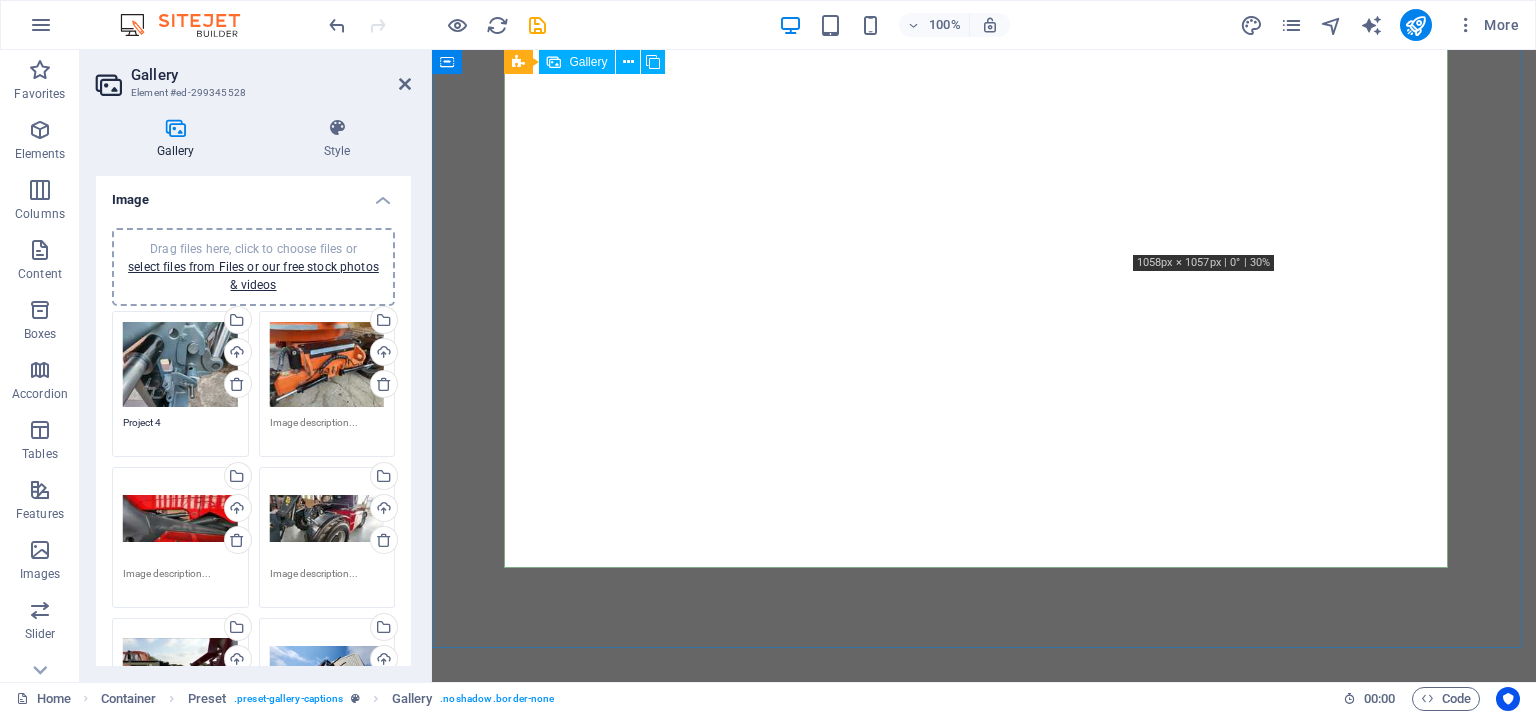 select on "4" 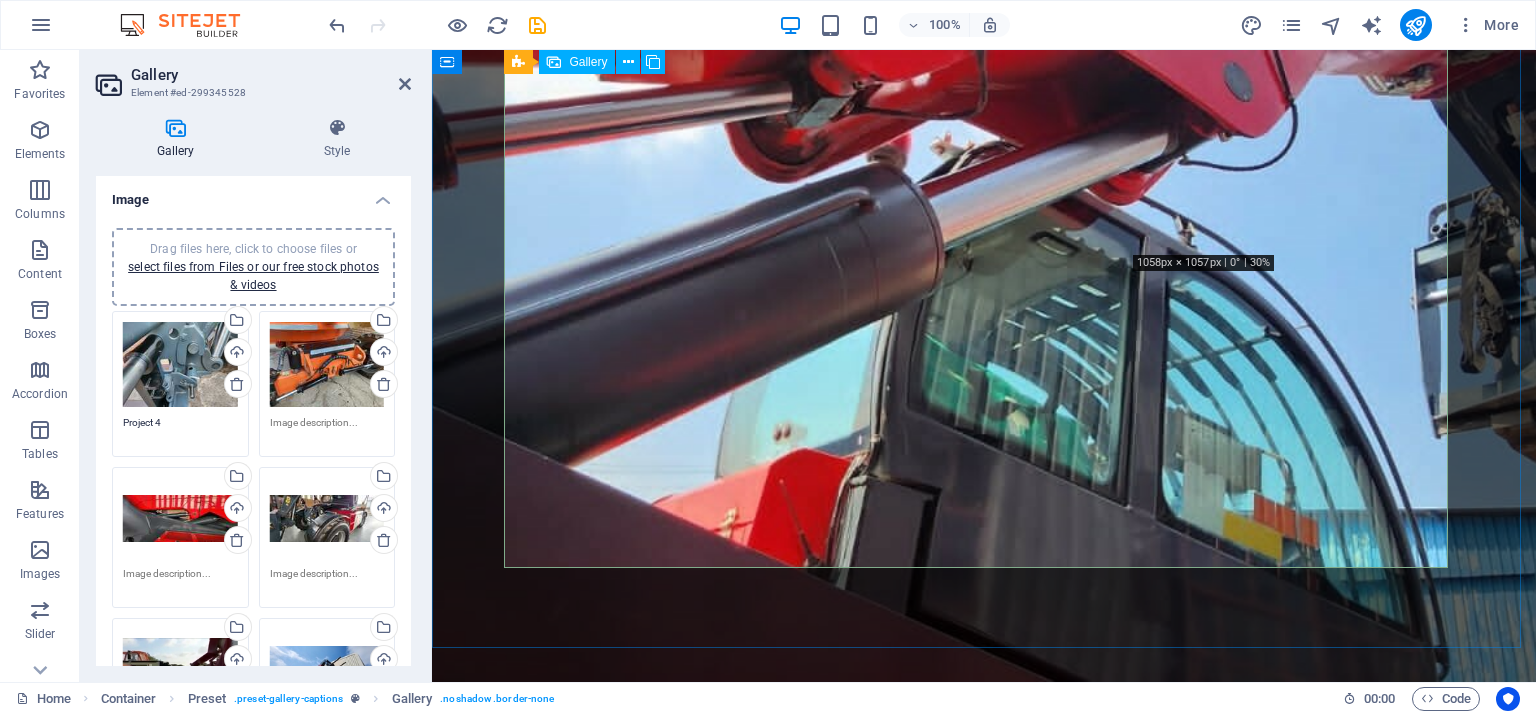 scroll, scrollTop: 390, scrollLeft: 0, axis: vertical 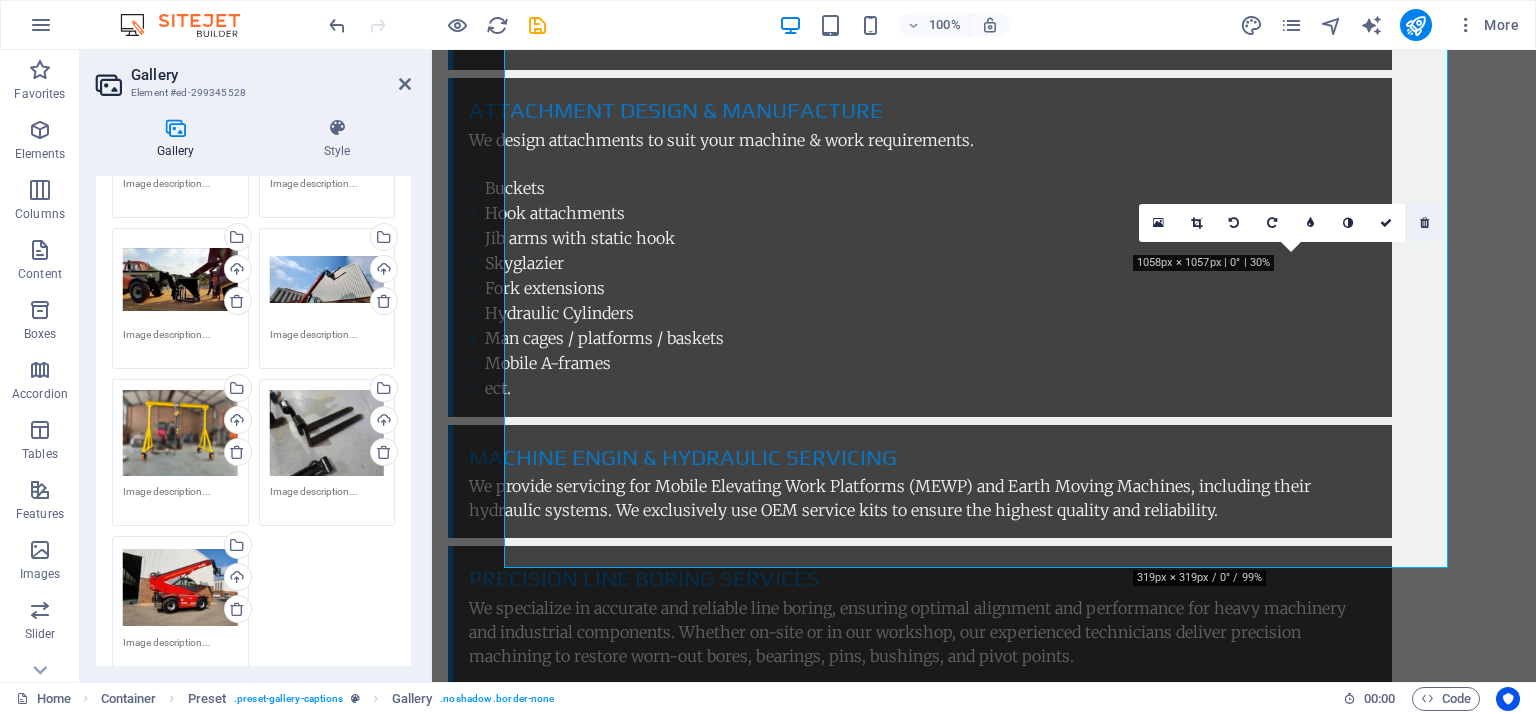 click at bounding box center [1424, 223] 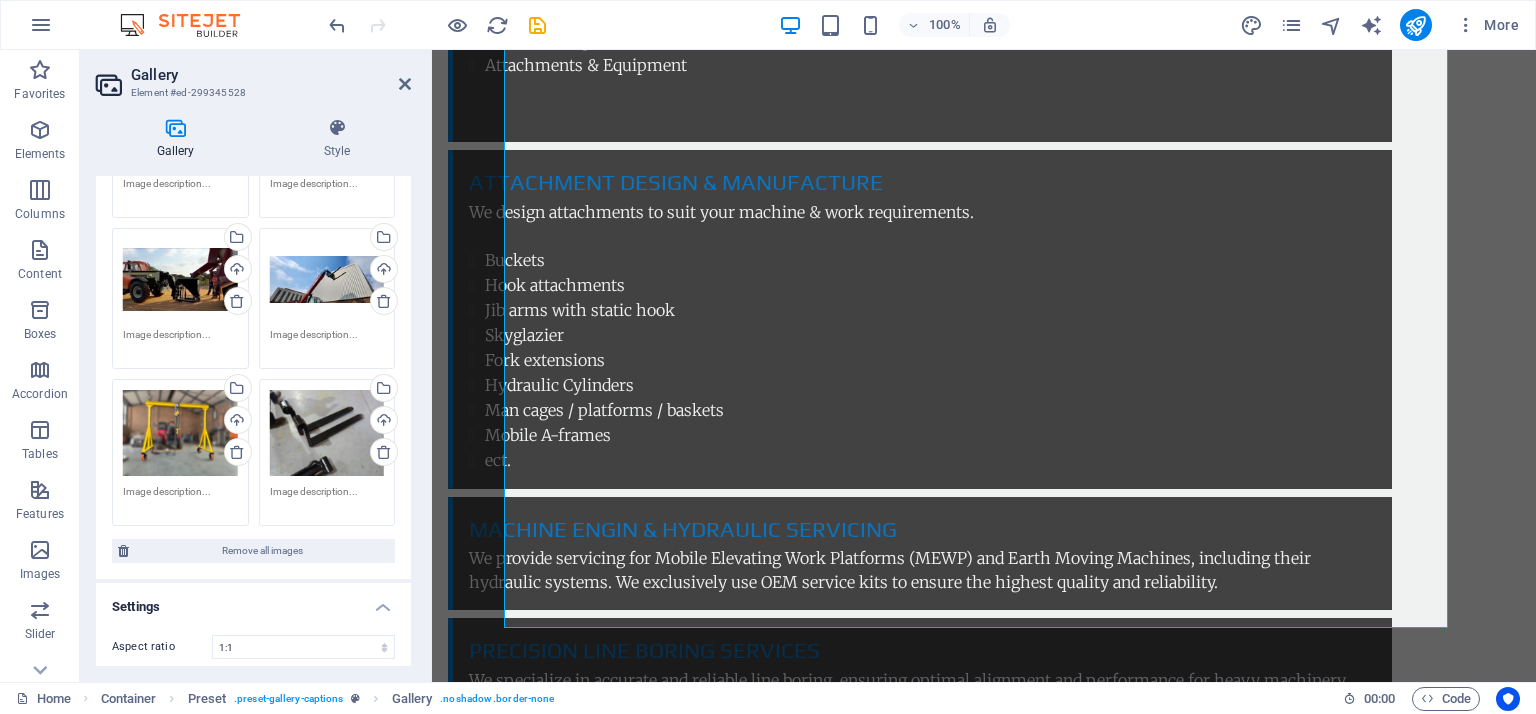 scroll, scrollTop: 3580, scrollLeft: 0, axis: vertical 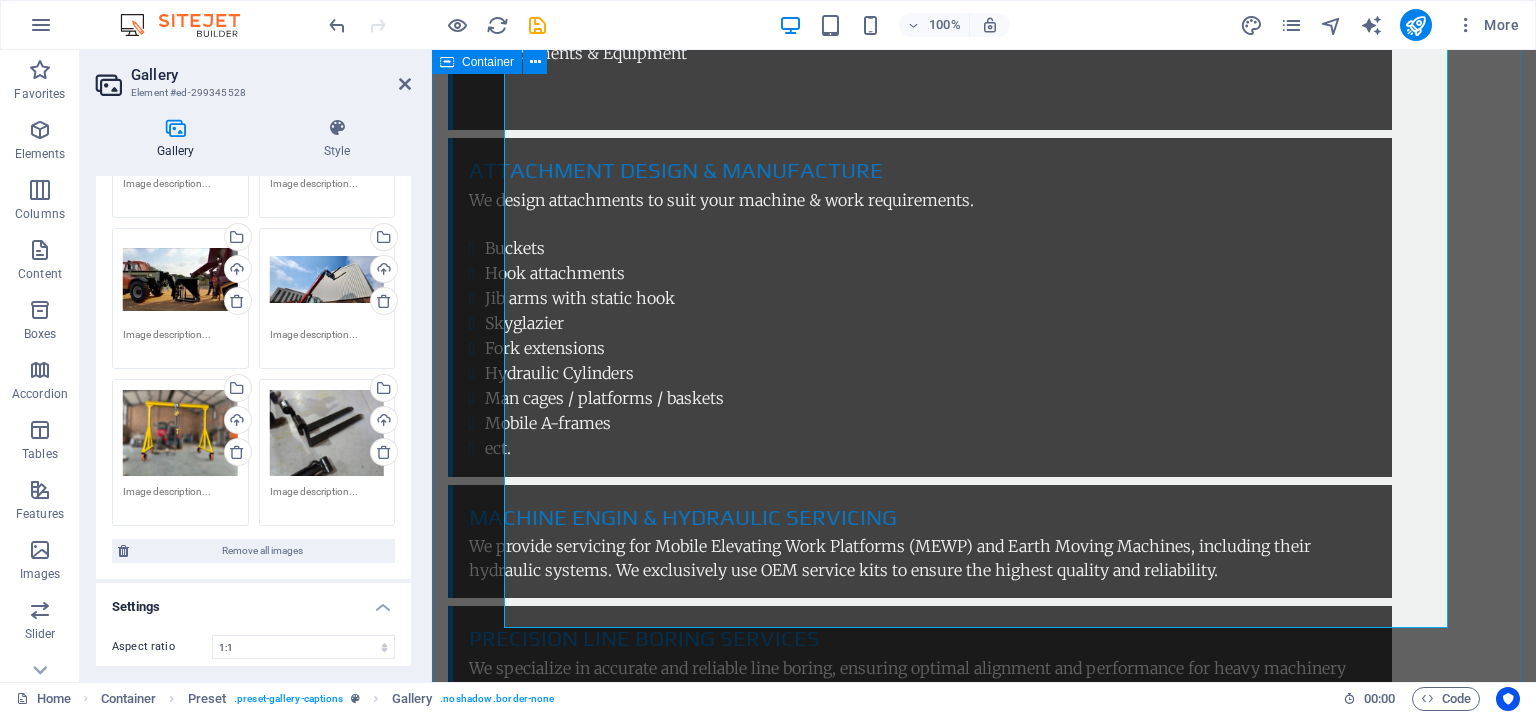drag, startPoint x: 1486, startPoint y: 514, endPoint x: 1264, endPoint y: 540, distance: 223.51733 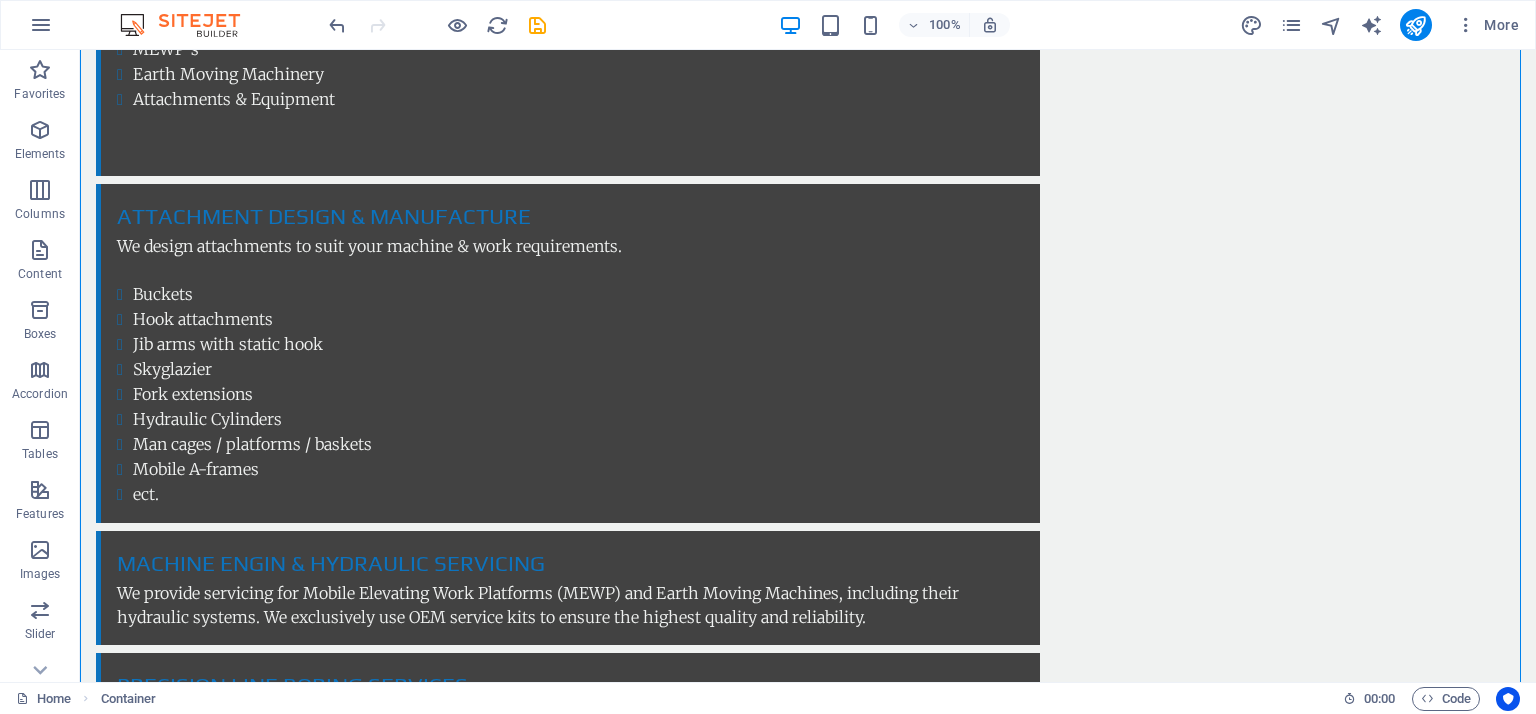 click at bounding box center (808, 2591) 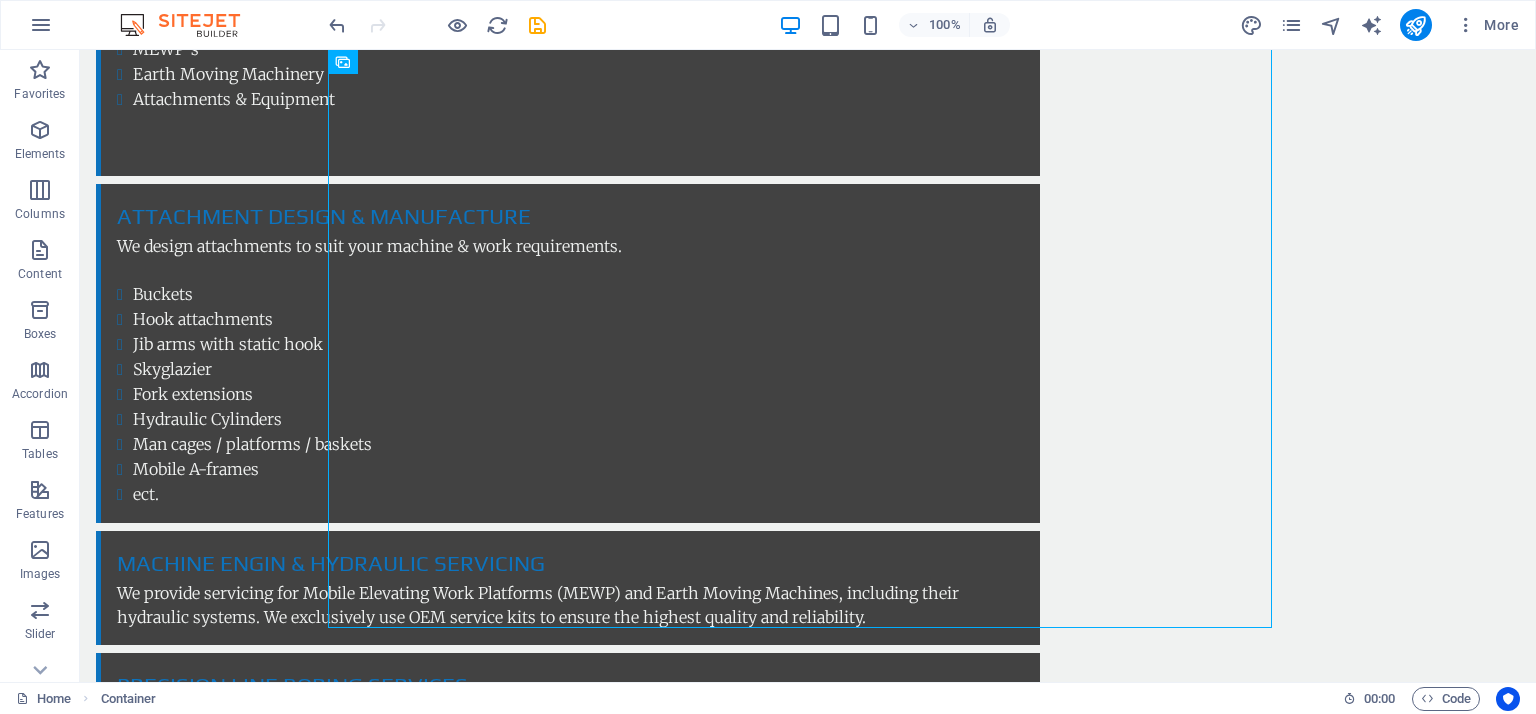 click at bounding box center [808, 2591] 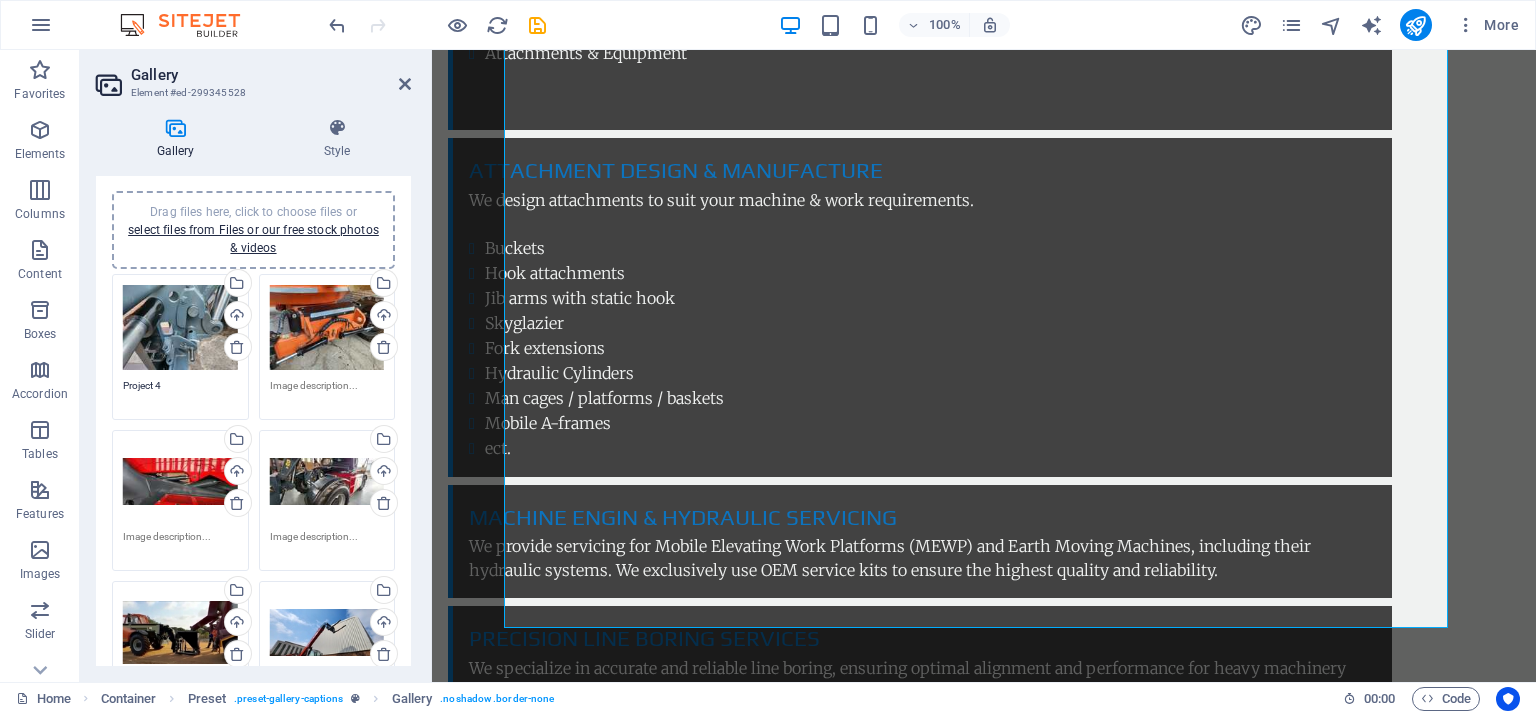 scroll, scrollTop: 0, scrollLeft: 0, axis: both 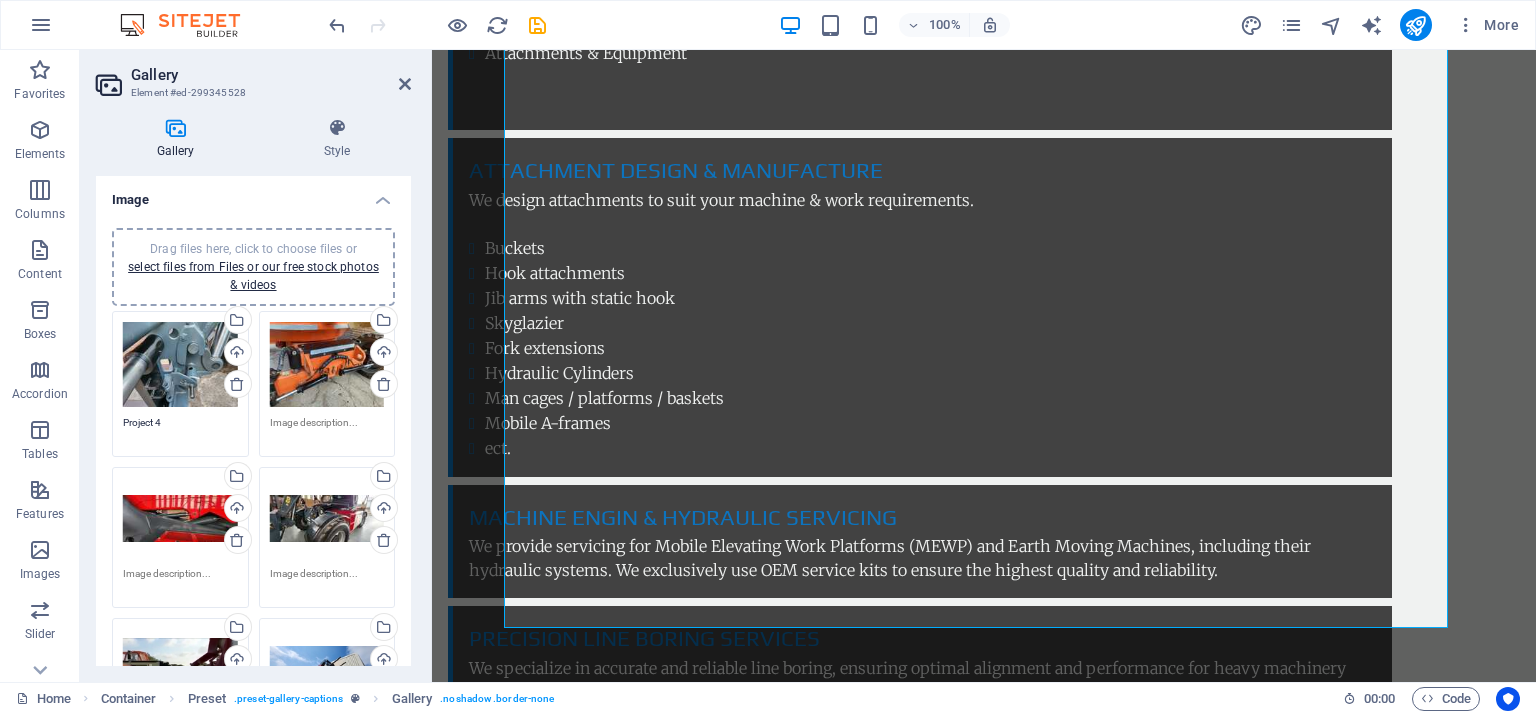 drag, startPoint x: 408, startPoint y: 323, endPoint x: 13, endPoint y: 143, distance: 434.0795 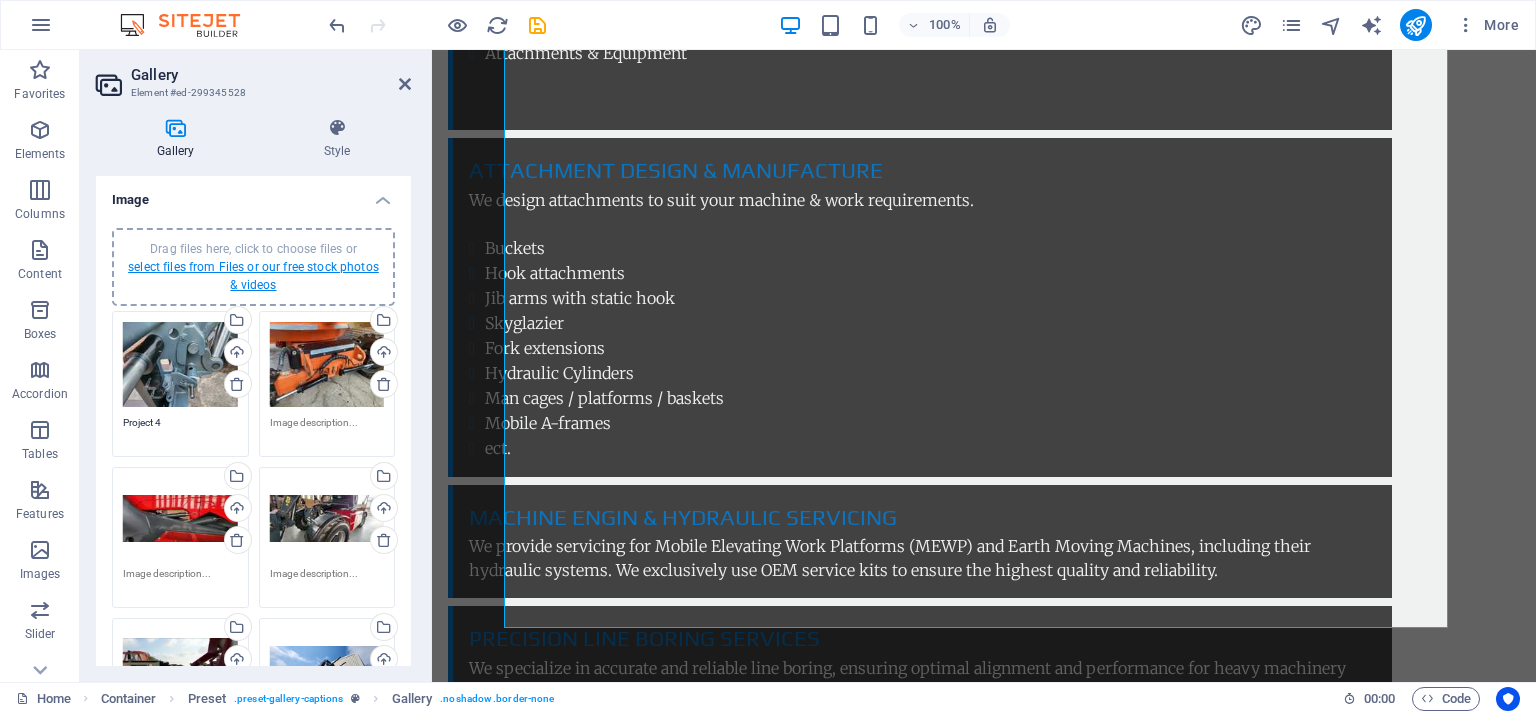 click on "select files from Files or our free stock photos & videos" at bounding box center (253, 276) 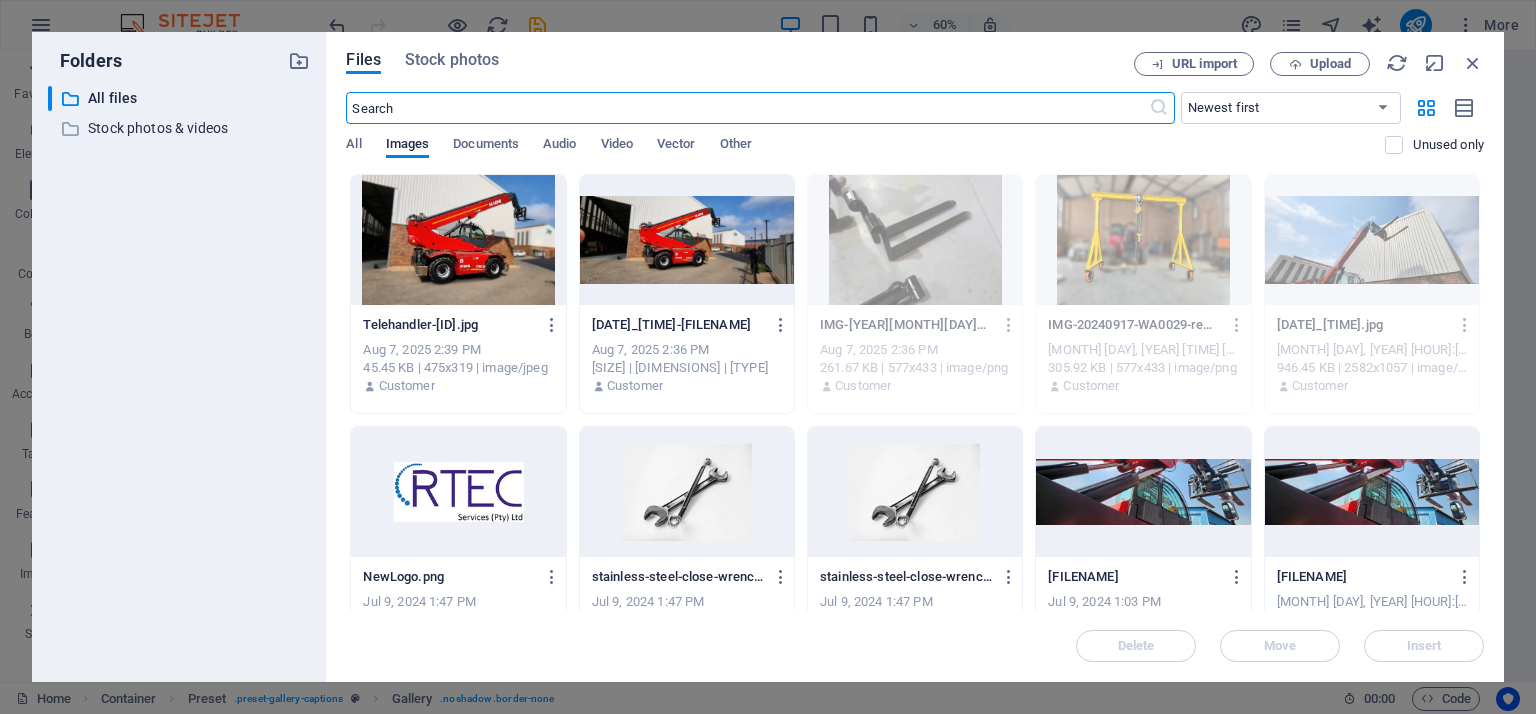 scroll, scrollTop: 3845, scrollLeft: 0, axis: vertical 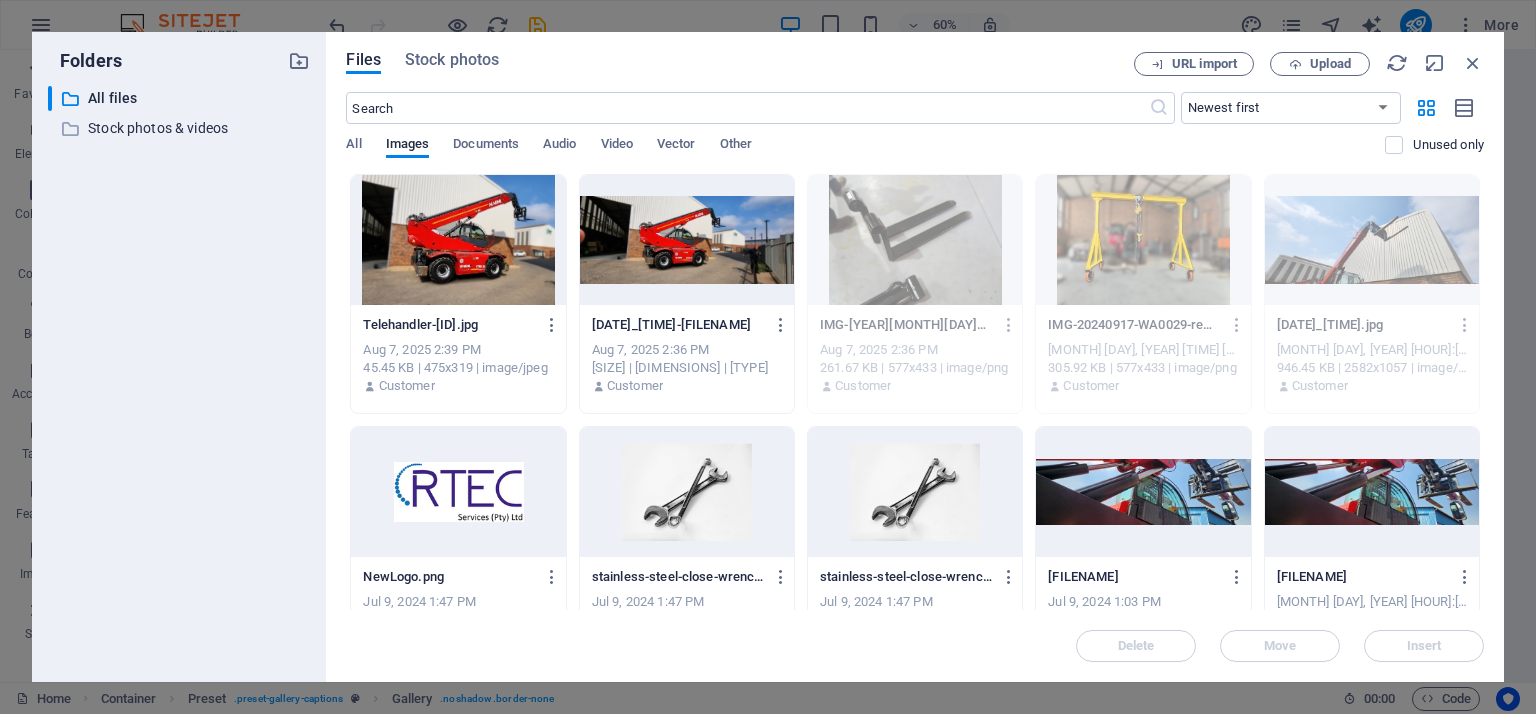 click at bounding box center (458, 240) 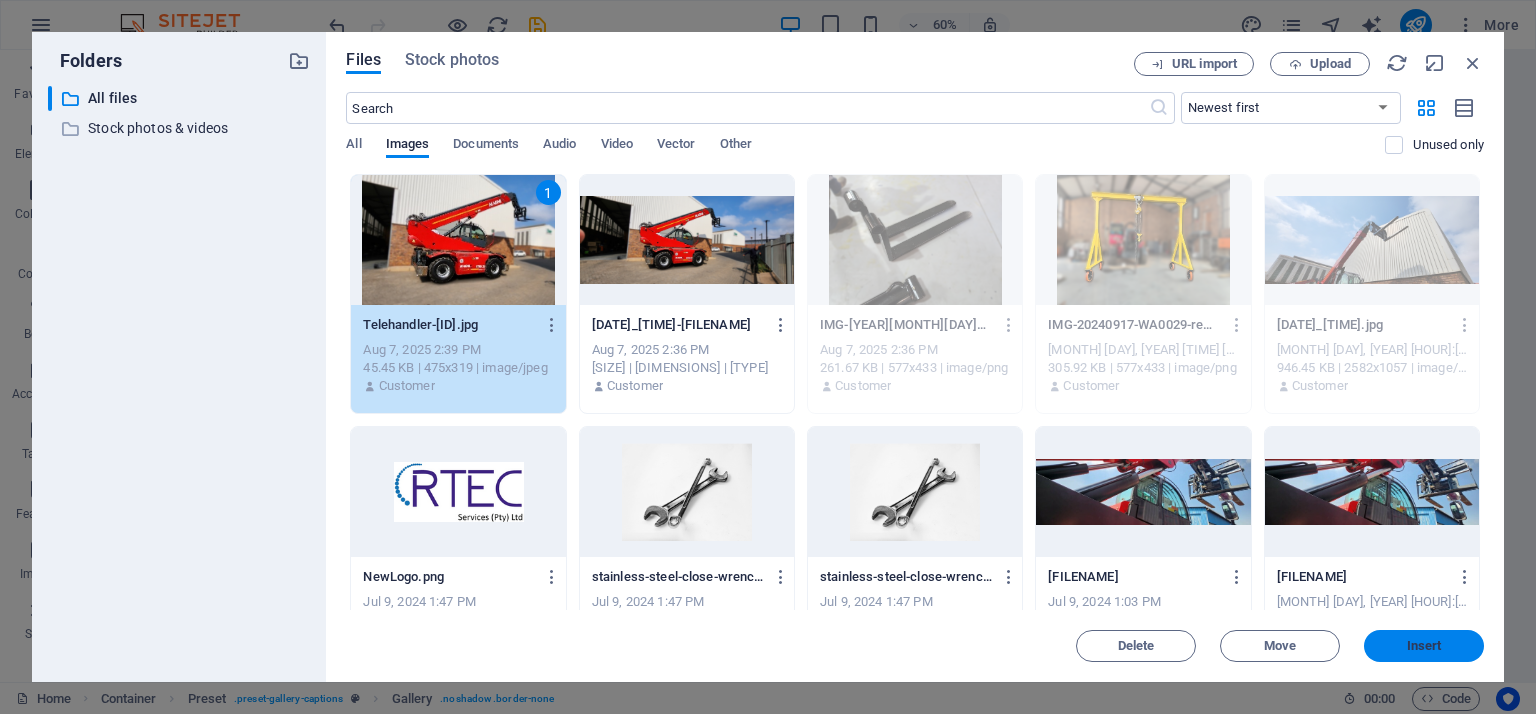 click on "Insert" at bounding box center [1424, 646] 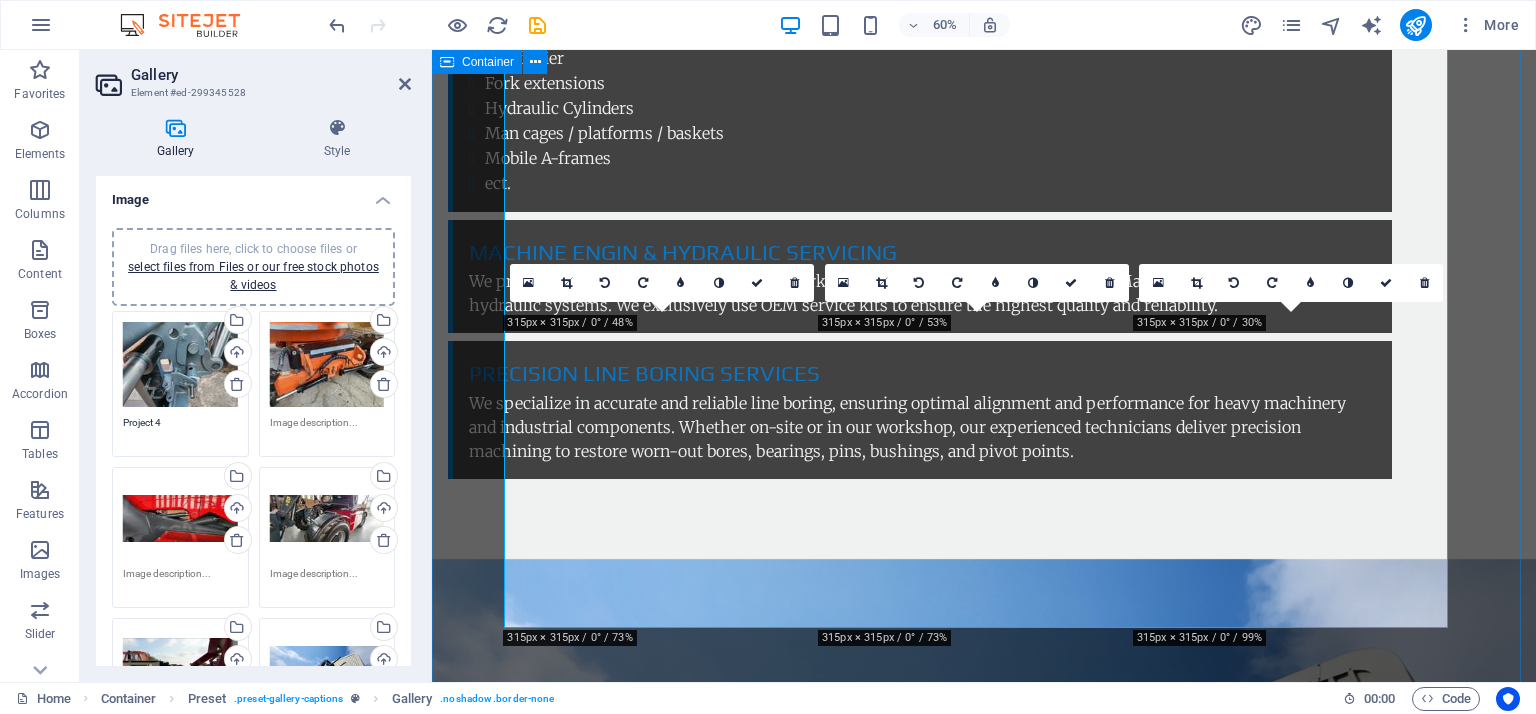 scroll, scrollTop: 3580, scrollLeft: 0, axis: vertical 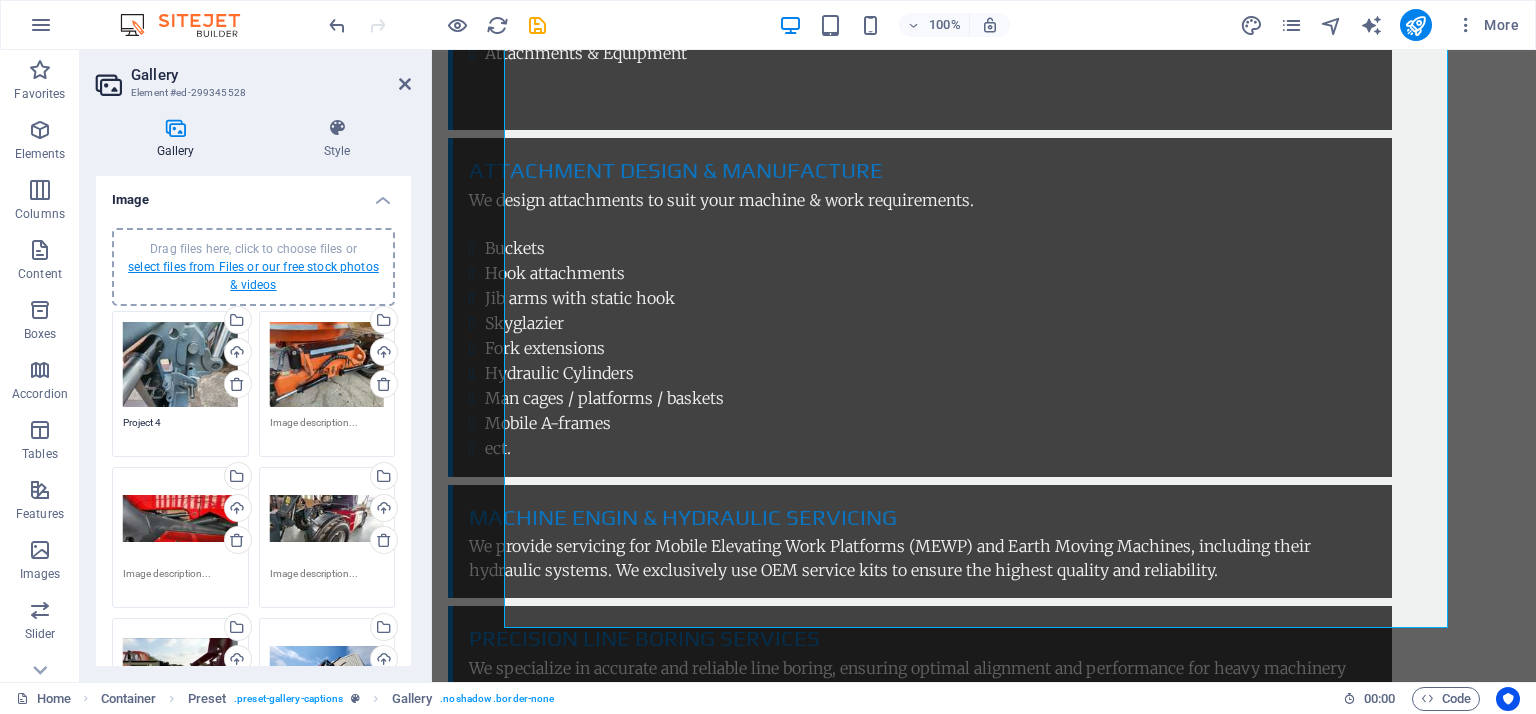 click on "select files from Files or our free stock photos & videos" at bounding box center [253, 276] 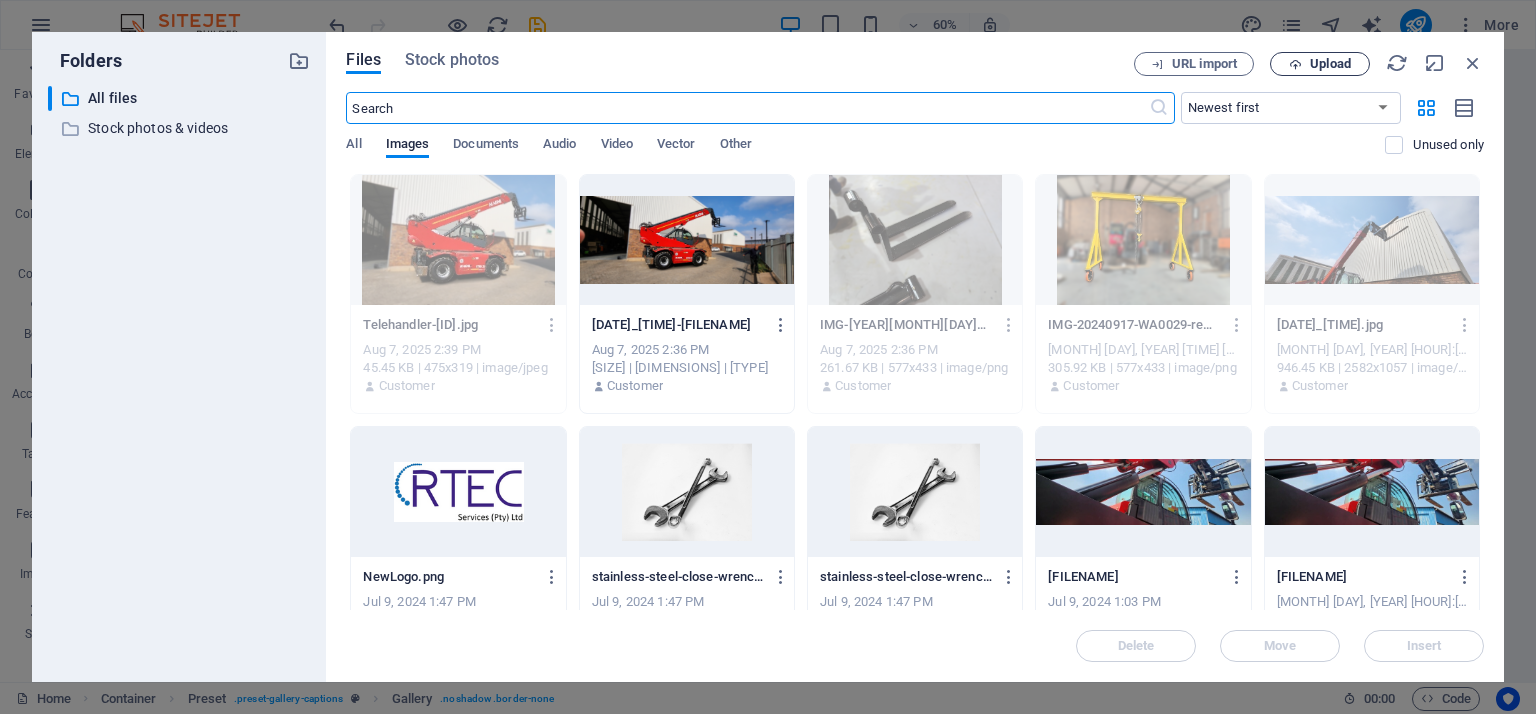 click on "Upload" at bounding box center (1330, 64) 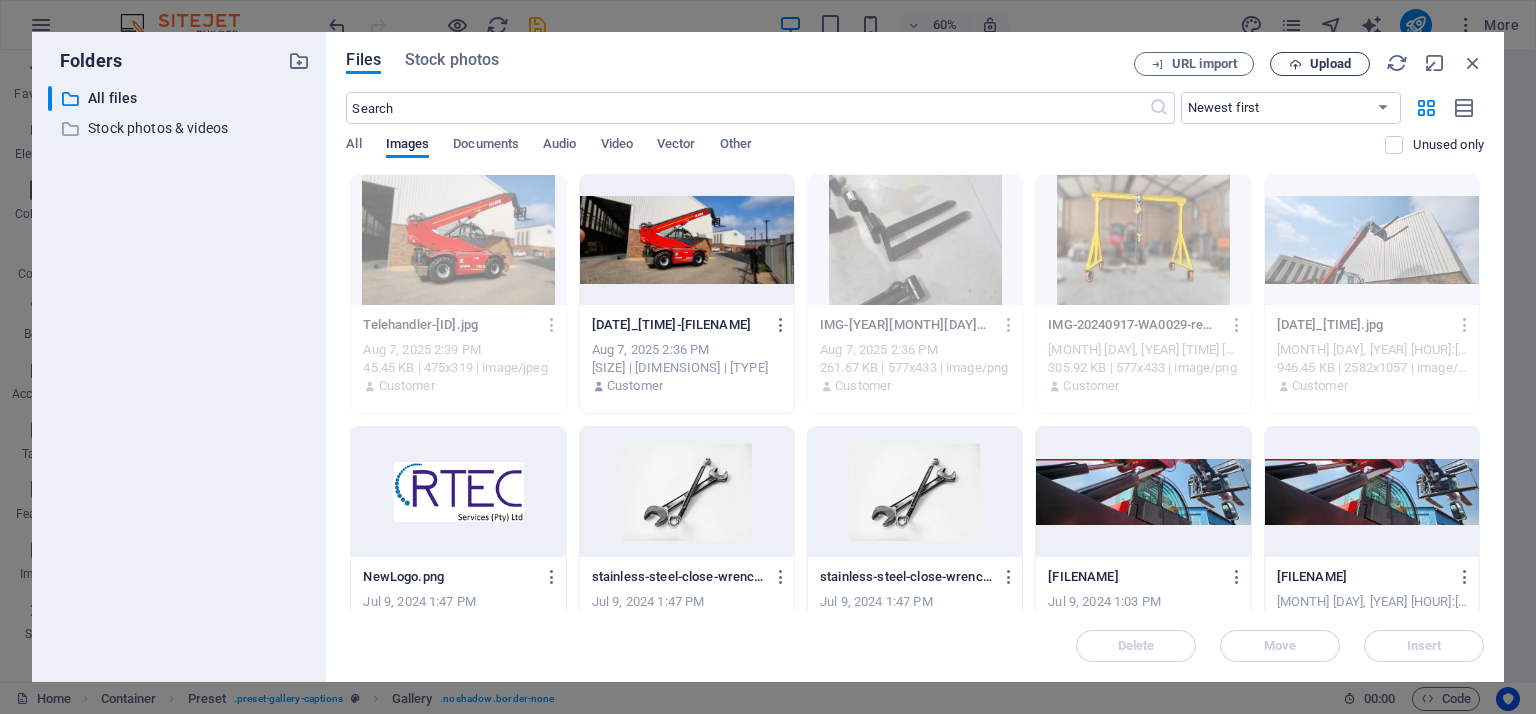 click on "Upload" at bounding box center (1330, 64) 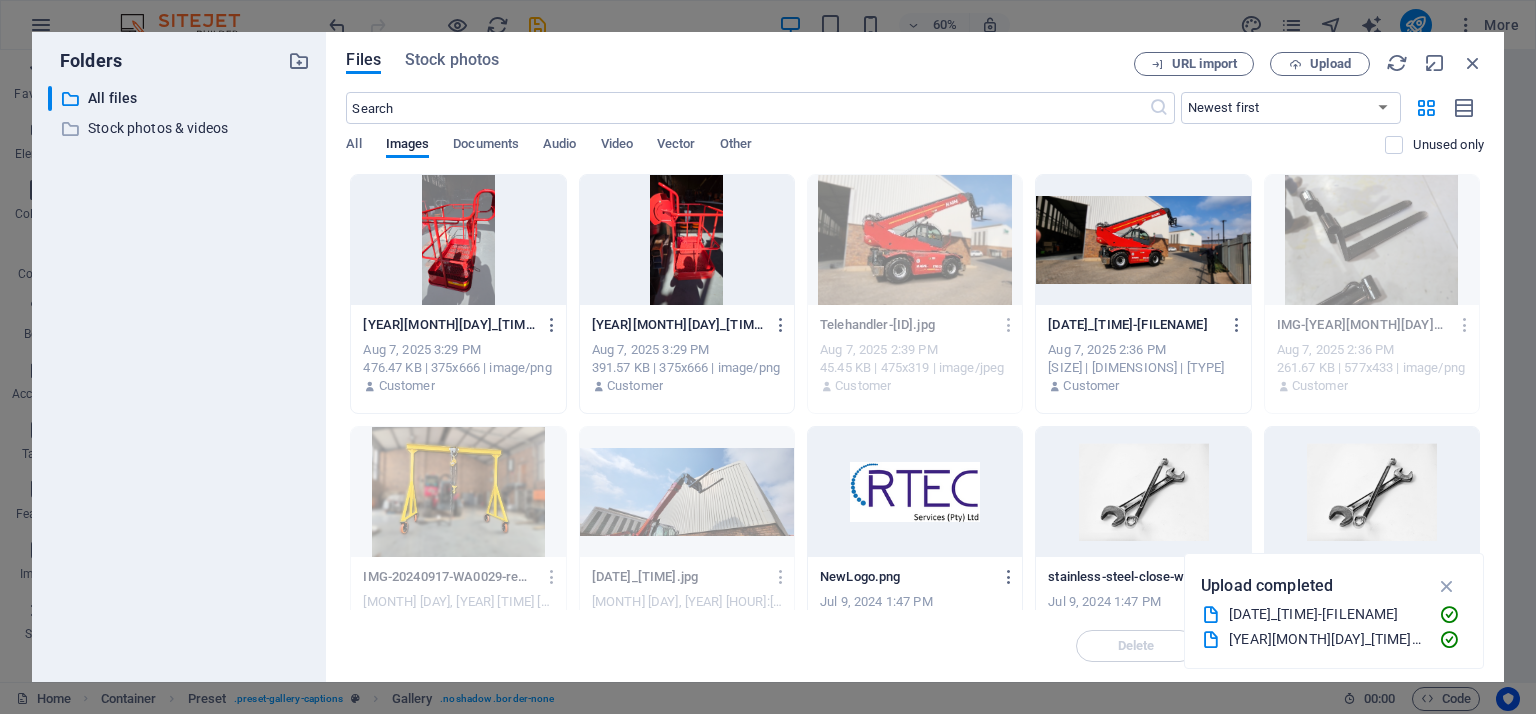 click at bounding box center (458, 240) 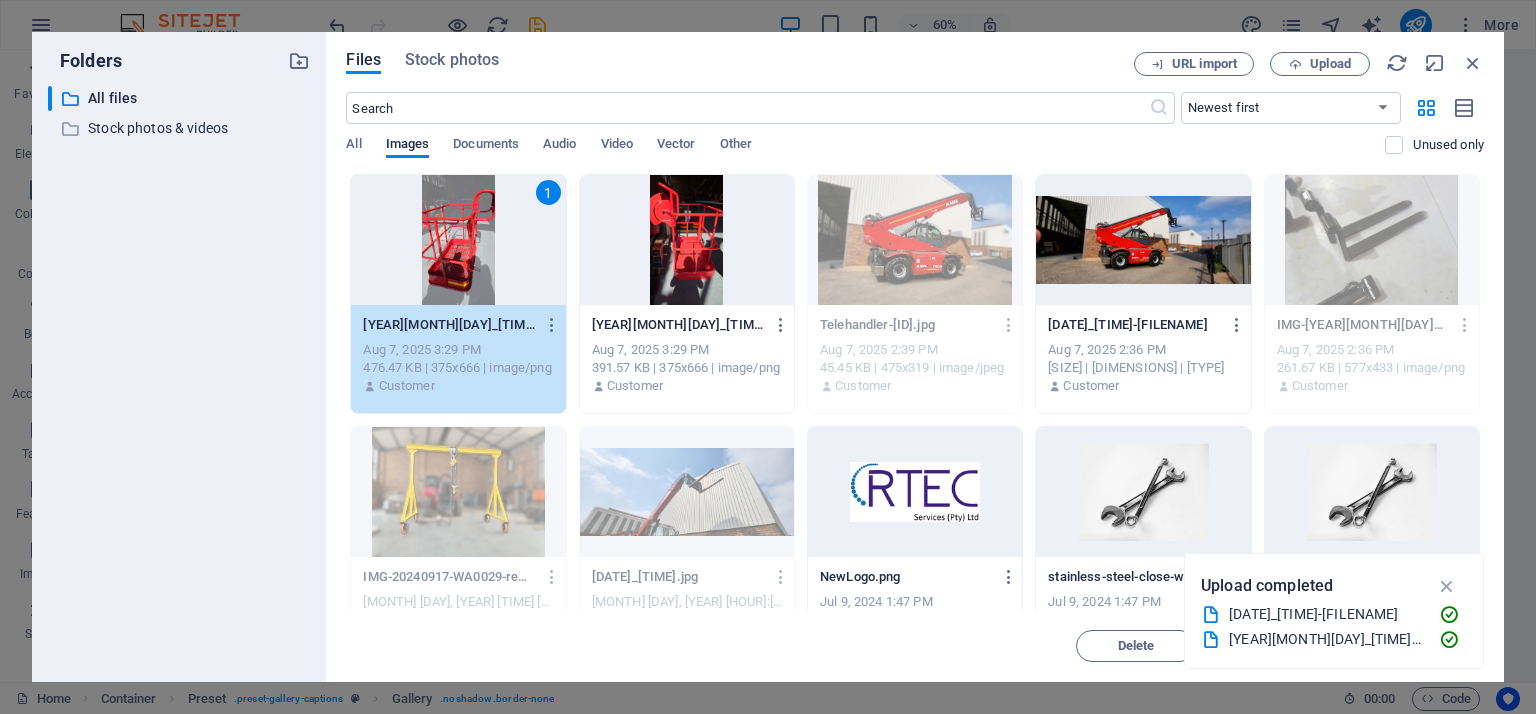 click at bounding box center (687, 240) 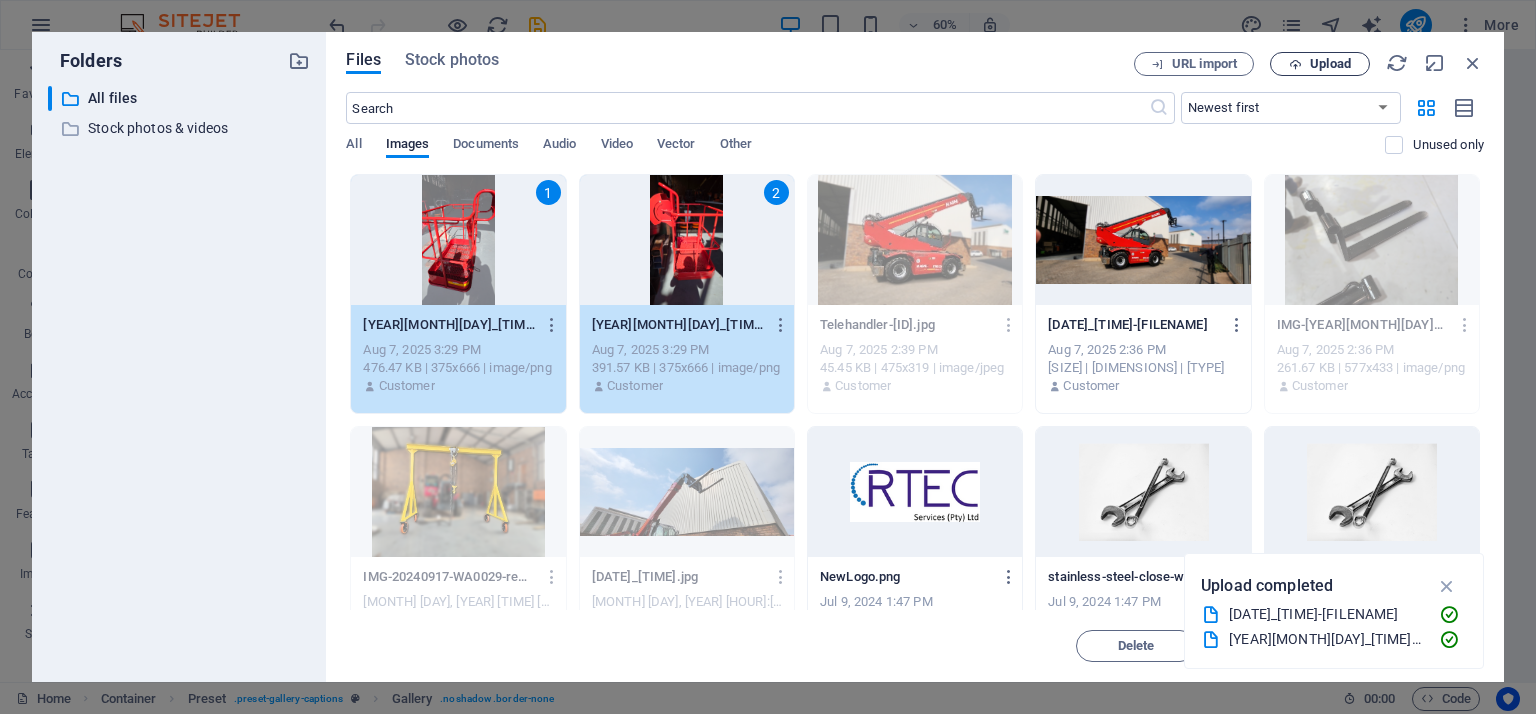 click at bounding box center (1295, 64) 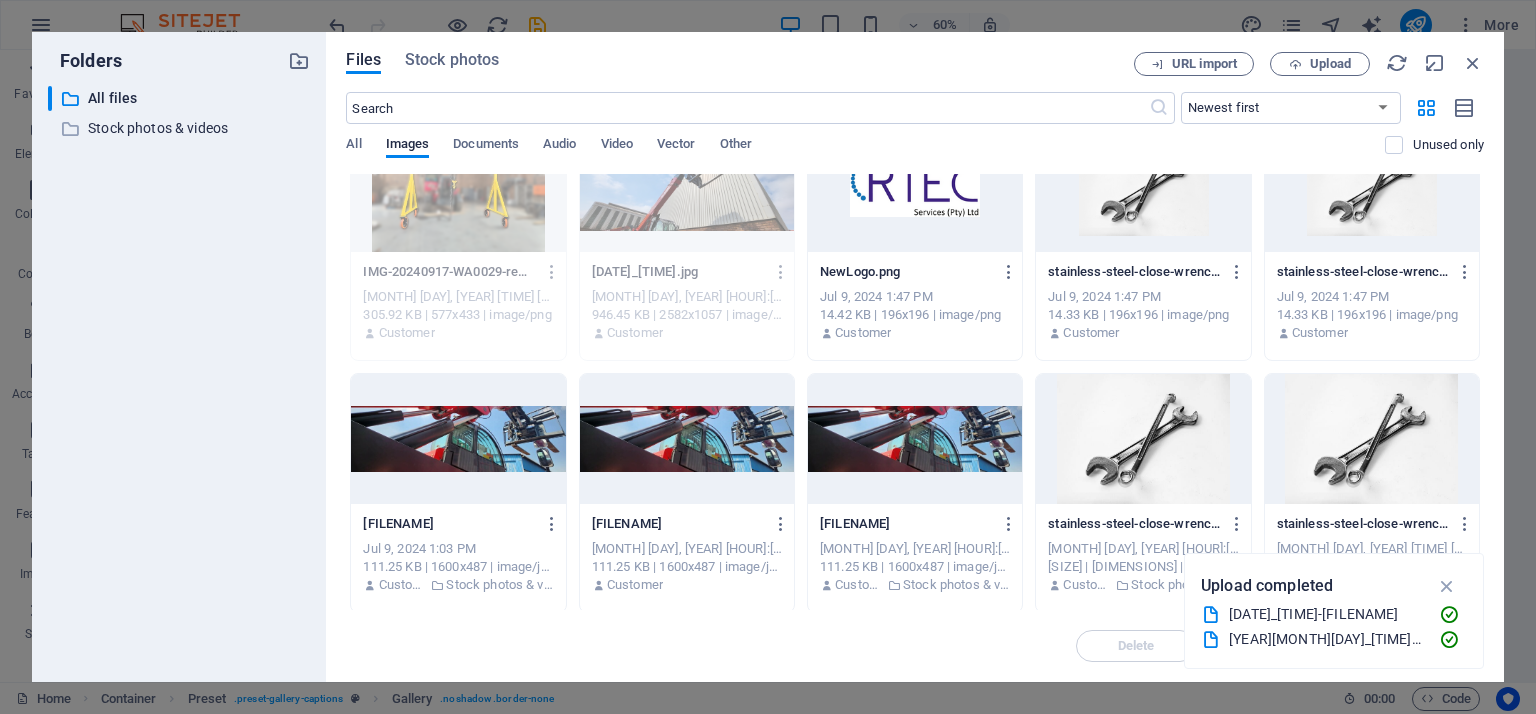 scroll, scrollTop: 320, scrollLeft: 0, axis: vertical 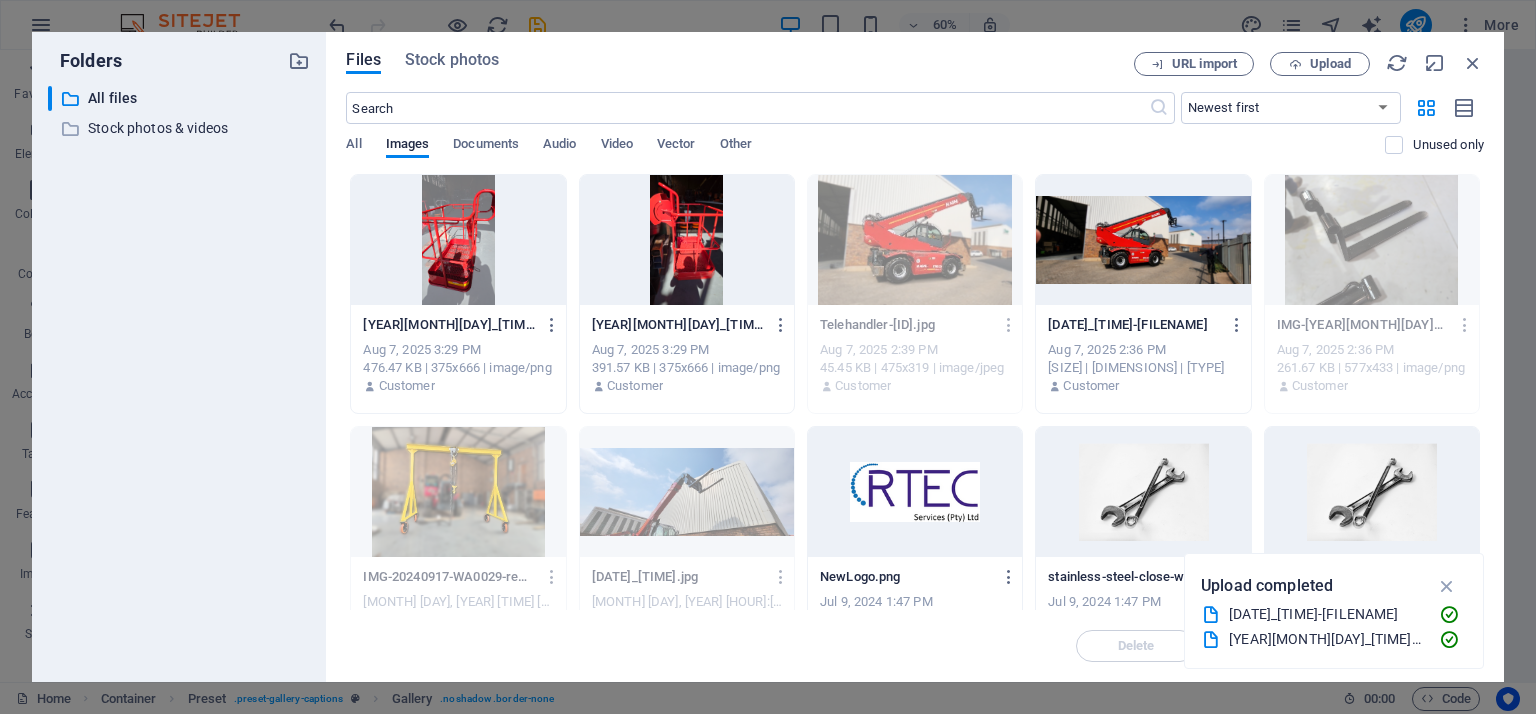 click on "[MONTH] [DAY], [YEAR] [HOUR]:[MINUTE] [AM/PM] [SIZE] | [DIMENSIONS] | [TYPE] Customer" at bounding box center (458, 356) 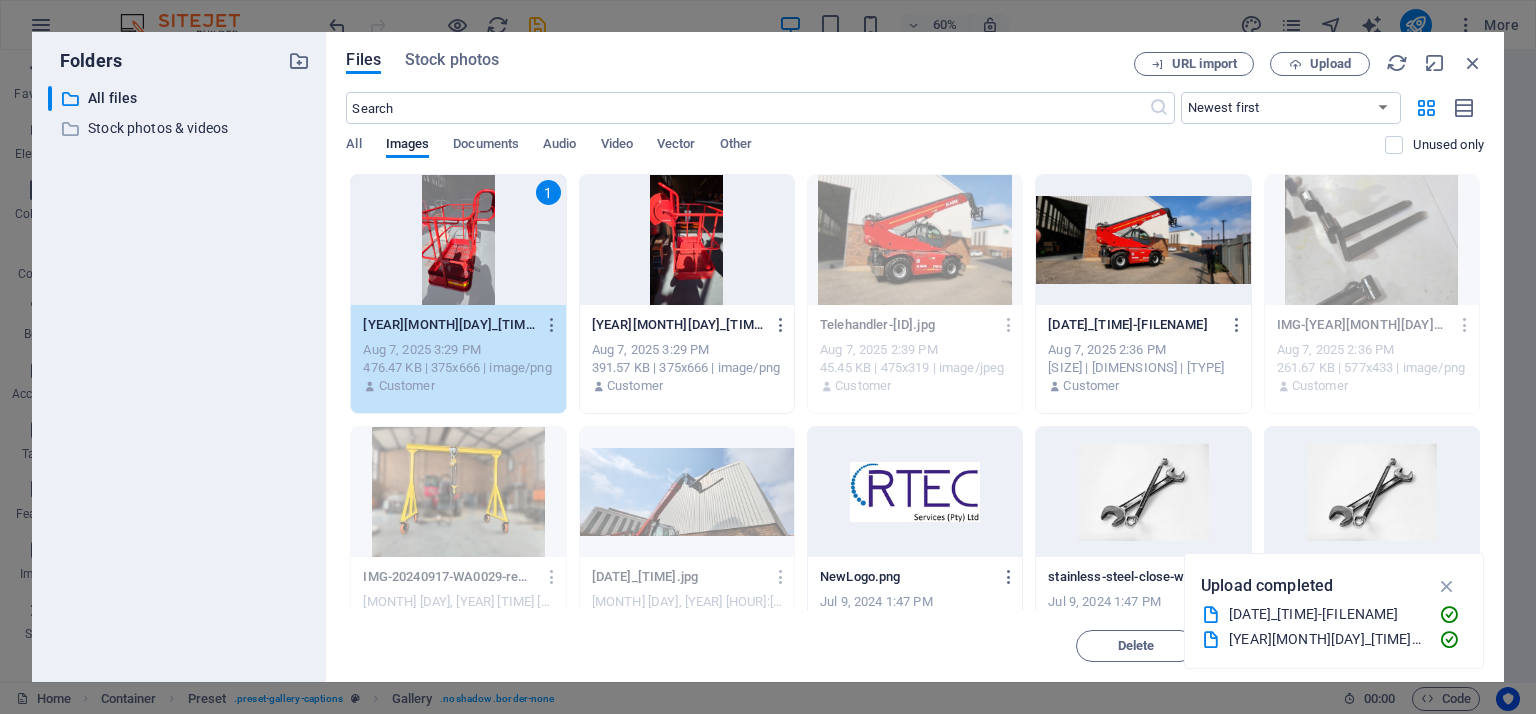 click at bounding box center (687, 240) 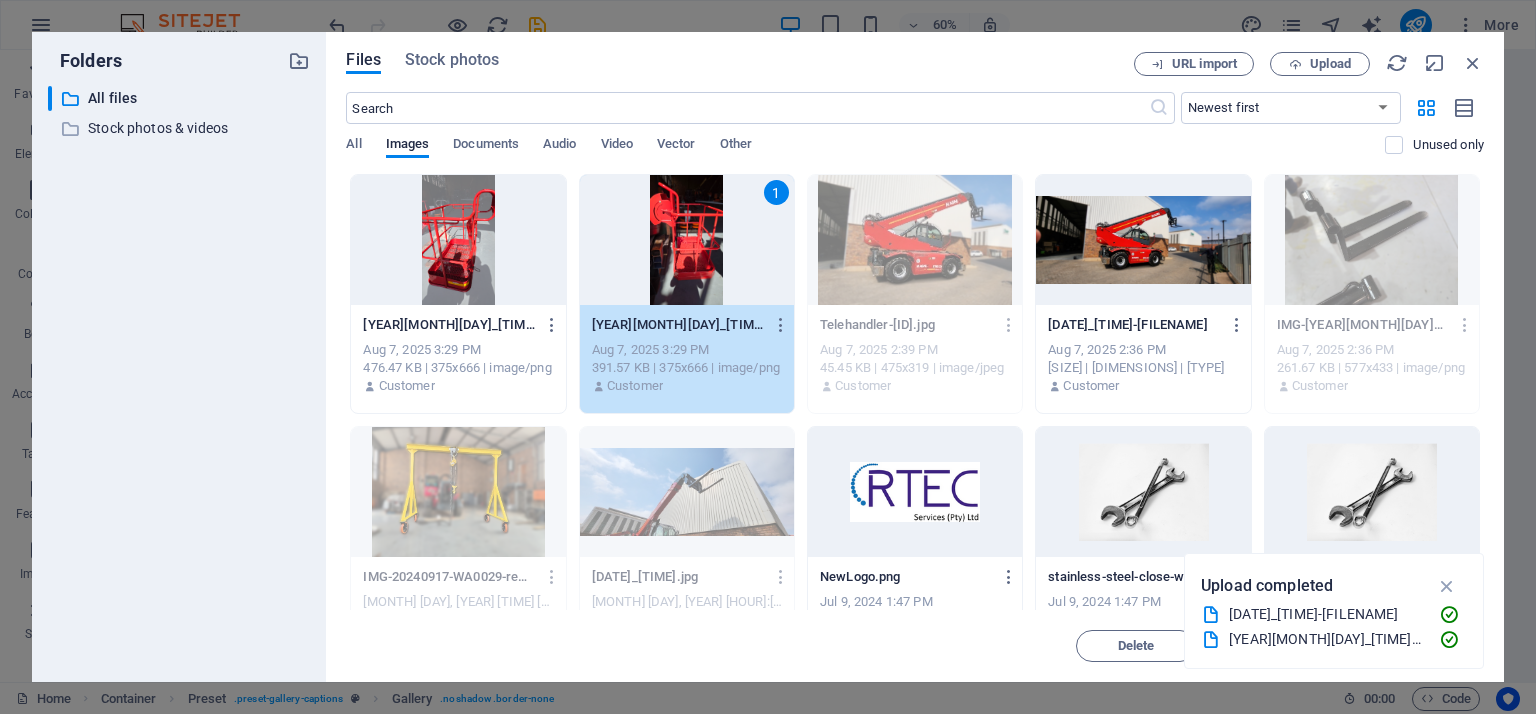click at bounding box center [458, 240] 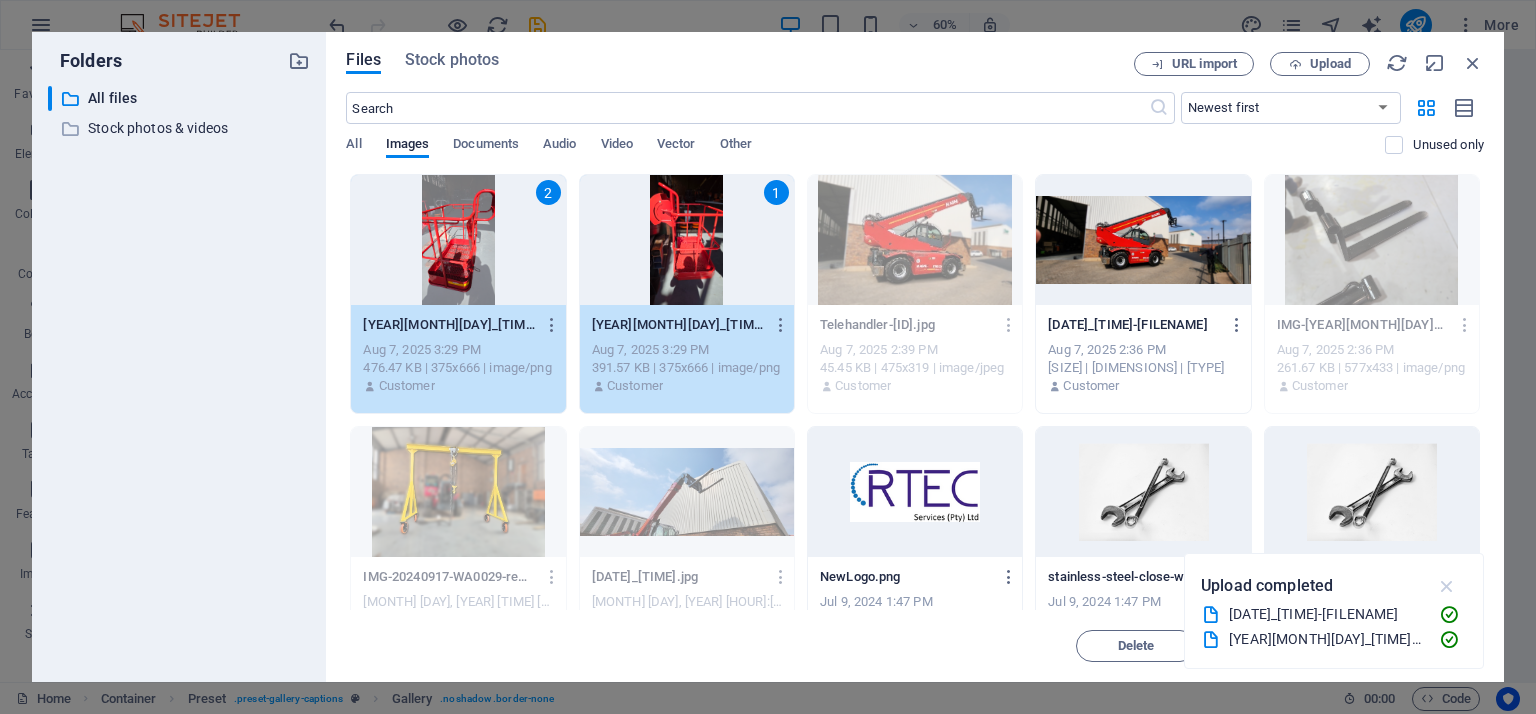 click at bounding box center (1447, 586) 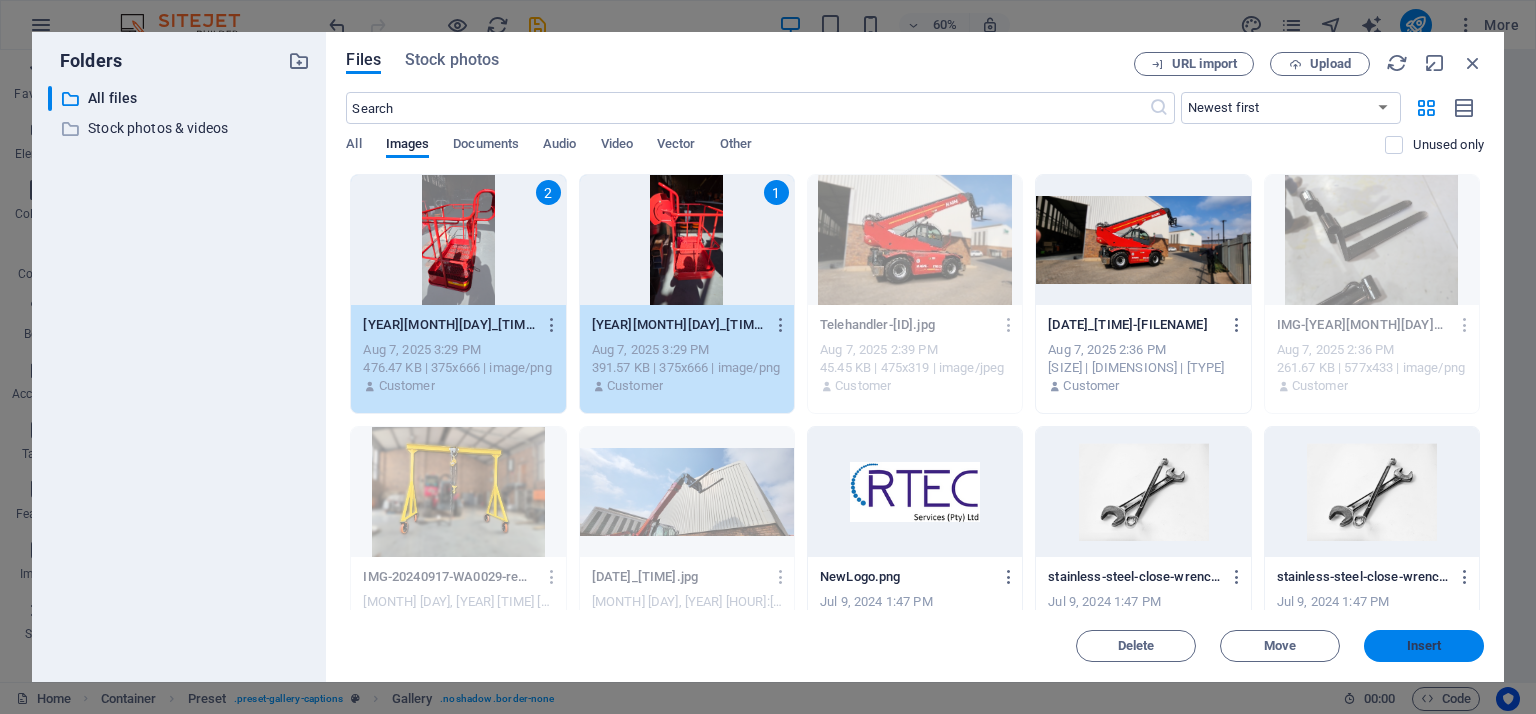 click on "Insert" at bounding box center [1424, 646] 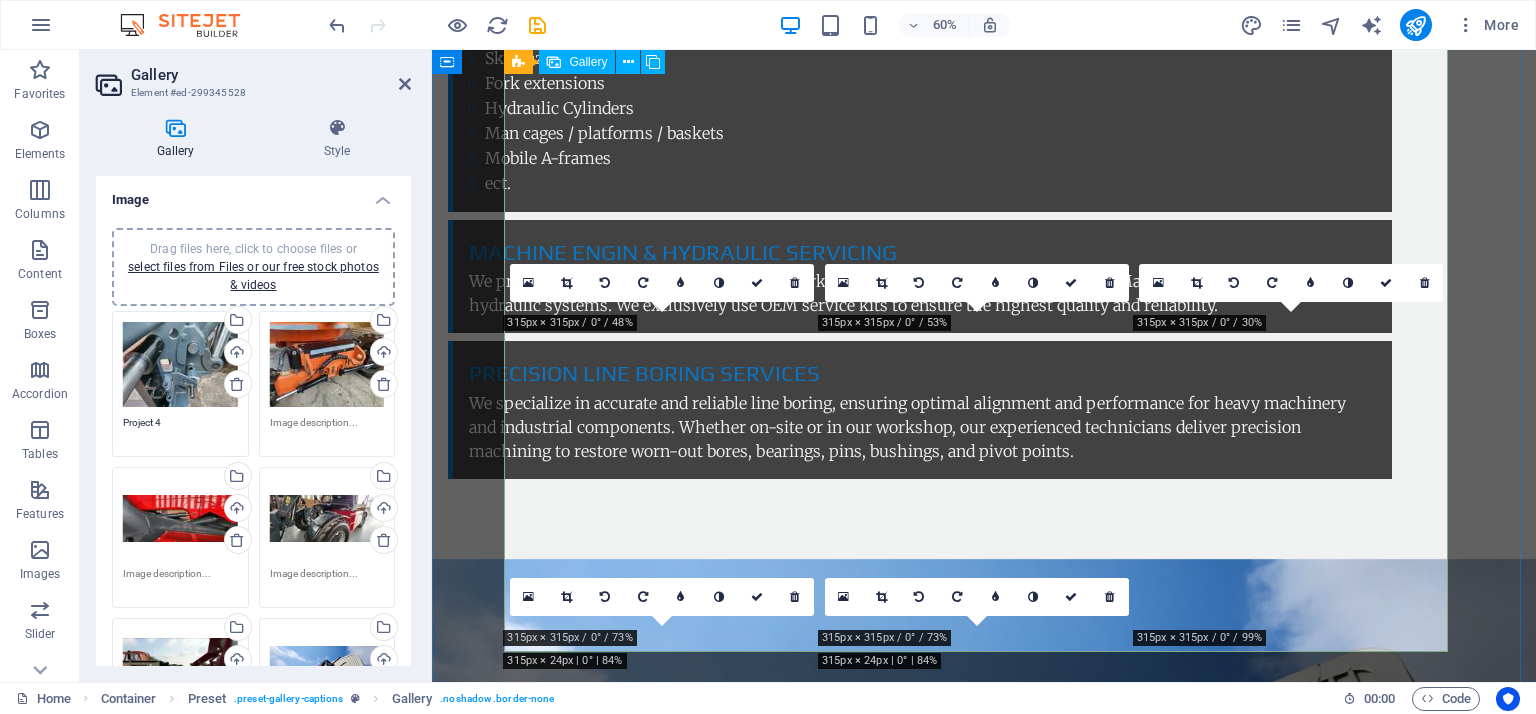 scroll, scrollTop: 3580, scrollLeft: 0, axis: vertical 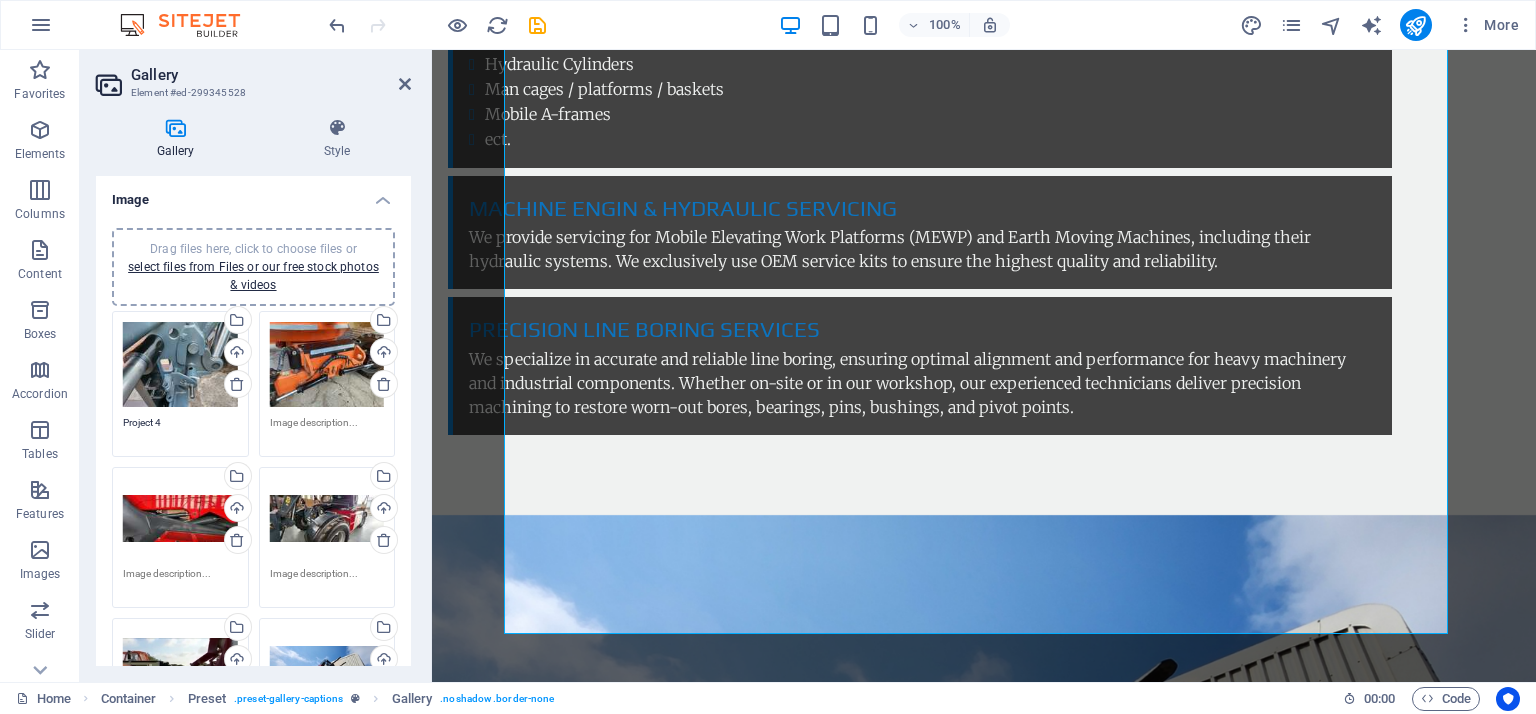 click on "Drag files here, click to choose files or select files from Files or our free stock photos & videos" at bounding box center [253, 267] 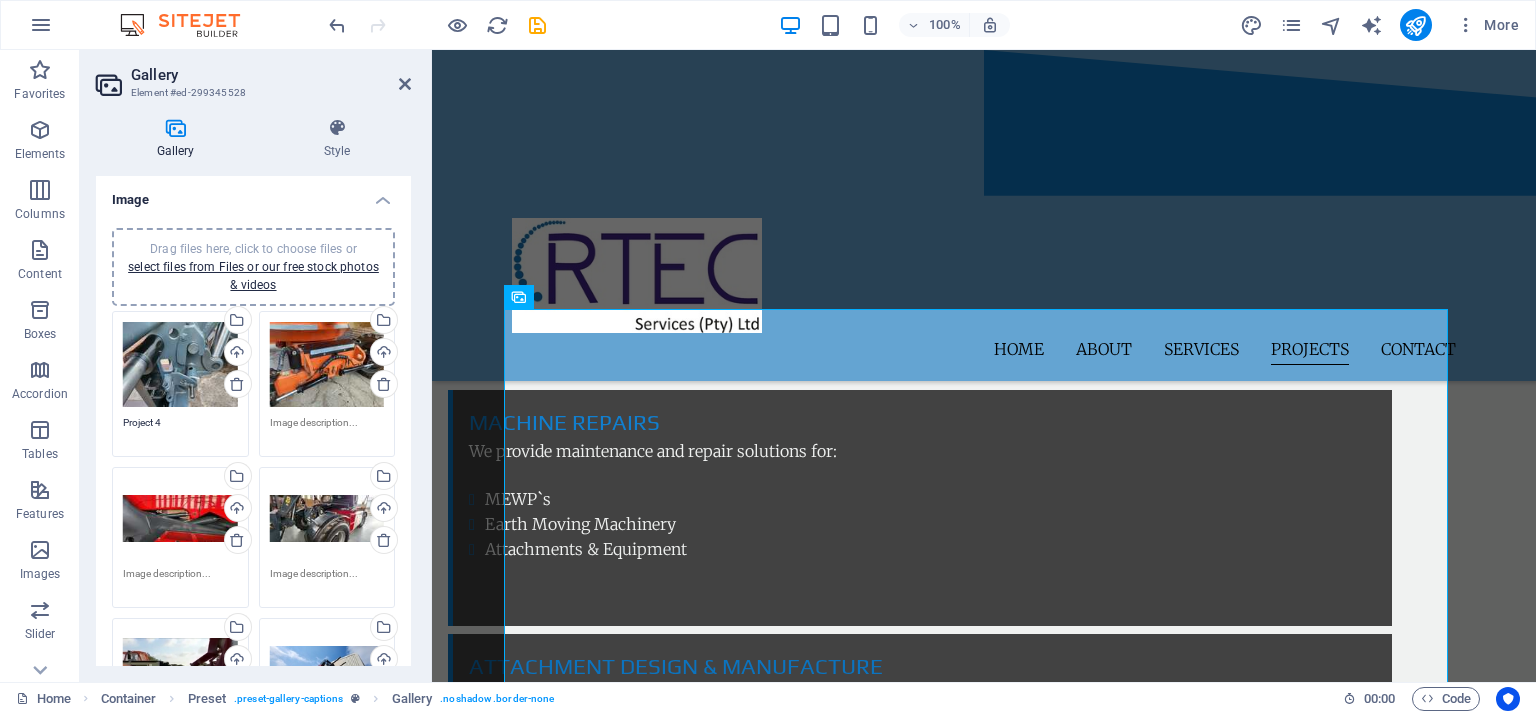 scroll, scrollTop: 2865, scrollLeft: 0, axis: vertical 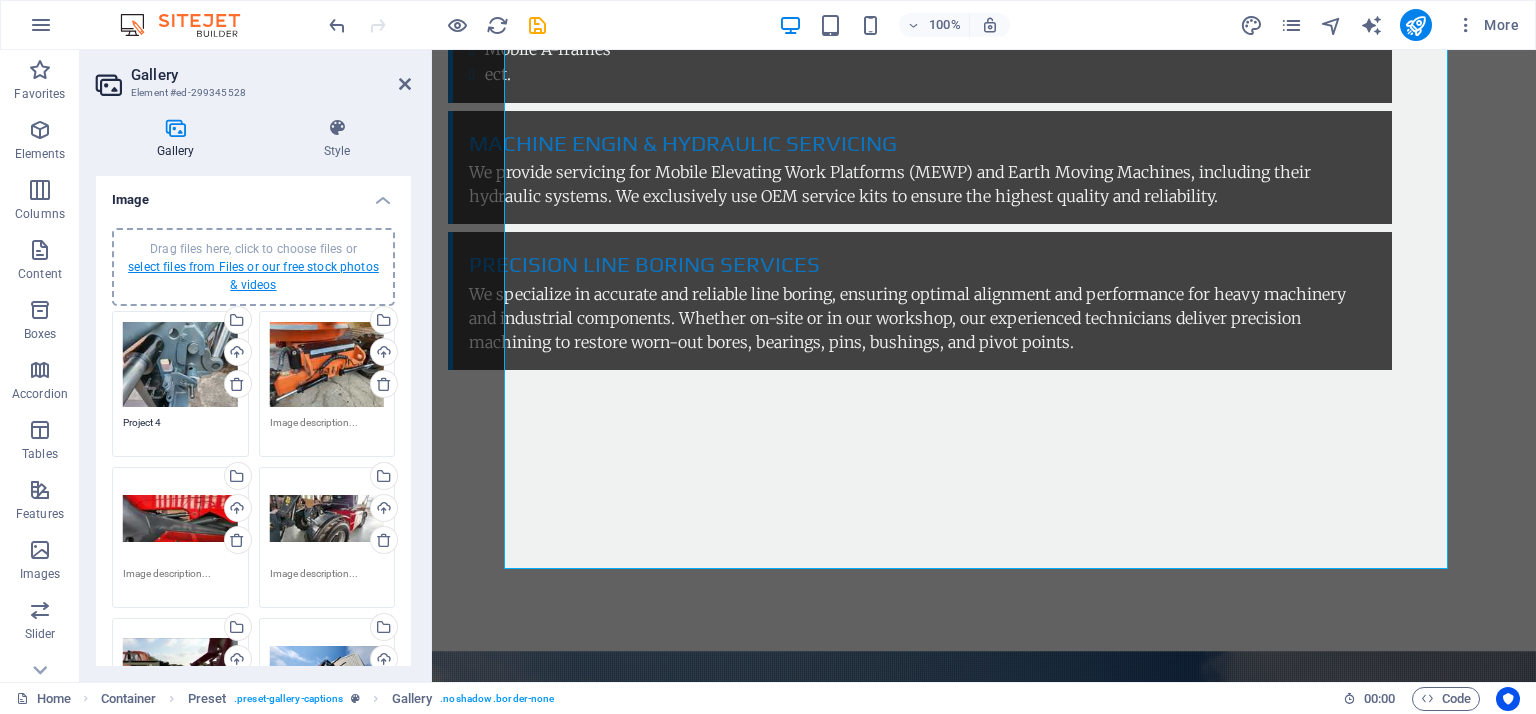 click on "select files from Files or our free stock photos & videos" at bounding box center (253, 276) 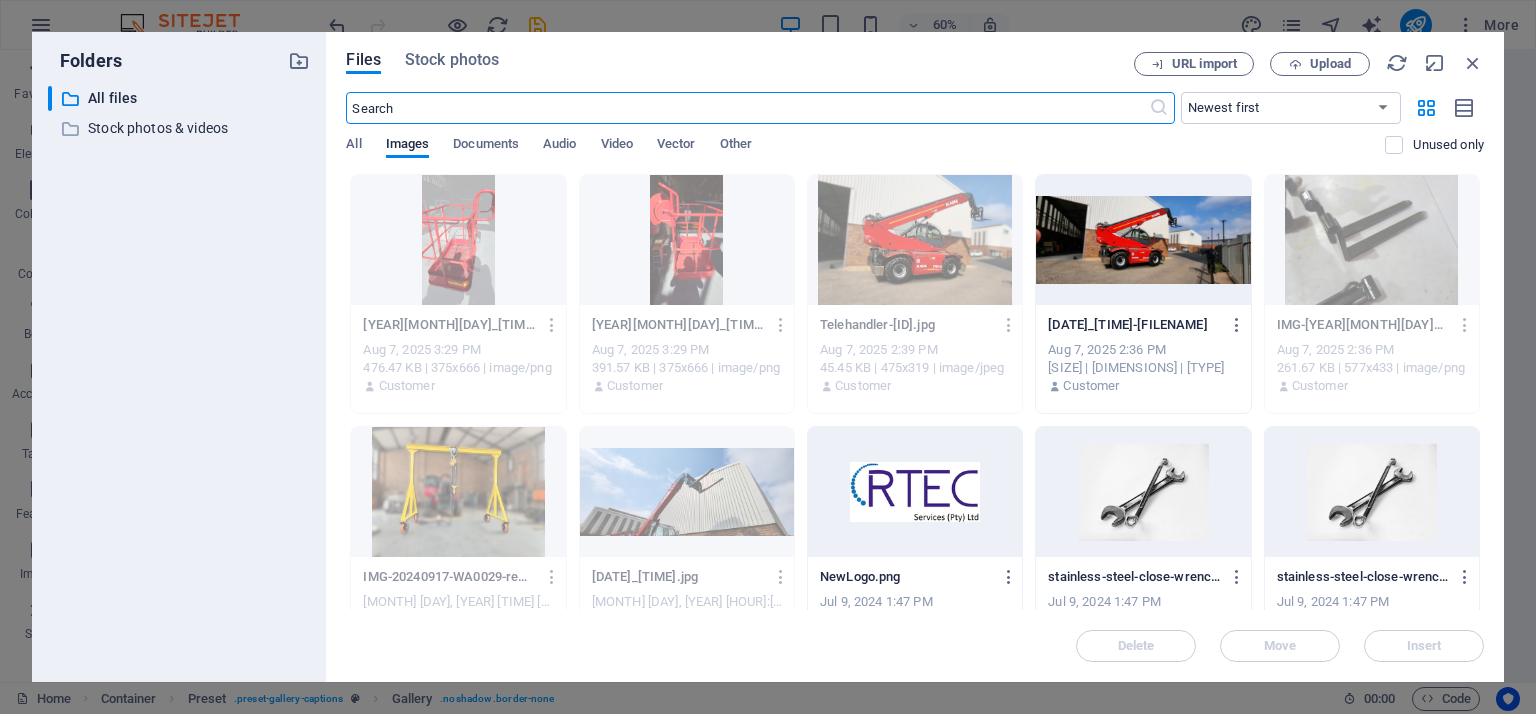 scroll, scrollTop: 4160, scrollLeft: 0, axis: vertical 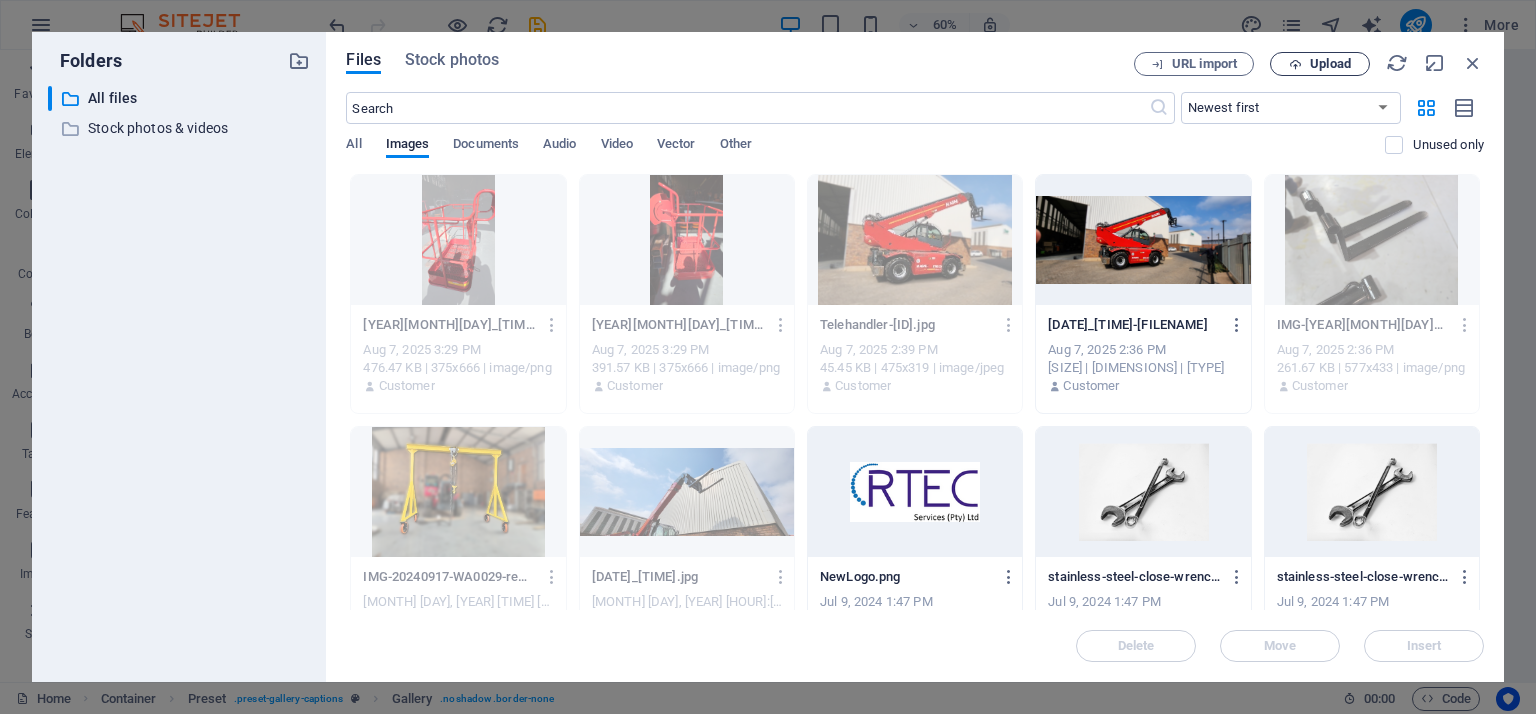 click on "Upload" at bounding box center (1330, 64) 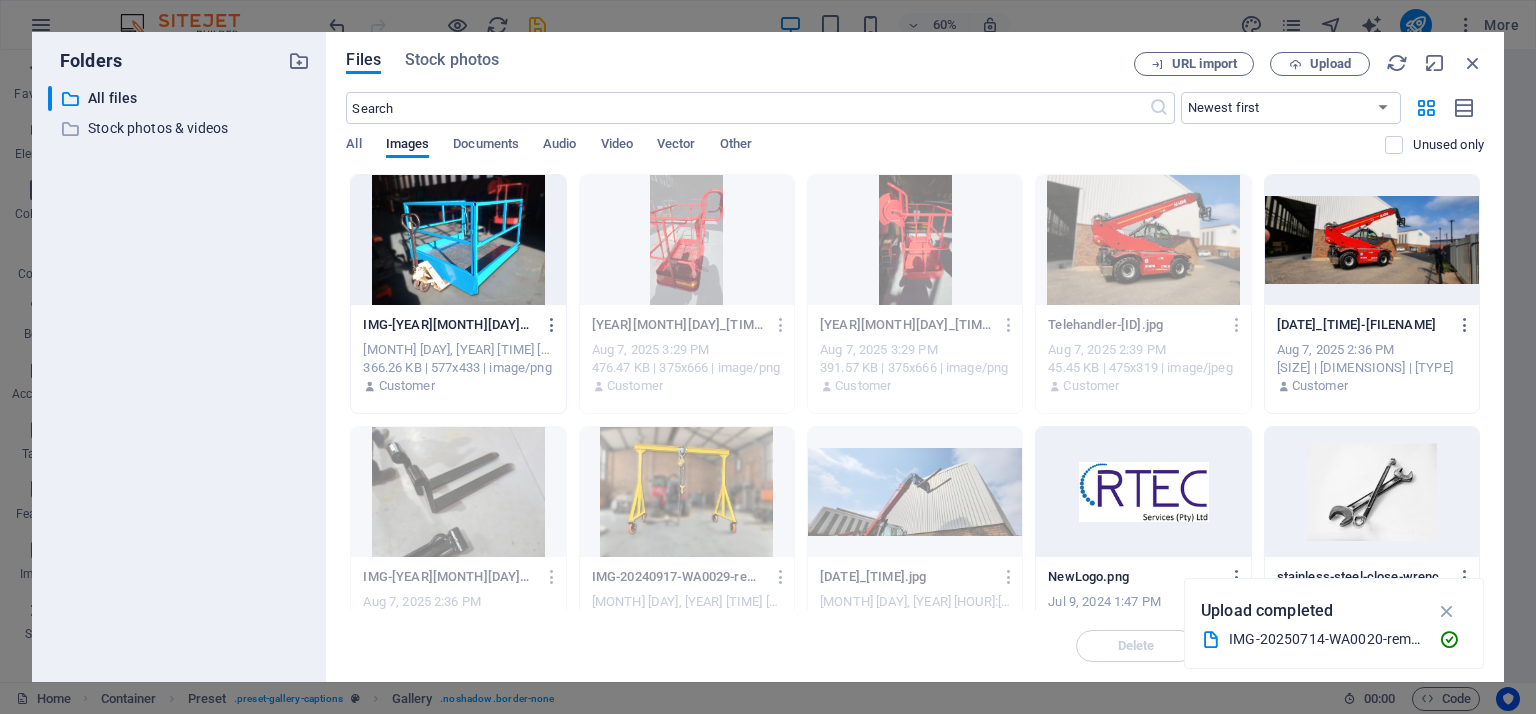 click at bounding box center [458, 240] 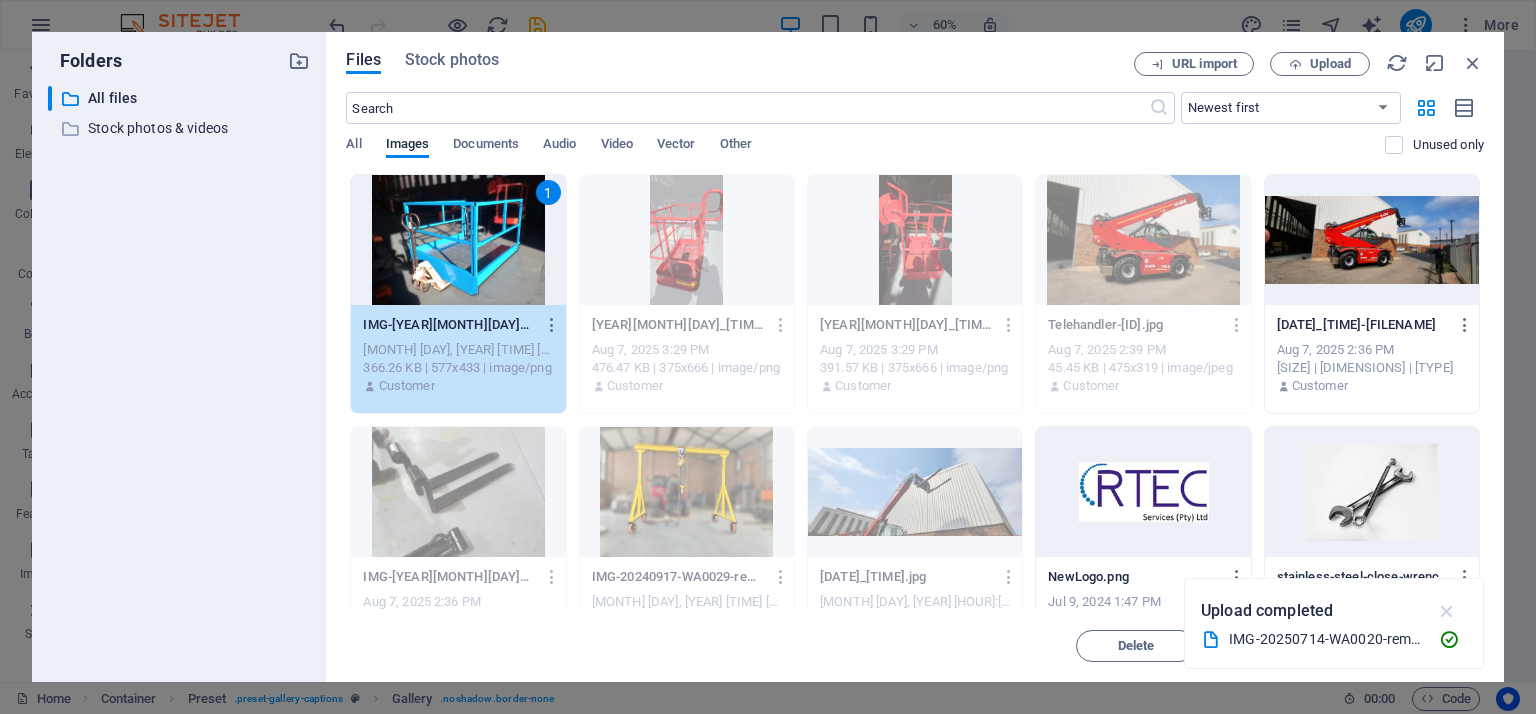 click at bounding box center (1447, 611) 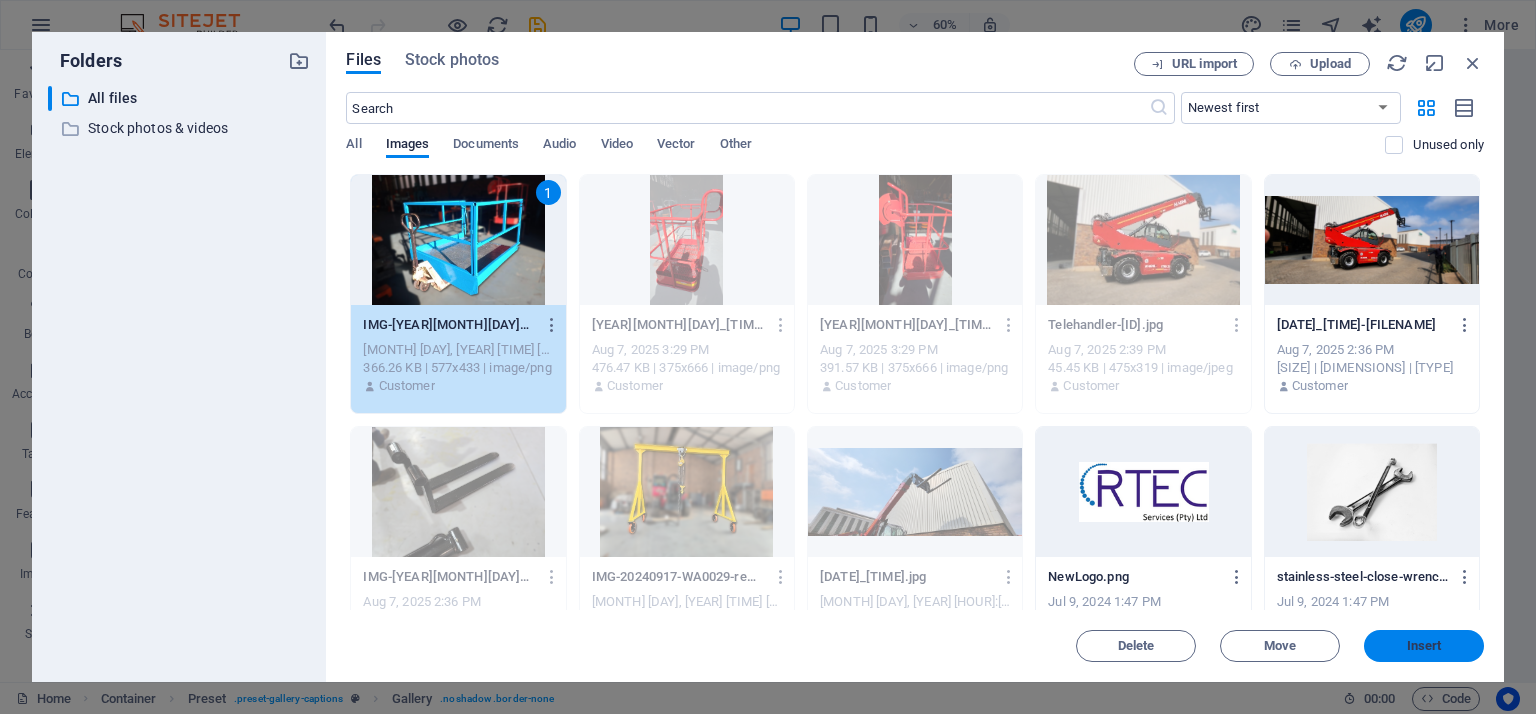 click on "Insert" at bounding box center [1424, 646] 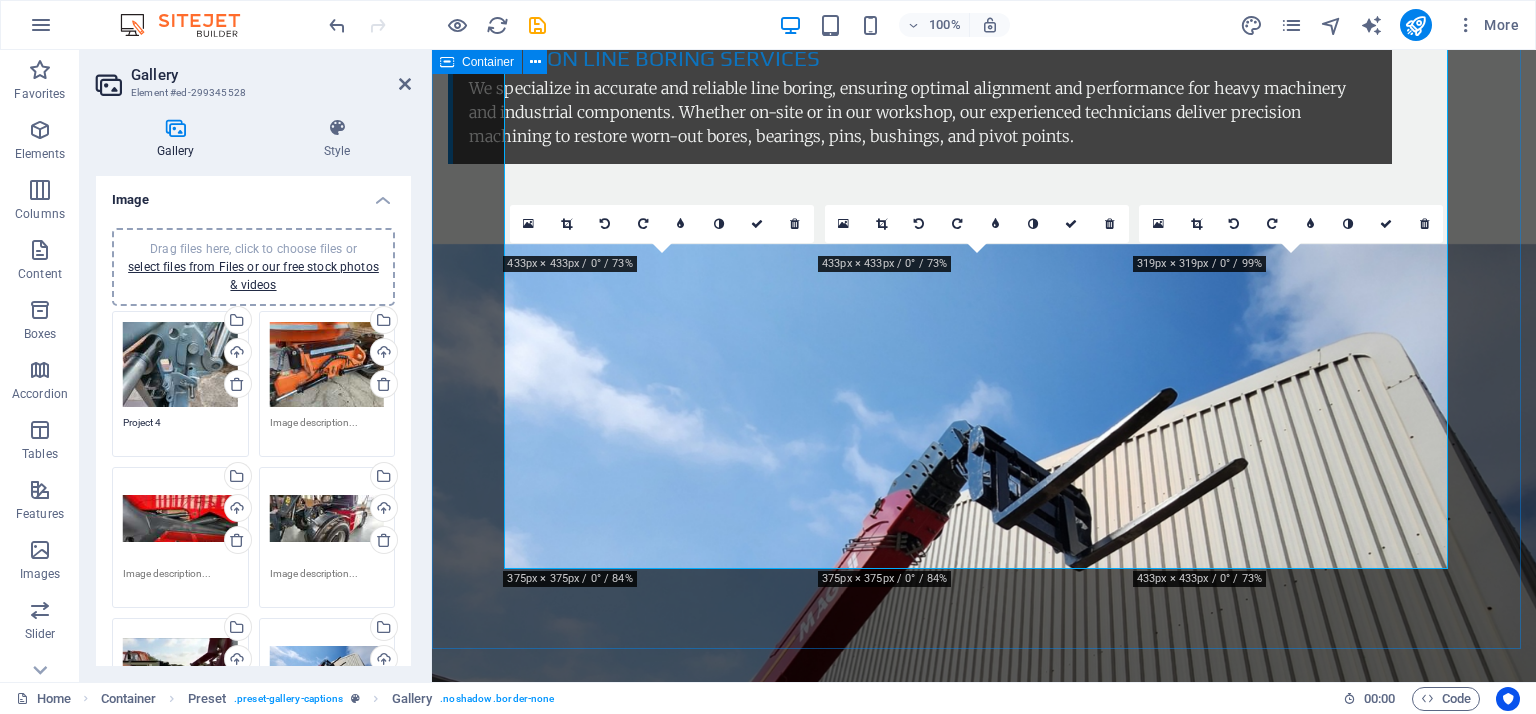 scroll, scrollTop: 3954, scrollLeft: 0, axis: vertical 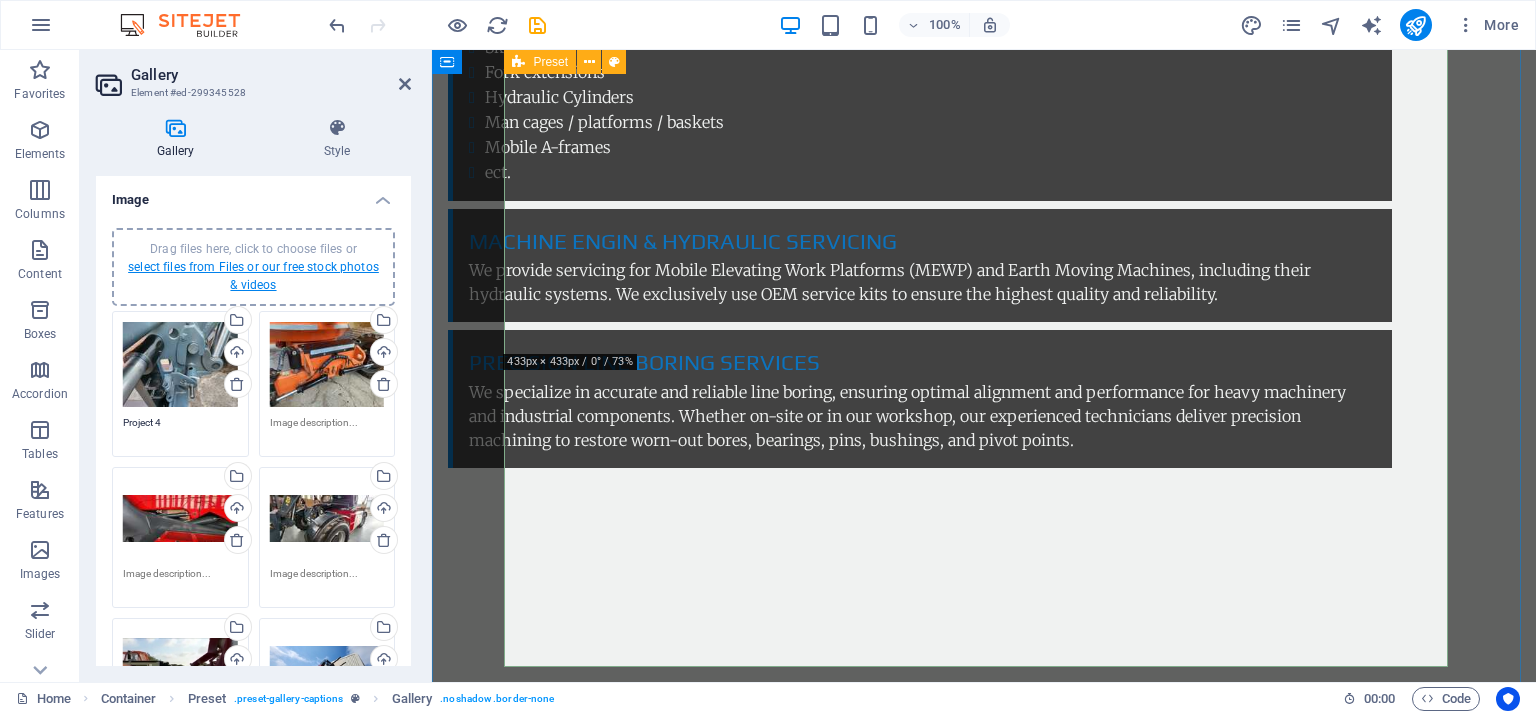 click on "select files from Files or our free stock photos & videos" at bounding box center [253, 276] 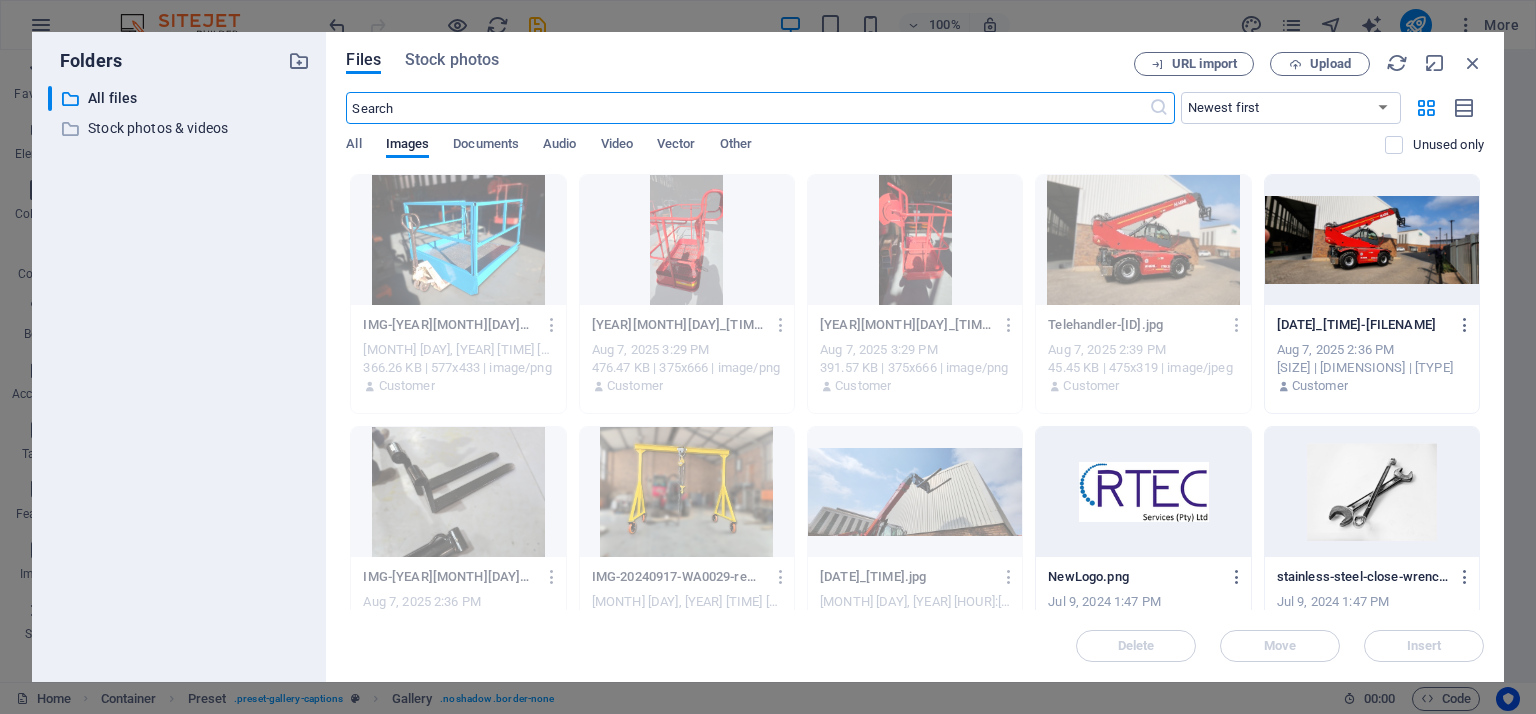 scroll, scrollTop: 4160, scrollLeft: 0, axis: vertical 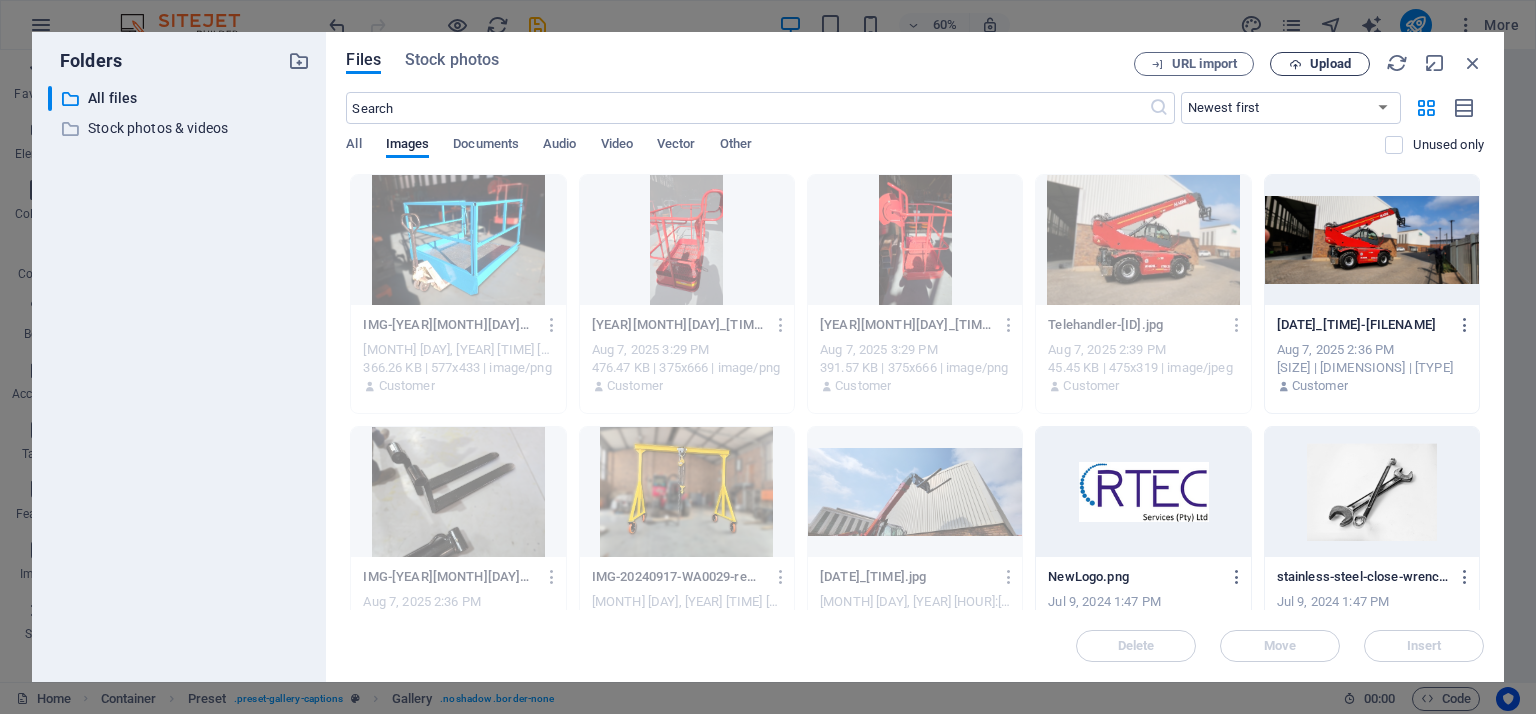 click on "Upload" at bounding box center [1320, 64] 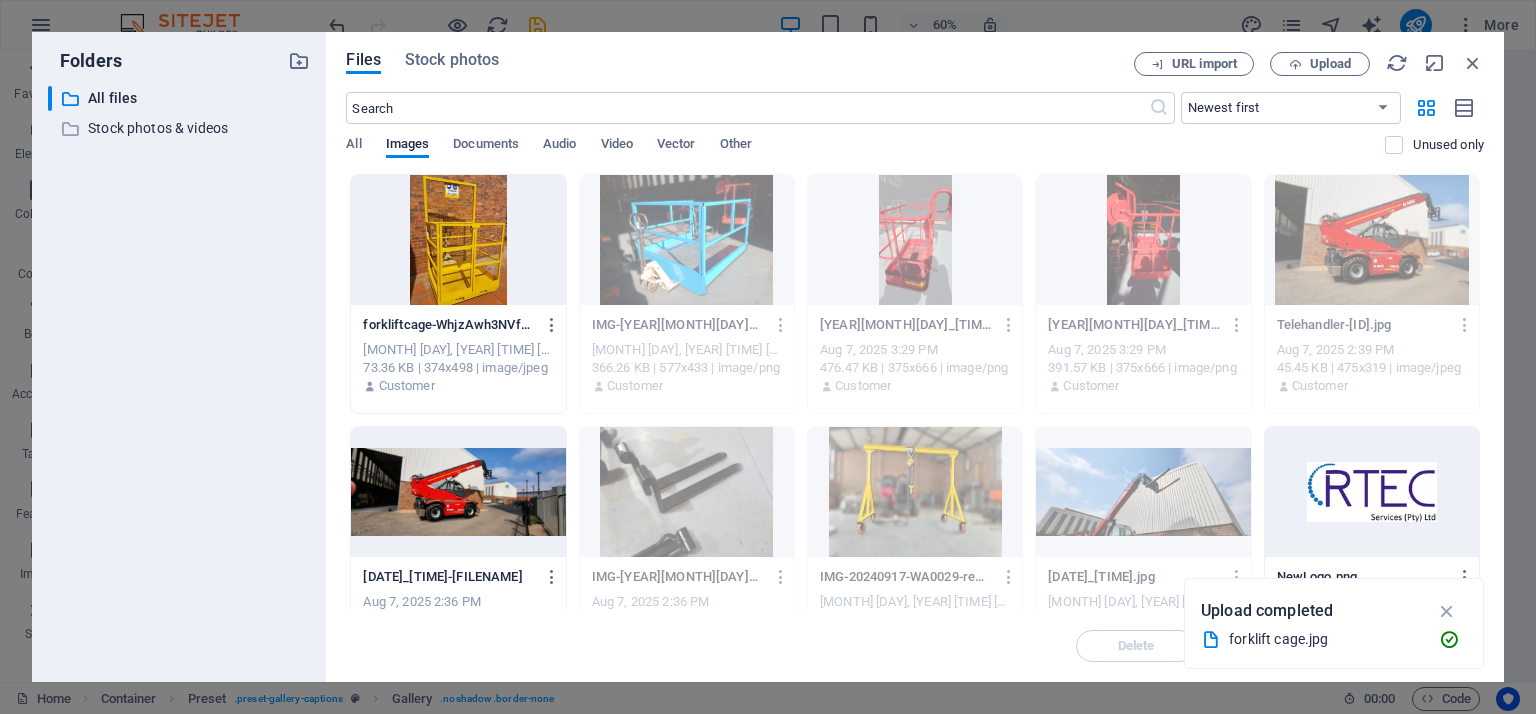 click at bounding box center (458, 240) 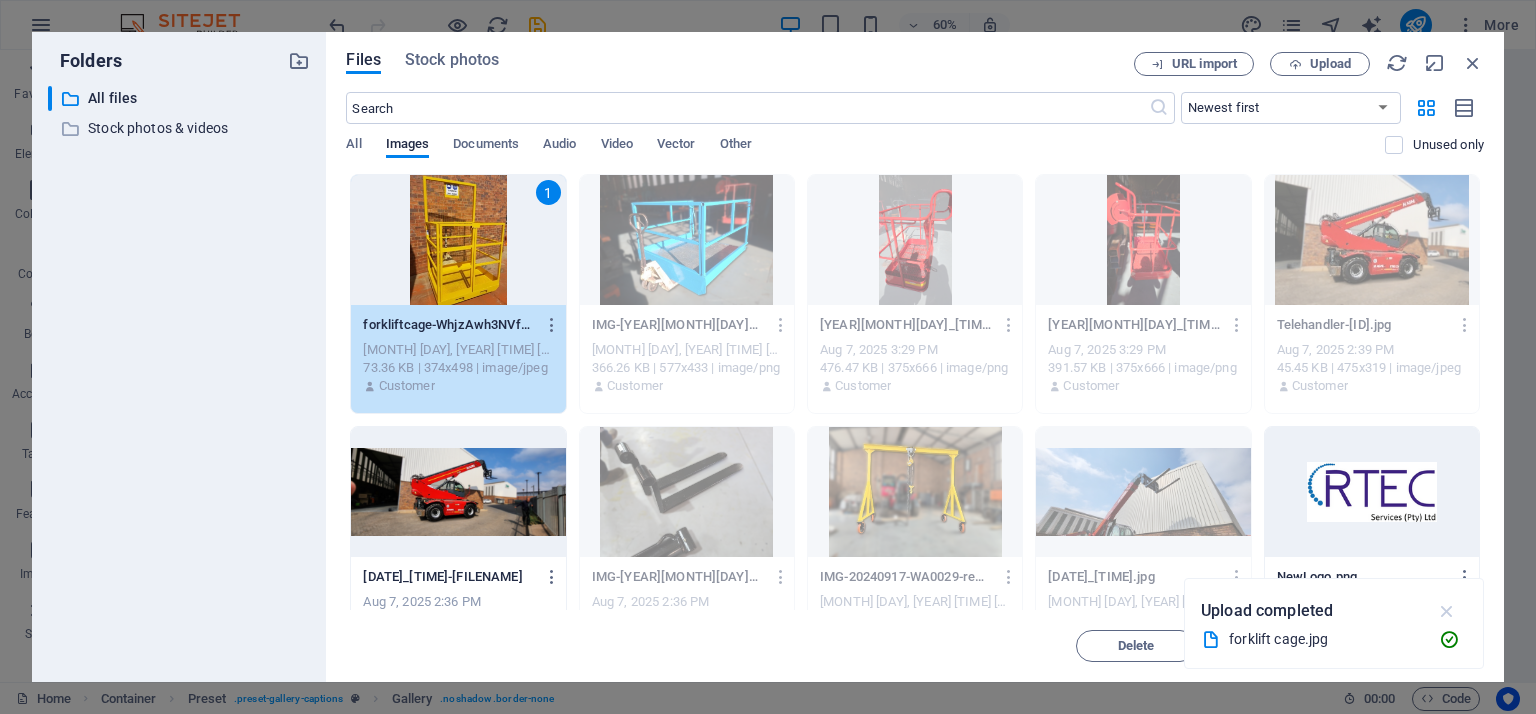 click at bounding box center [1447, 611] 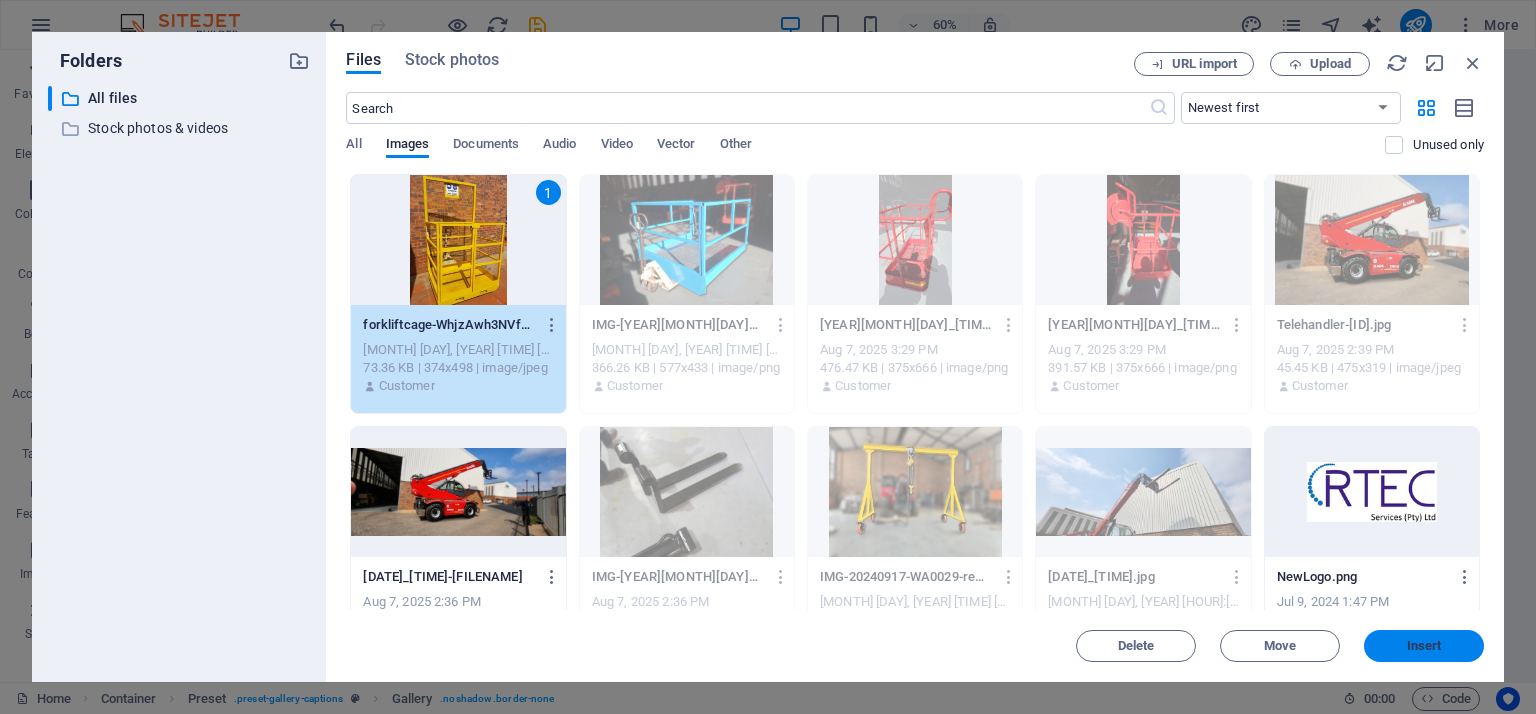 click on "Insert" at bounding box center (1424, 646) 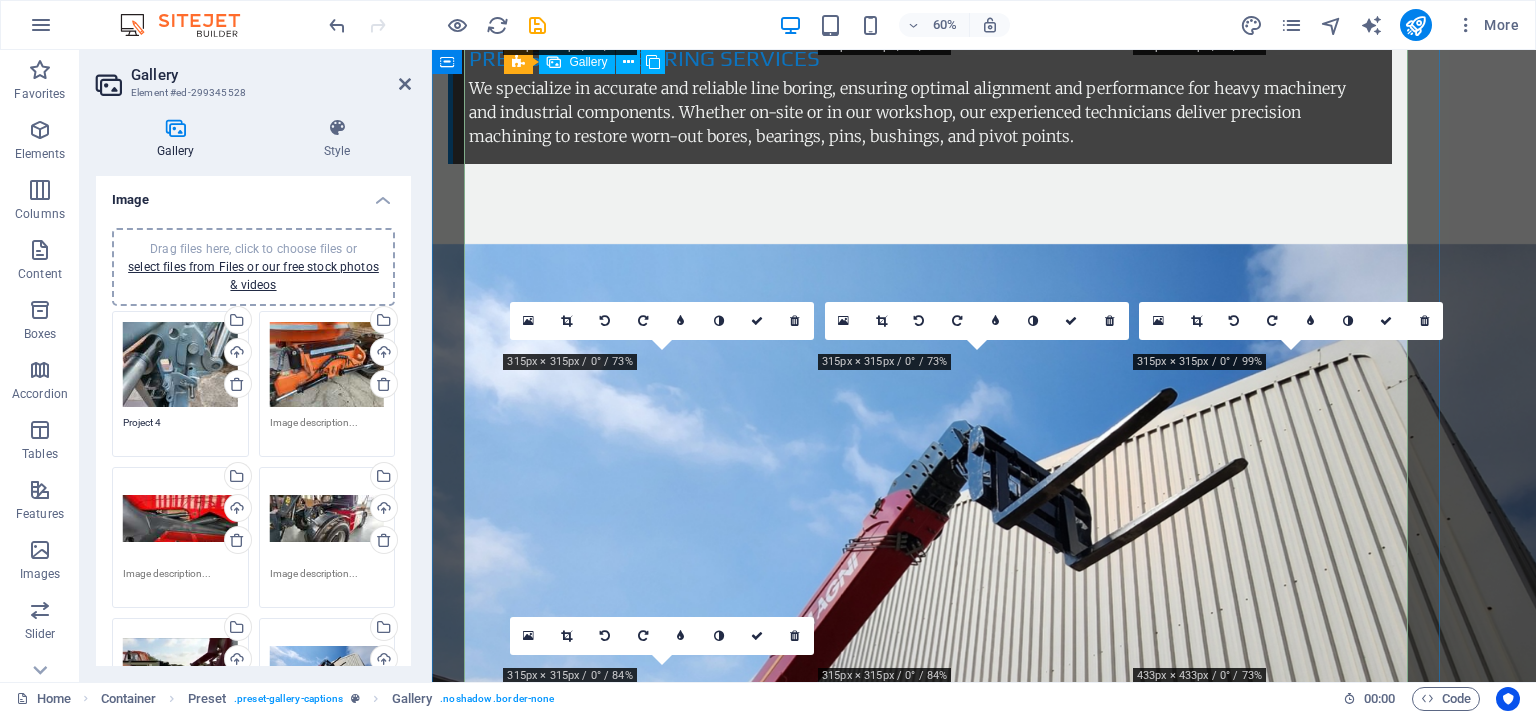 scroll, scrollTop: 3856, scrollLeft: 0, axis: vertical 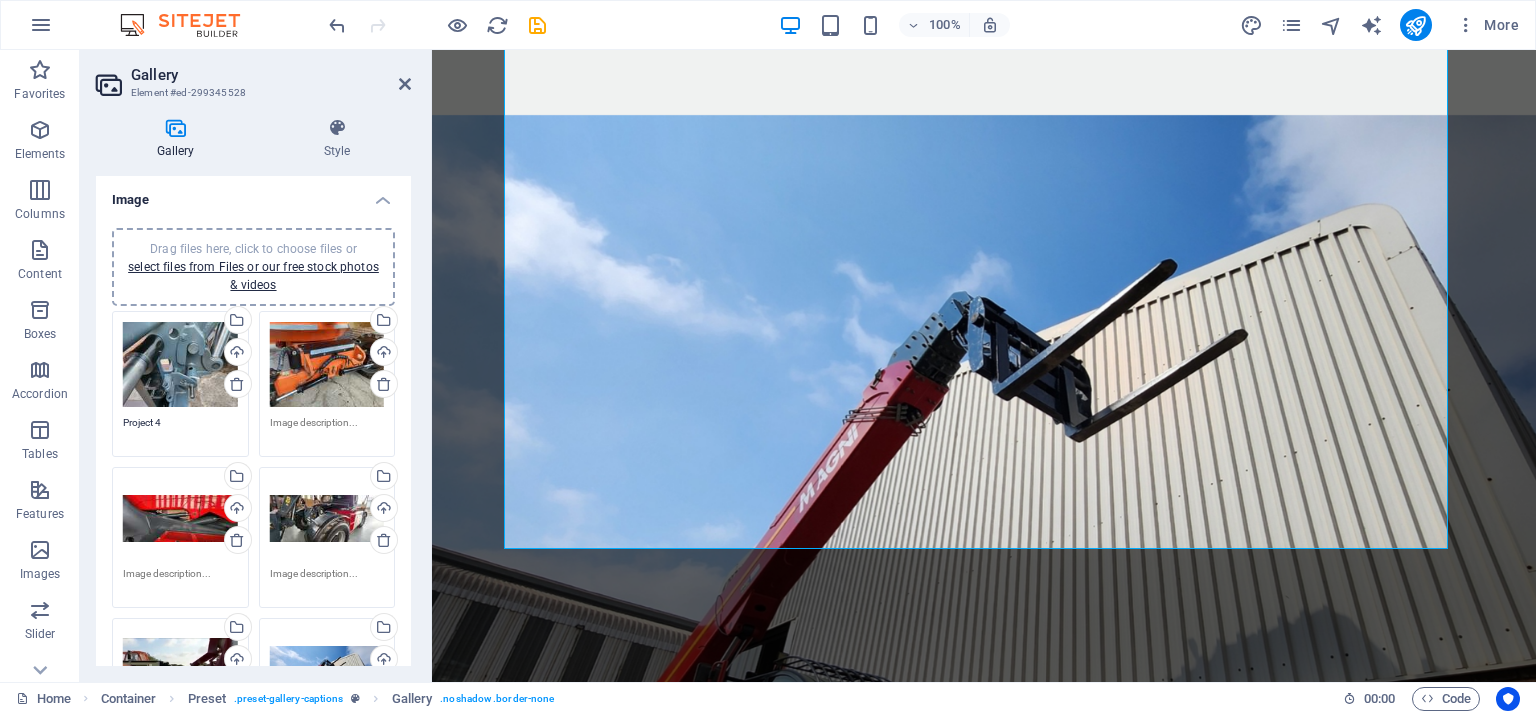 click on "Drag files here, click to choose files or select files from Files or our free stock photos & videos" at bounding box center [253, 267] 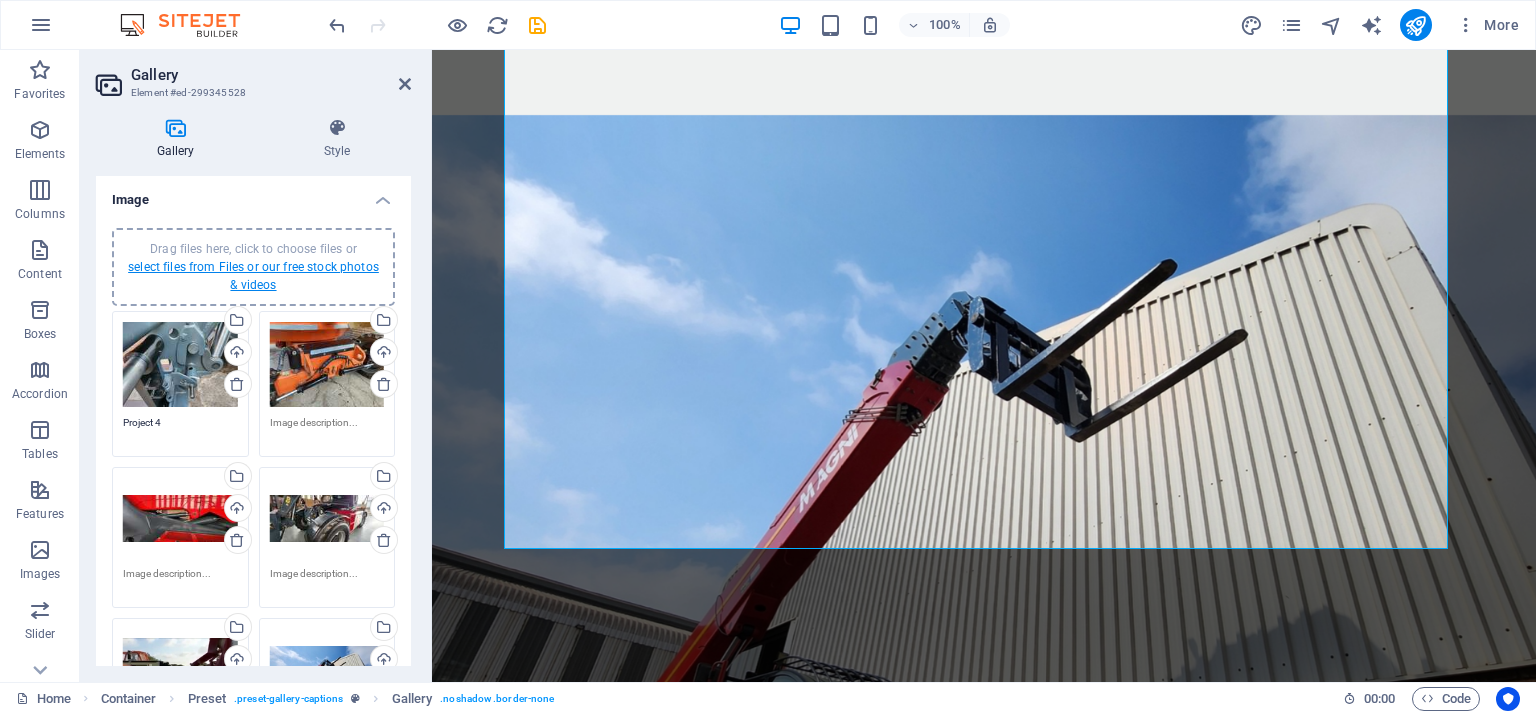 click on "select files from Files or our free stock photos & videos" at bounding box center [253, 276] 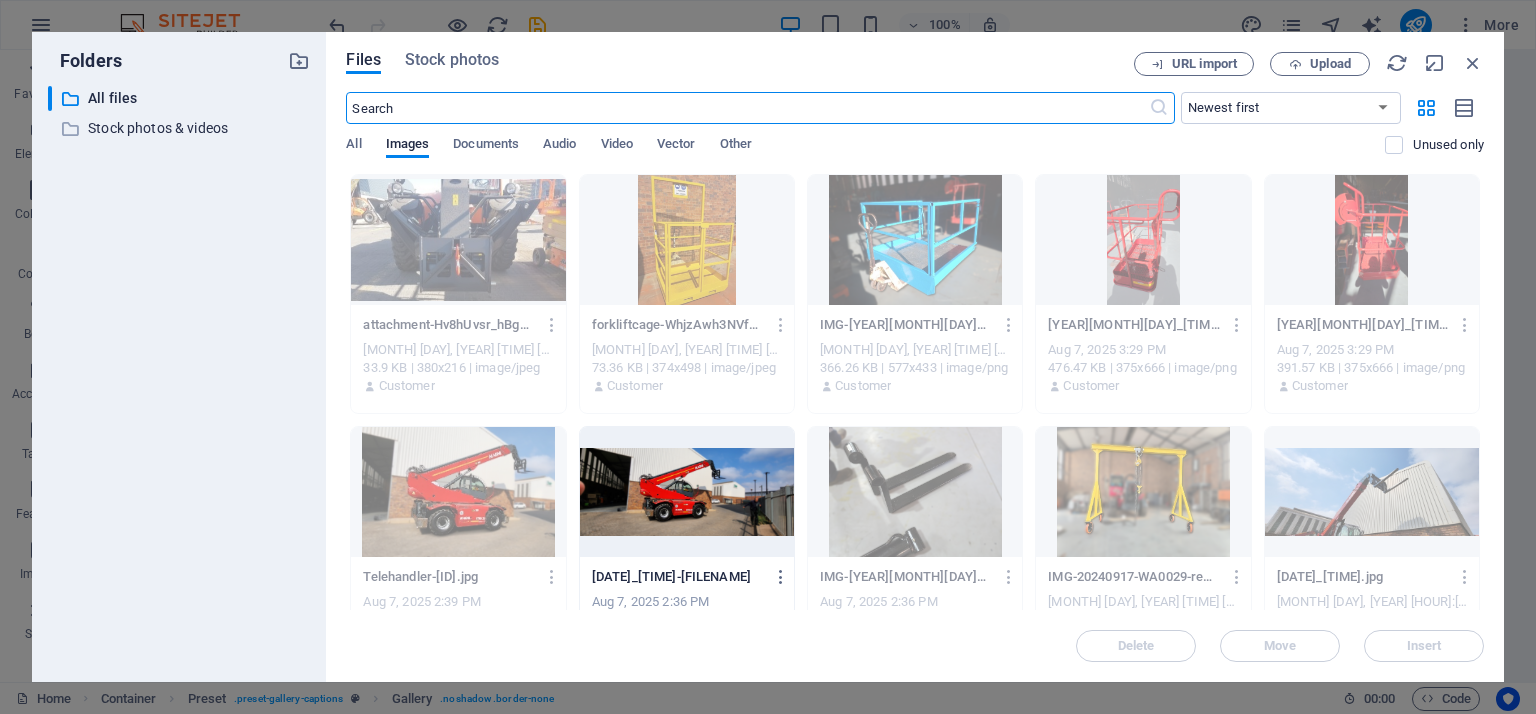 scroll, scrollTop: 4474, scrollLeft: 0, axis: vertical 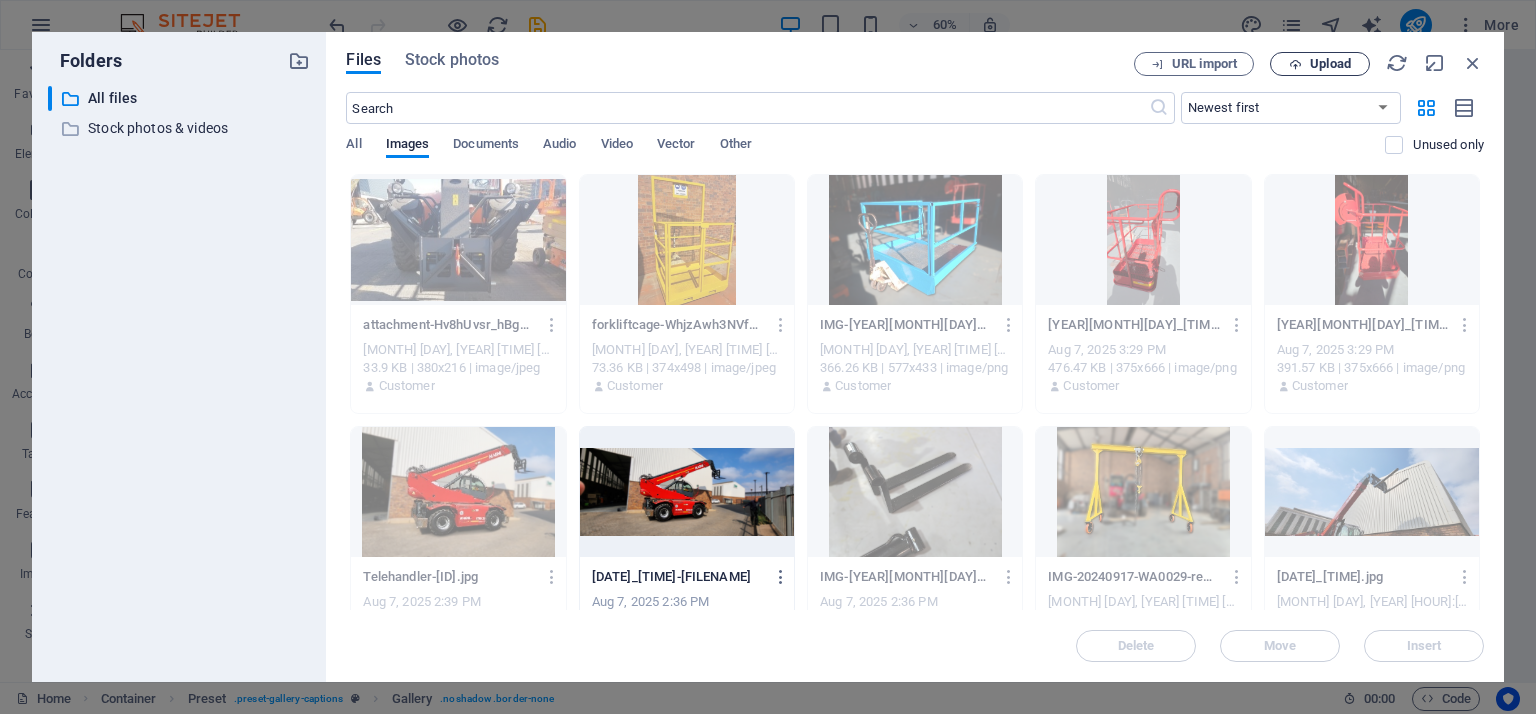 click on "Upload" at bounding box center [1330, 64] 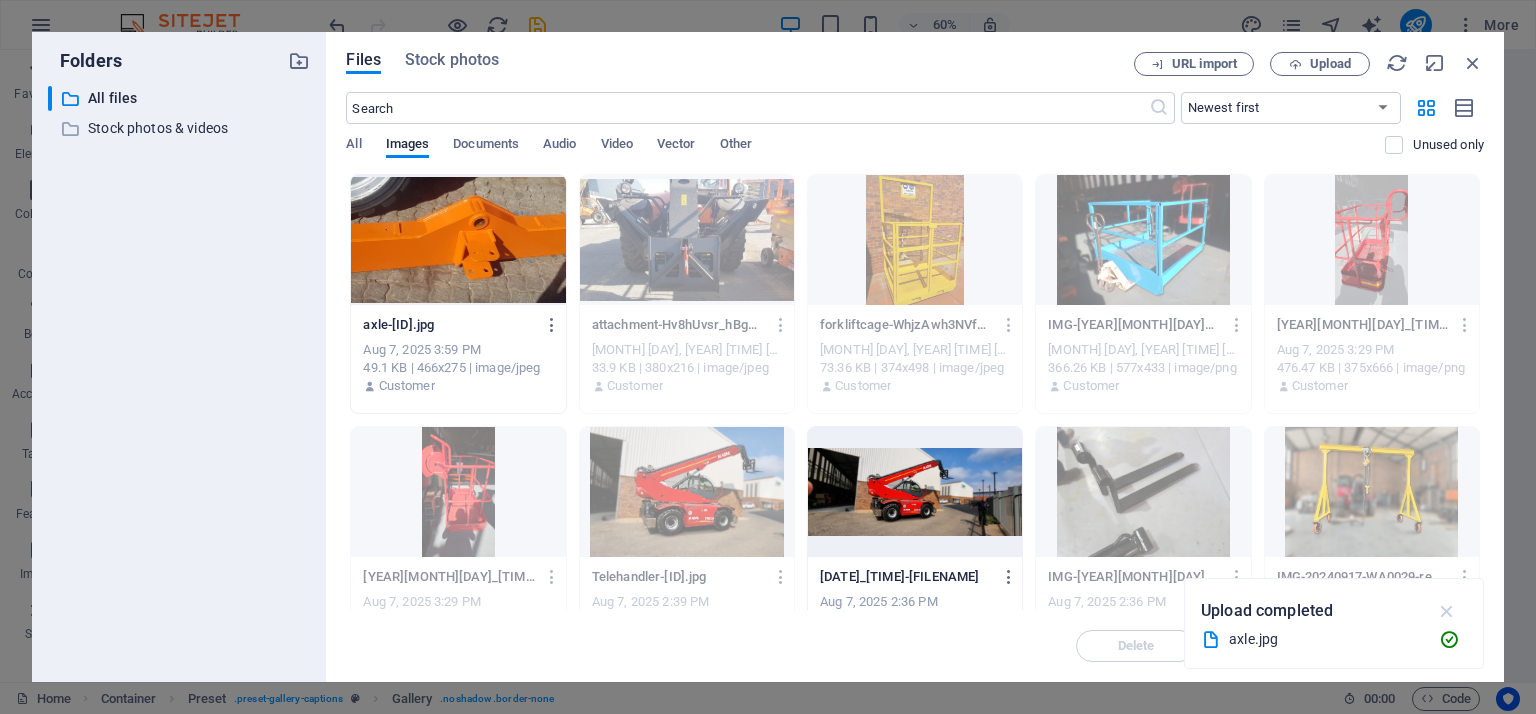 click at bounding box center [1447, 611] 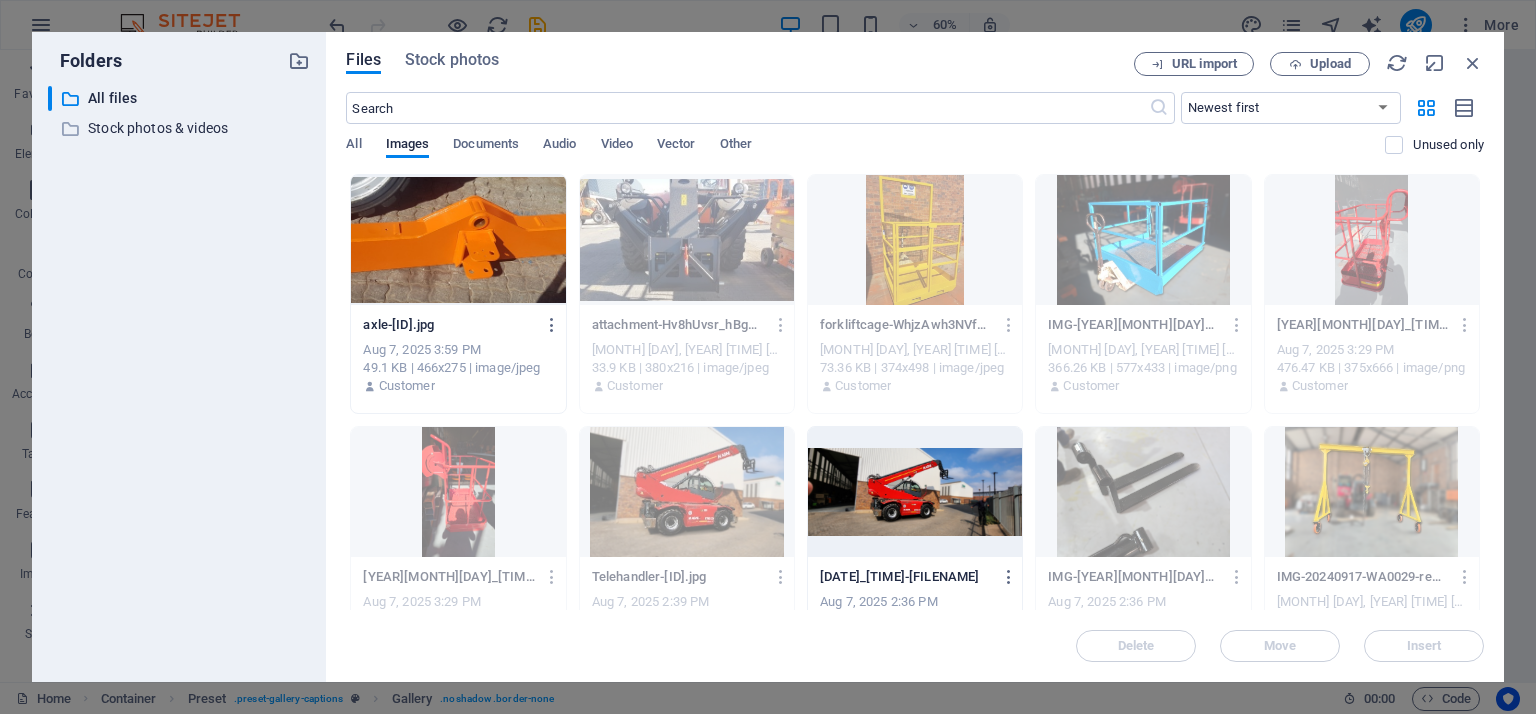 click at bounding box center [458, 240] 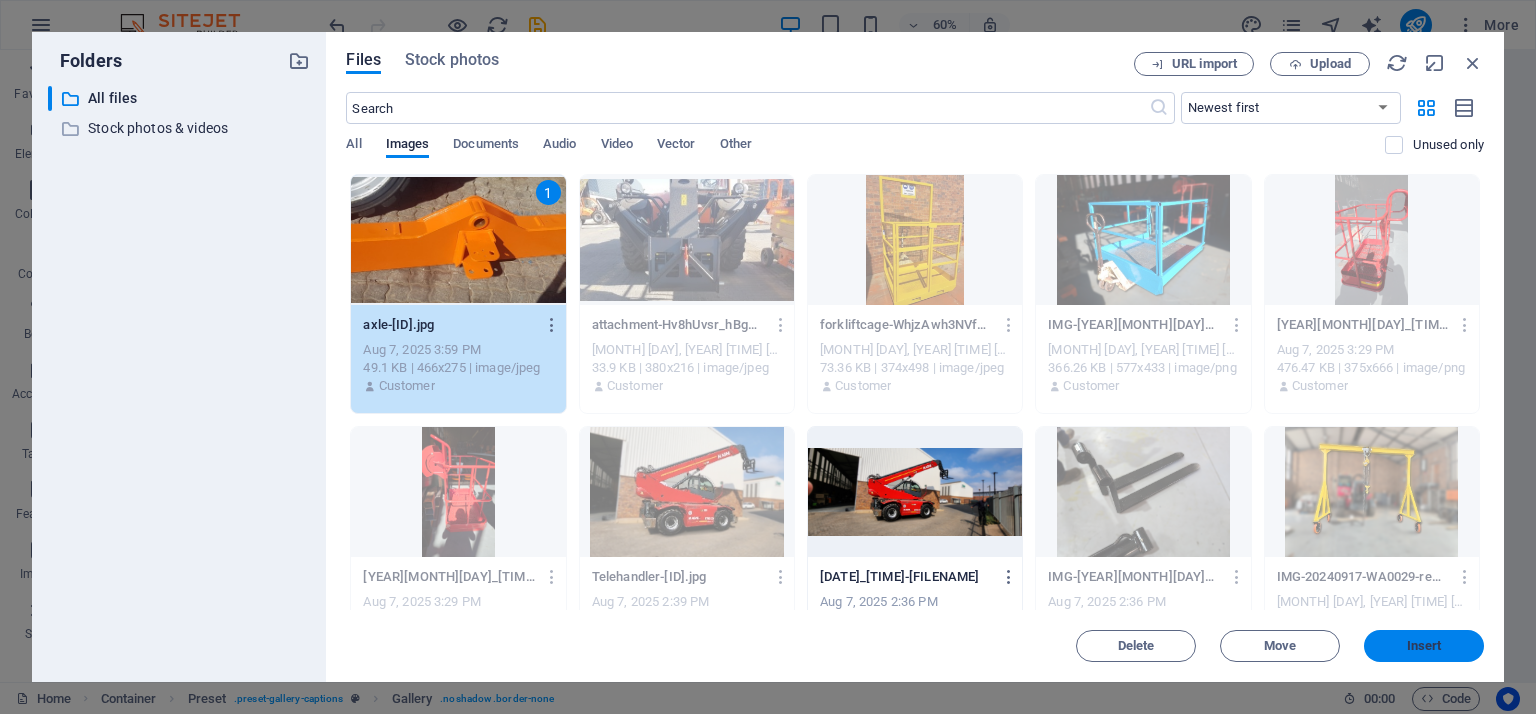 click on "Insert" at bounding box center [1424, 646] 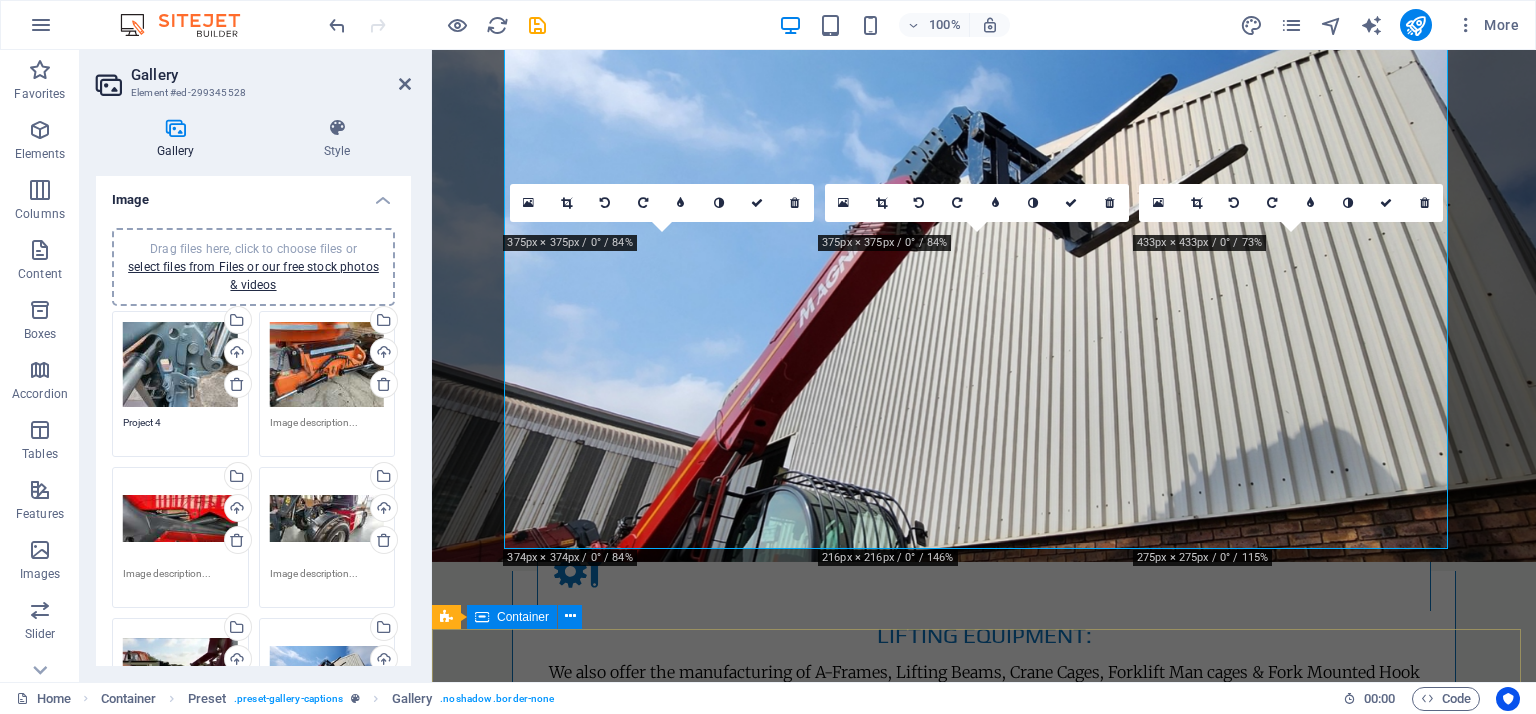 scroll, scrollTop: 4289, scrollLeft: 0, axis: vertical 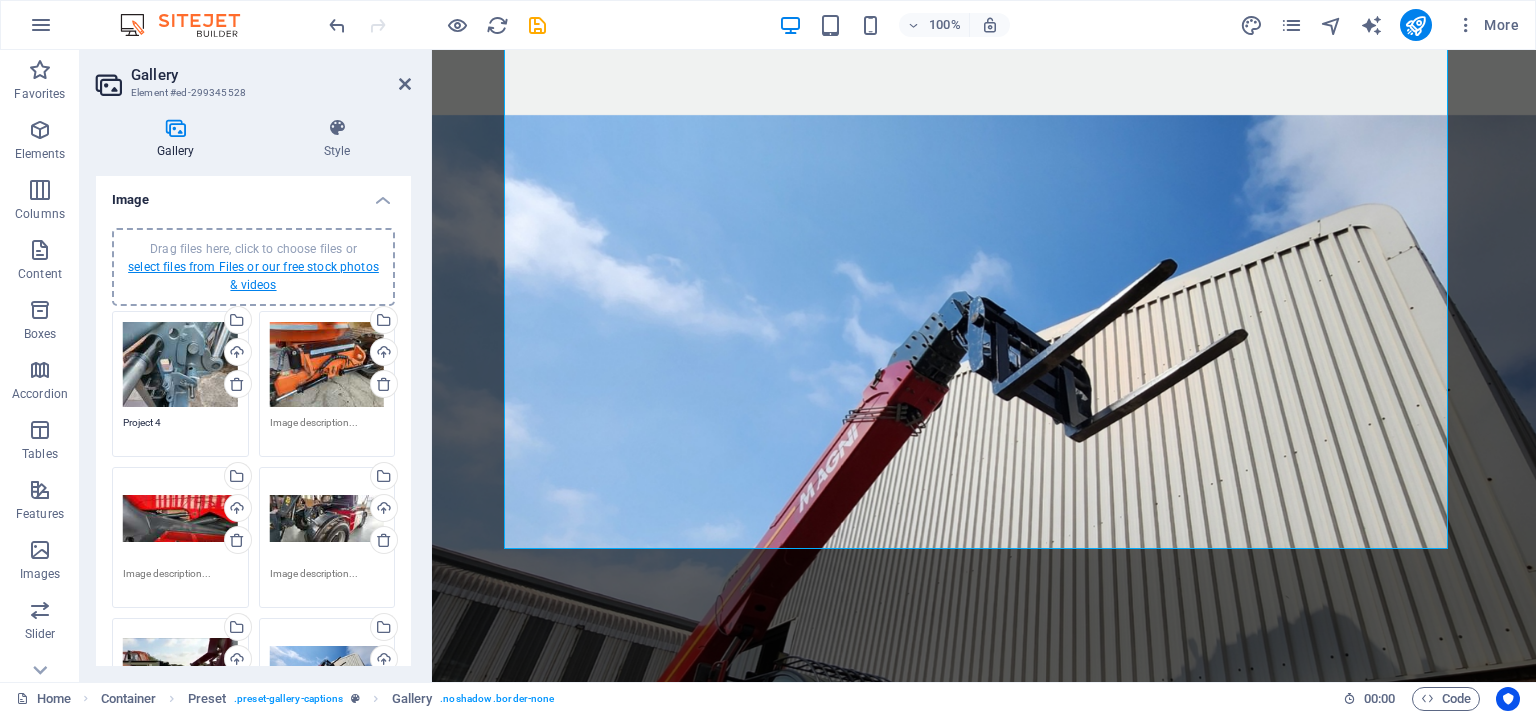 click on "select files from Files or our free stock photos & videos" at bounding box center (253, 276) 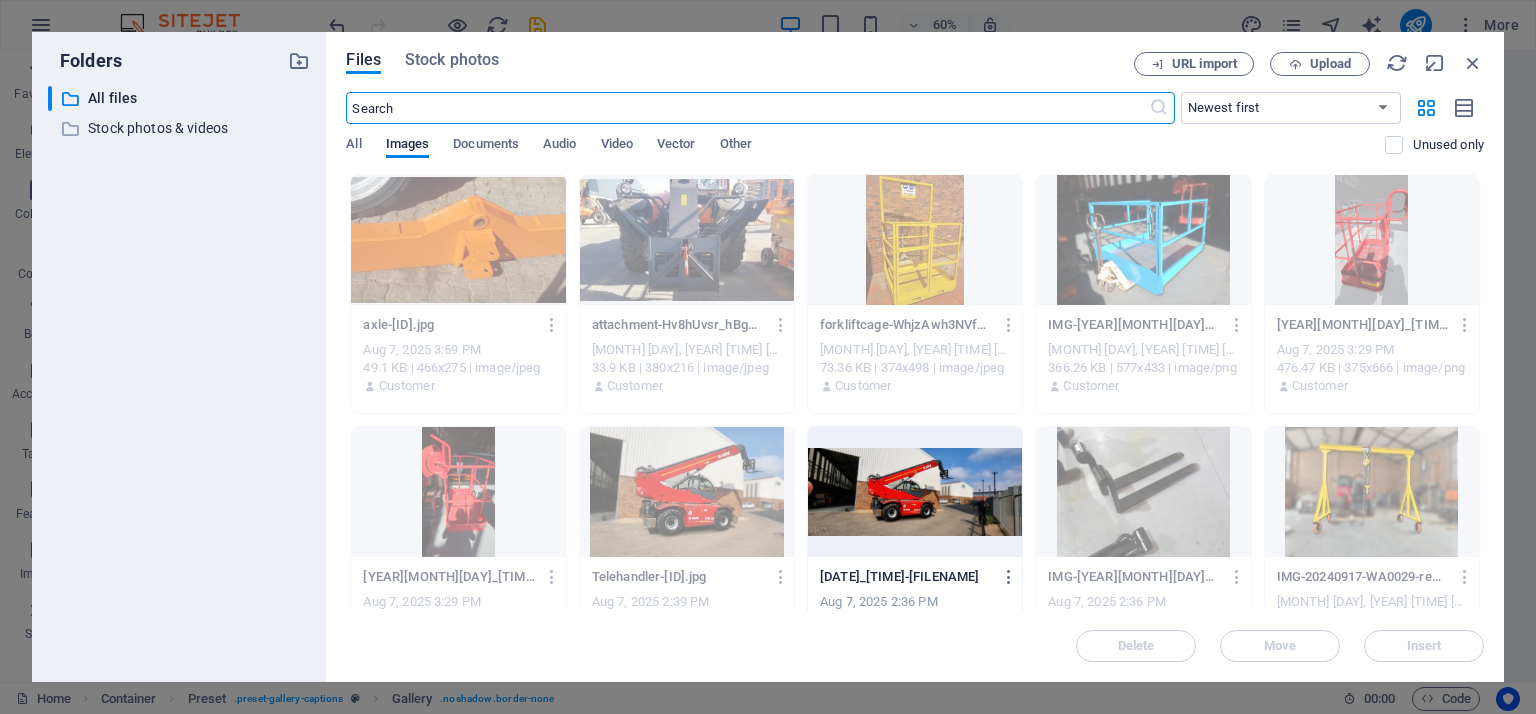 scroll, scrollTop: 4474, scrollLeft: 0, axis: vertical 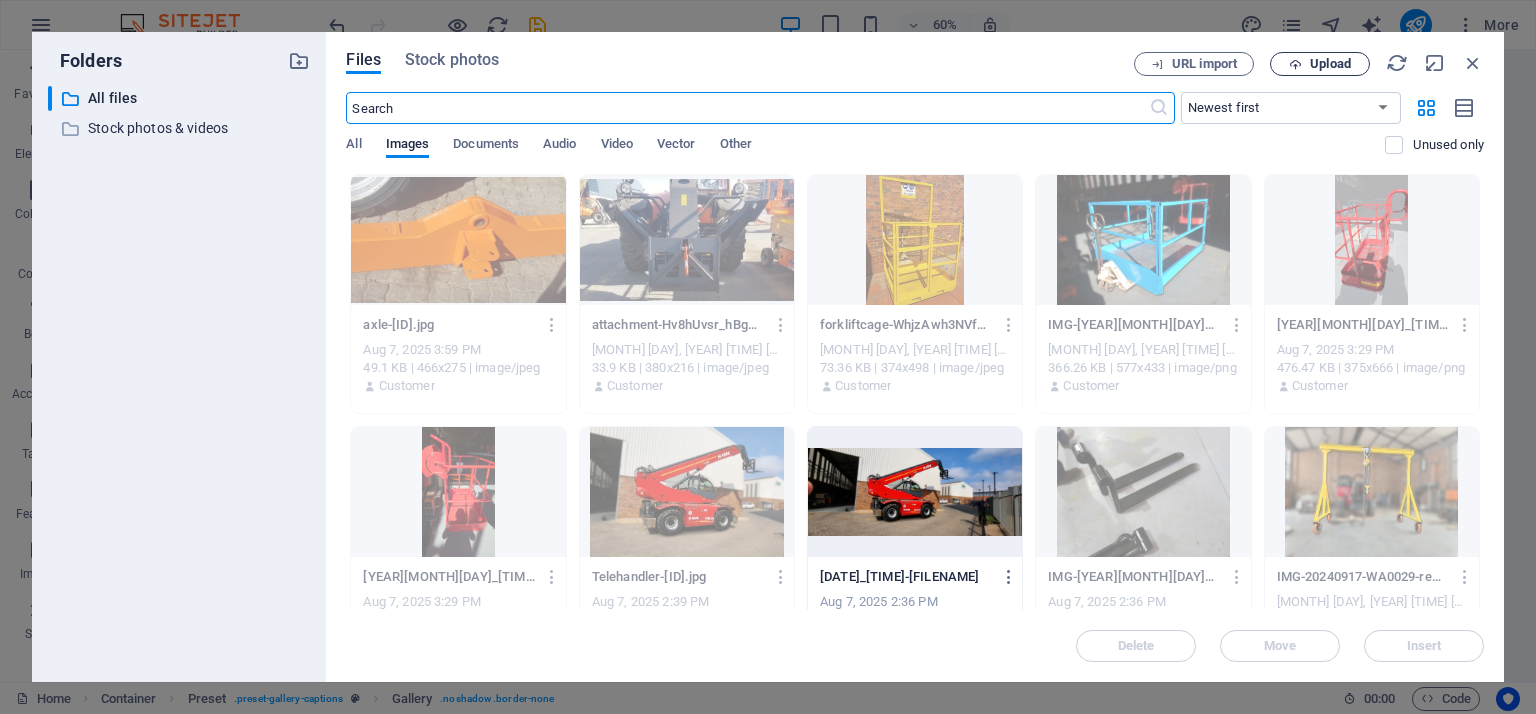 click on "Upload" at bounding box center (1330, 64) 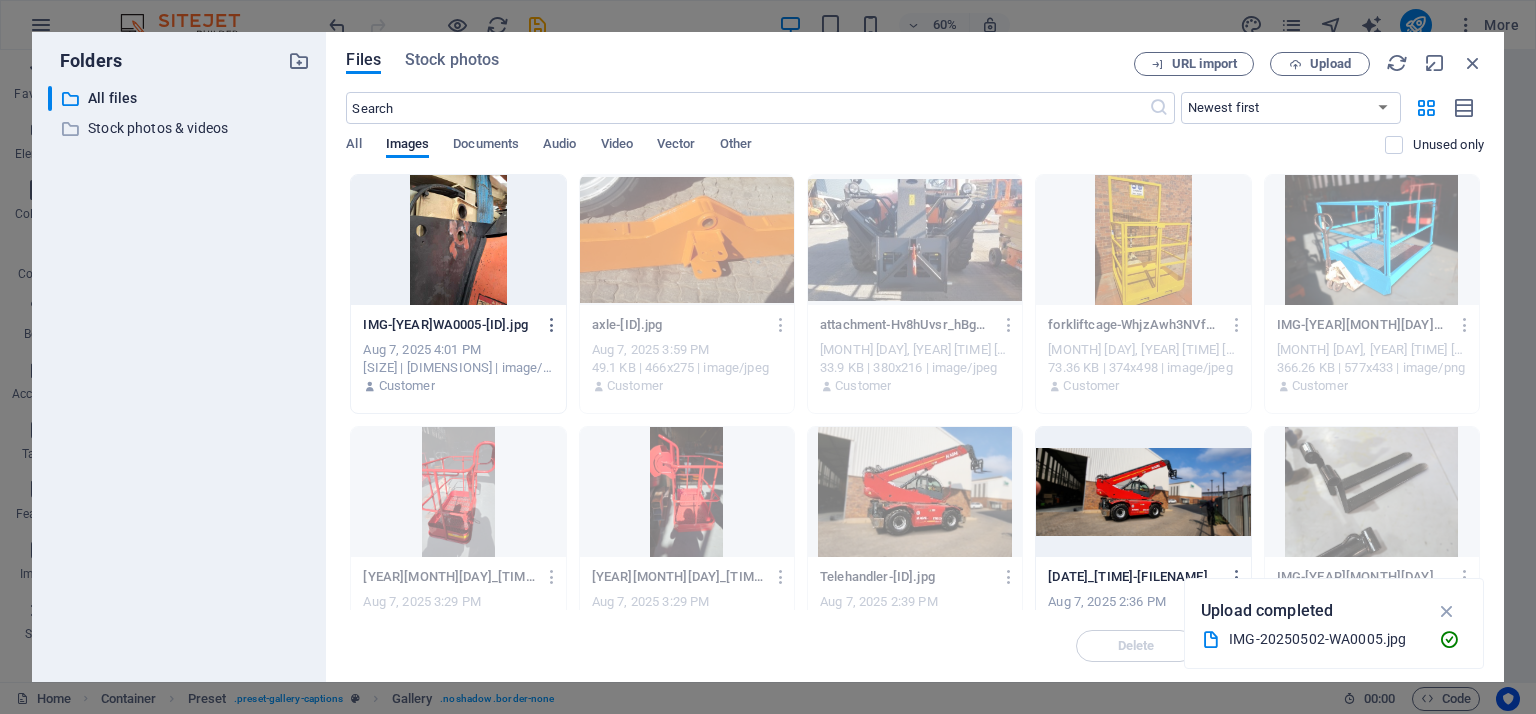 click at bounding box center (458, 240) 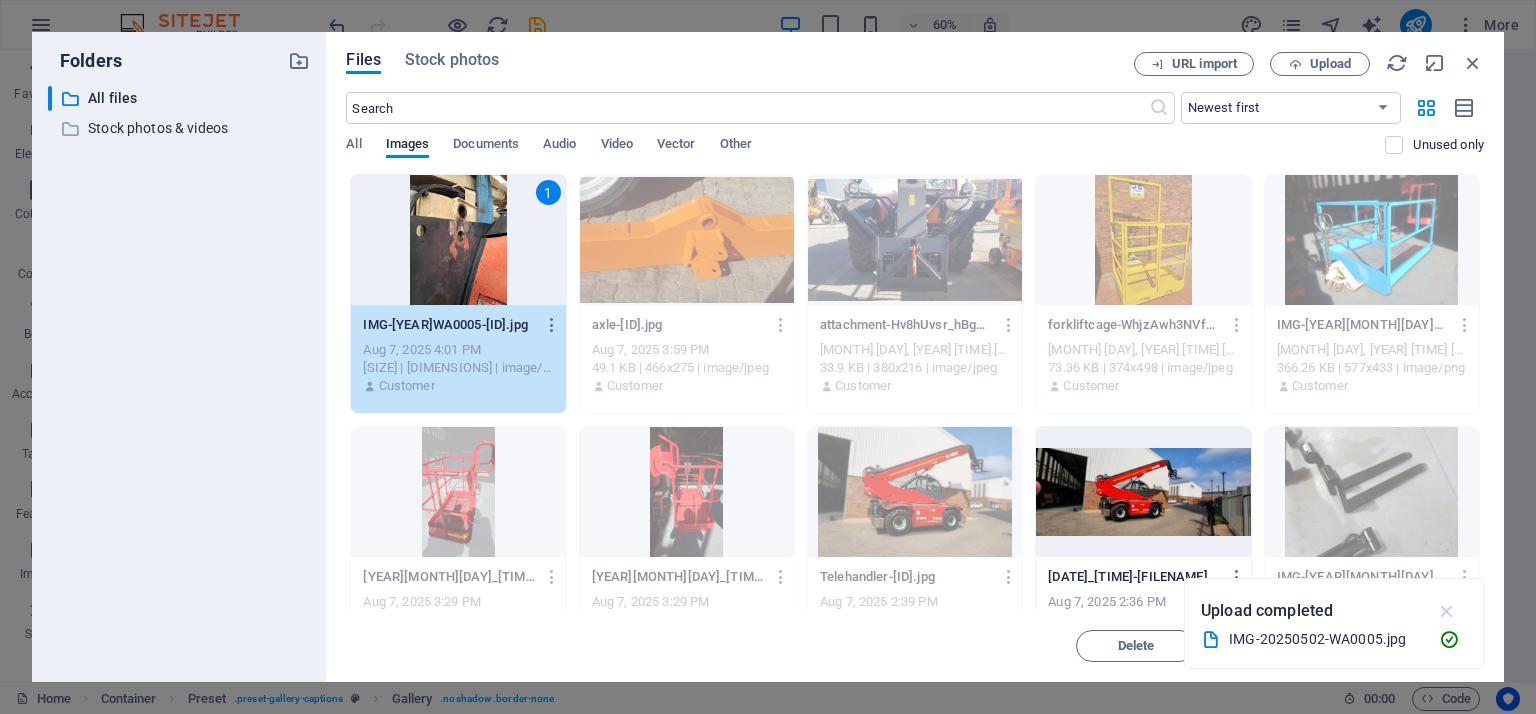click at bounding box center [1447, 611] 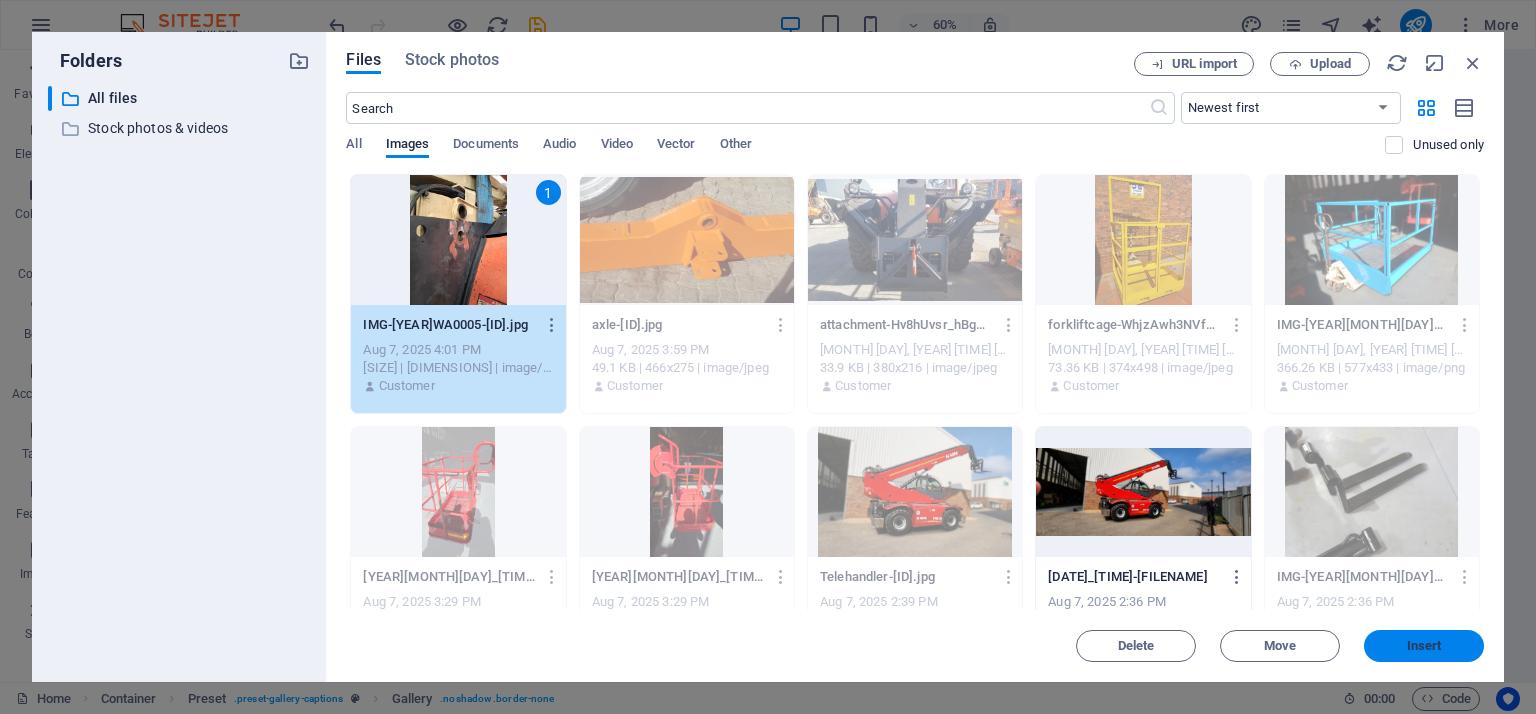 click on "Insert" at bounding box center (1424, 646) 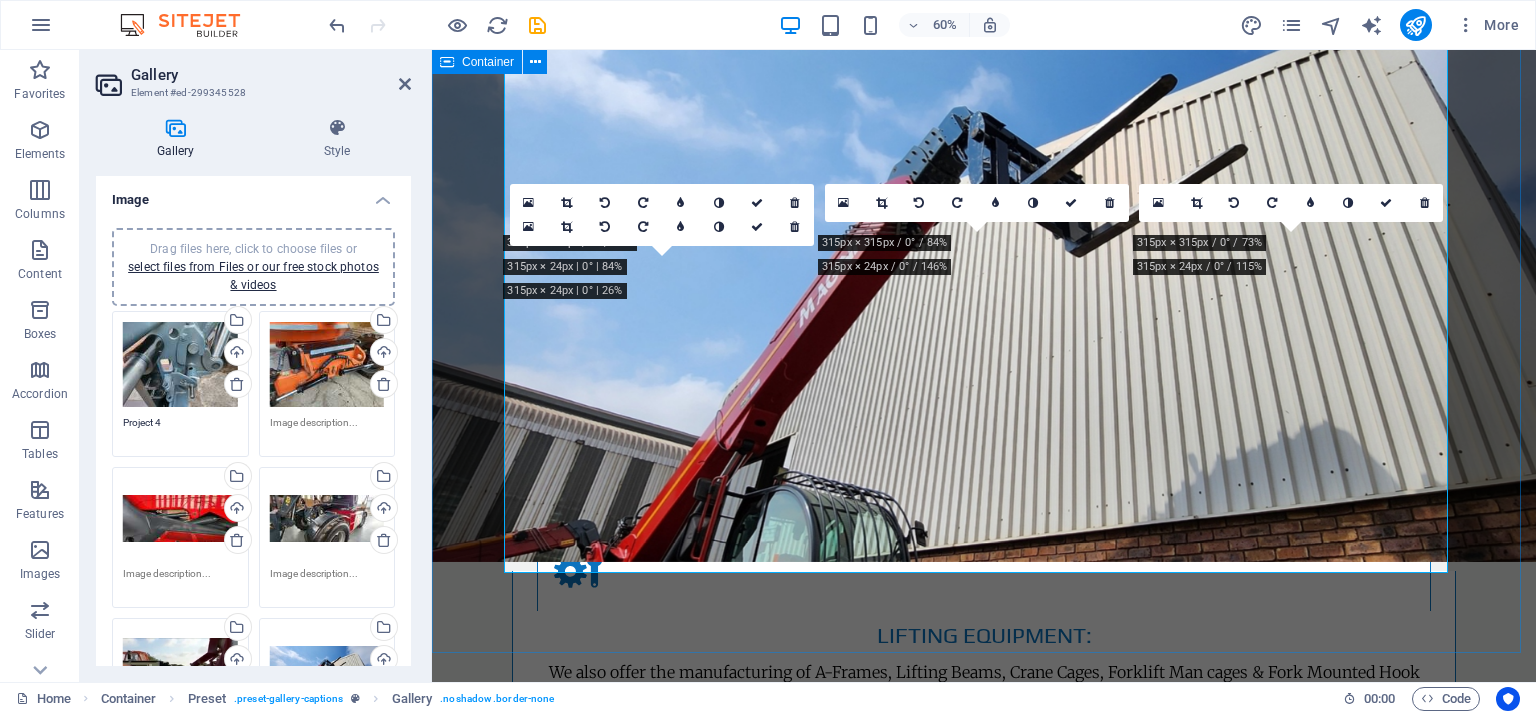 scroll, scrollTop: 4289, scrollLeft: 0, axis: vertical 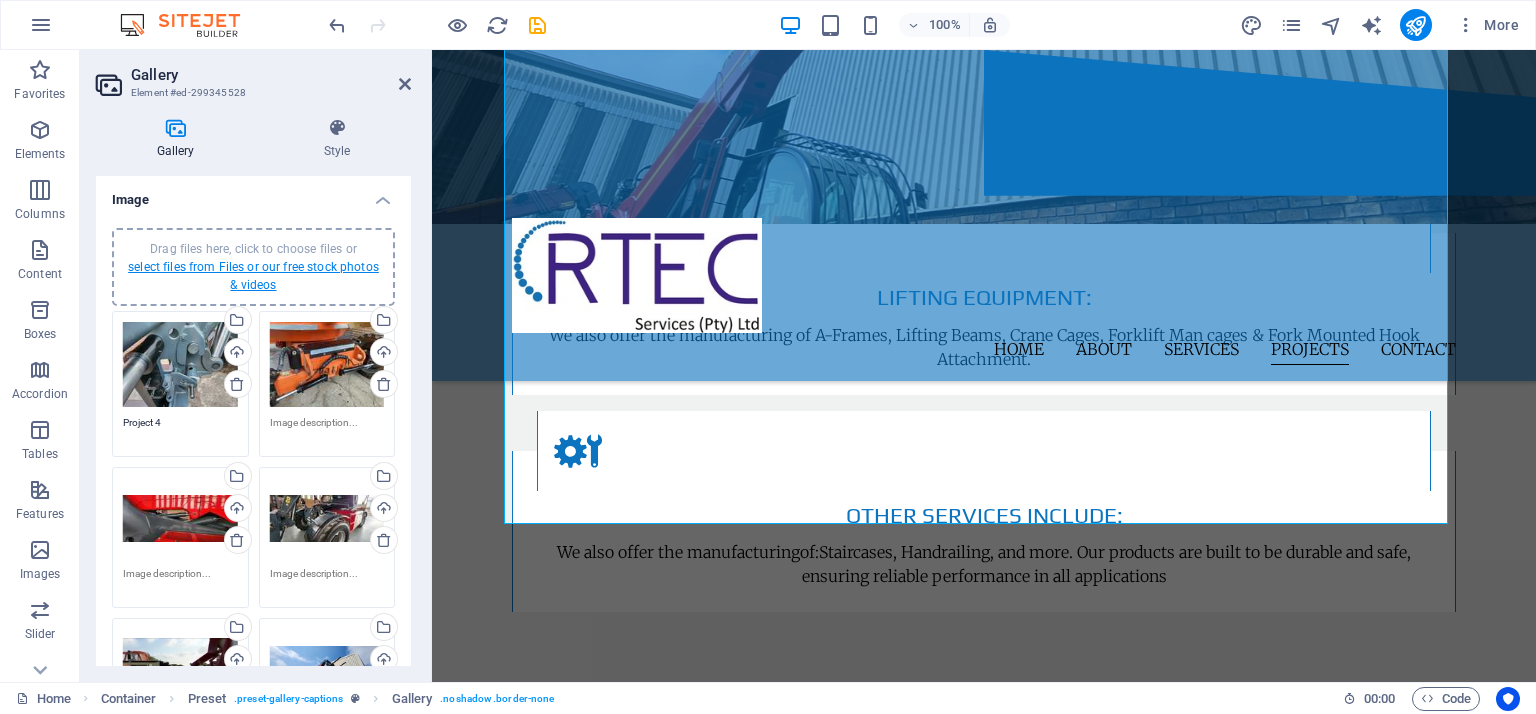 click on "select files from Files or our free stock photos & videos" at bounding box center (253, 276) 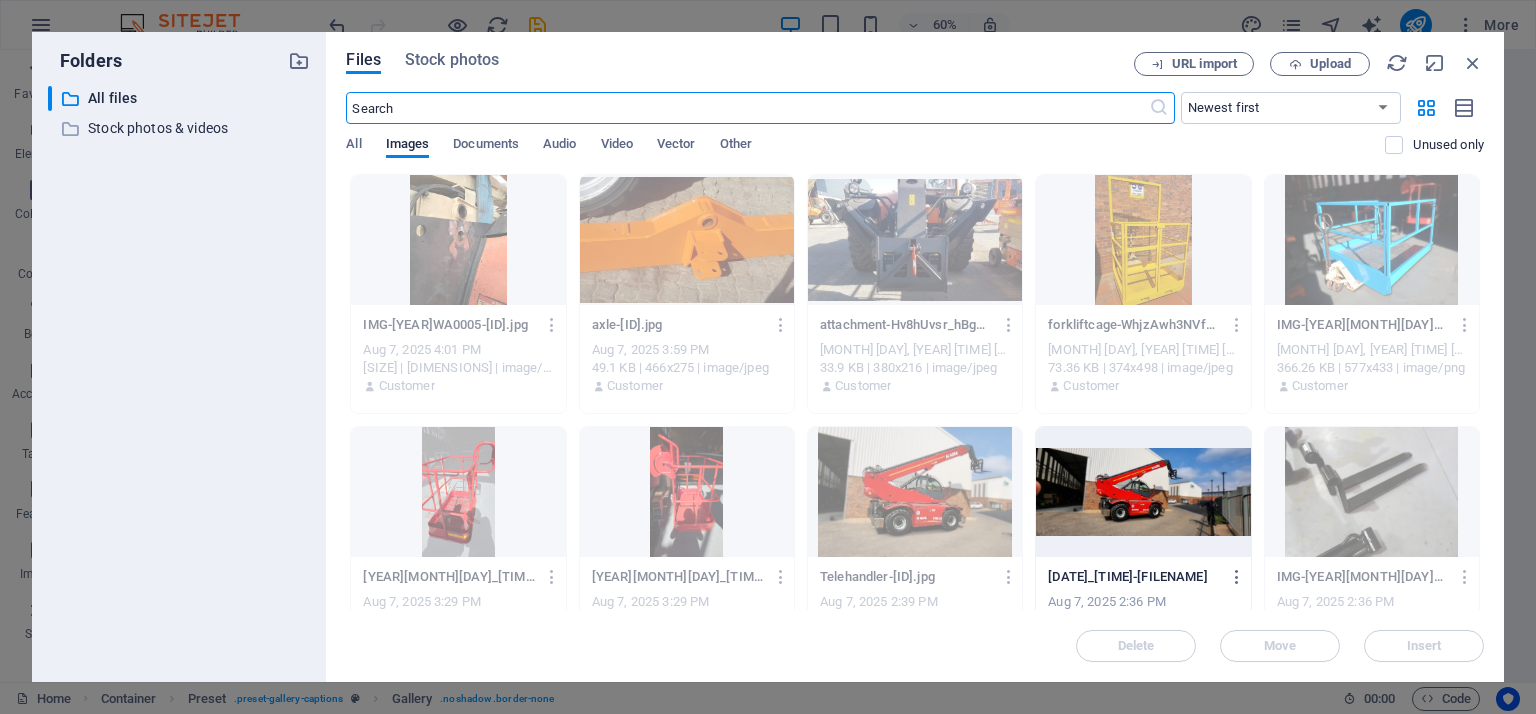 scroll, scrollTop: 4789, scrollLeft: 0, axis: vertical 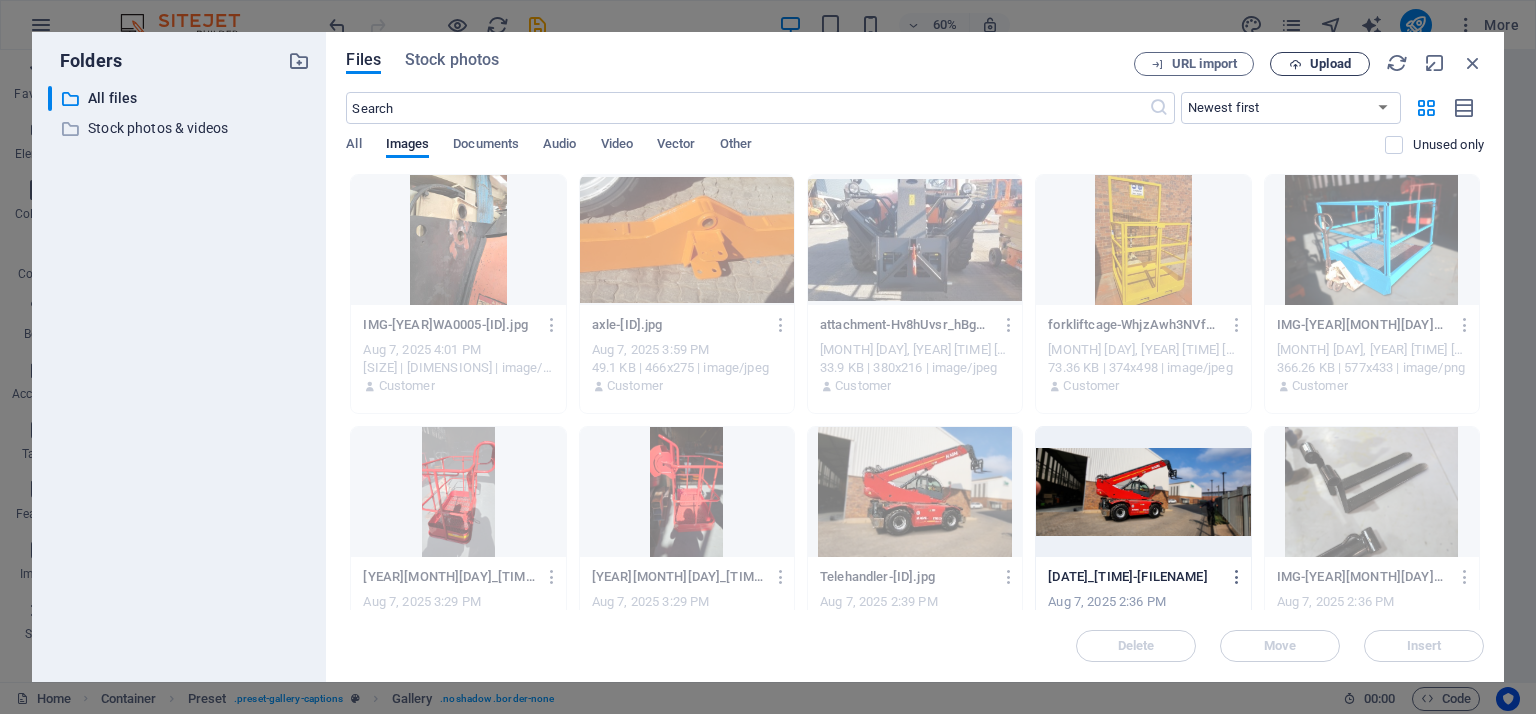 click on "Upload" at bounding box center [1330, 64] 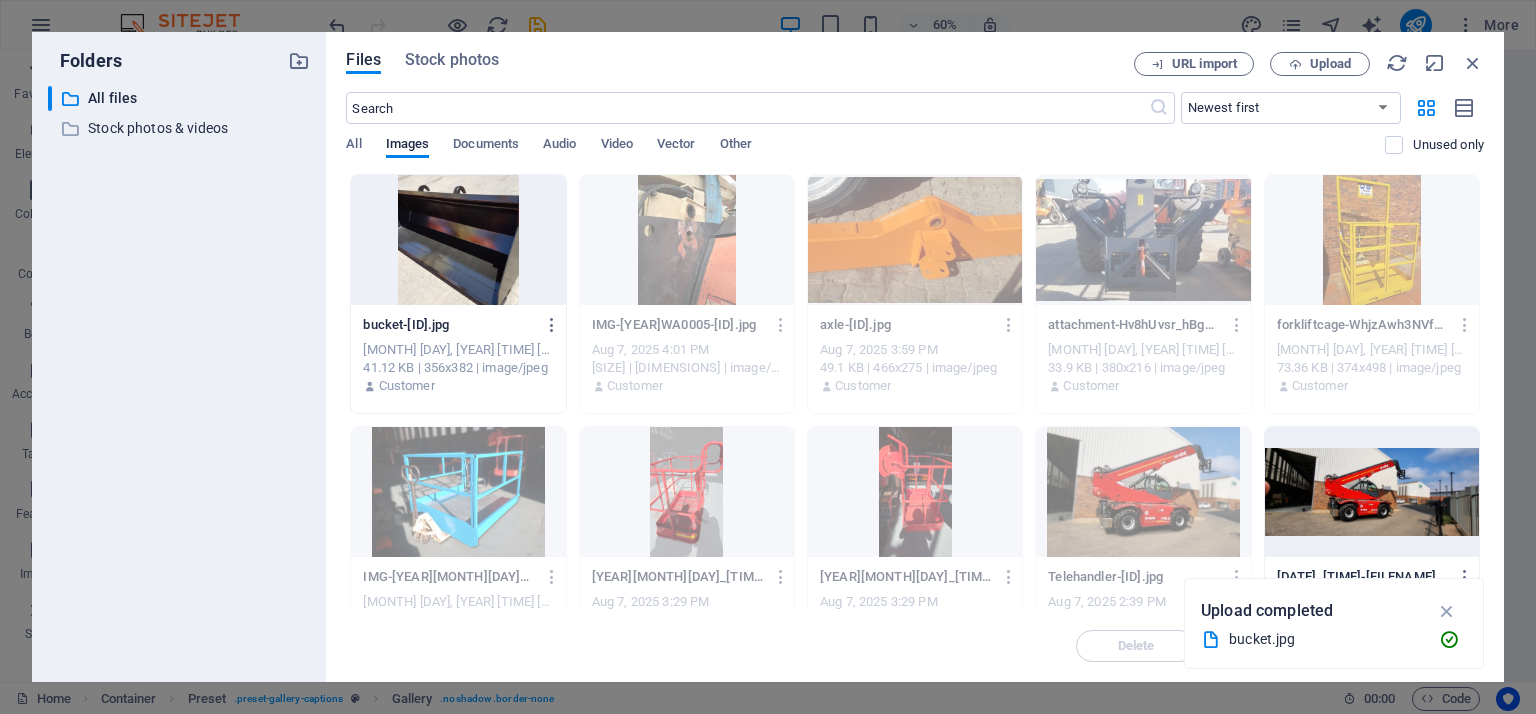 click at bounding box center [458, 240] 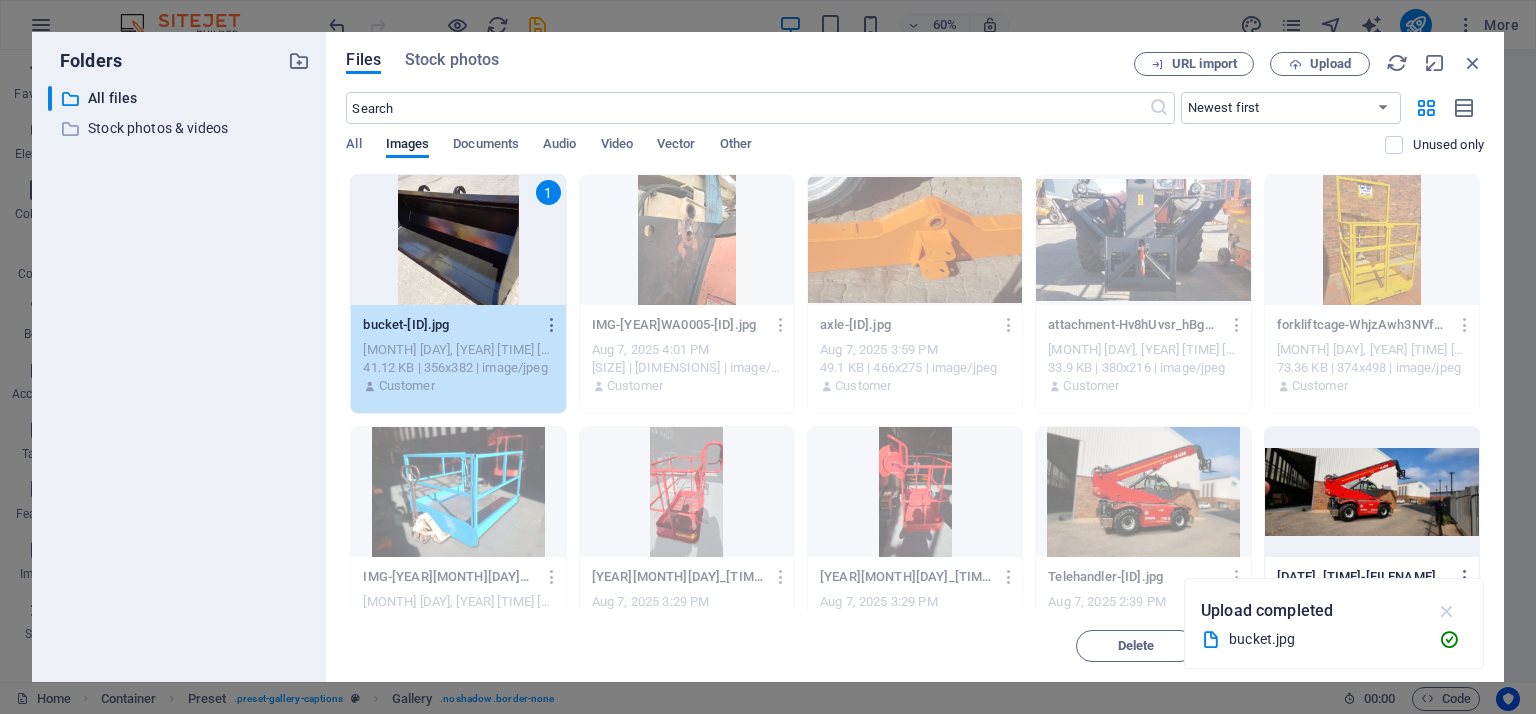 click at bounding box center (1447, 611) 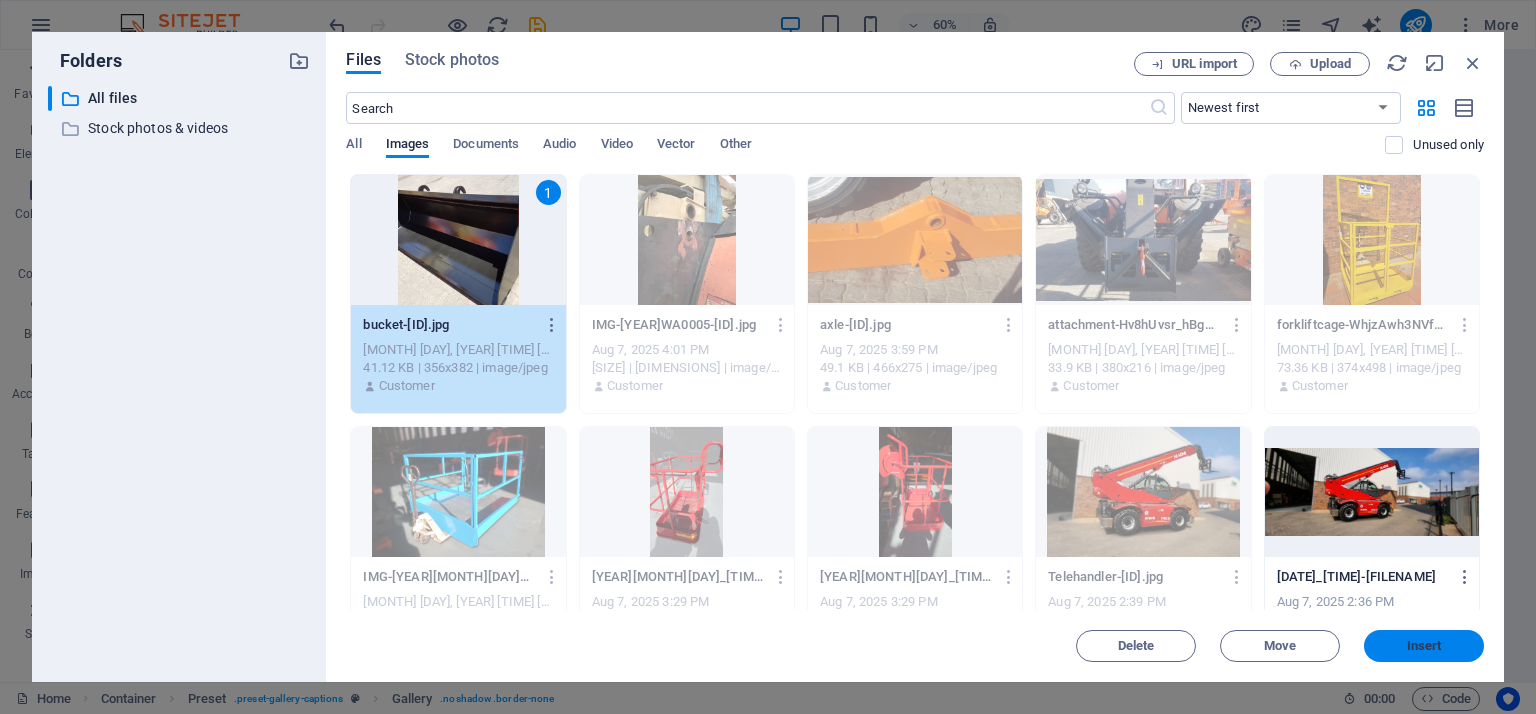 click on "Insert" at bounding box center (1424, 646) 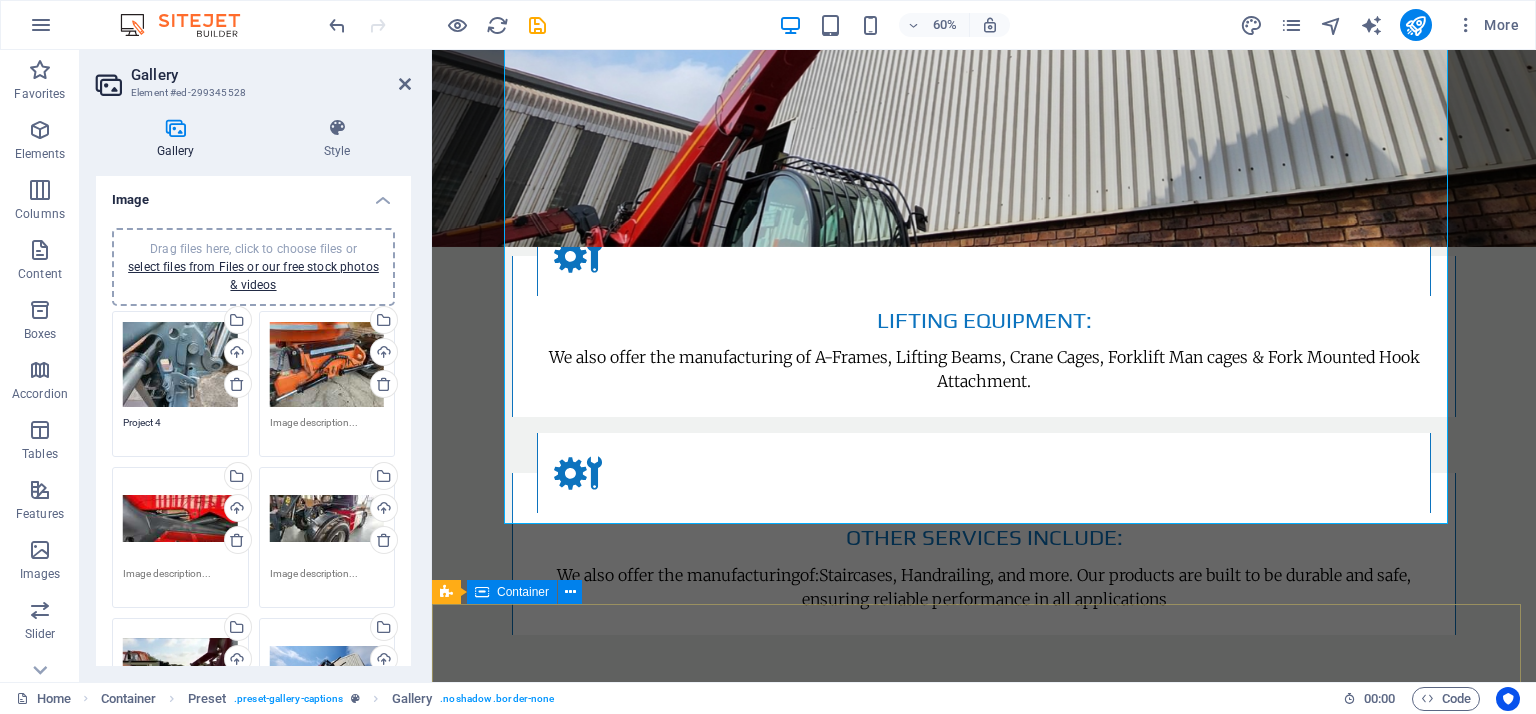 scroll, scrollTop: 4628, scrollLeft: 0, axis: vertical 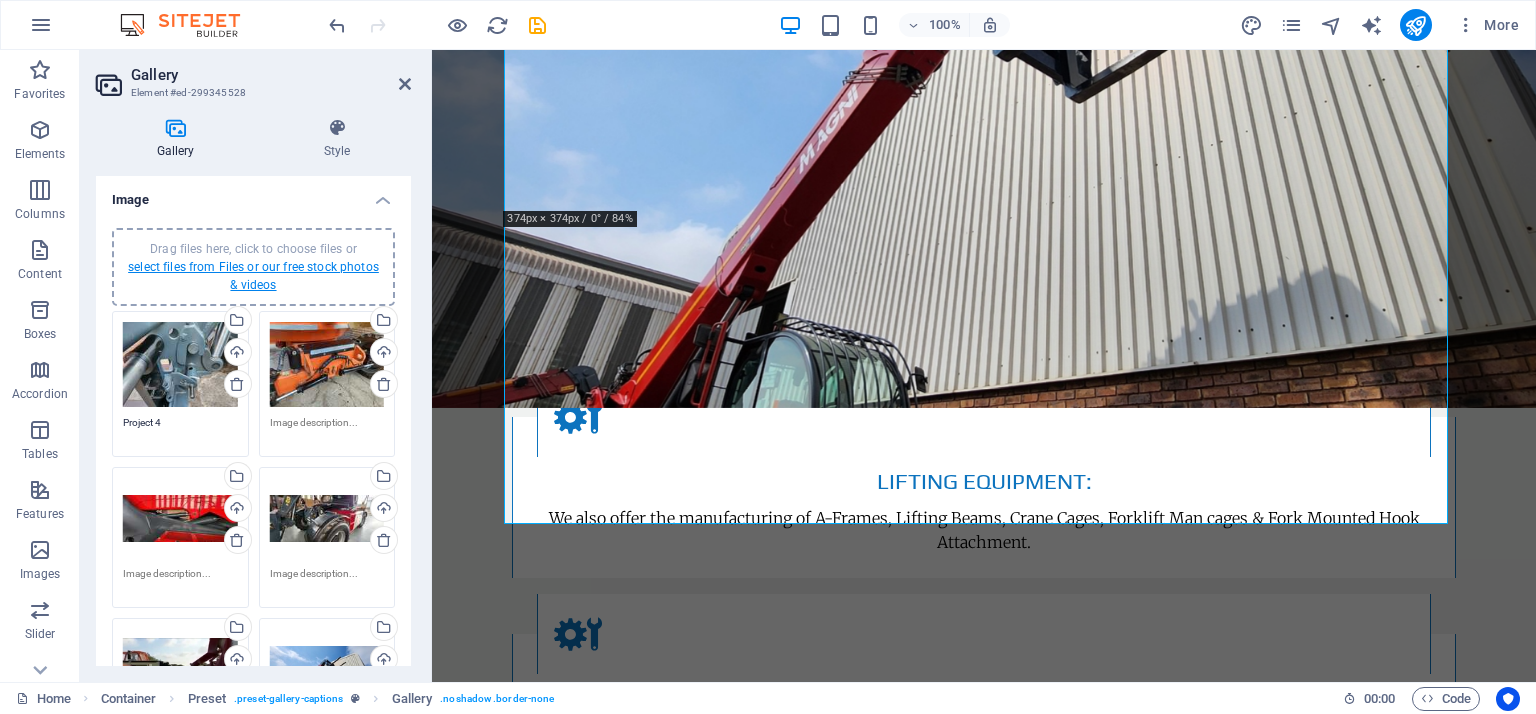 click on "select files from Files or our free stock photos & videos" at bounding box center [253, 276] 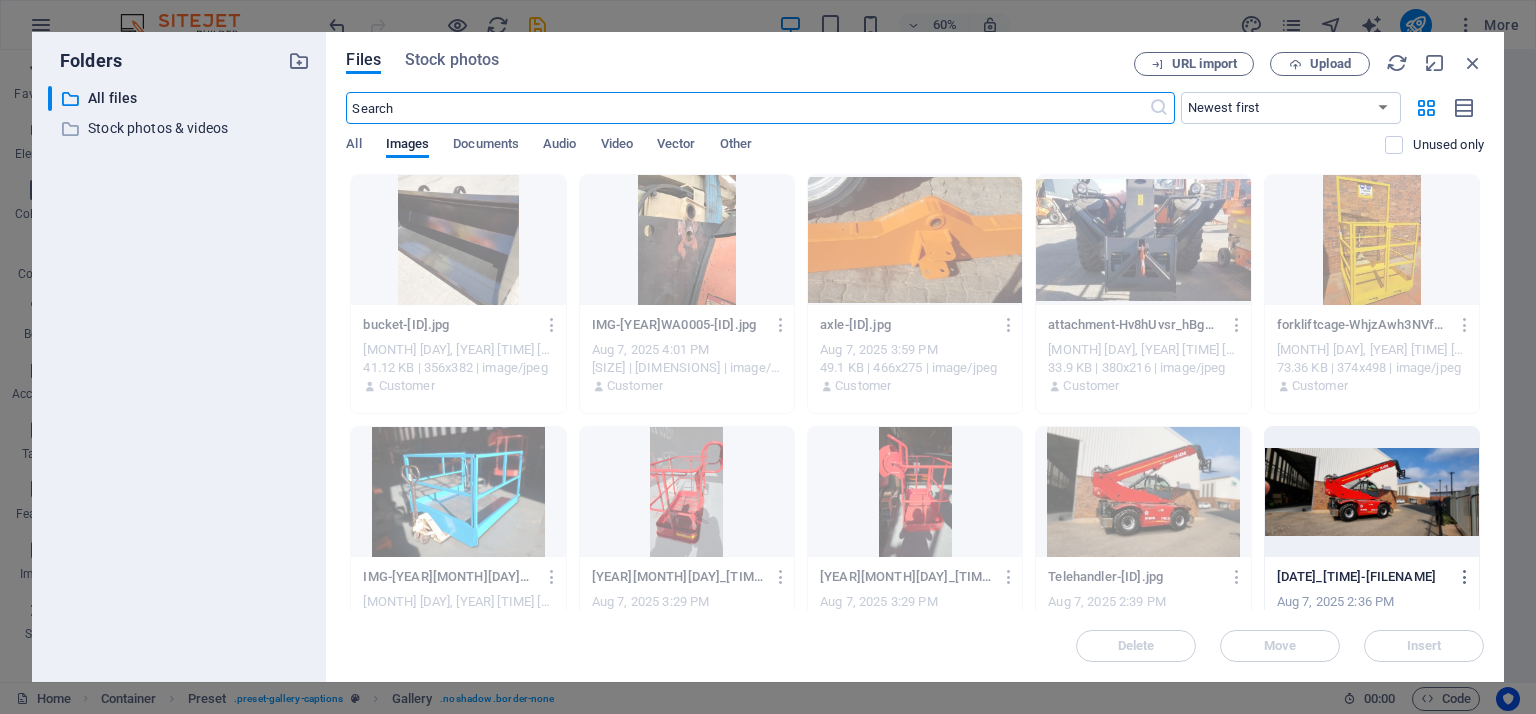 scroll, scrollTop: 4789, scrollLeft: 0, axis: vertical 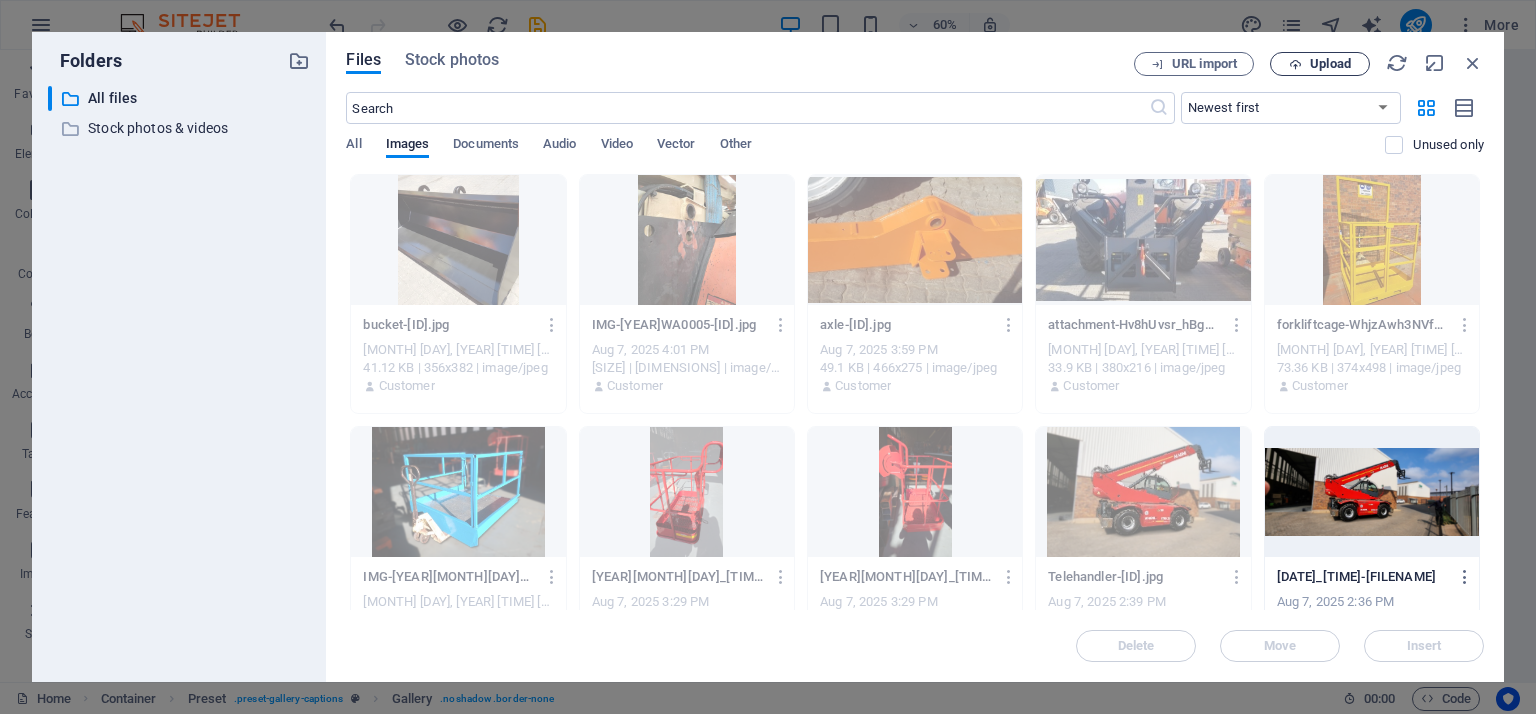 click on "Upload" at bounding box center [1330, 64] 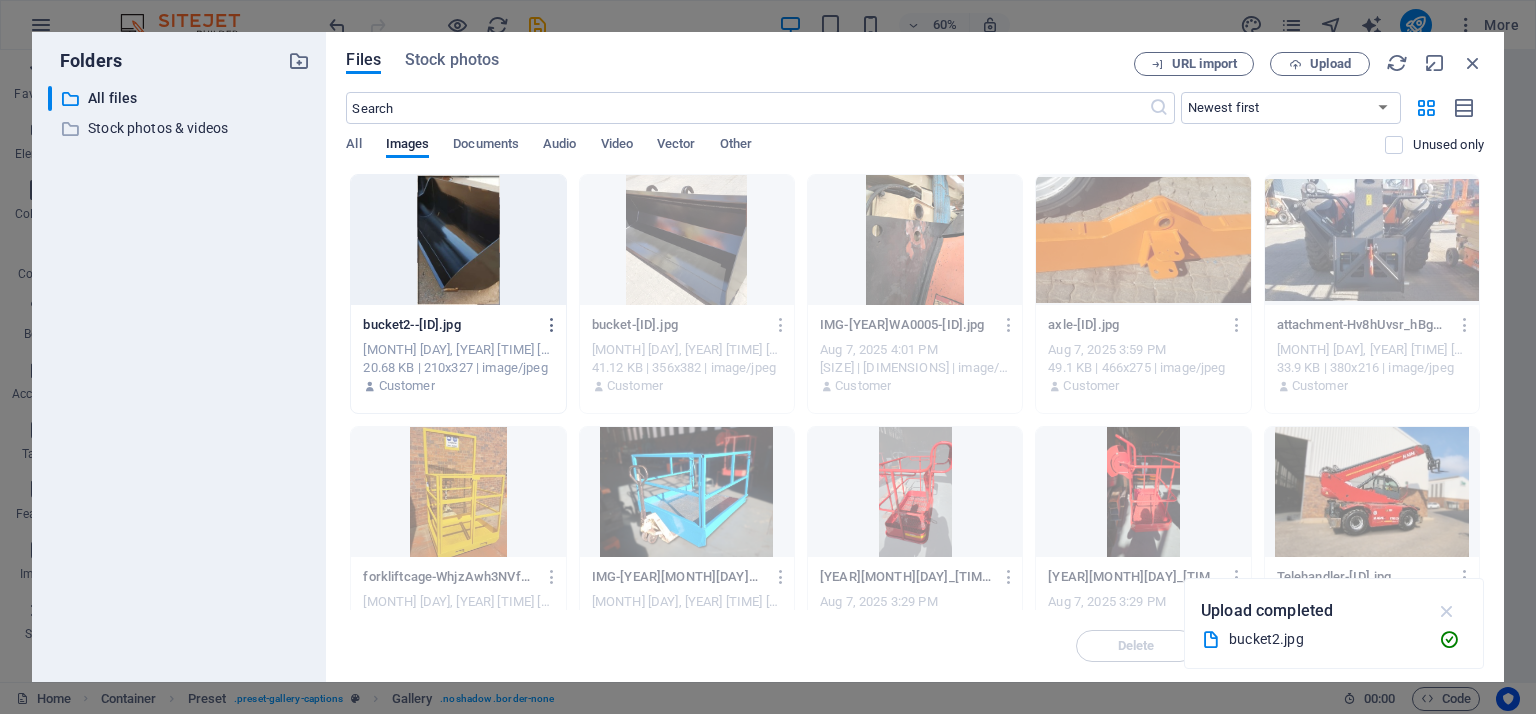 click at bounding box center [1447, 611] 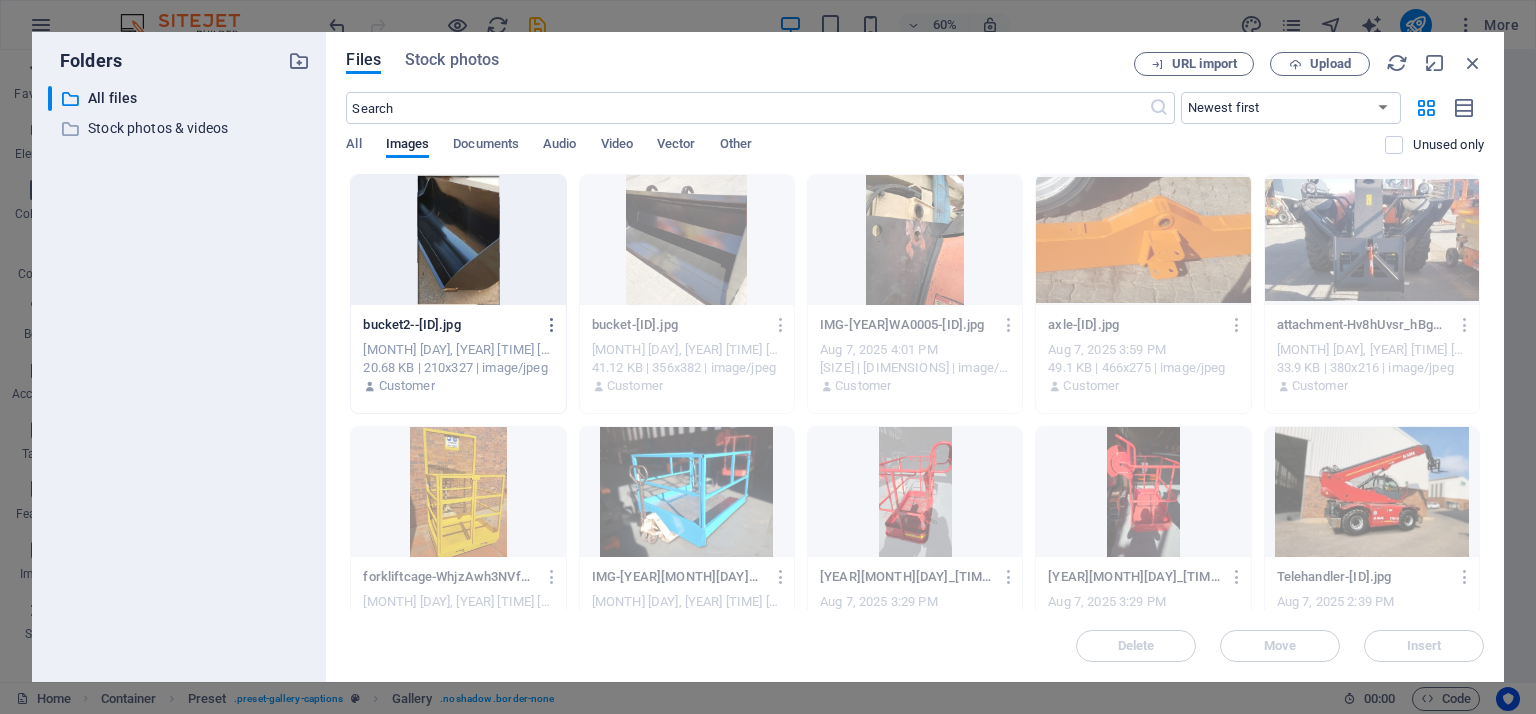 click at bounding box center (458, 240) 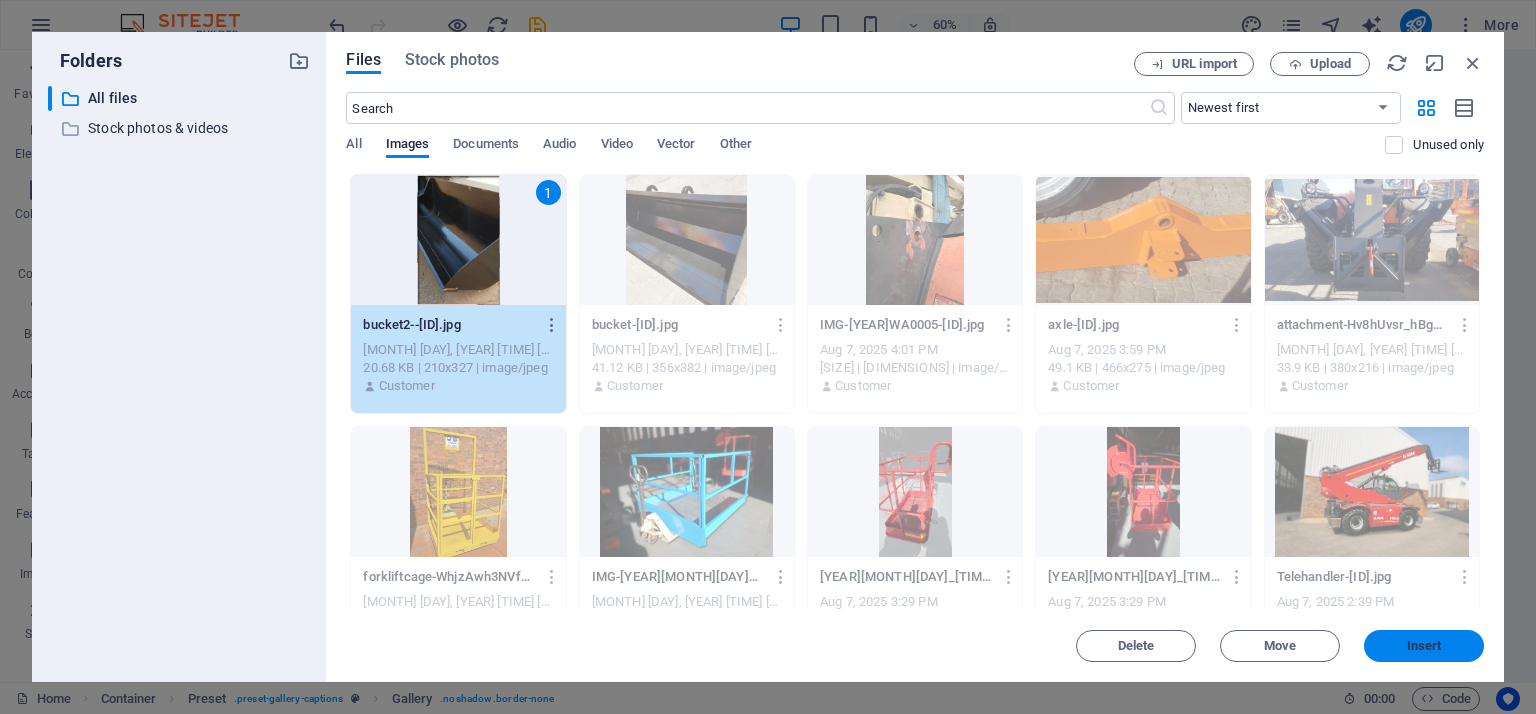 click on "Insert" at bounding box center [1424, 646] 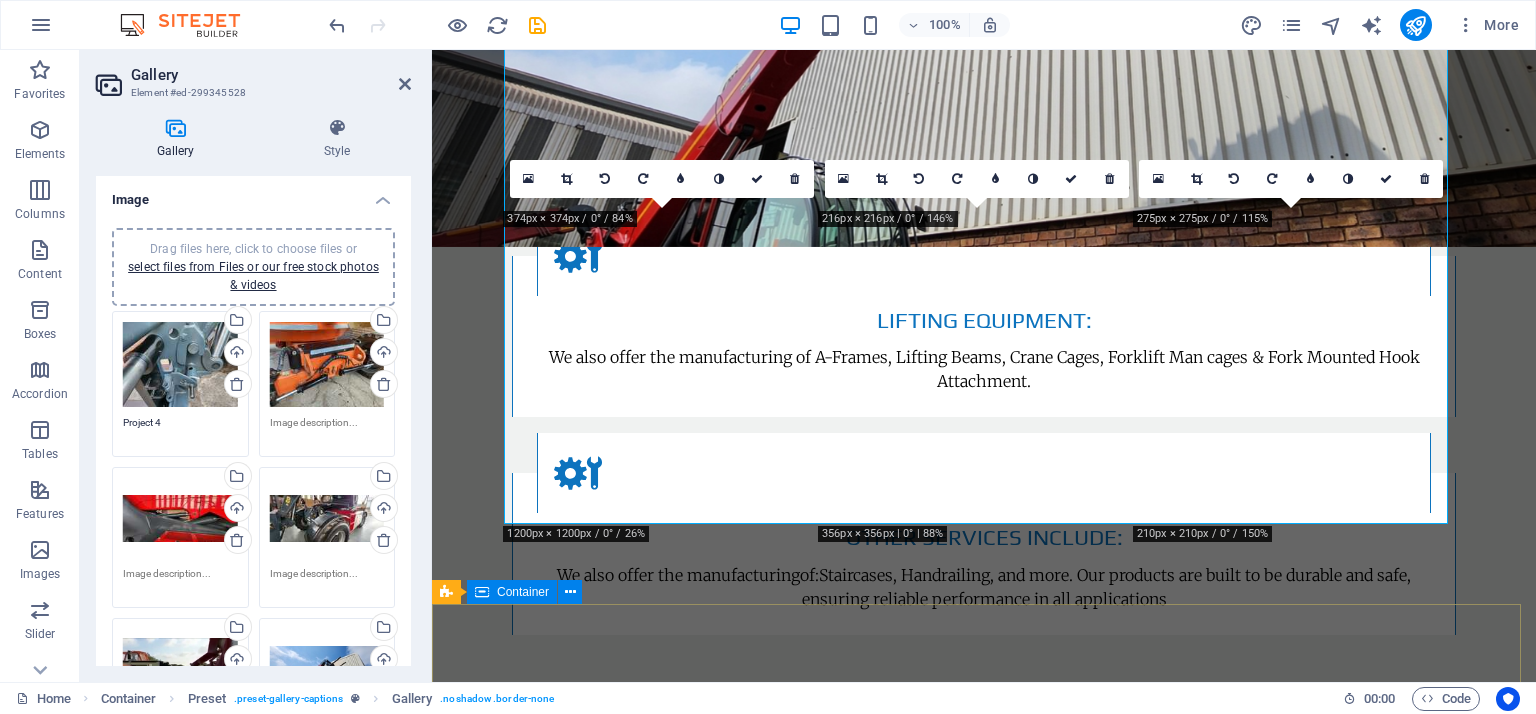 scroll, scrollTop: 4628, scrollLeft: 0, axis: vertical 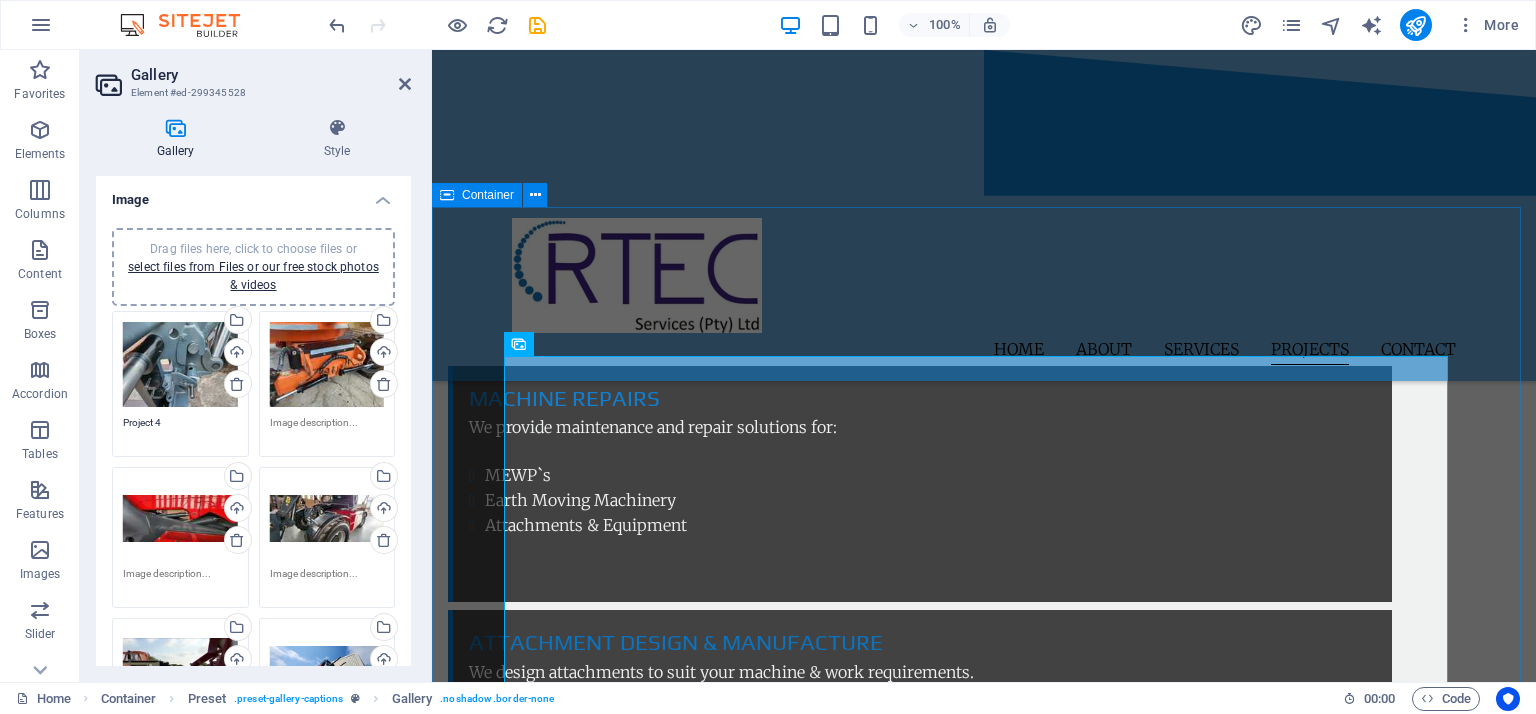 click on "precision work delivered" at bounding box center [984, 3454] 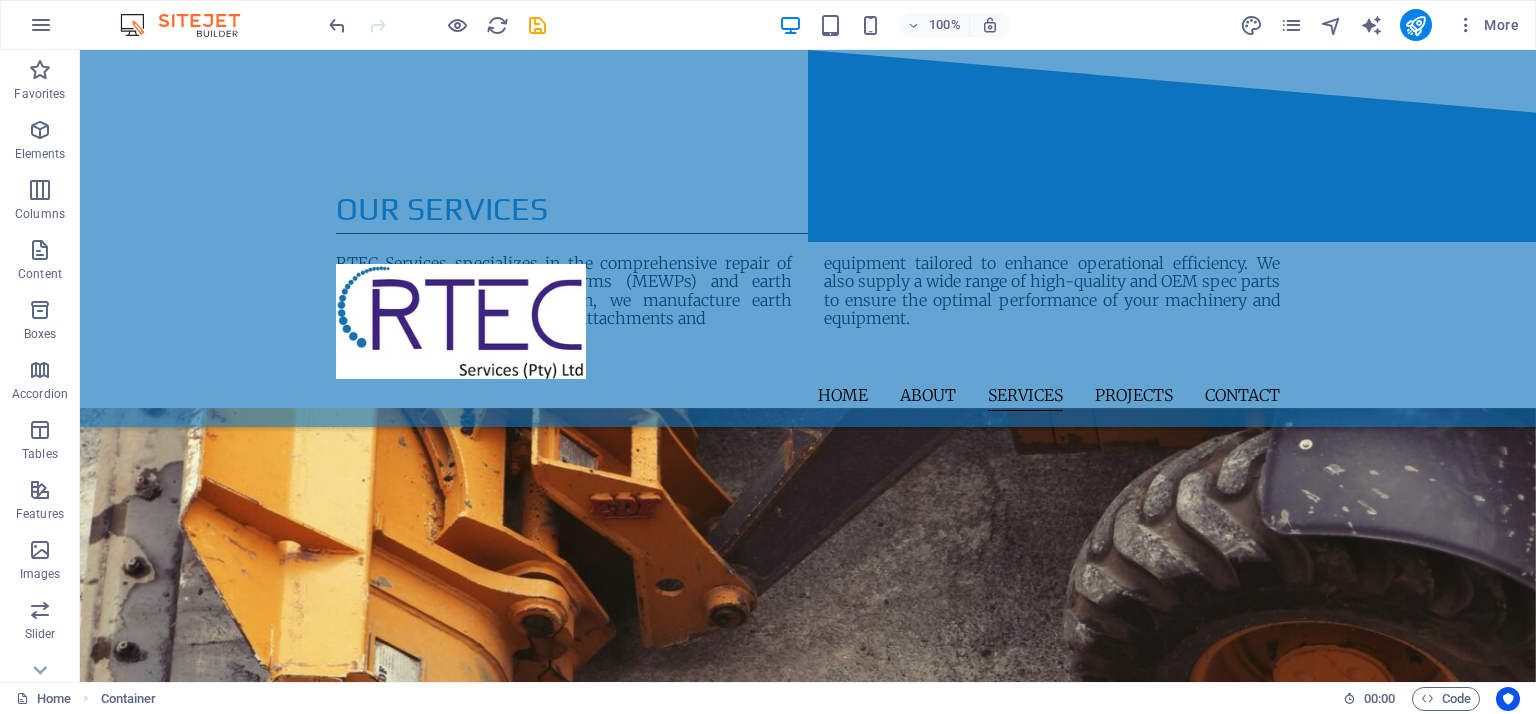scroll, scrollTop: 1560, scrollLeft: 0, axis: vertical 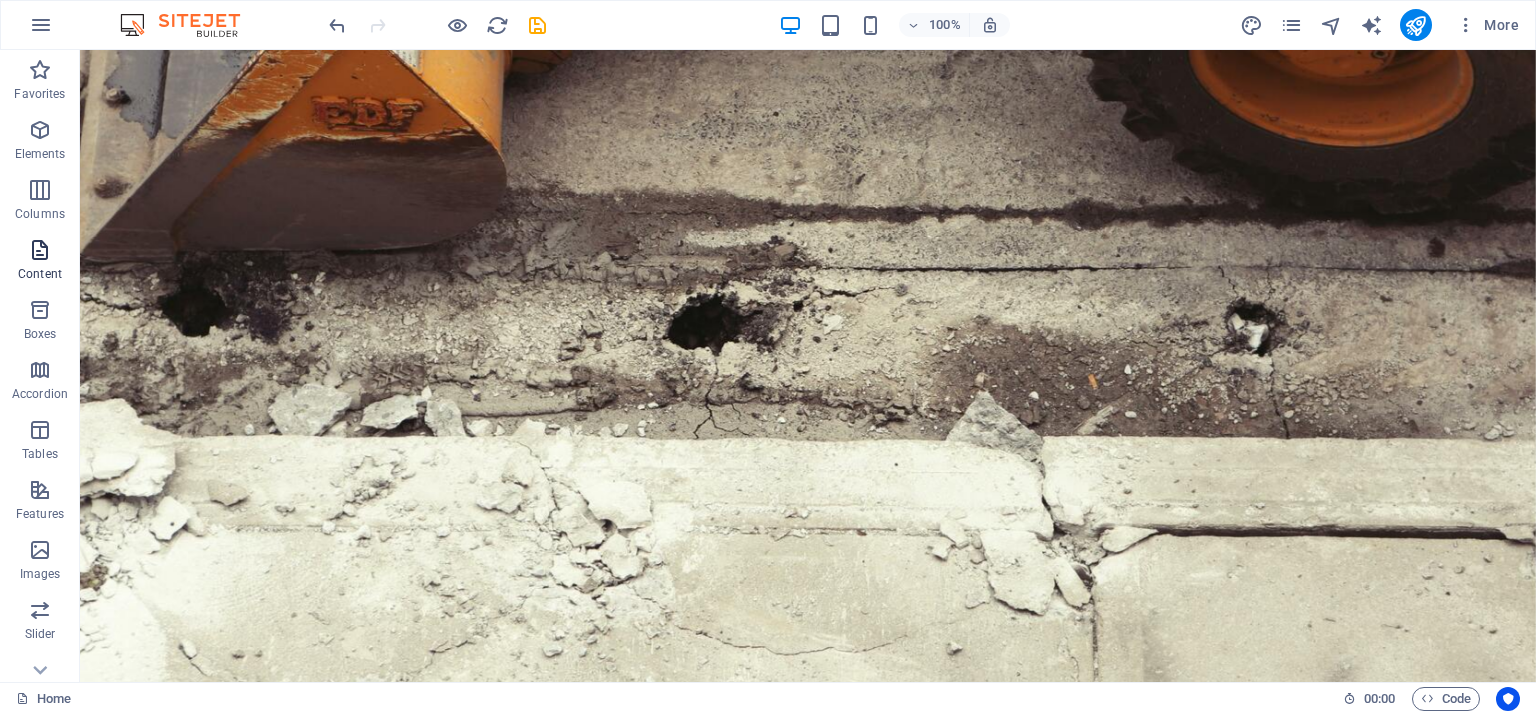 drag, startPoint x: 37, startPoint y: 437, endPoint x: 50, endPoint y: 232, distance: 205.41179 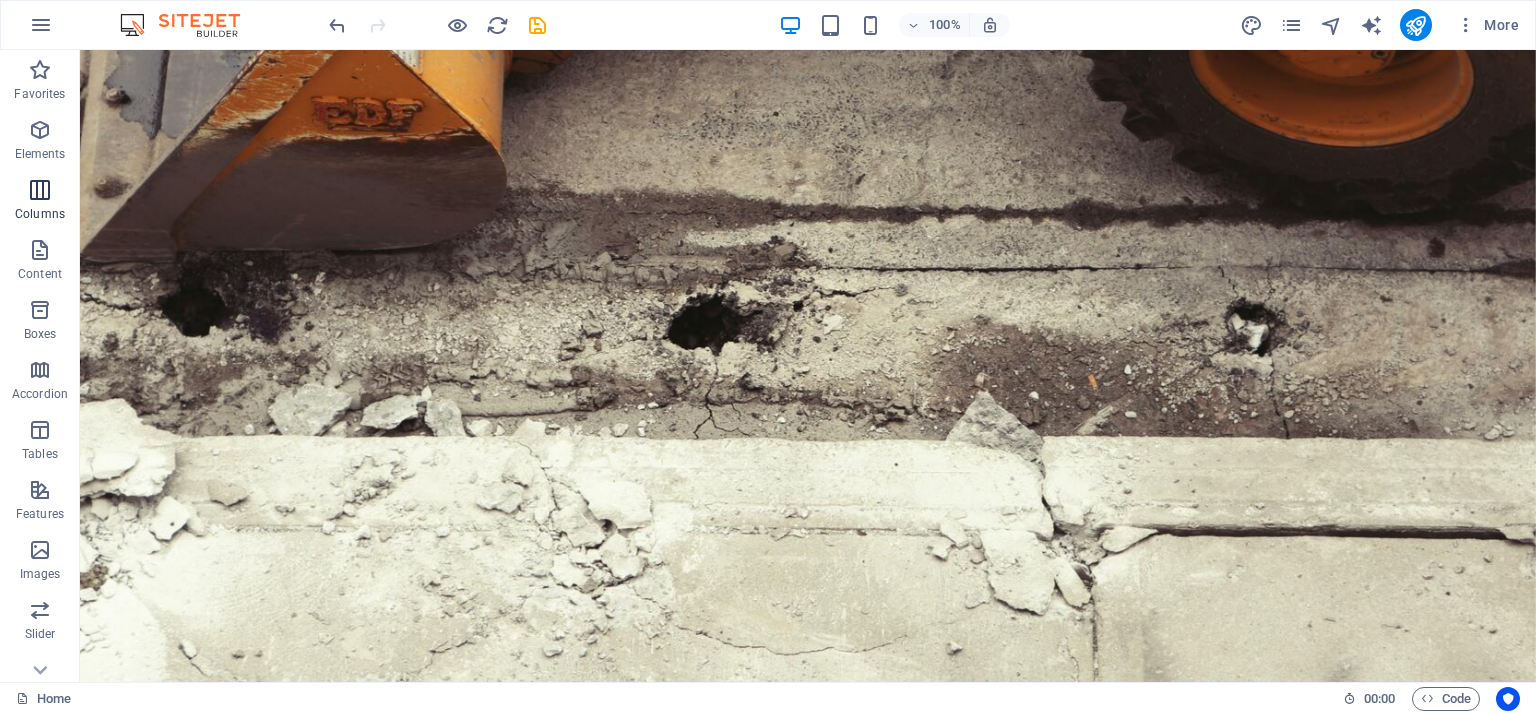 click at bounding box center [40, 190] 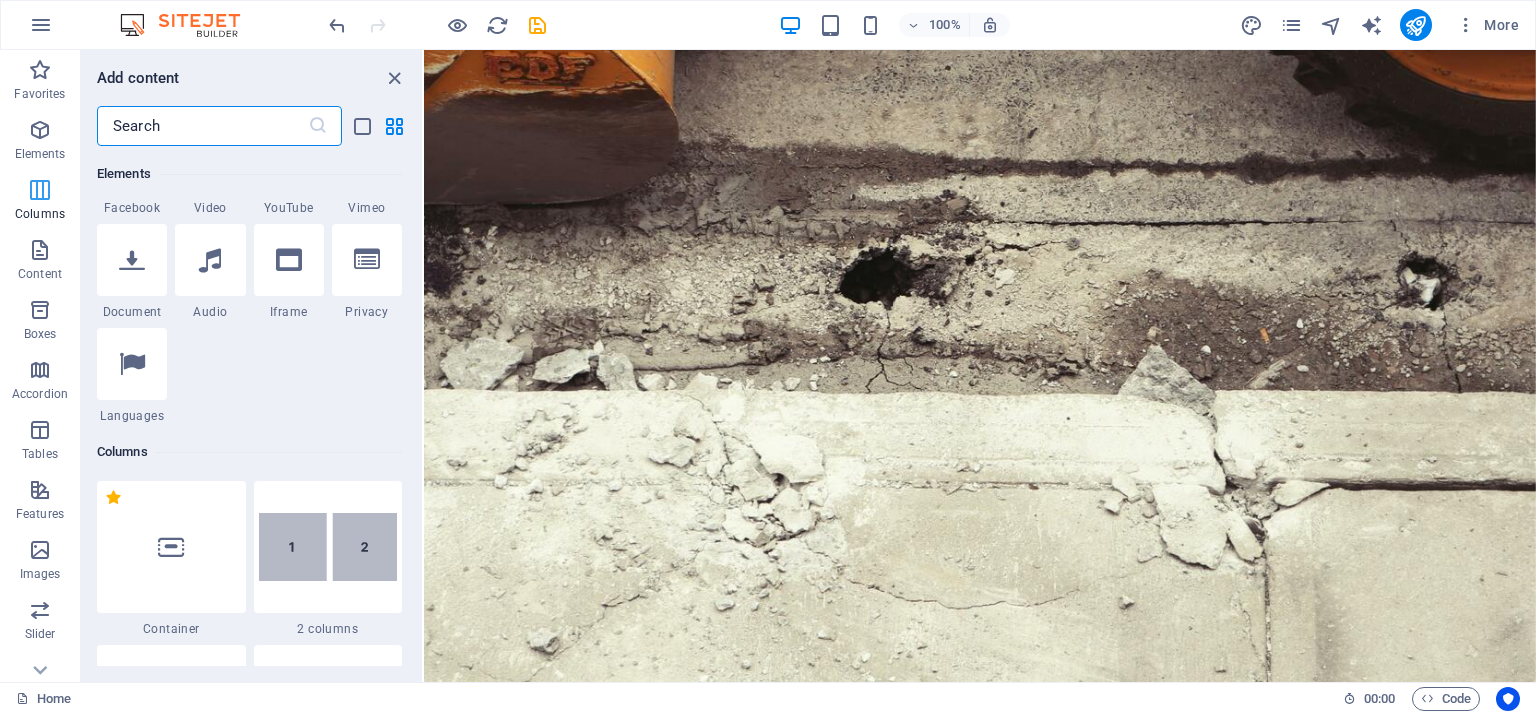 scroll, scrollTop: 990, scrollLeft: 0, axis: vertical 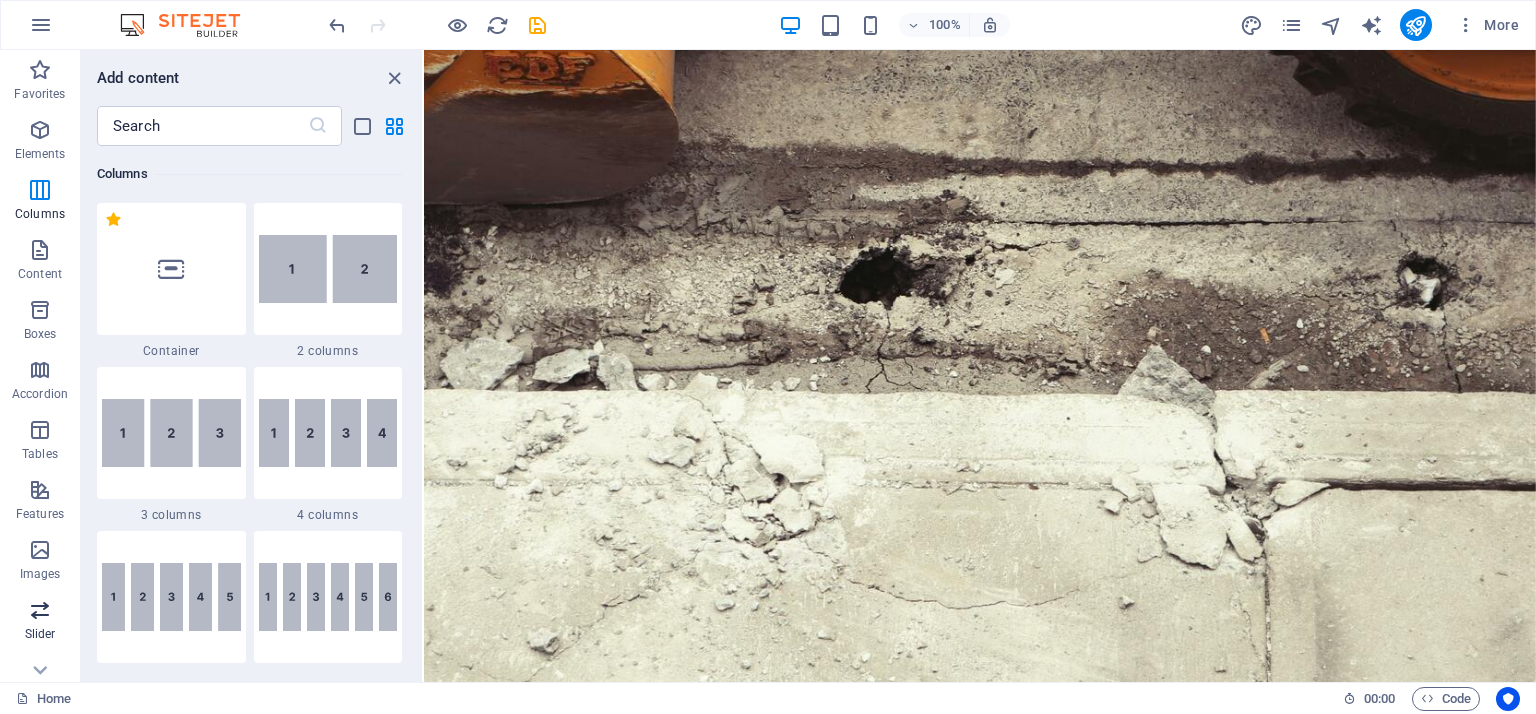 click at bounding box center (40, 610) 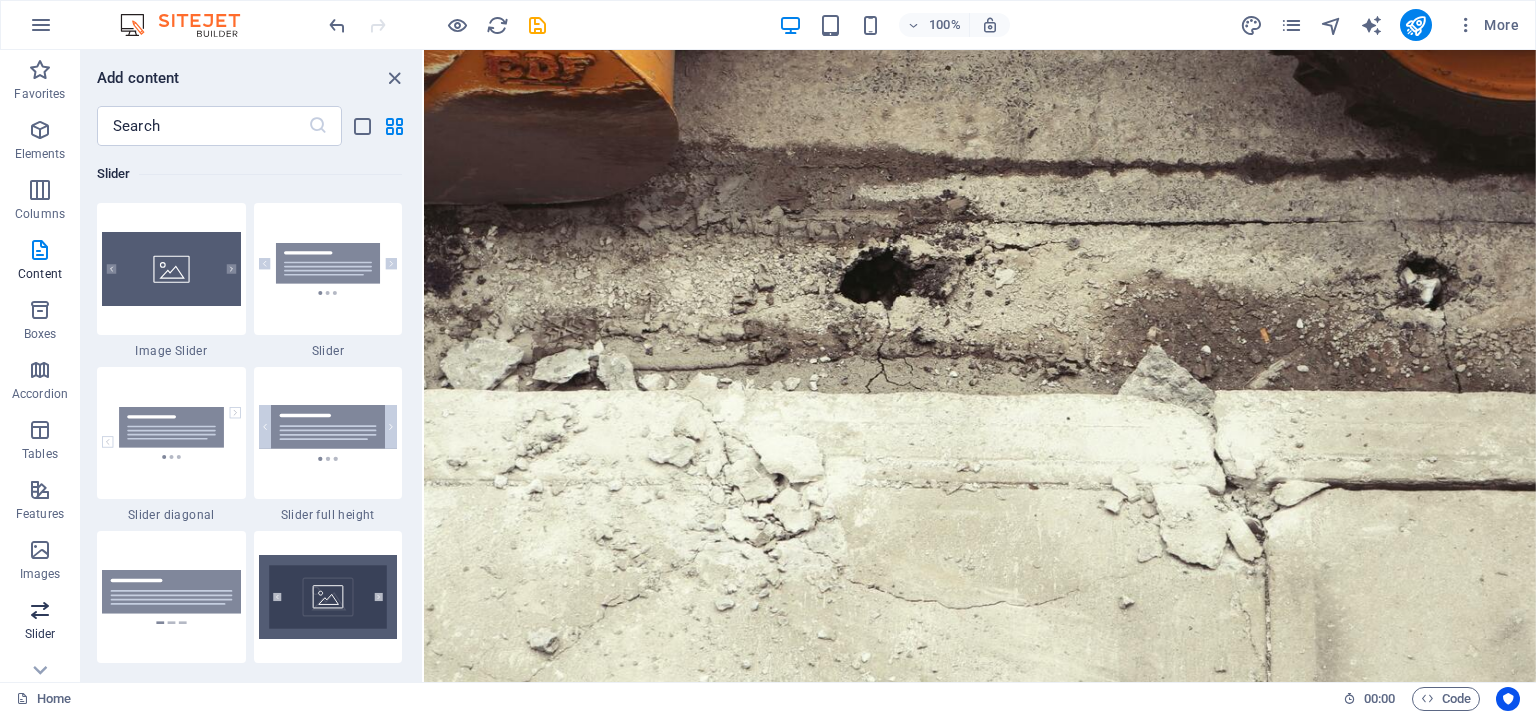 scroll, scrollTop: 11337, scrollLeft: 0, axis: vertical 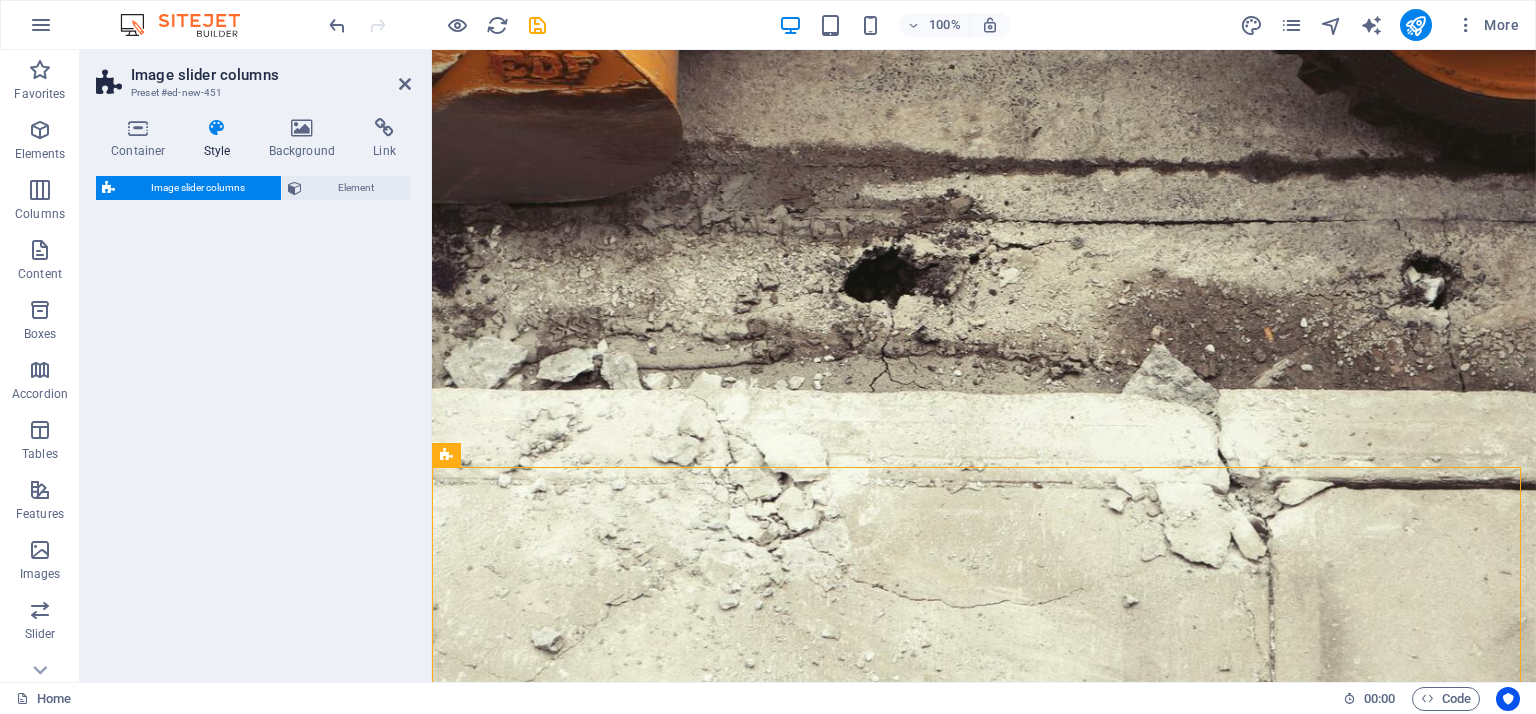select on "rem" 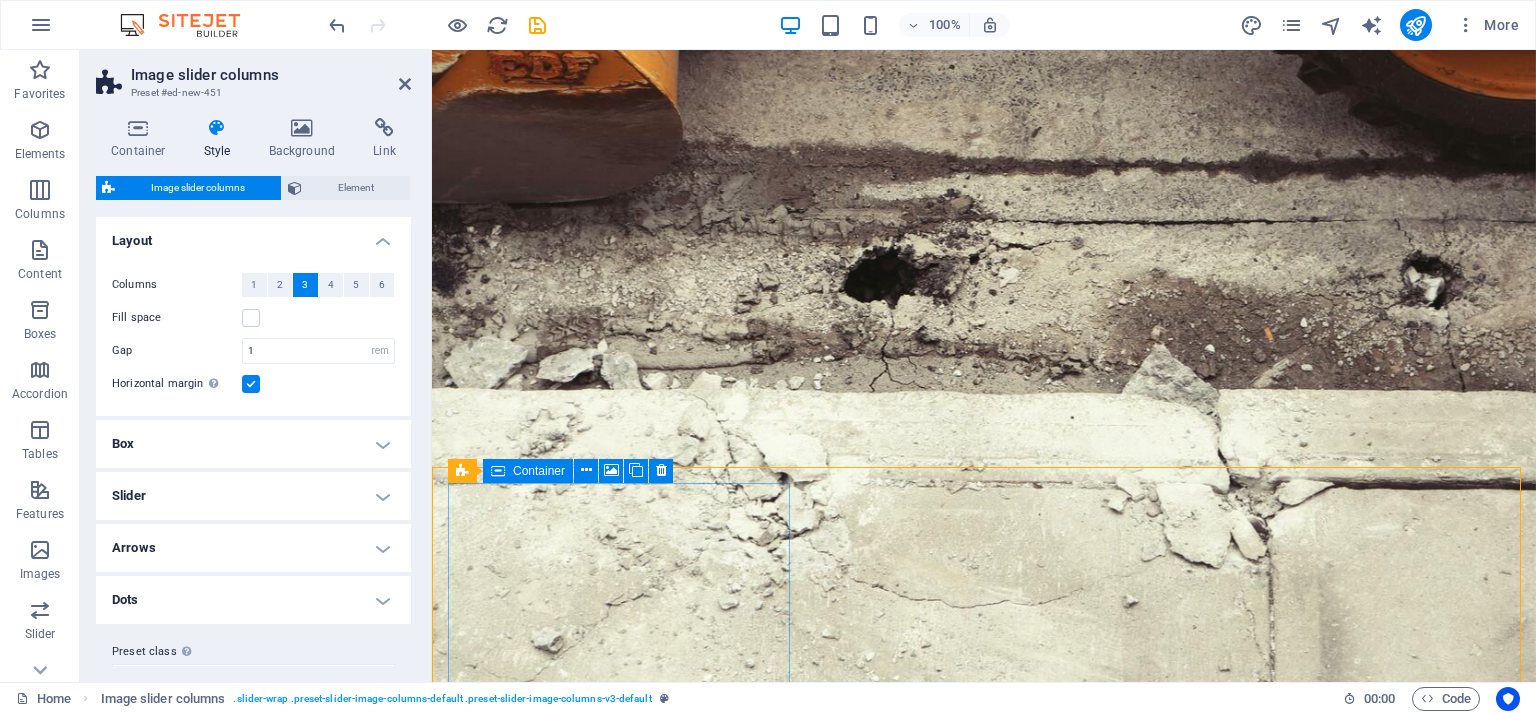 click on "Drop content here or  Add elements  Paste clipboard" at bounding box center [621, 3284] 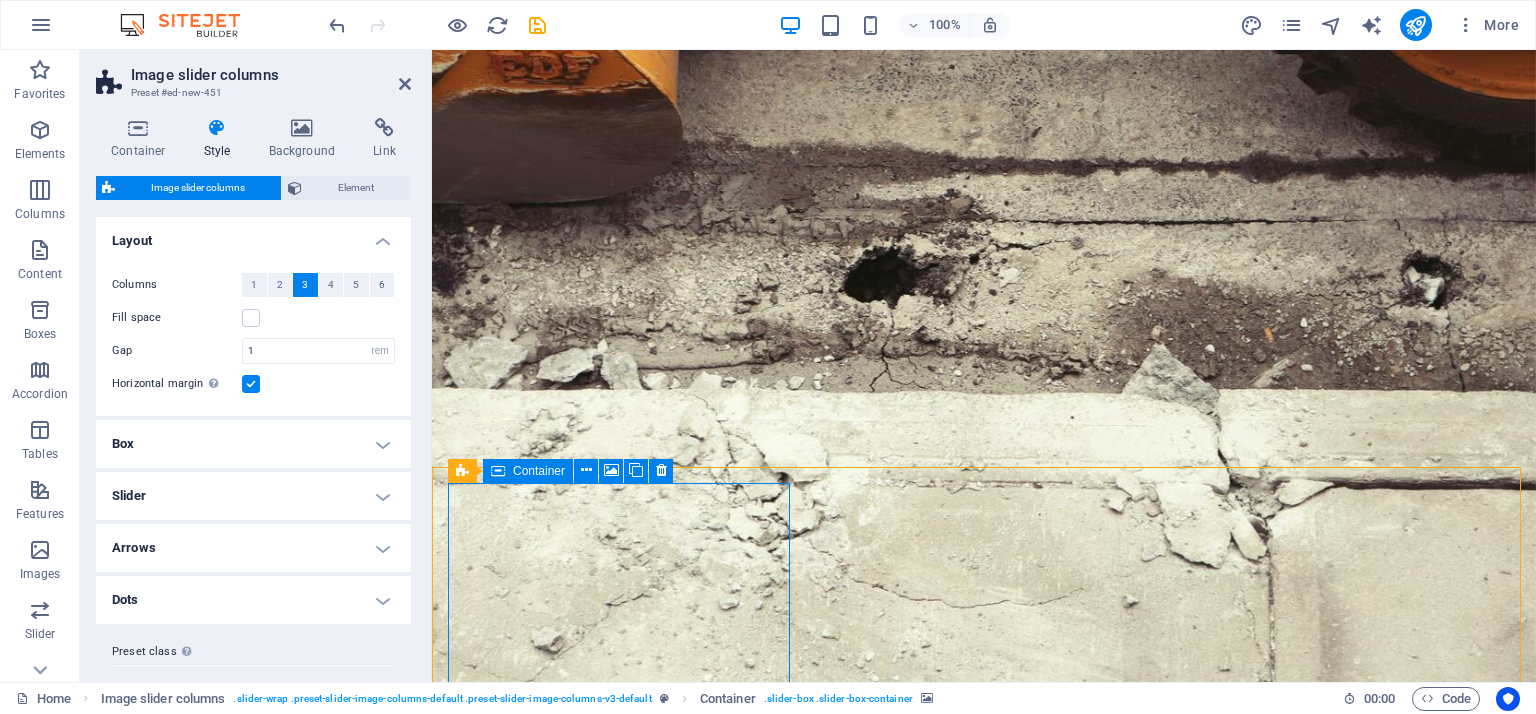 click on "Drop content here or  Add elements  Paste clipboard" at bounding box center [621, 3284] 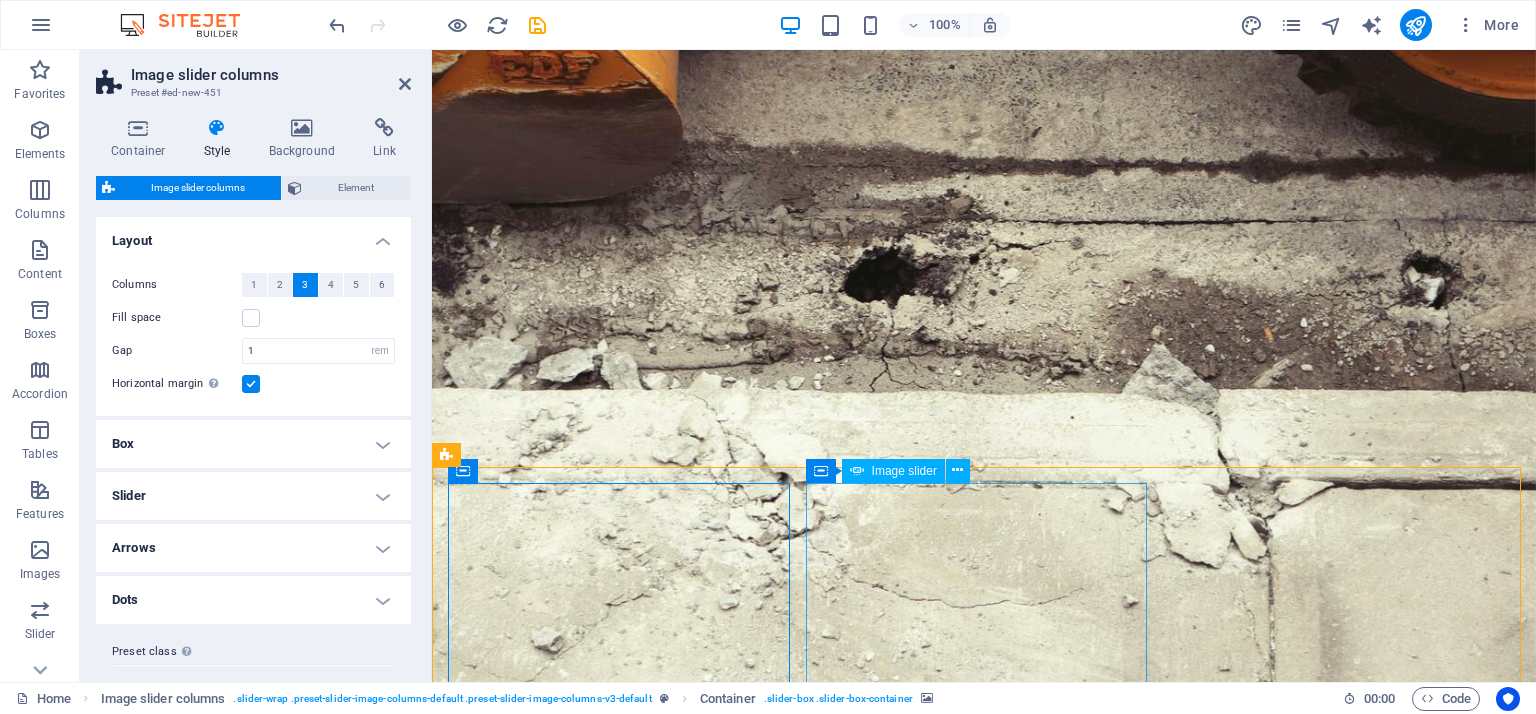 click at bounding box center [1066, 4614] 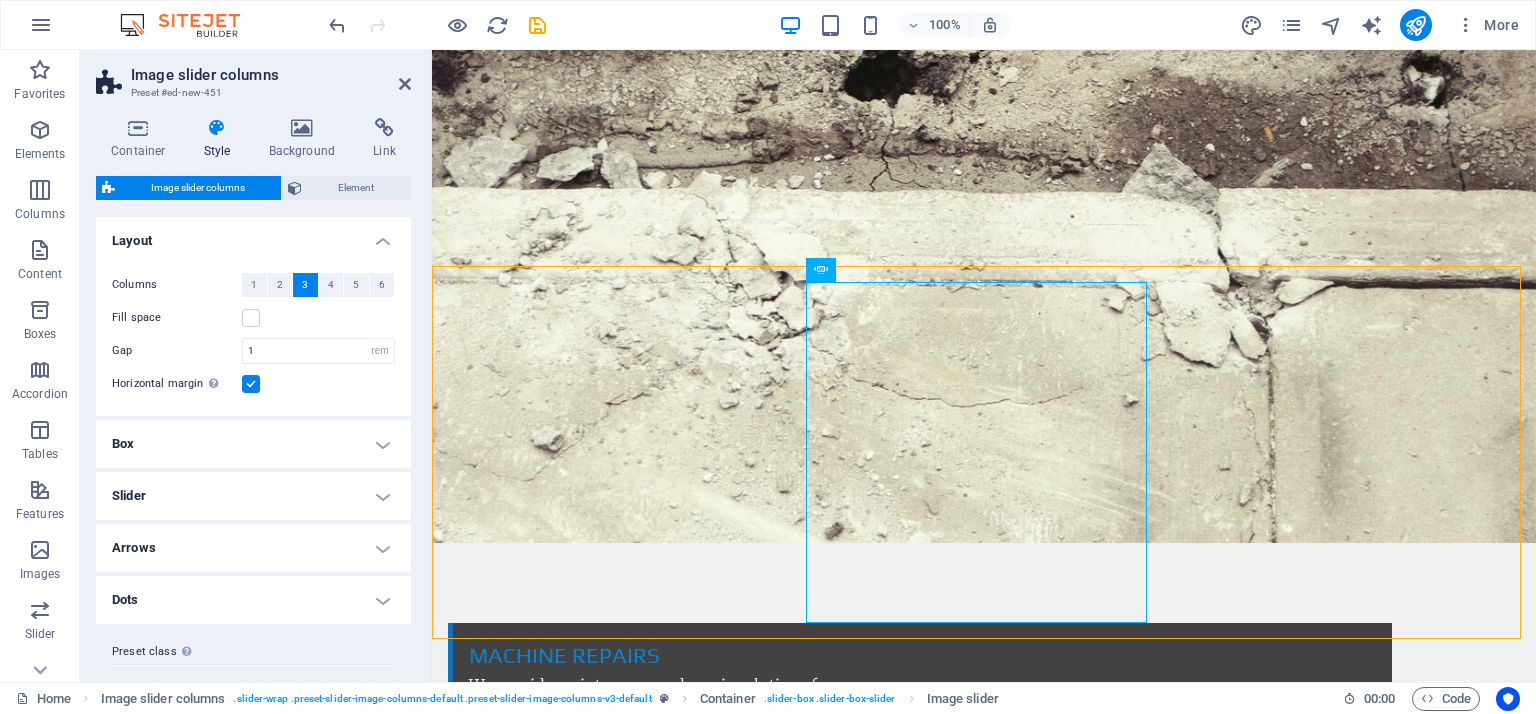scroll, scrollTop: 2982, scrollLeft: 0, axis: vertical 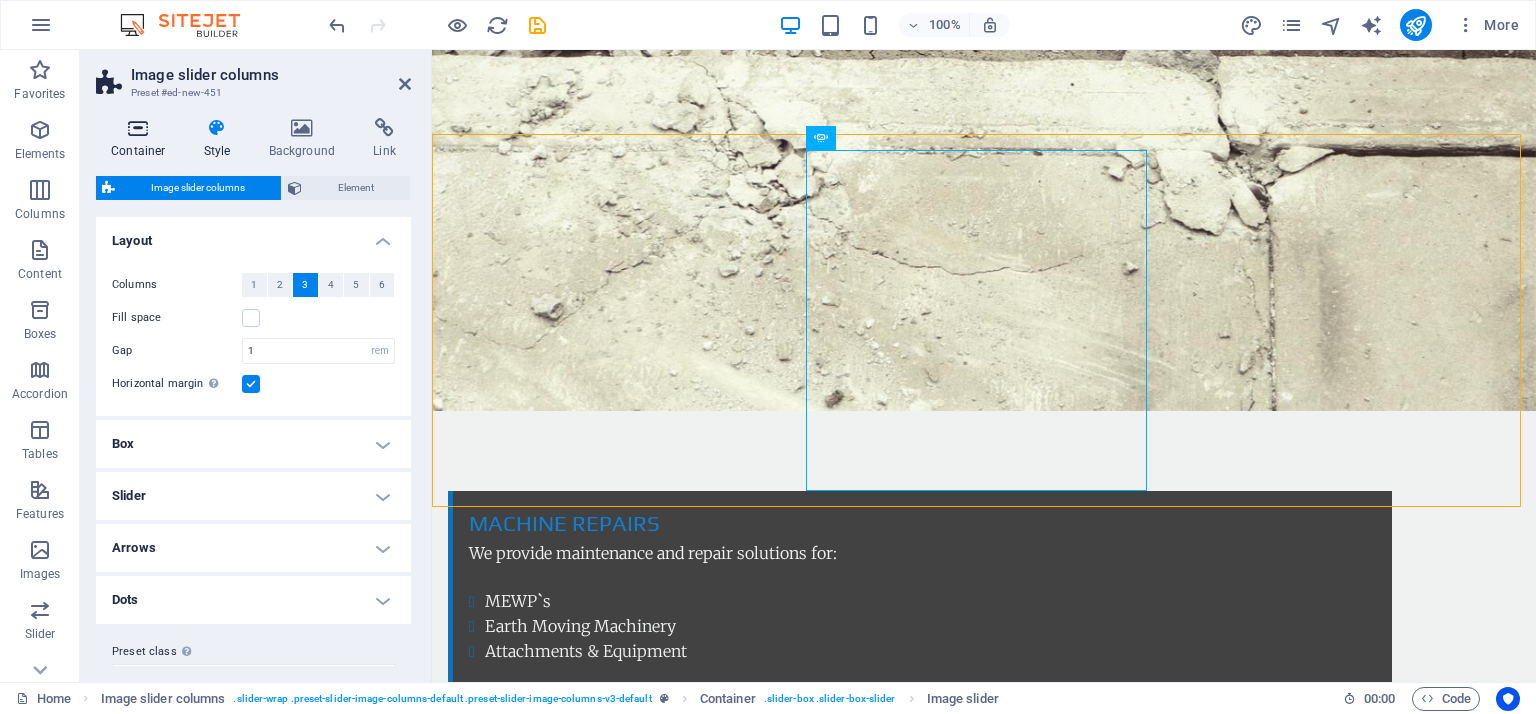 click at bounding box center [138, 128] 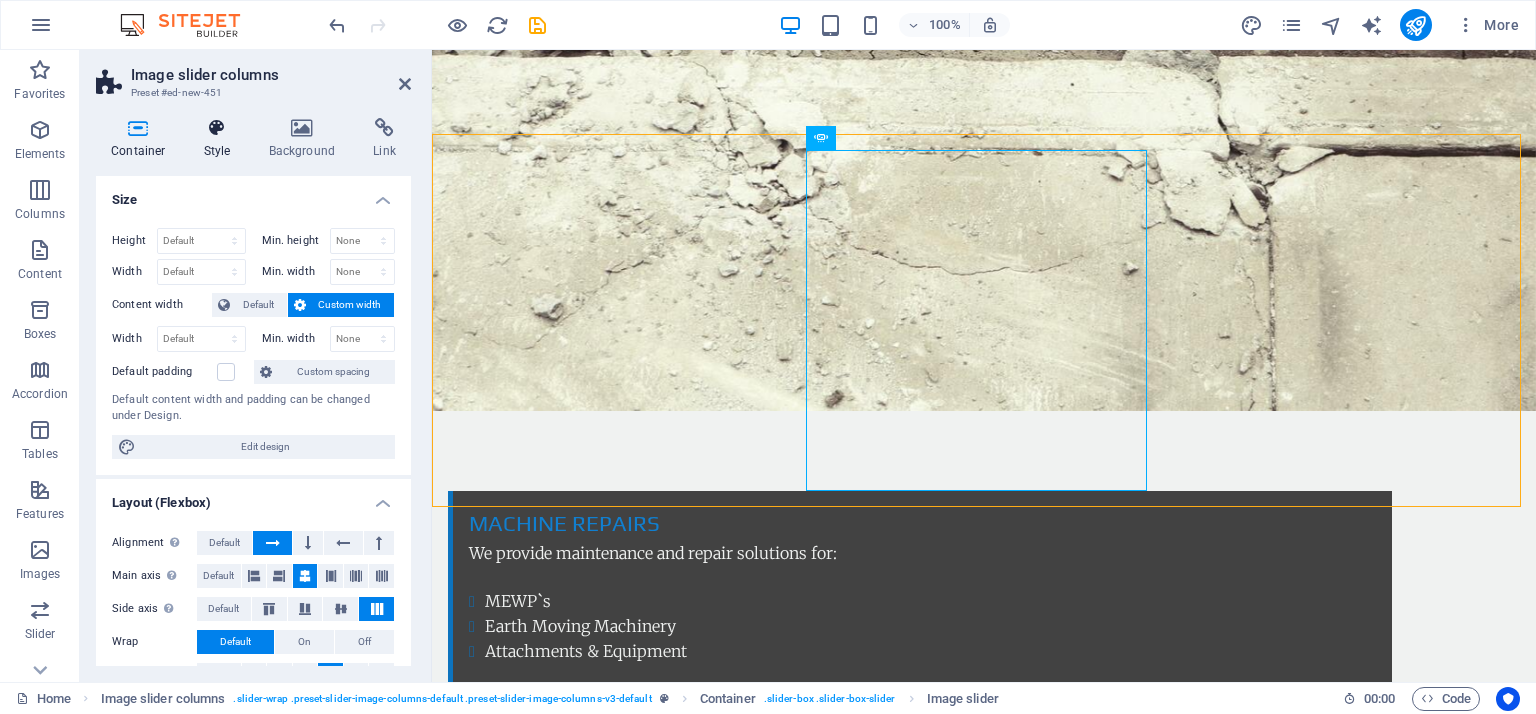 click at bounding box center [217, 128] 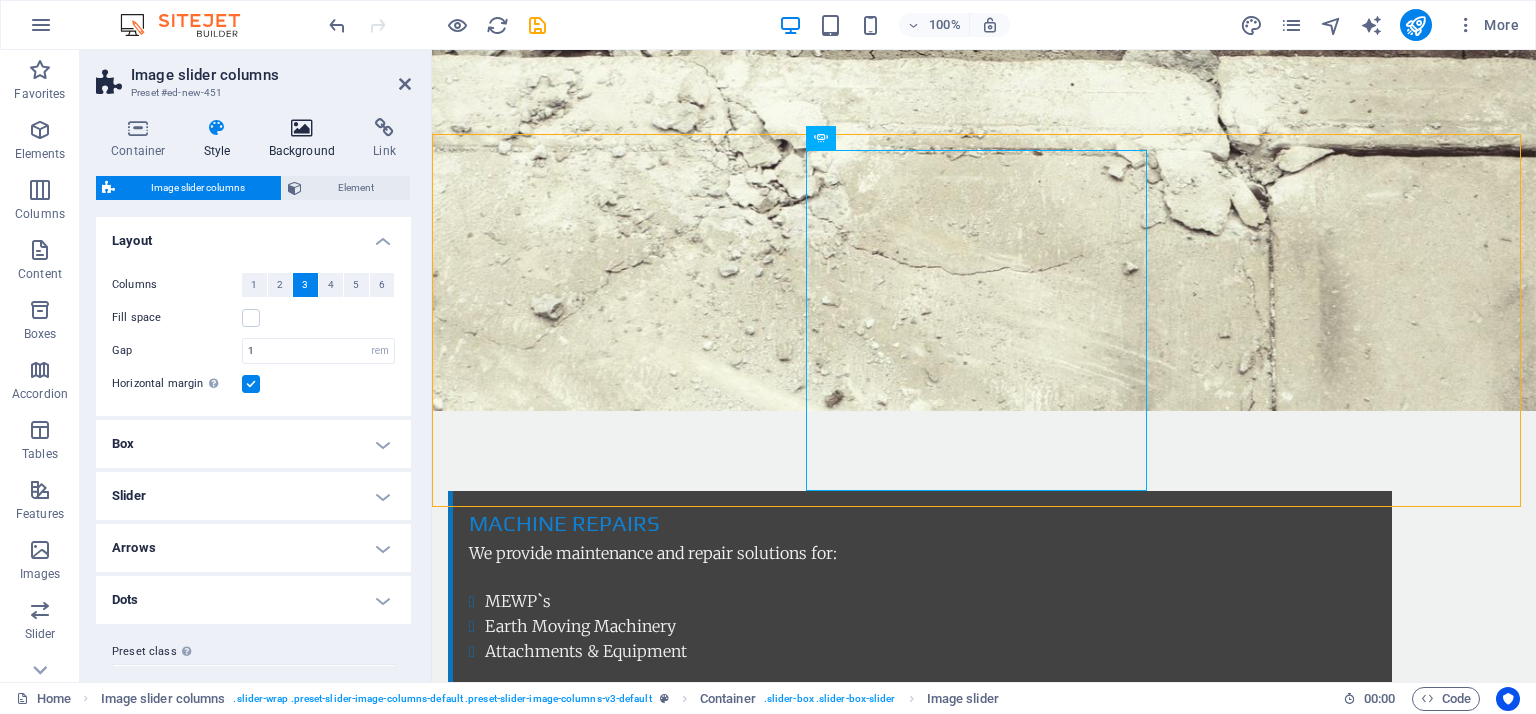 click on "Background" at bounding box center [306, 139] 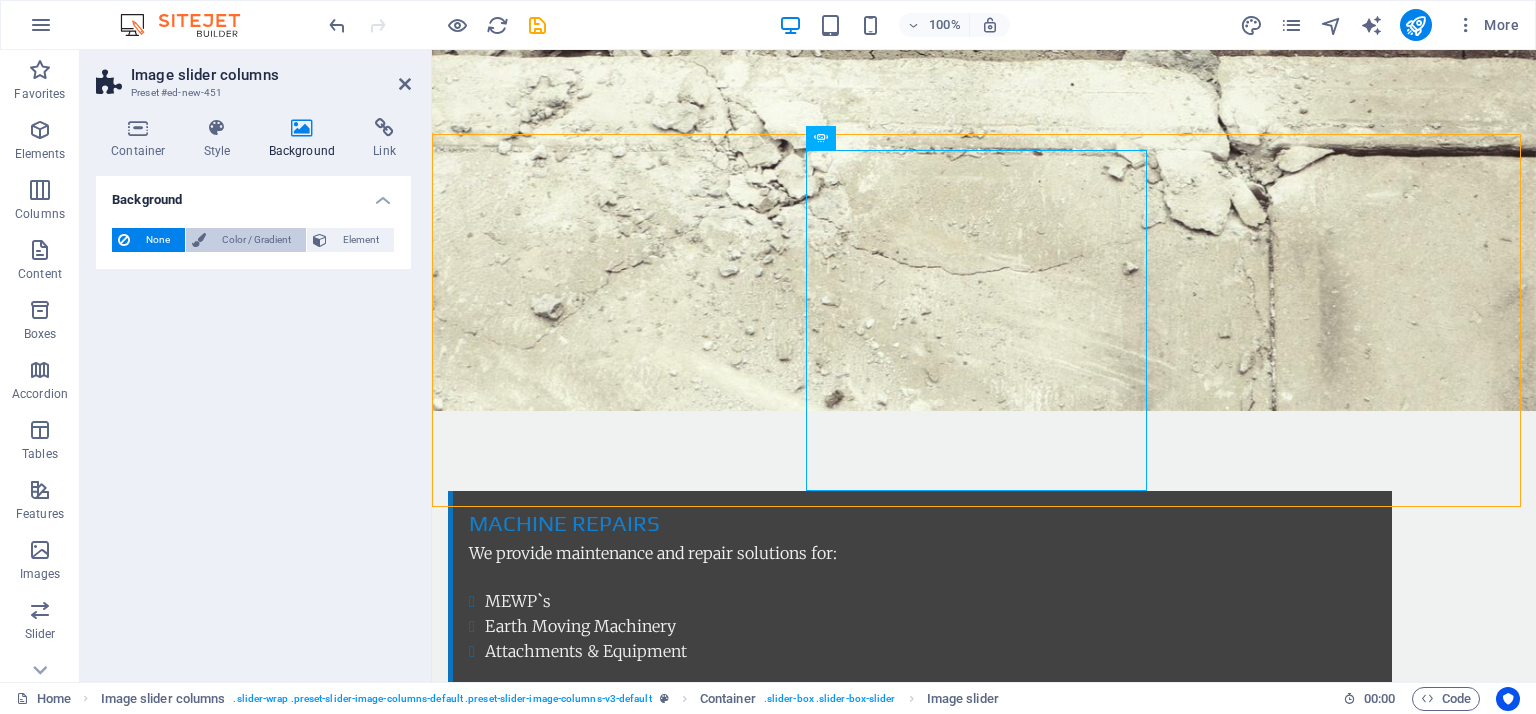 click on "Color / Gradient" at bounding box center (256, 240) 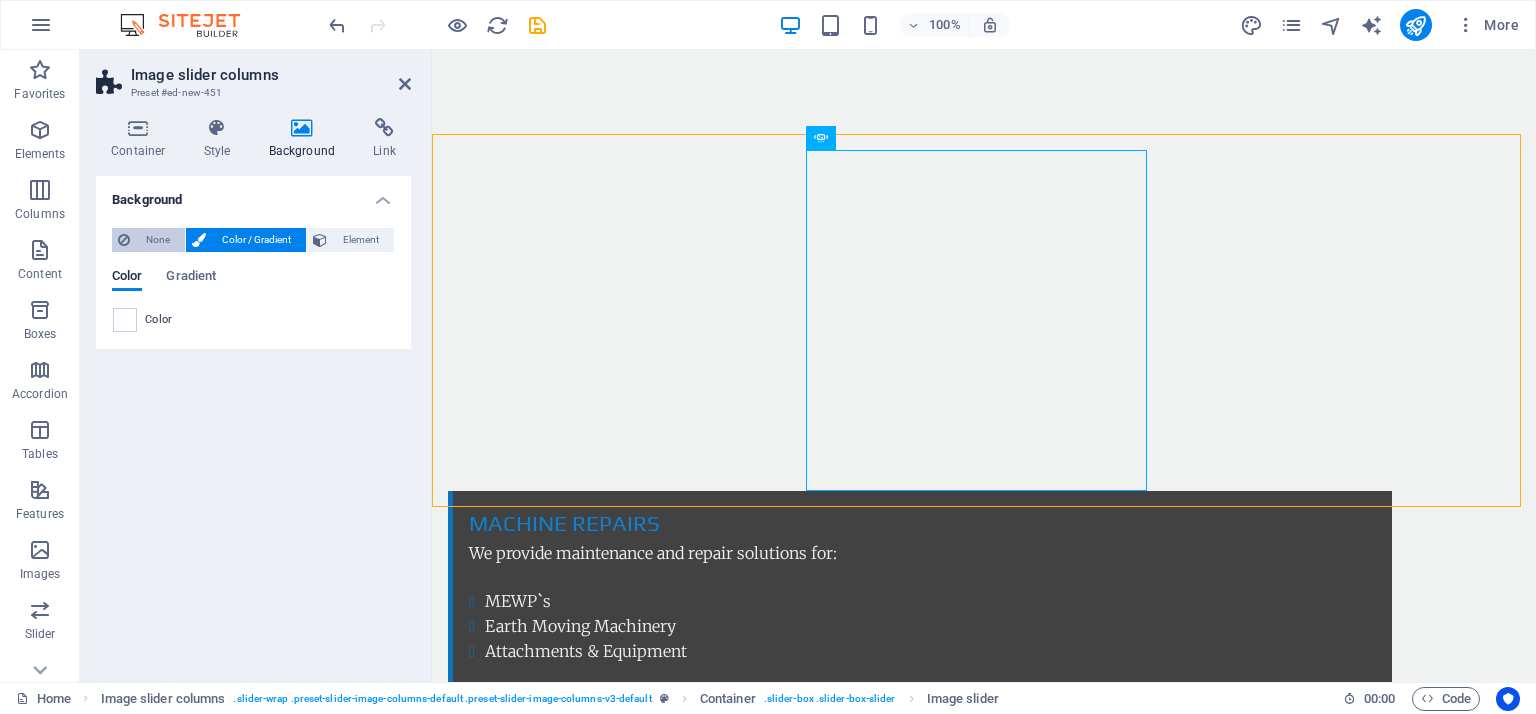 click on "None" at bounding box center [148, 240] 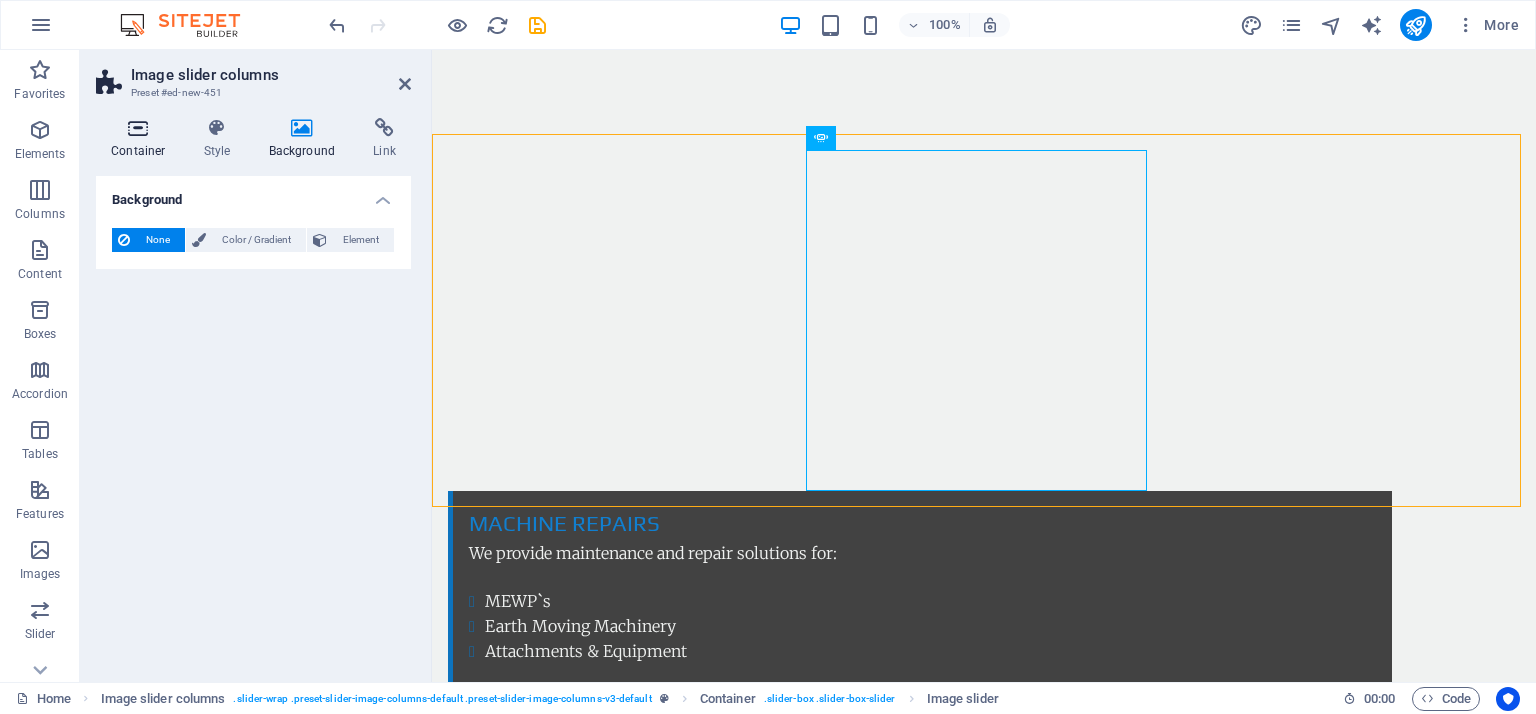 click on "Container" at bounding box center (142, 139) 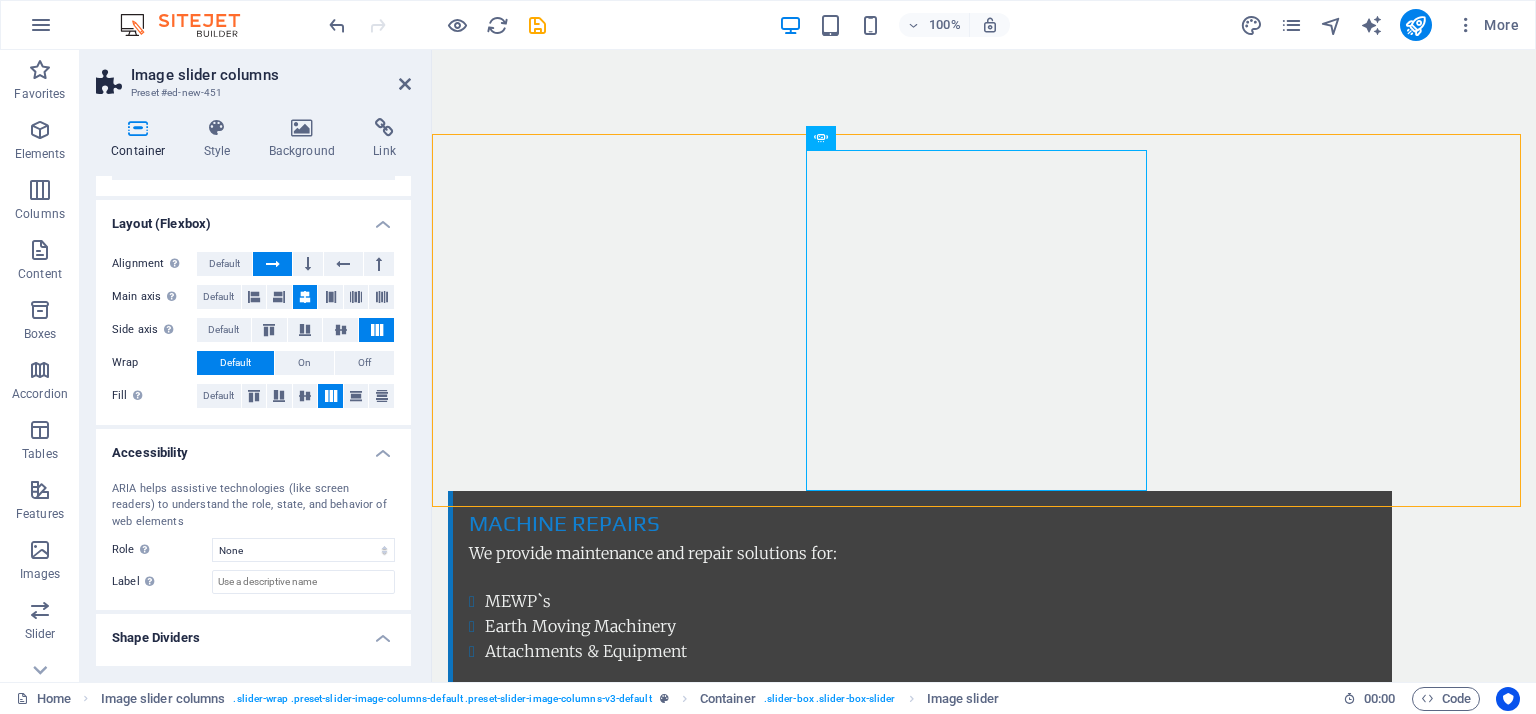 scroll, scrollTop: 317, scrollLeft: 0, axis: vertical 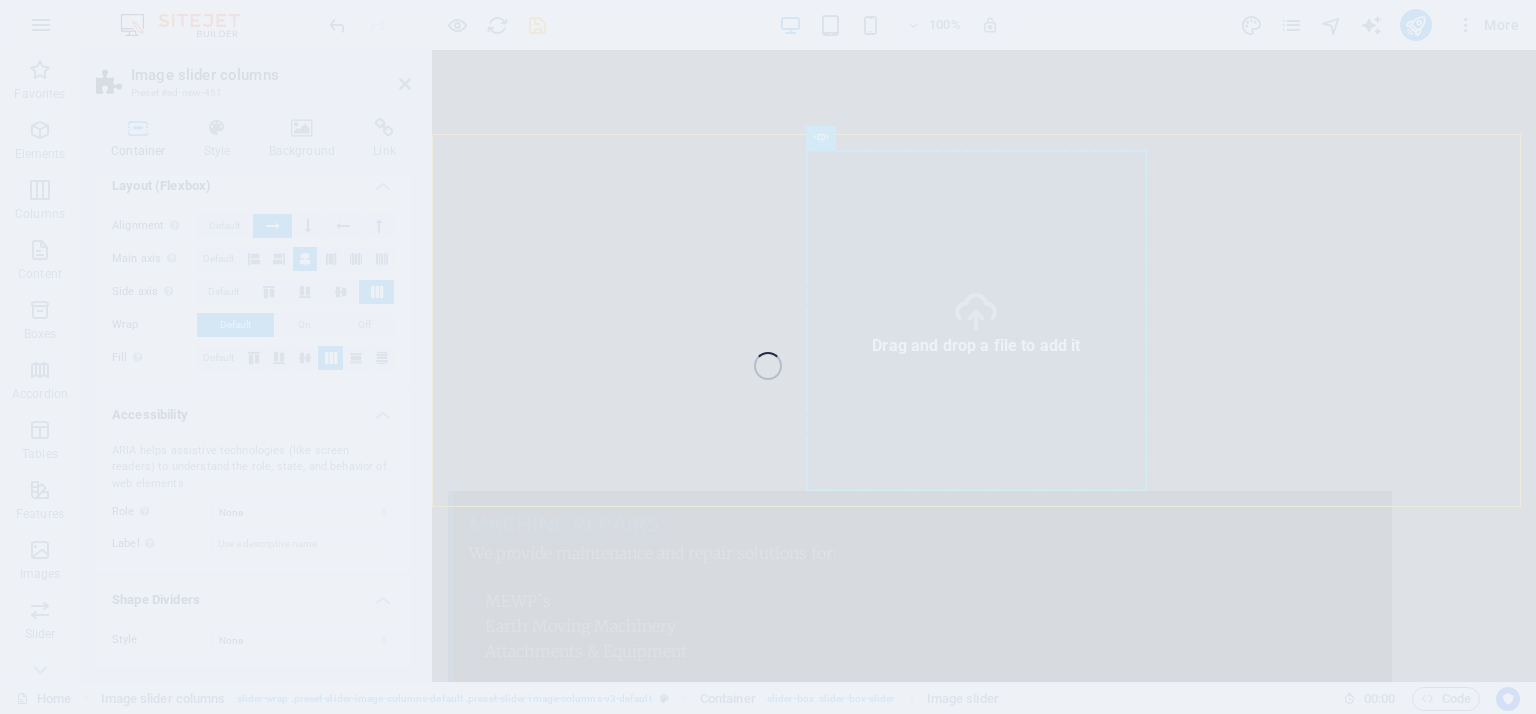 select on "px" 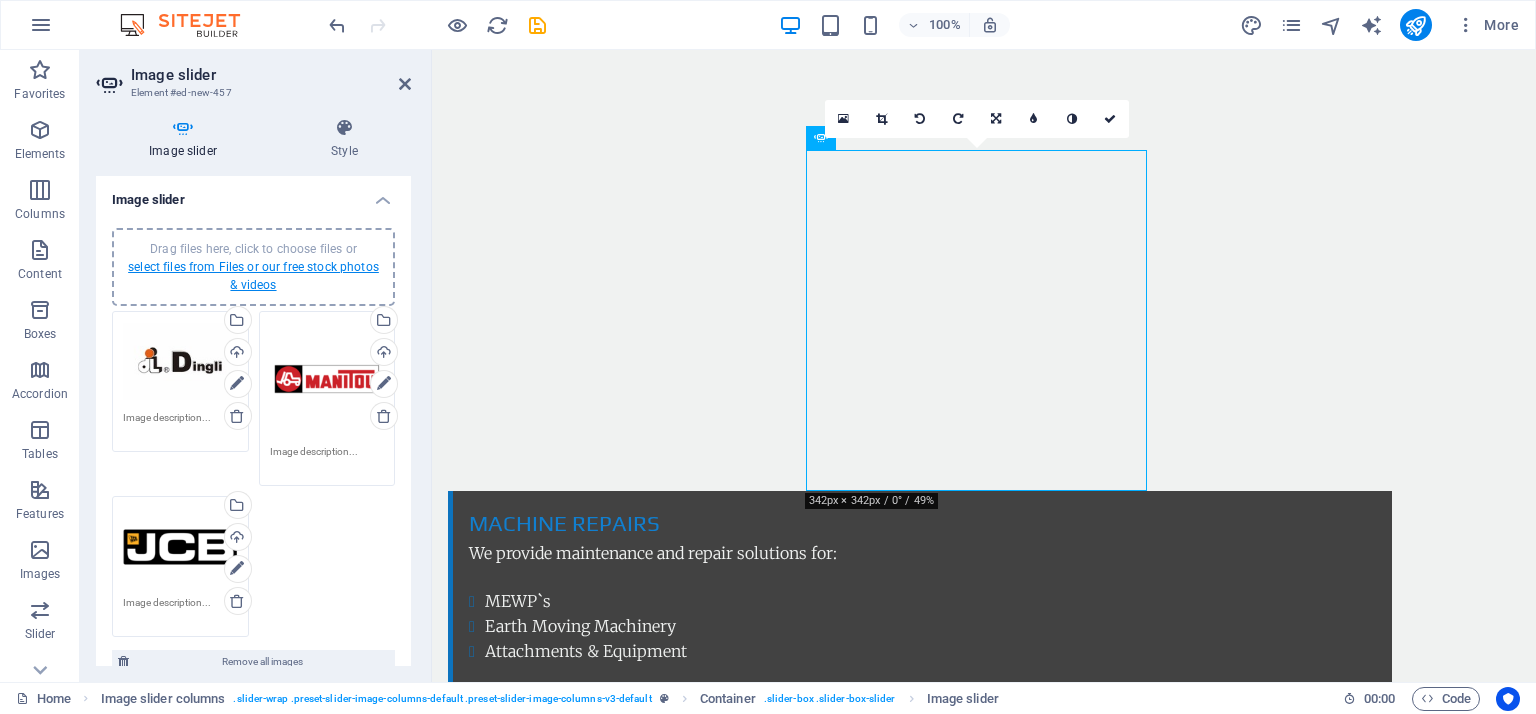 click on "select files from Files or our free stock photos & videos" at bounding box center [253, 276] 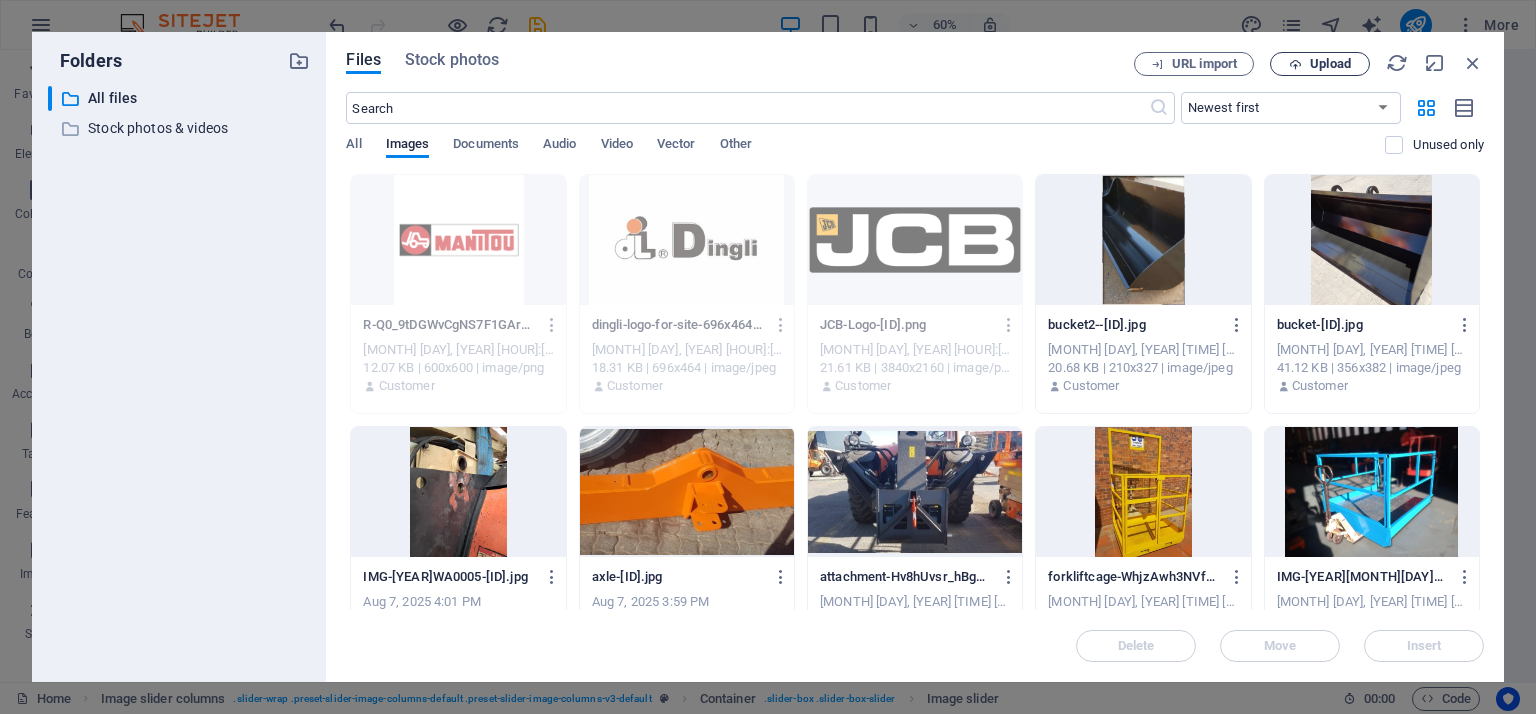 click on "Upload" at bounding box center [1330, 64] 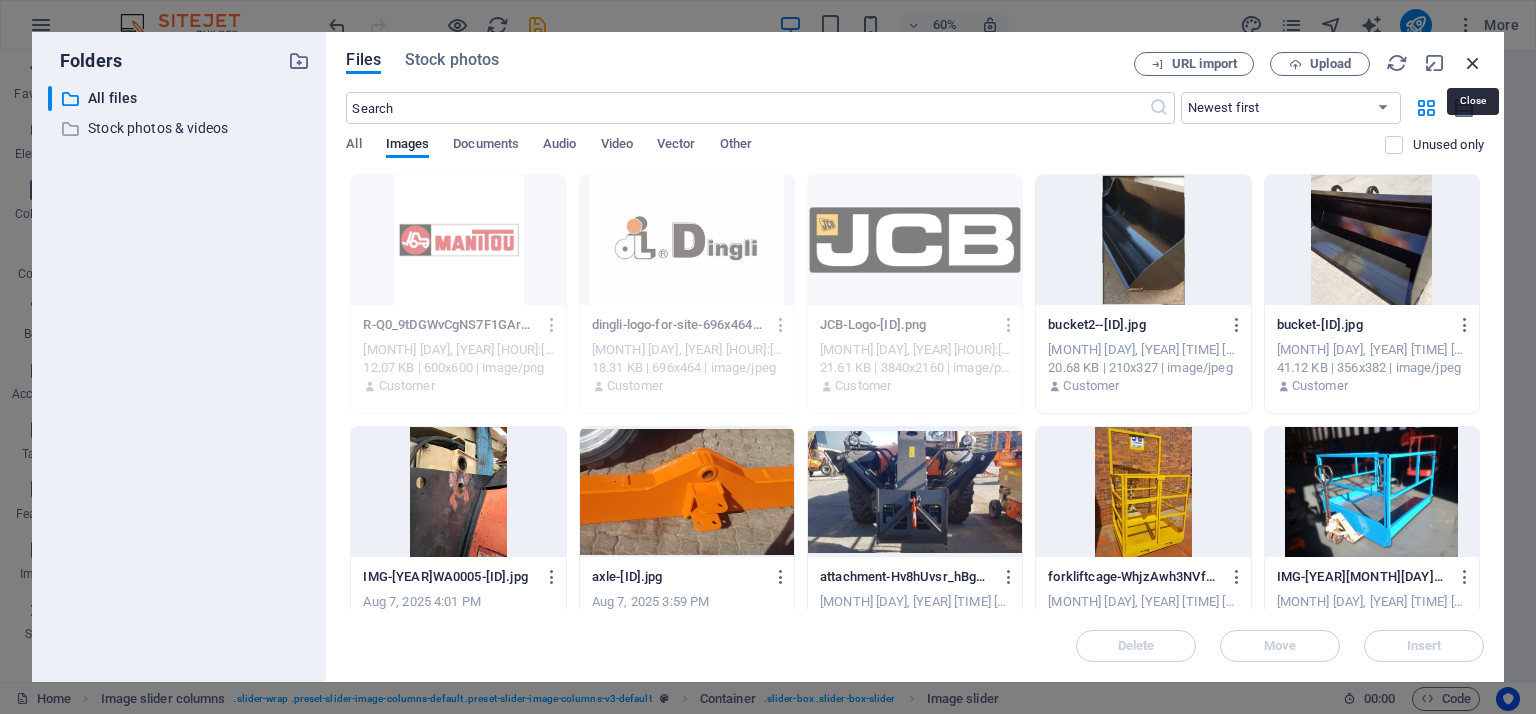 click at bounding box center (1473, 63) 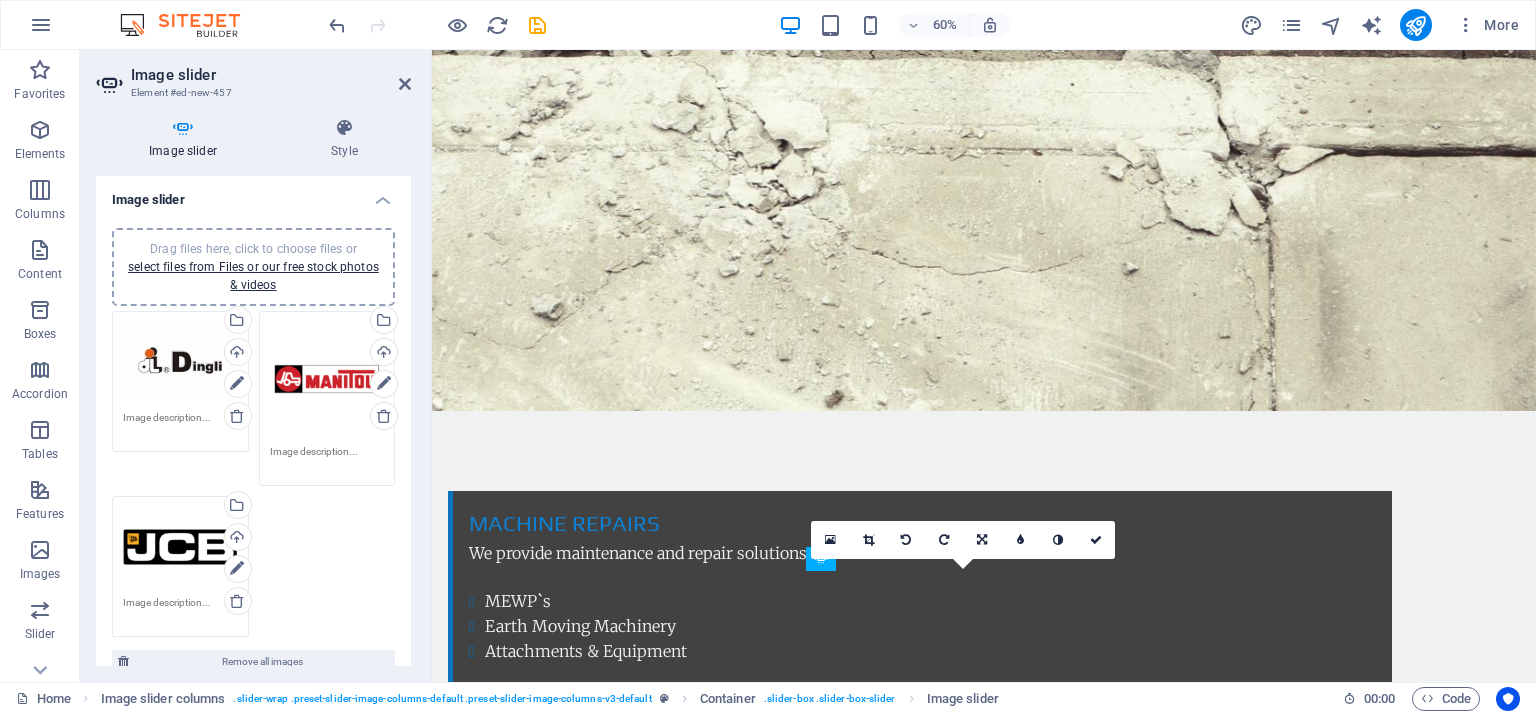 scroll, scrollTop: 2561, scrollLeft: 0, axis: vertical 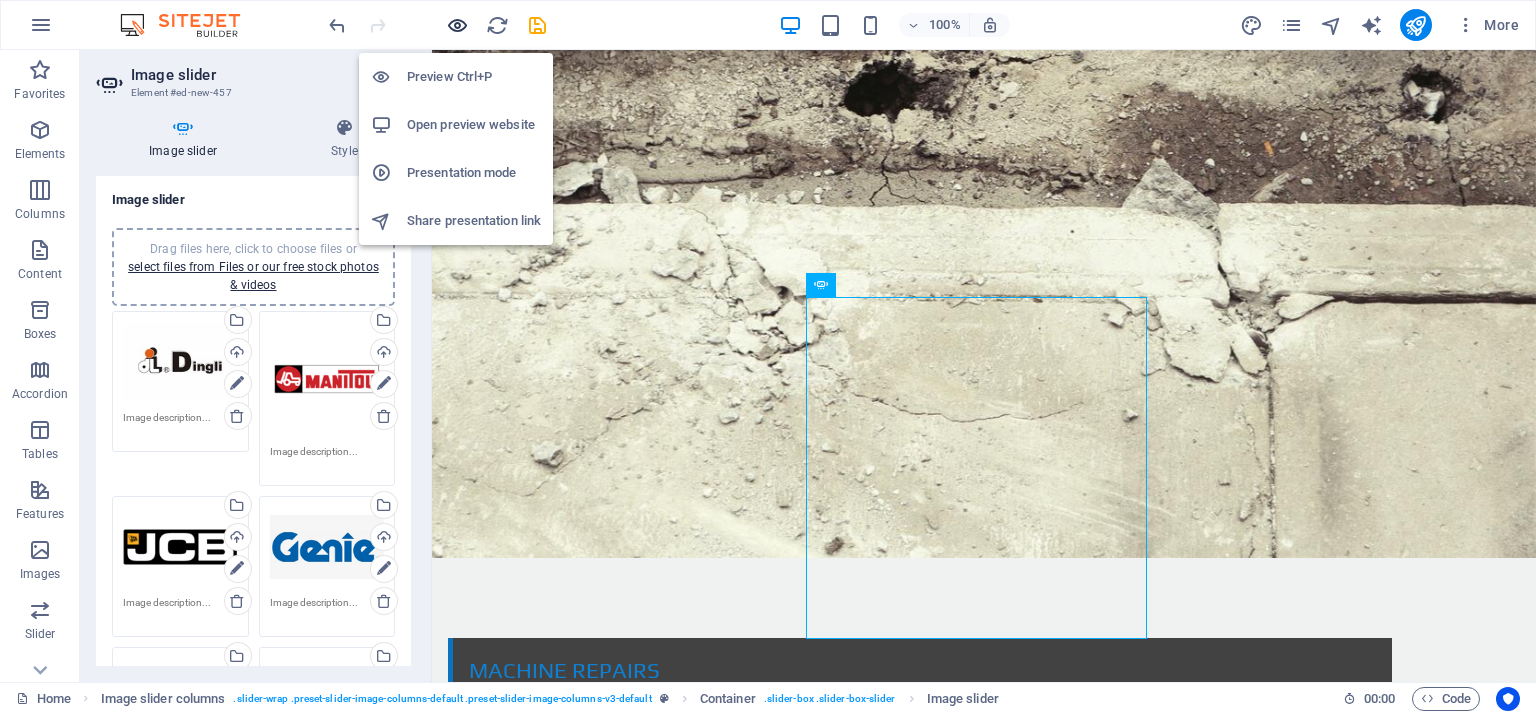 click at bounding box center [457, 25] 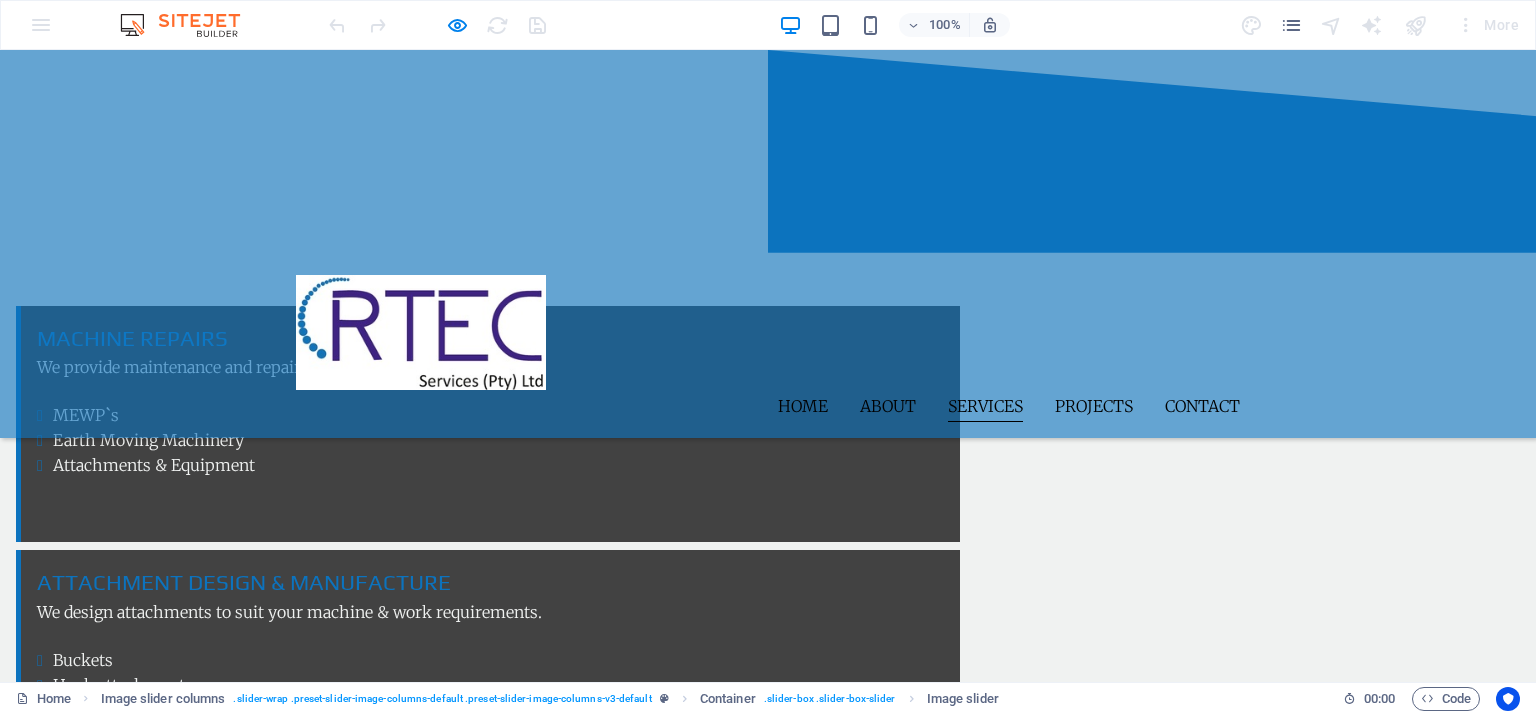 scroll, scrollTop: 2944, scrollLeft: 0, axis: vertical 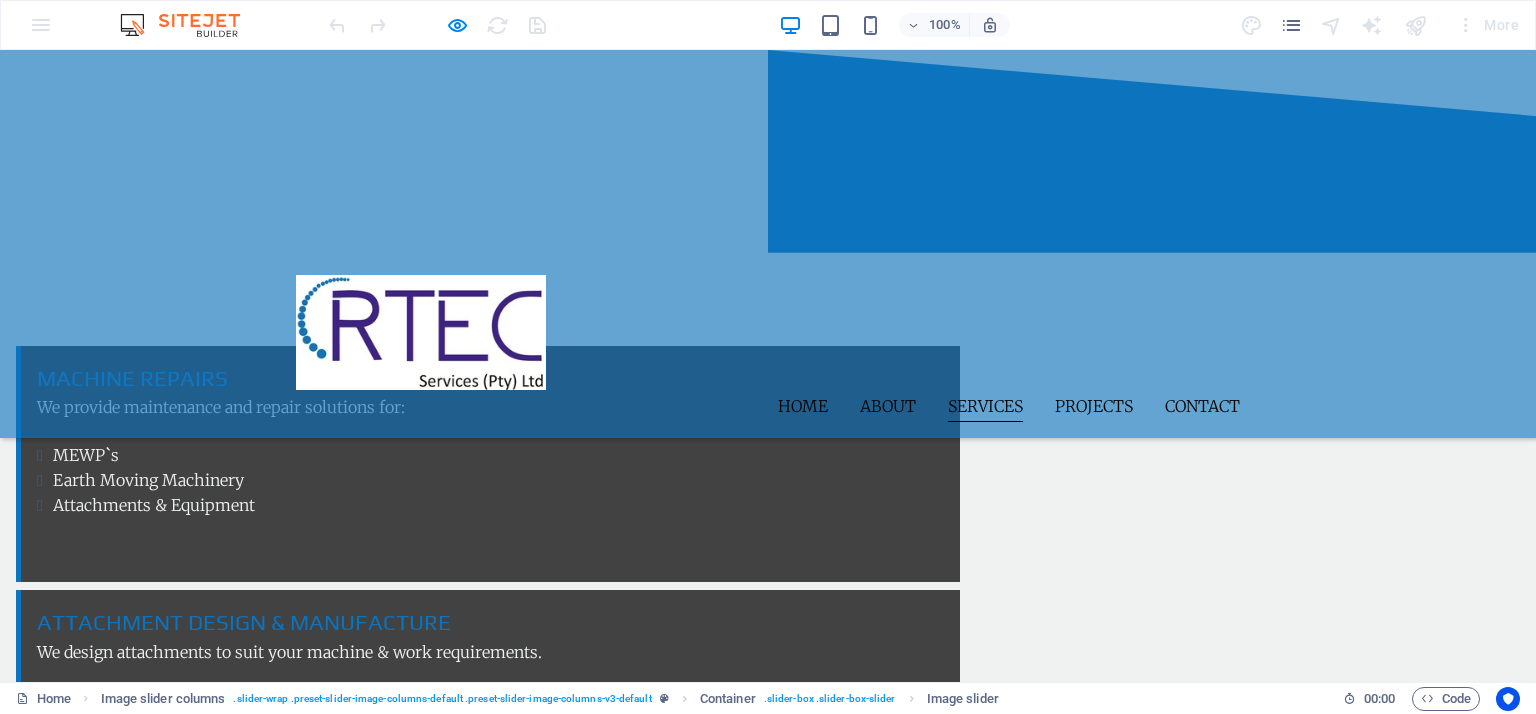 click at bounding box center (261, 8923) 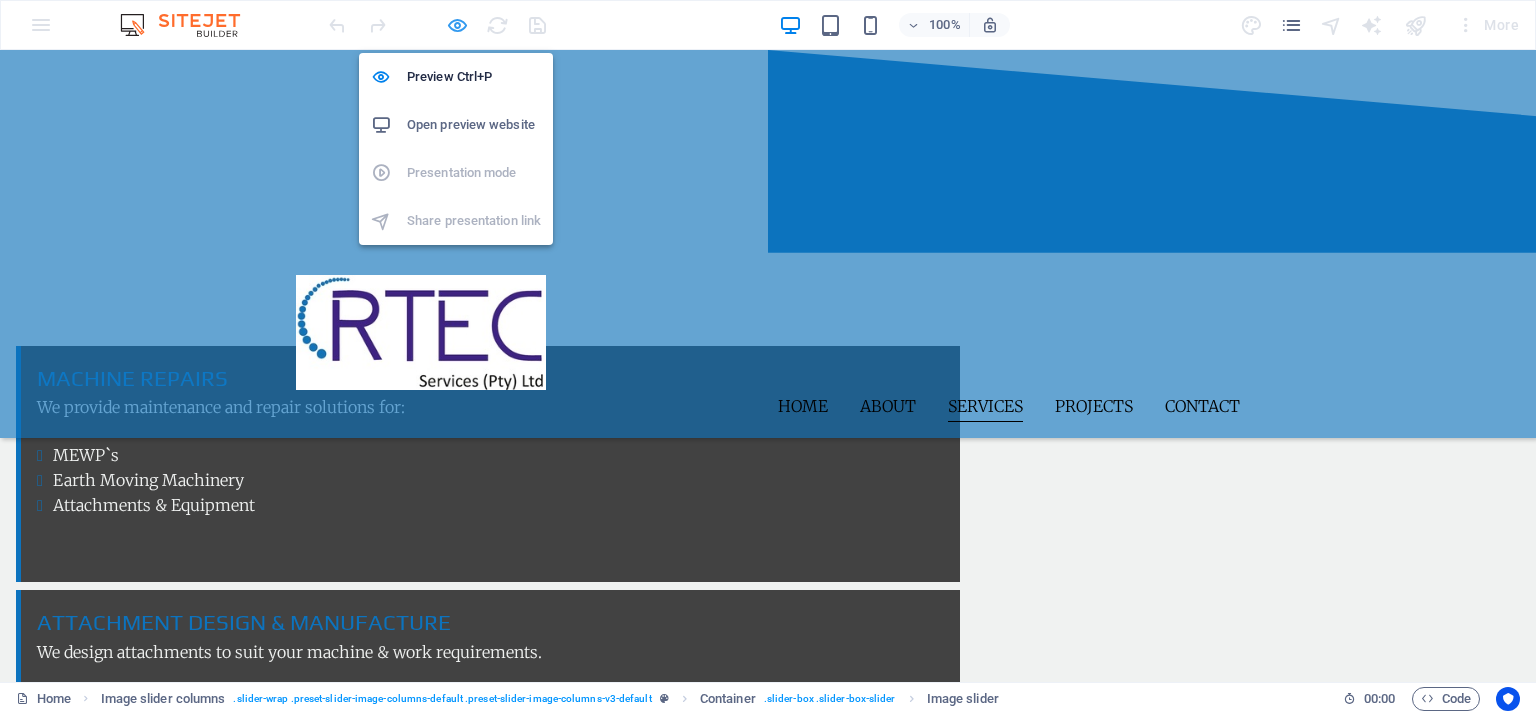 click at bounding box center (457, 25) 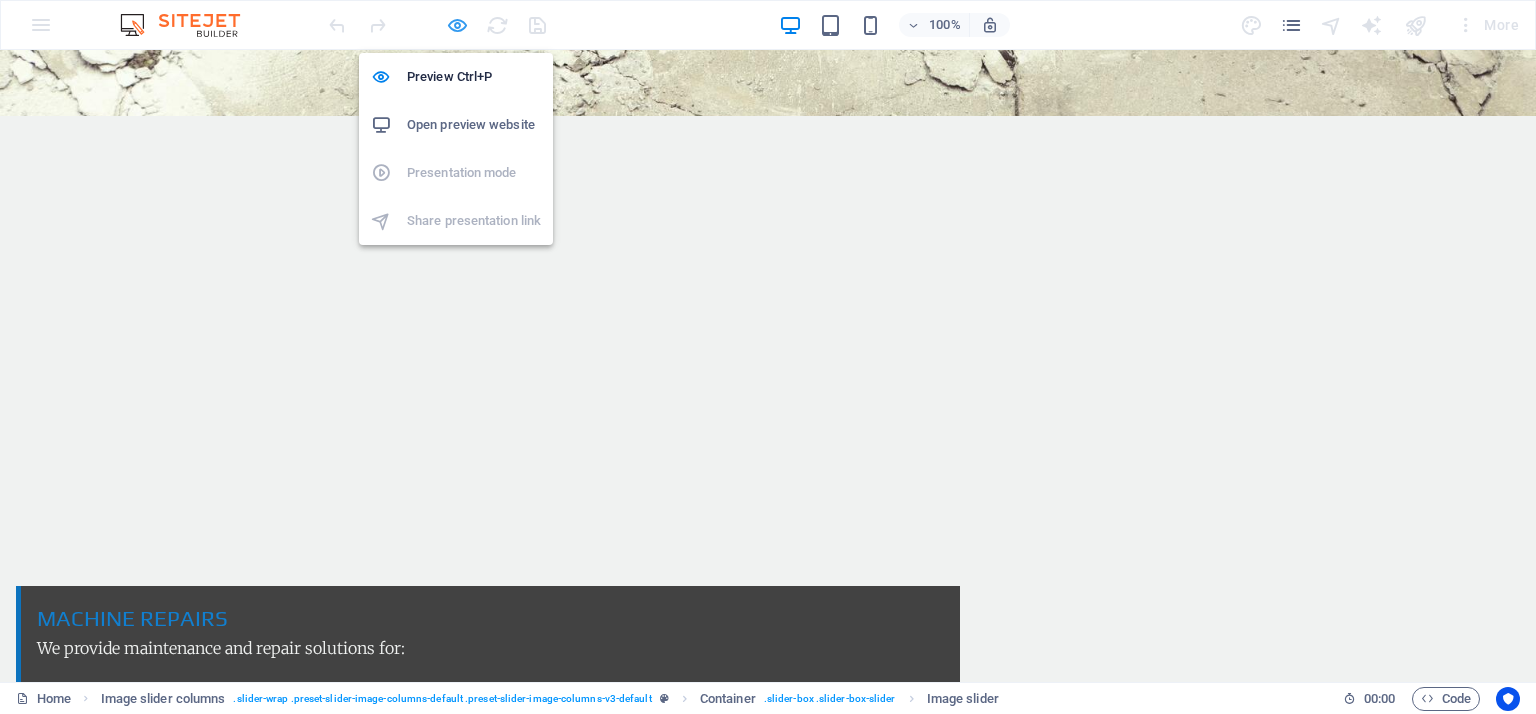 select on "px" 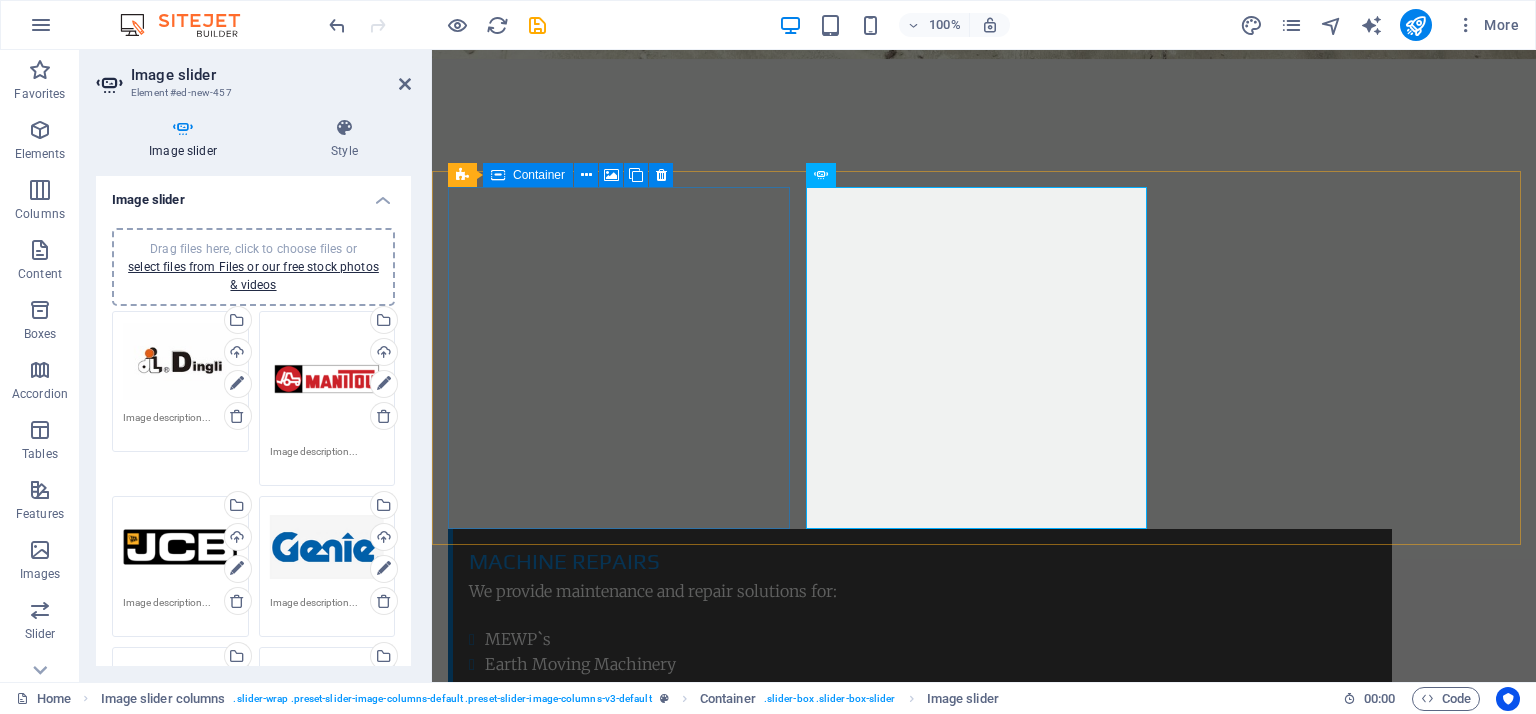 click on "Drop content here or  Add elements  Paste clipboard" at bounding box center (621, 2989) 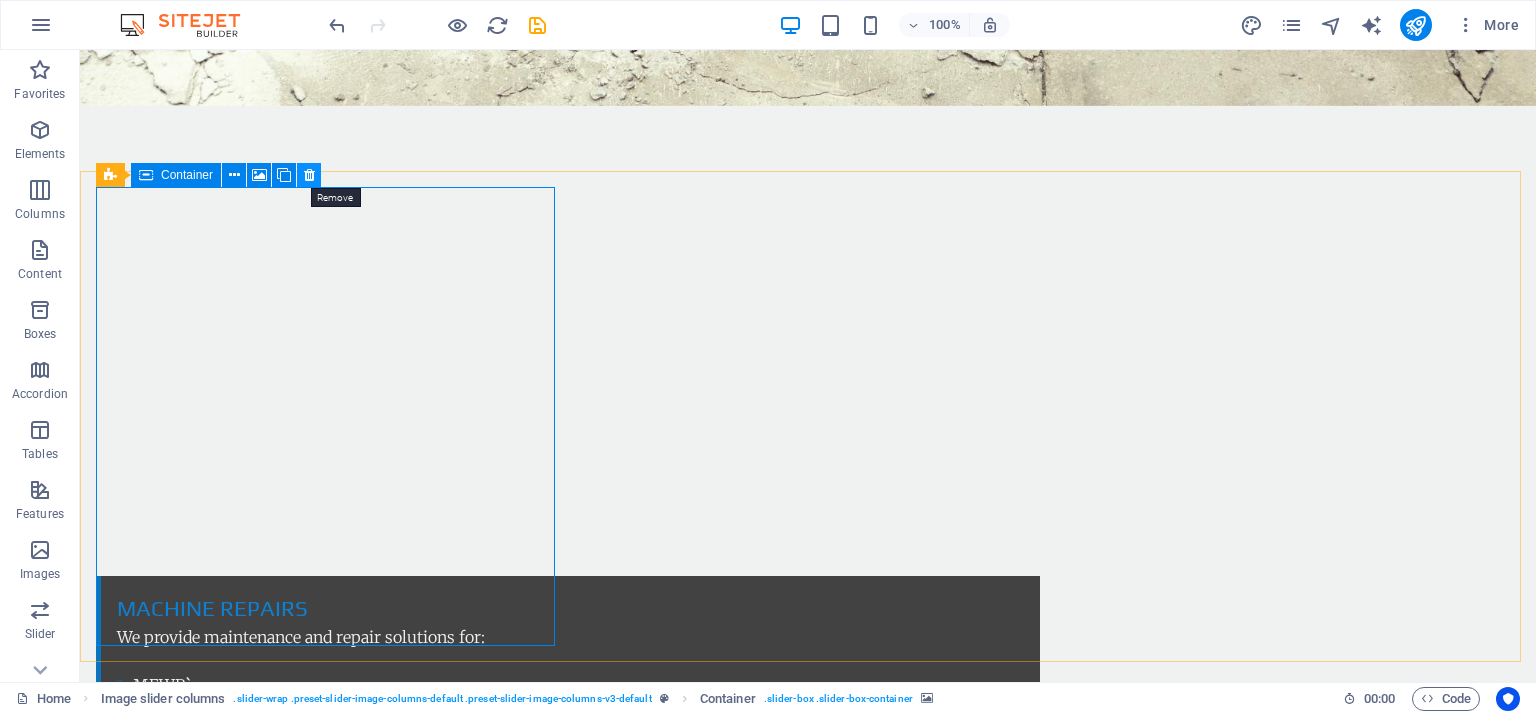 click at bounding box center (309, 175) 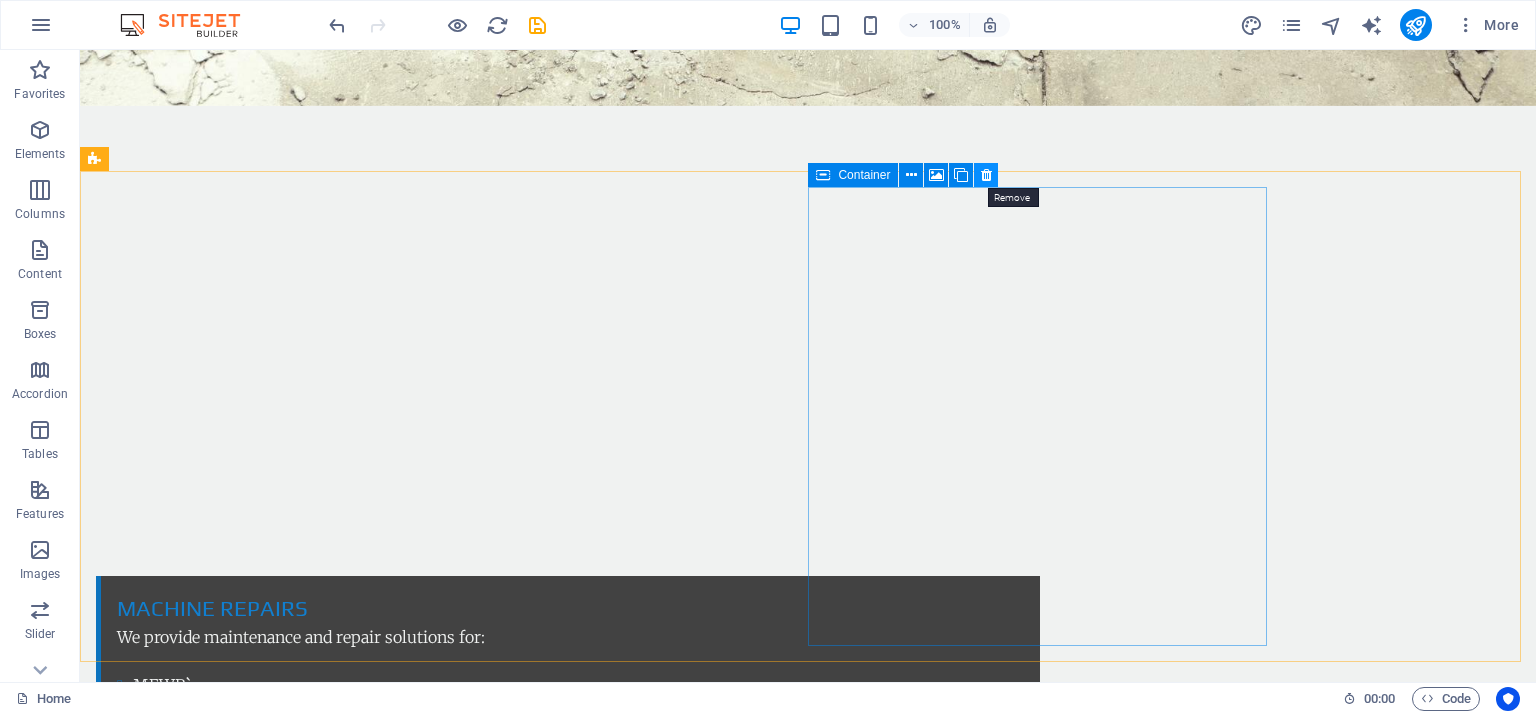 click at bounding box center [986, 175] 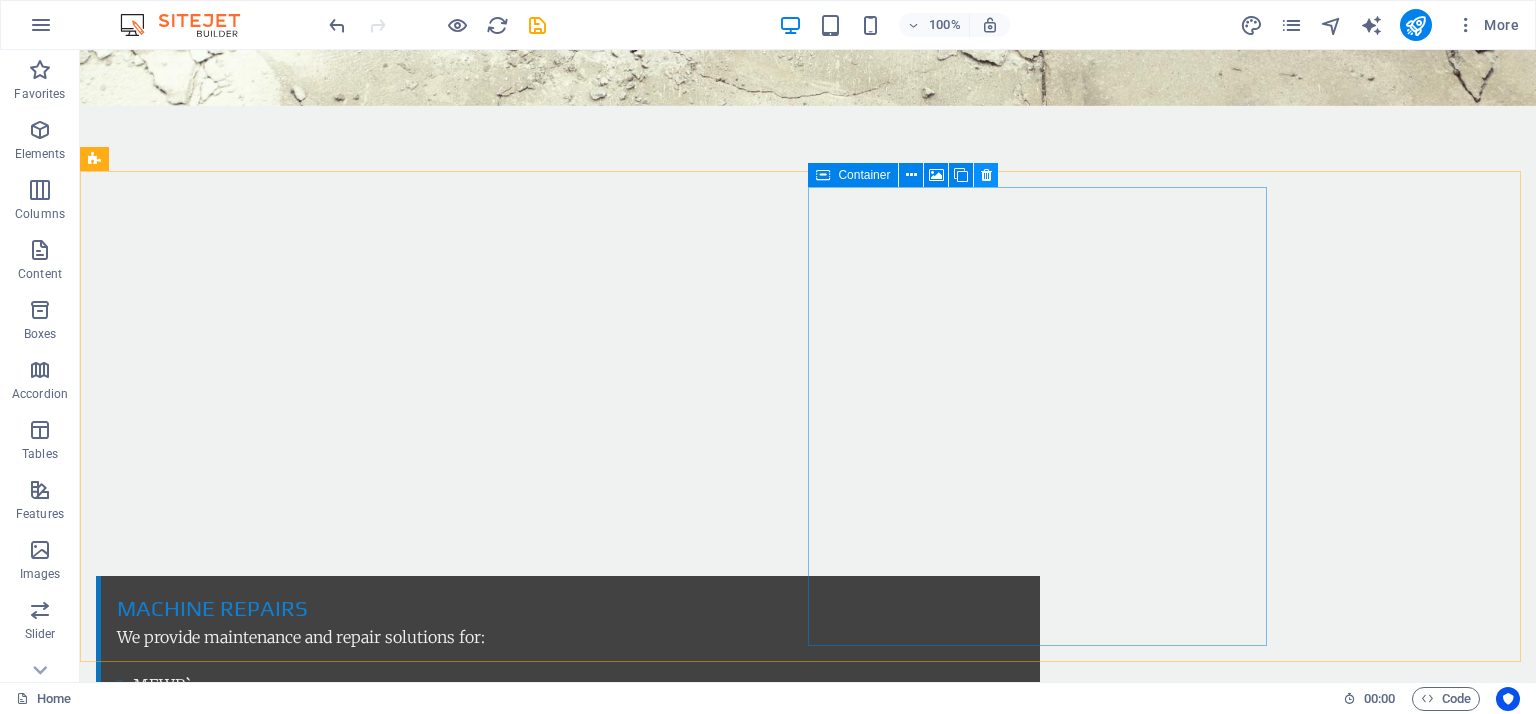click at bounding box center [986, 175] 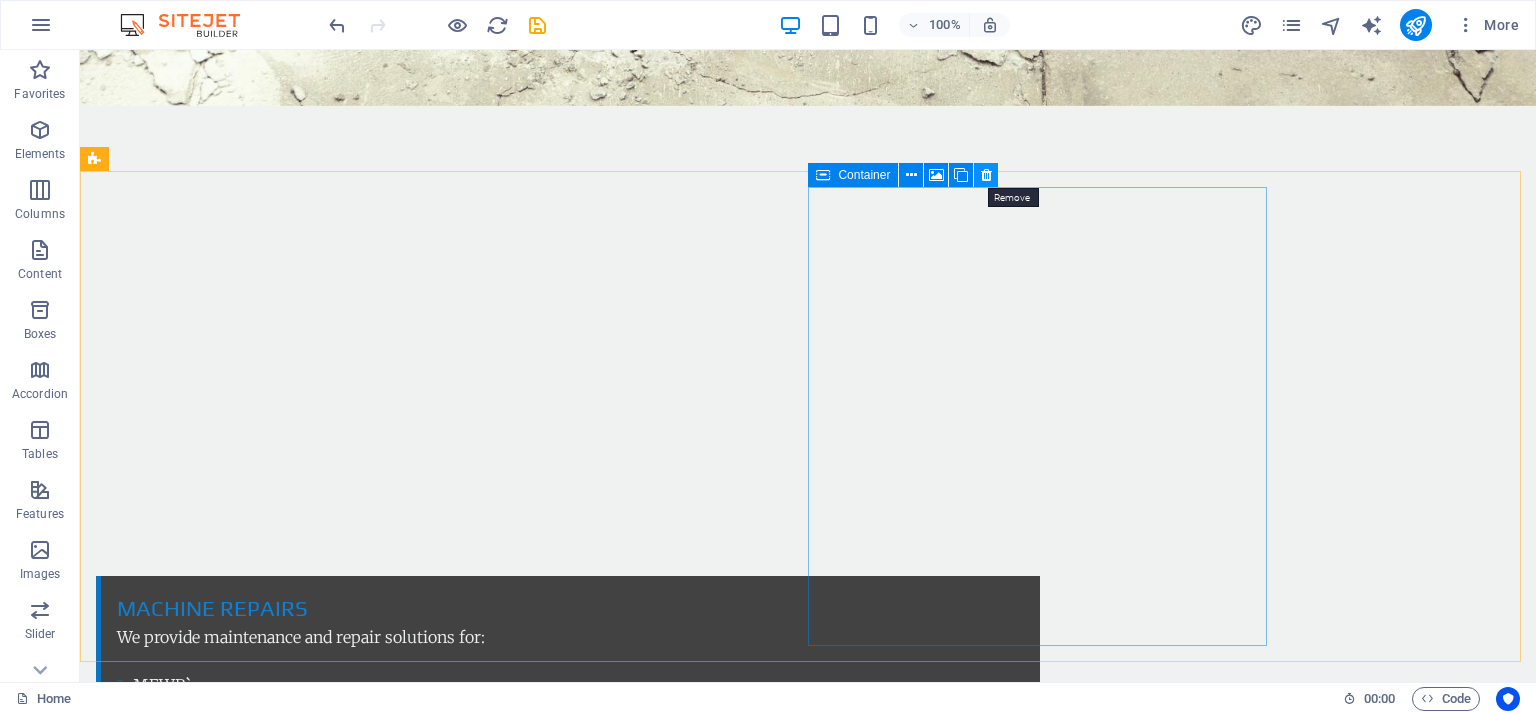 click at bounding box center (986, 175) 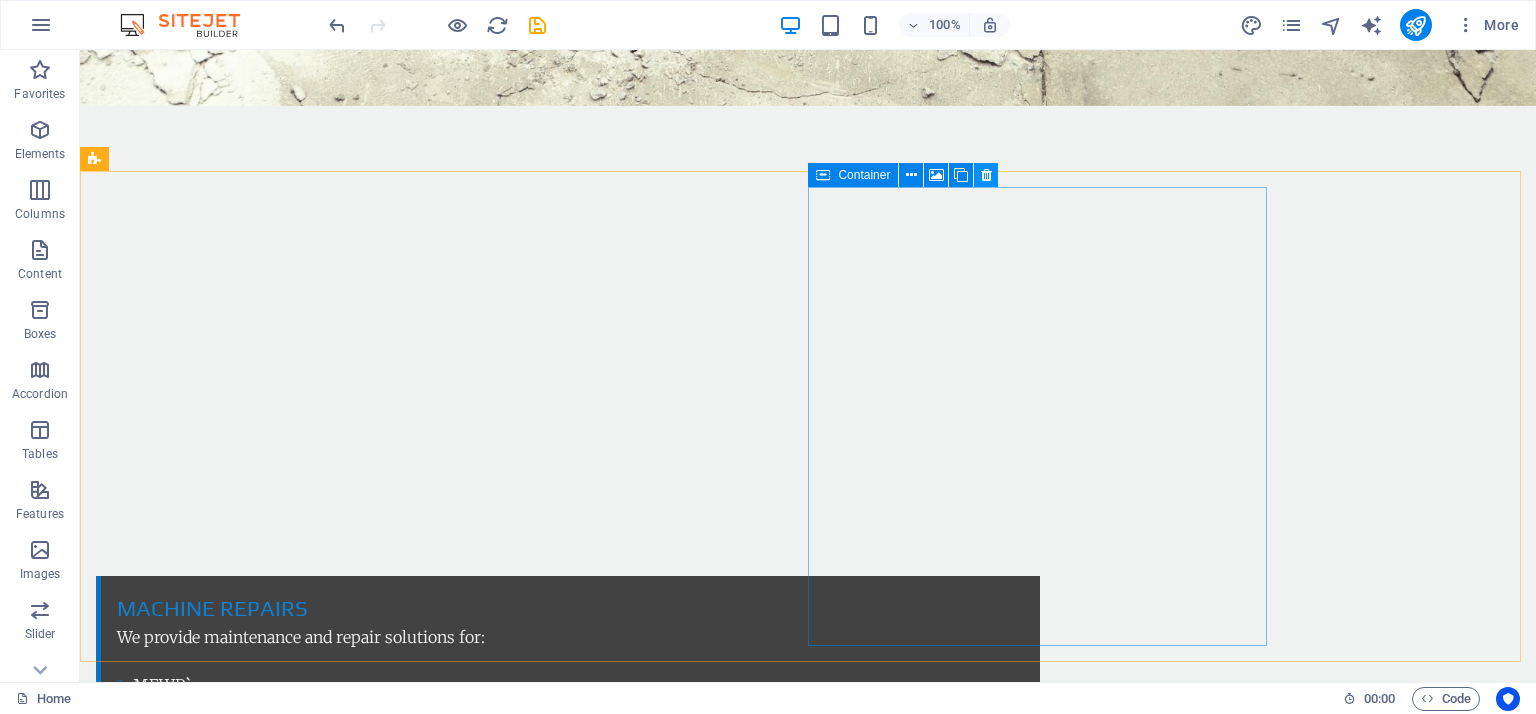 click at bounding box center (986, 175) 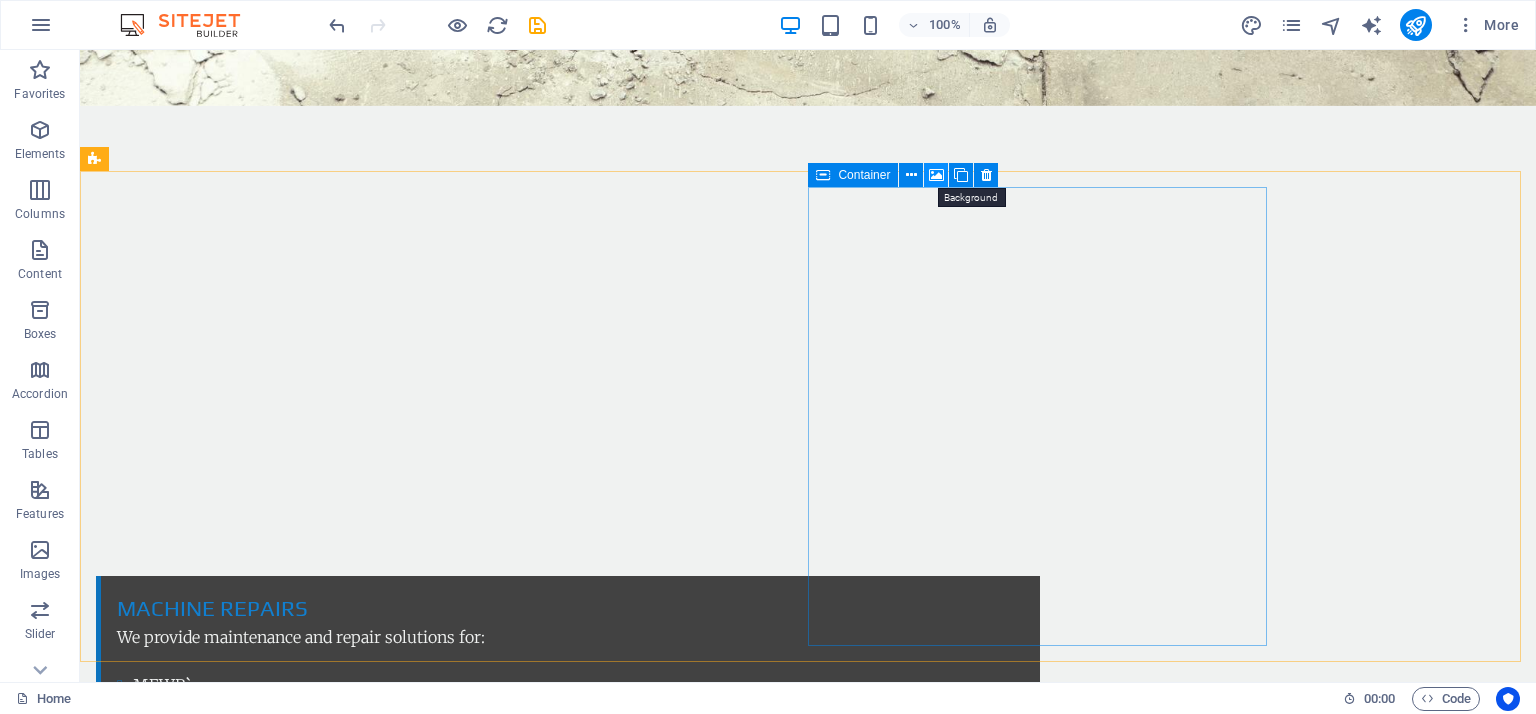 click at bounding box center (936, 175) 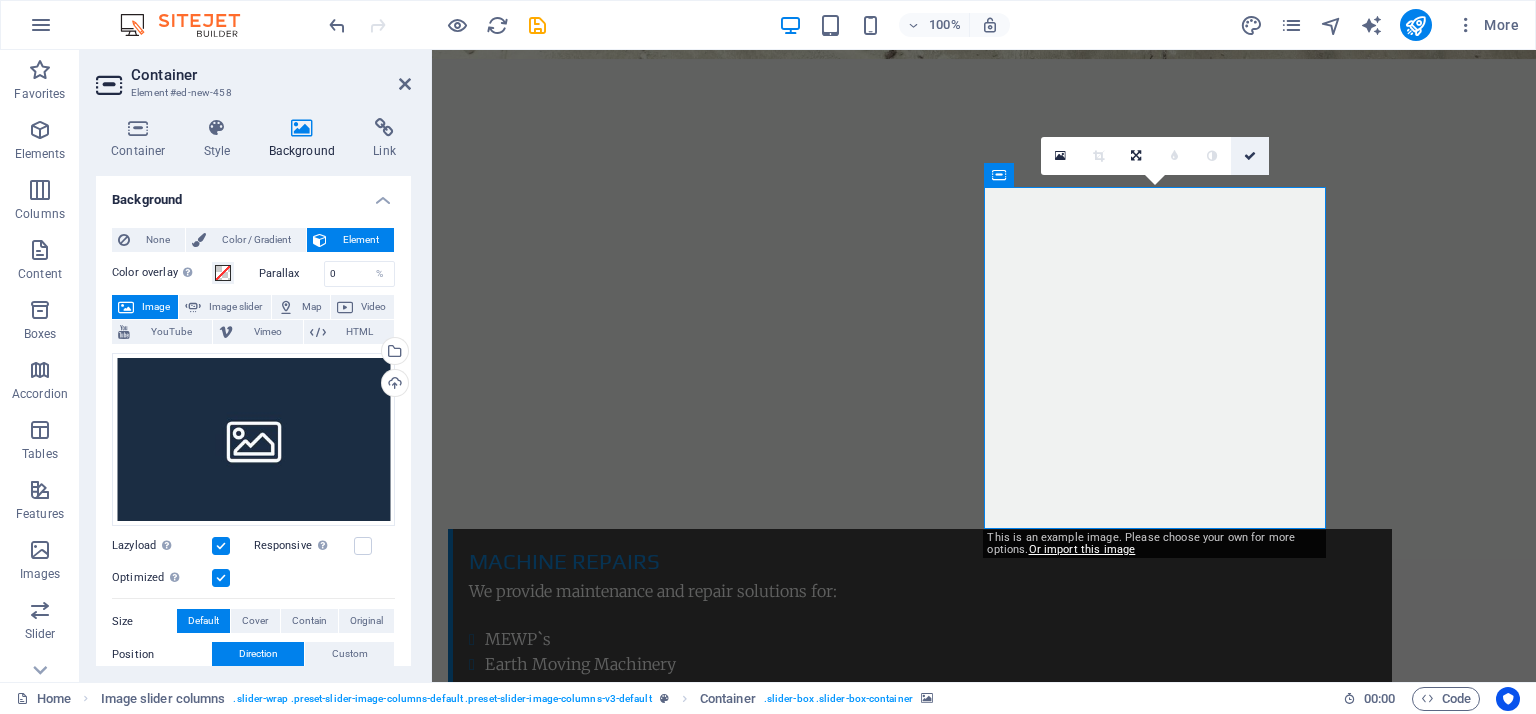 click at bounding box center [1250, 156] 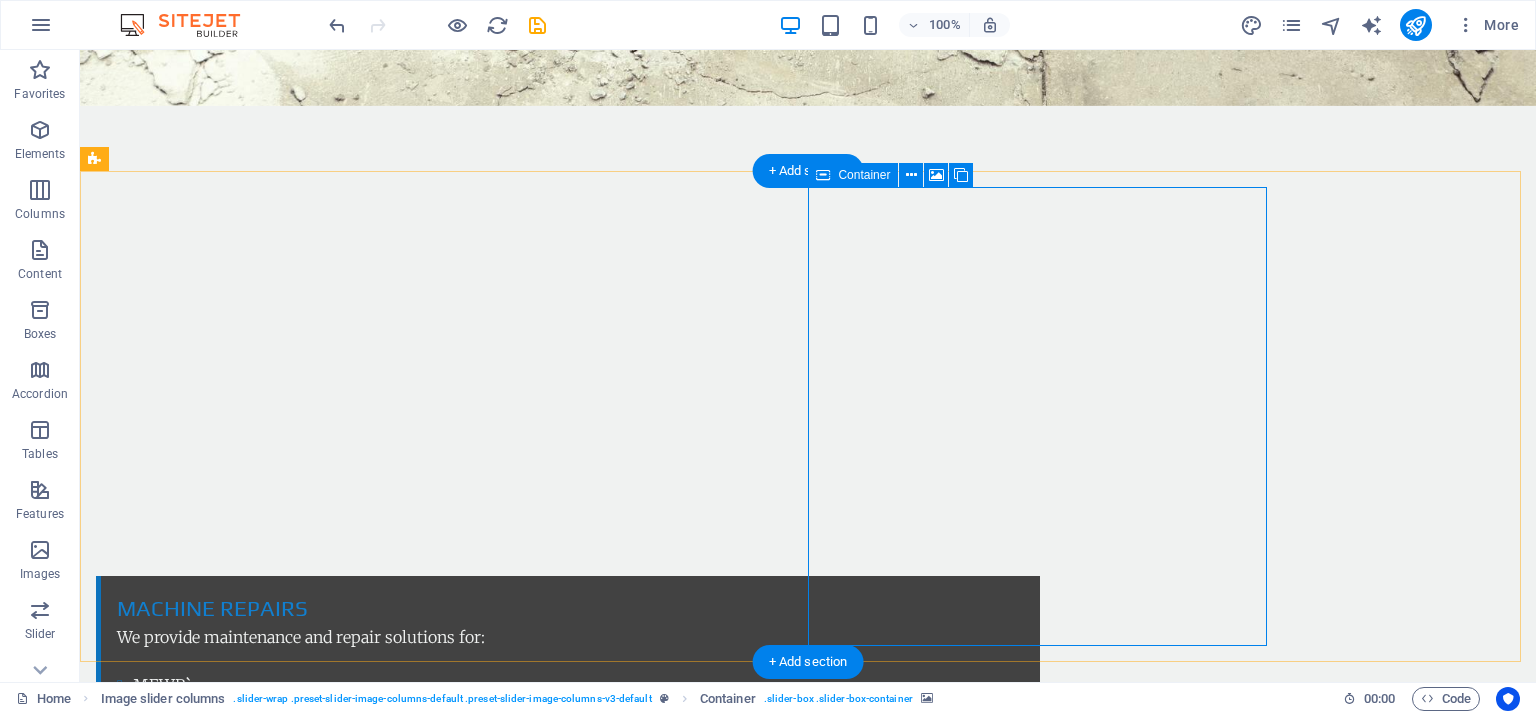 click on "Drop content here or  Add elements  Paste clipboard" at bounding box center [328, 9190] 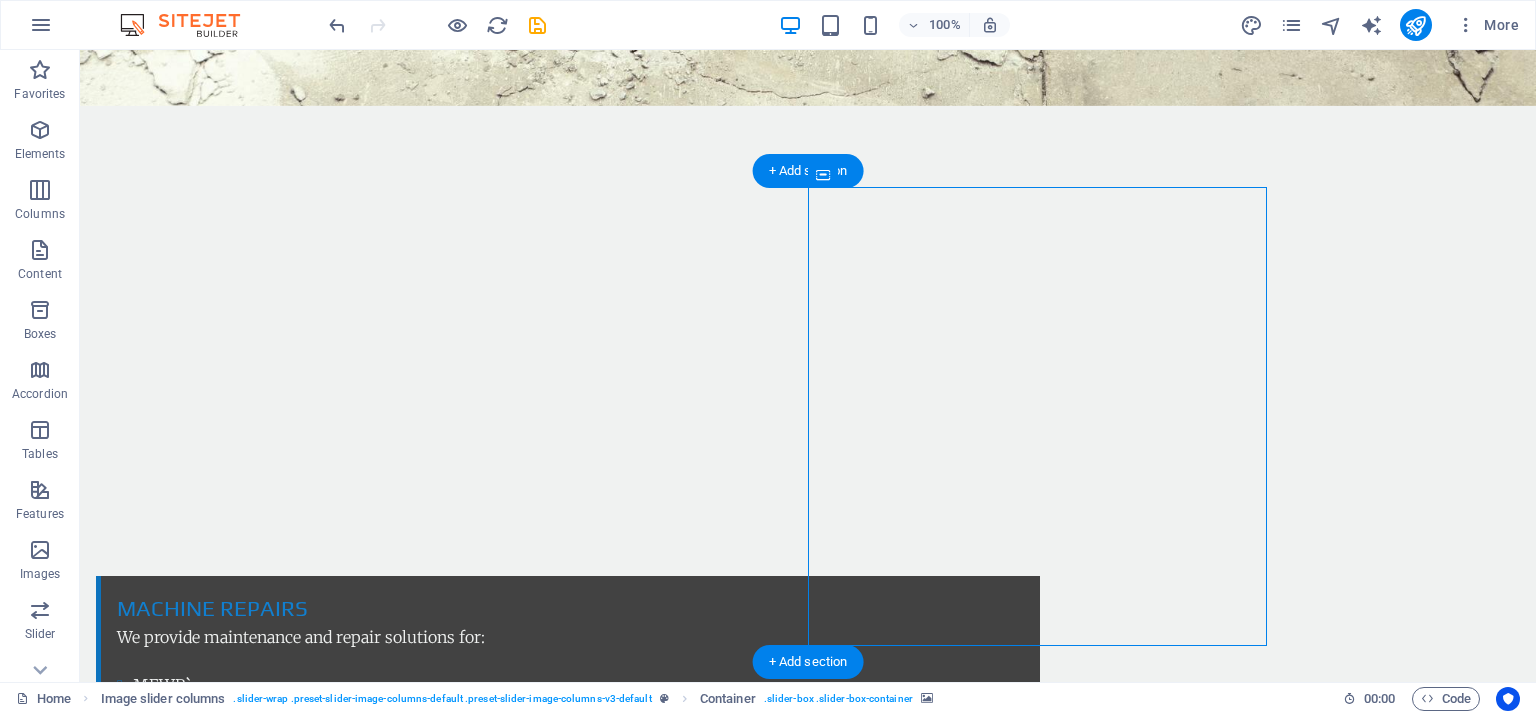 click at bounding box center (328, 8889) 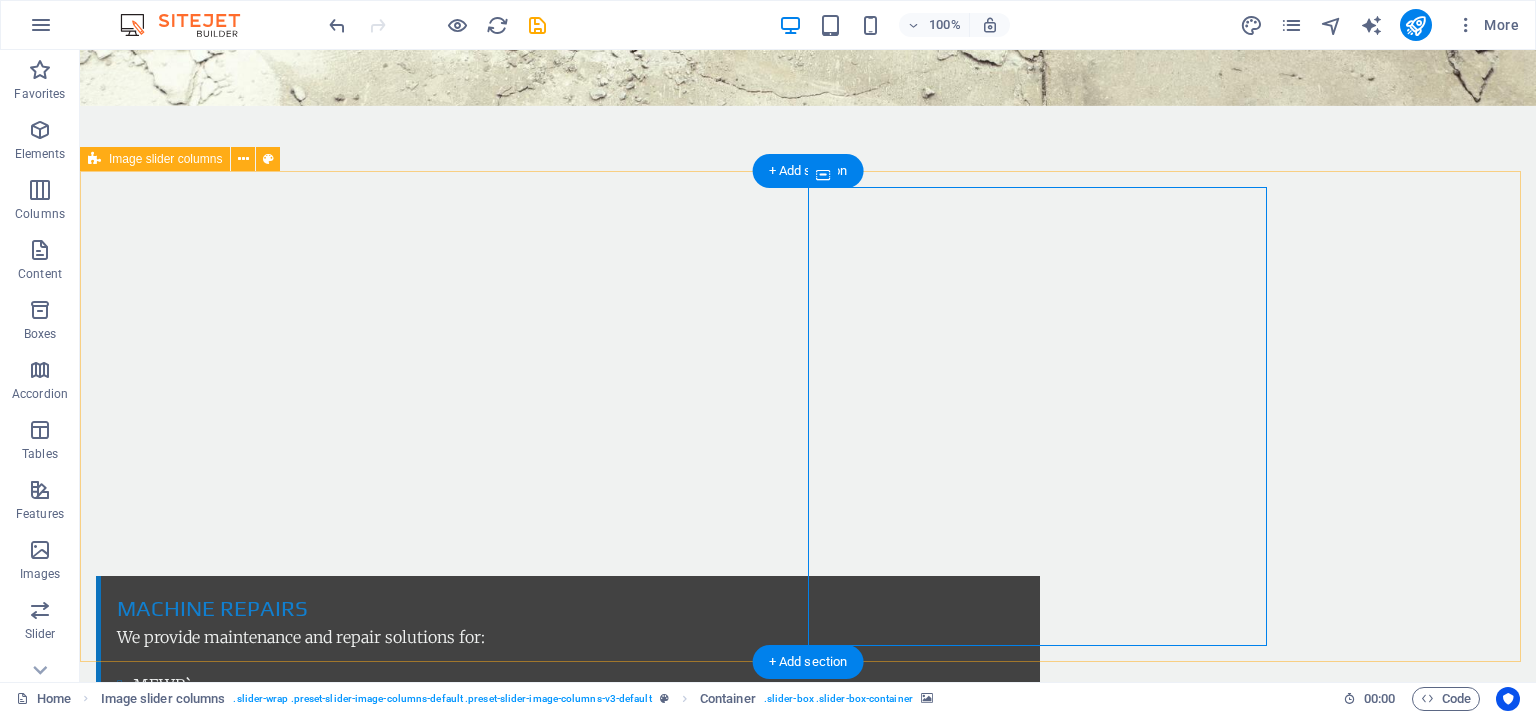 click on "Drop content here or  Add elements  Paste clipboard" at bounding box center [808, 5941] 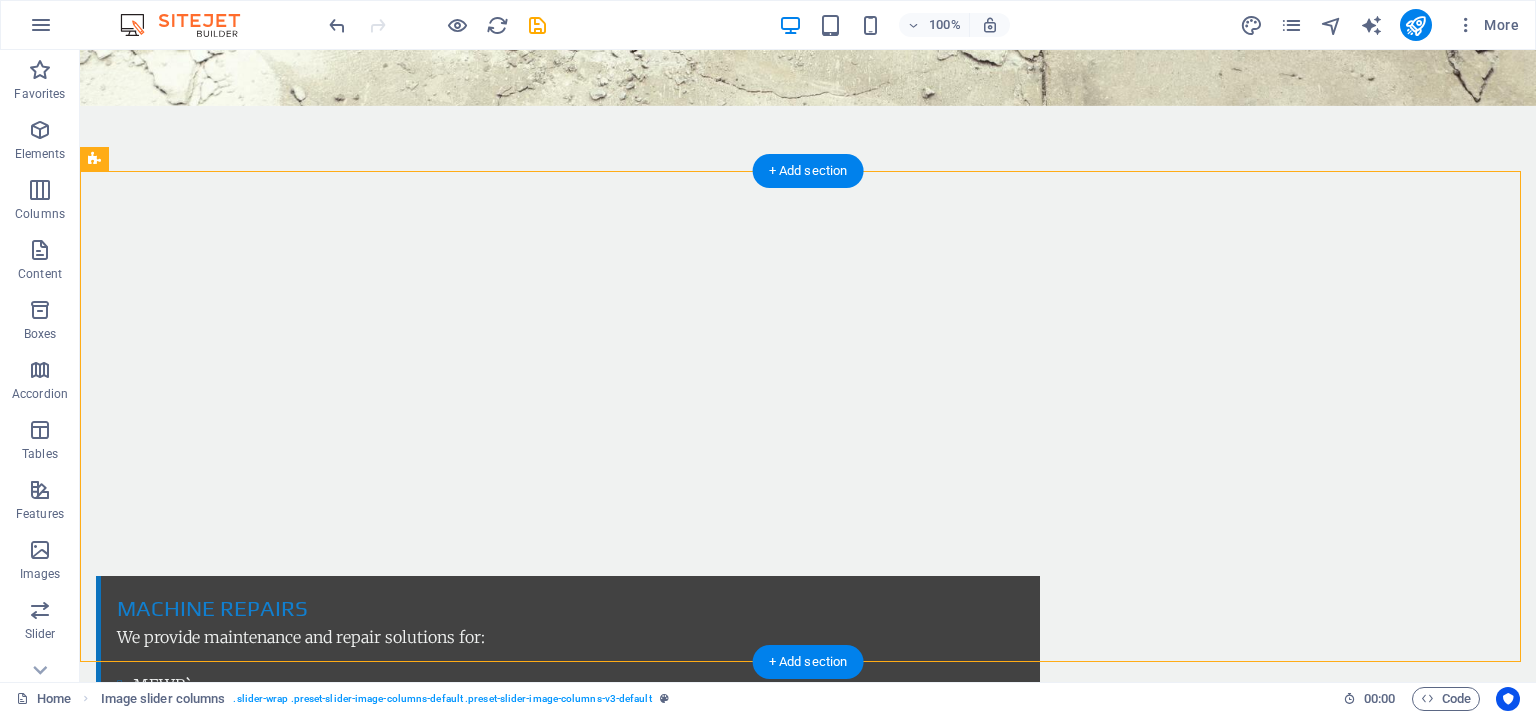 click at bounding box center (328, 8889) 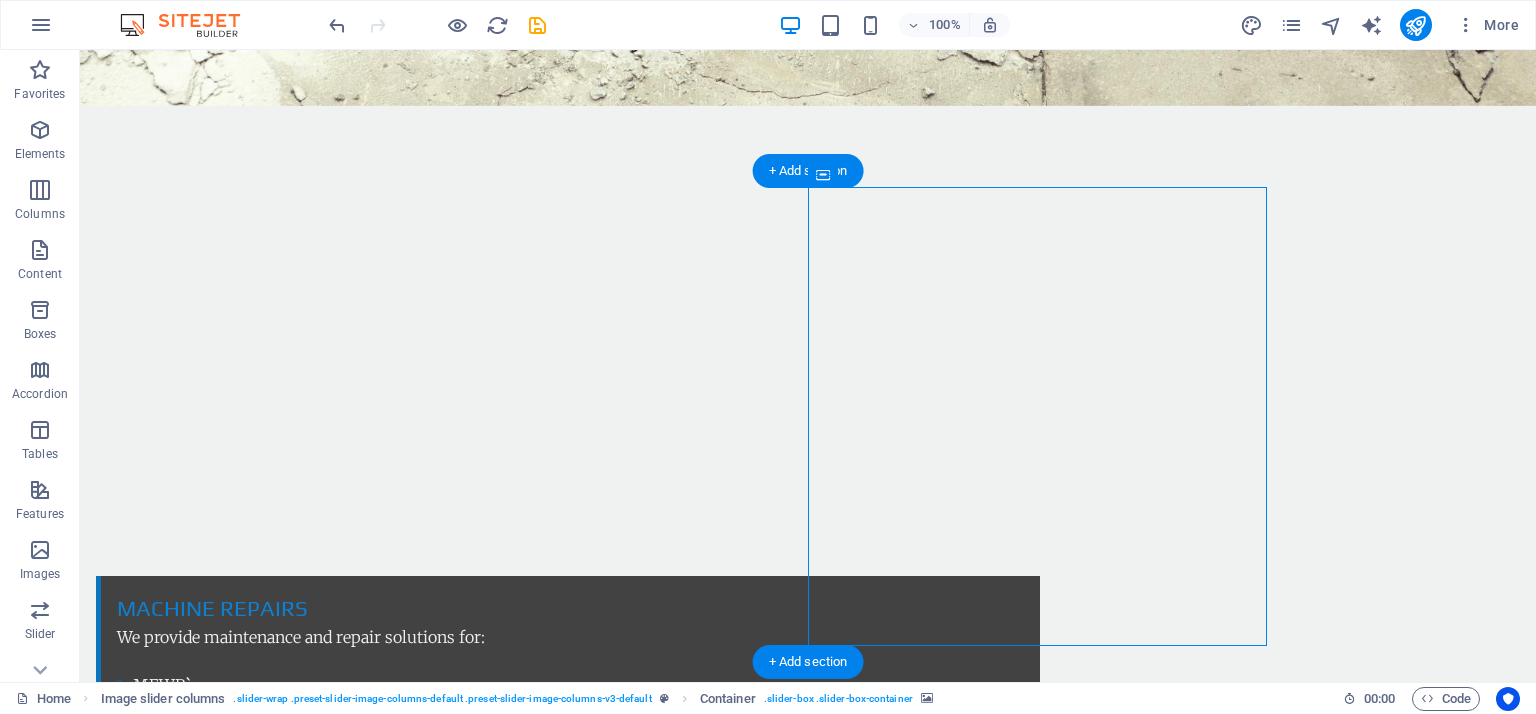 click at bounding box center (328, 8889) 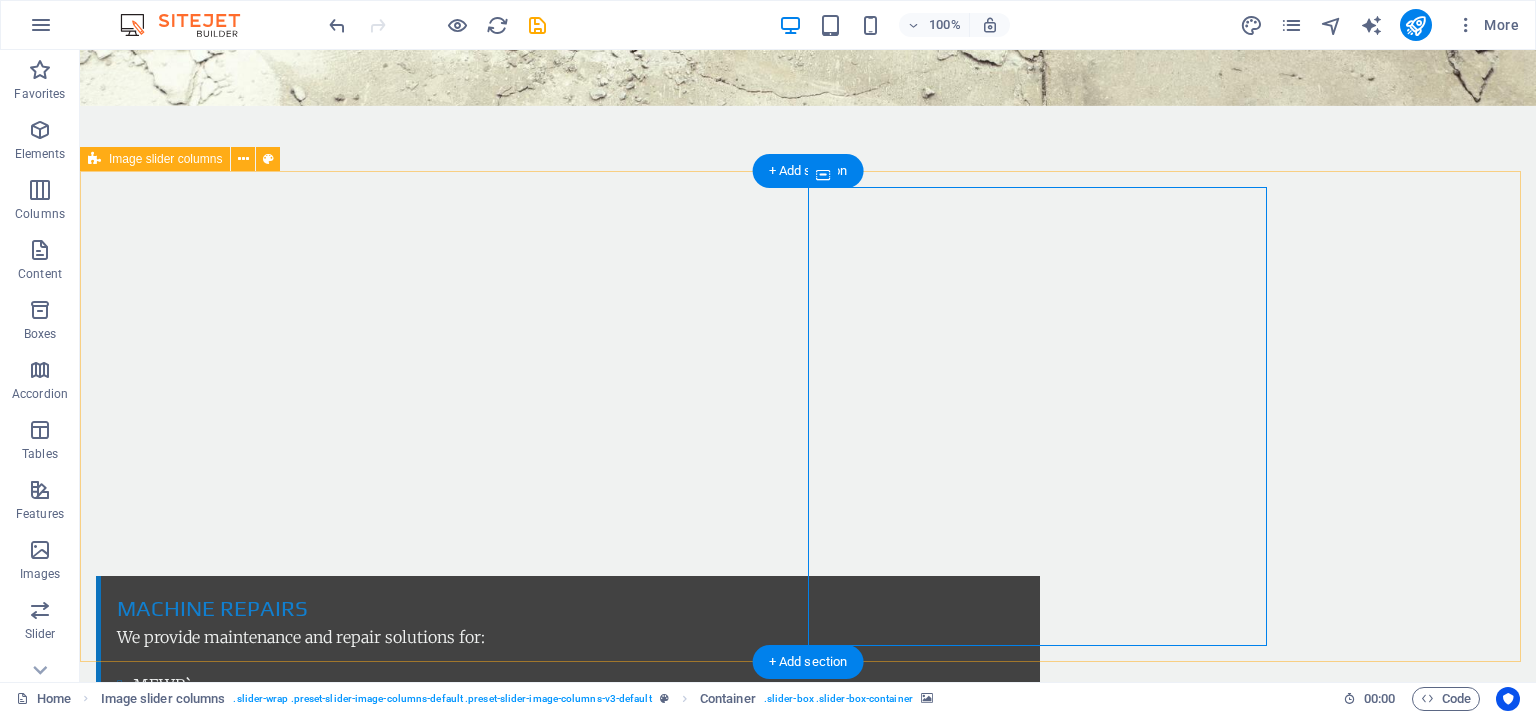 click at bounding box center (328, 8889) 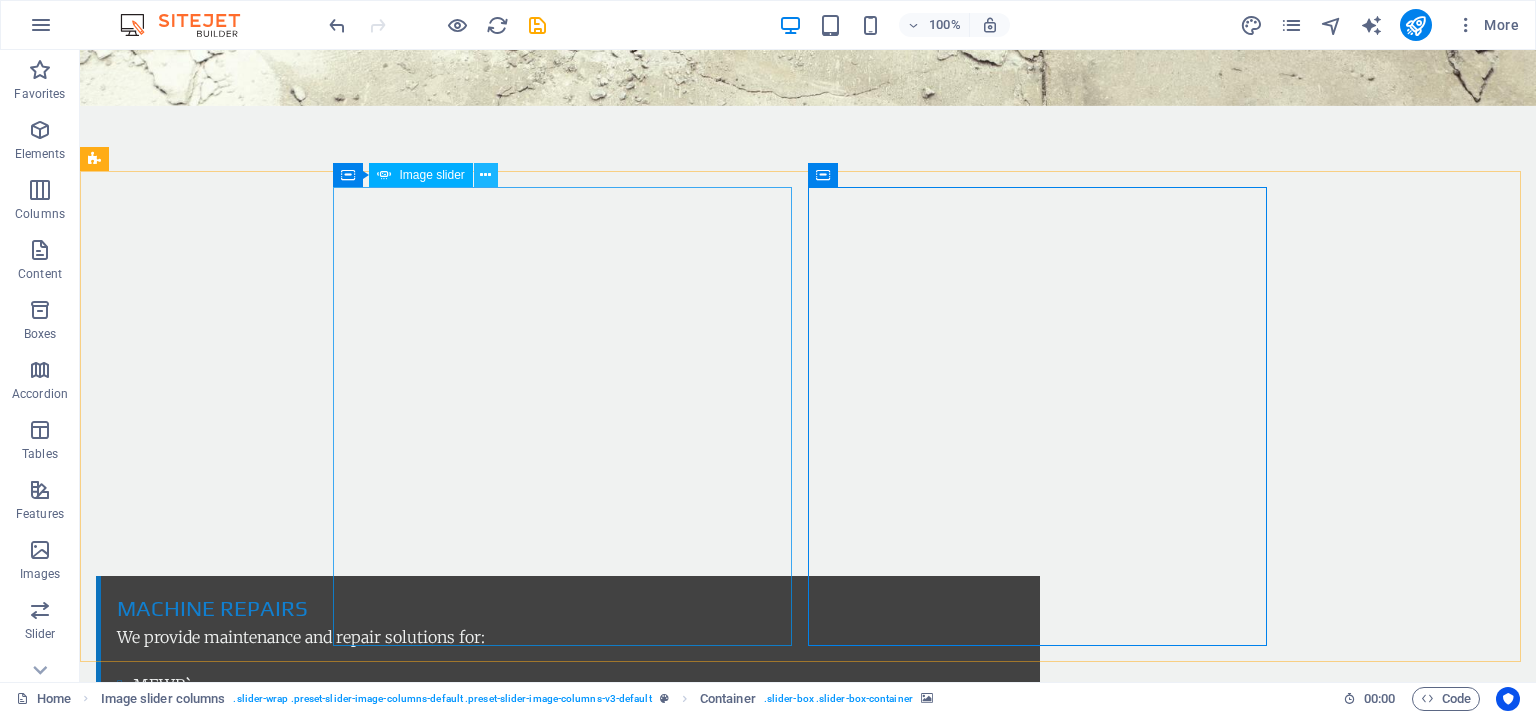 click at bounding box center [485, 175] 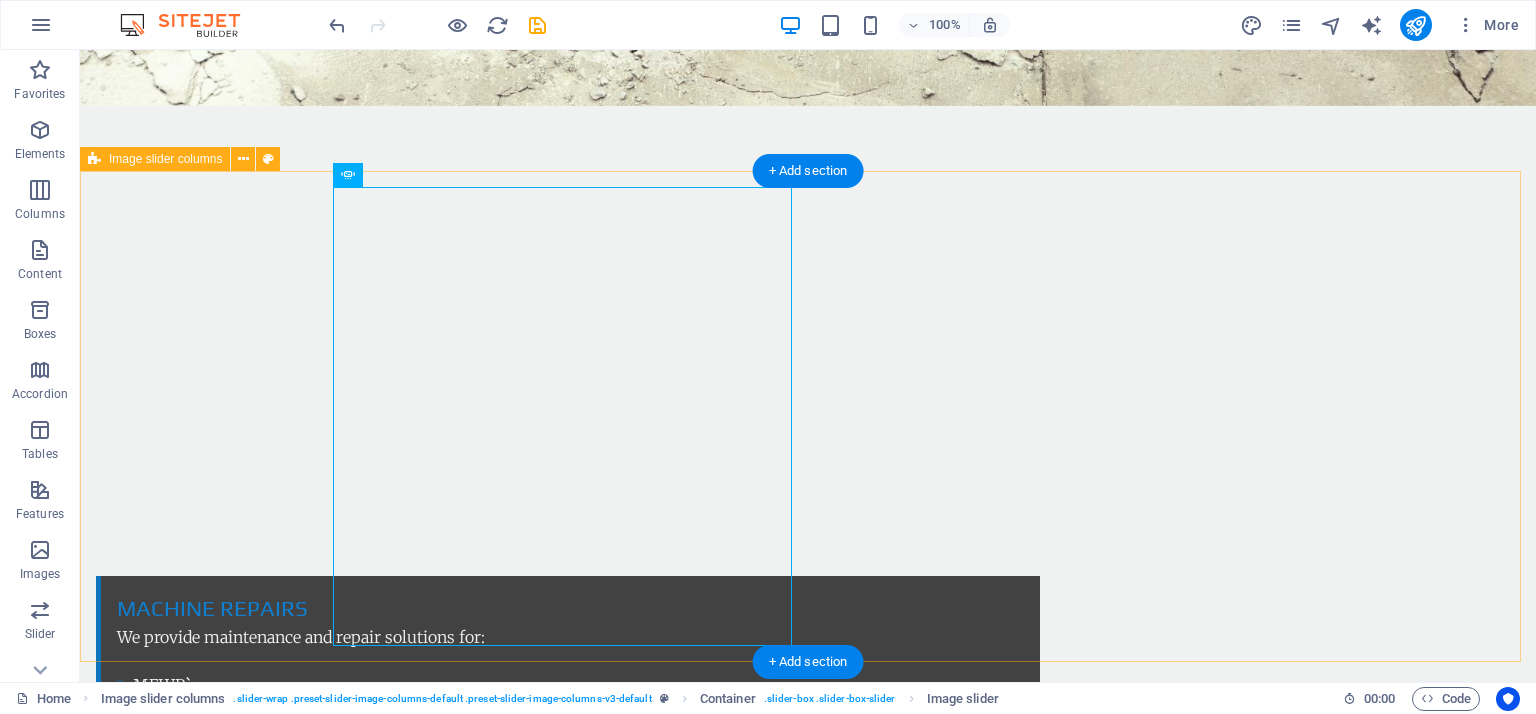 click on "Drop content here or  Add elements  Paste clipboard" at bounding box center (808, 5941) 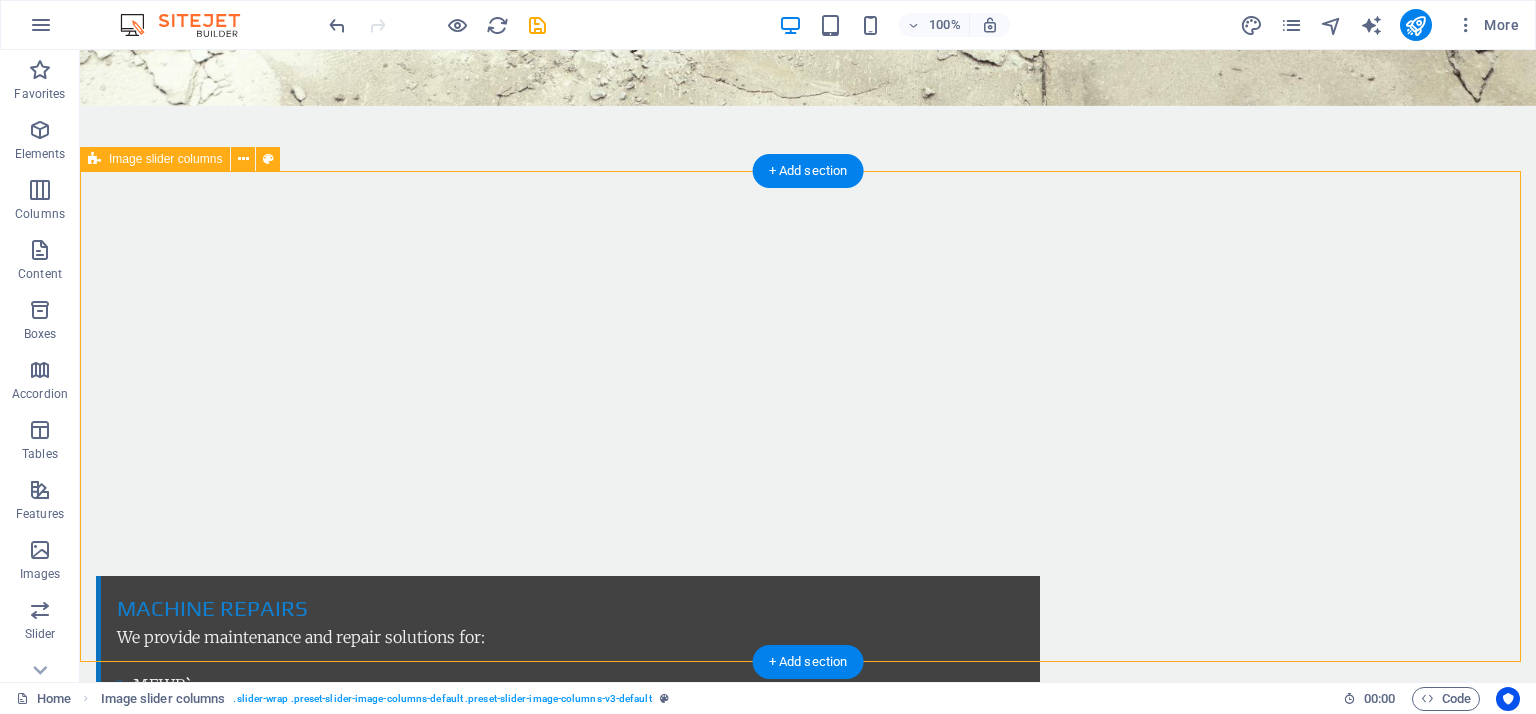 click on "Drop content here or  Add elements  Paste clipboard" at bounding box center [808, 5941] 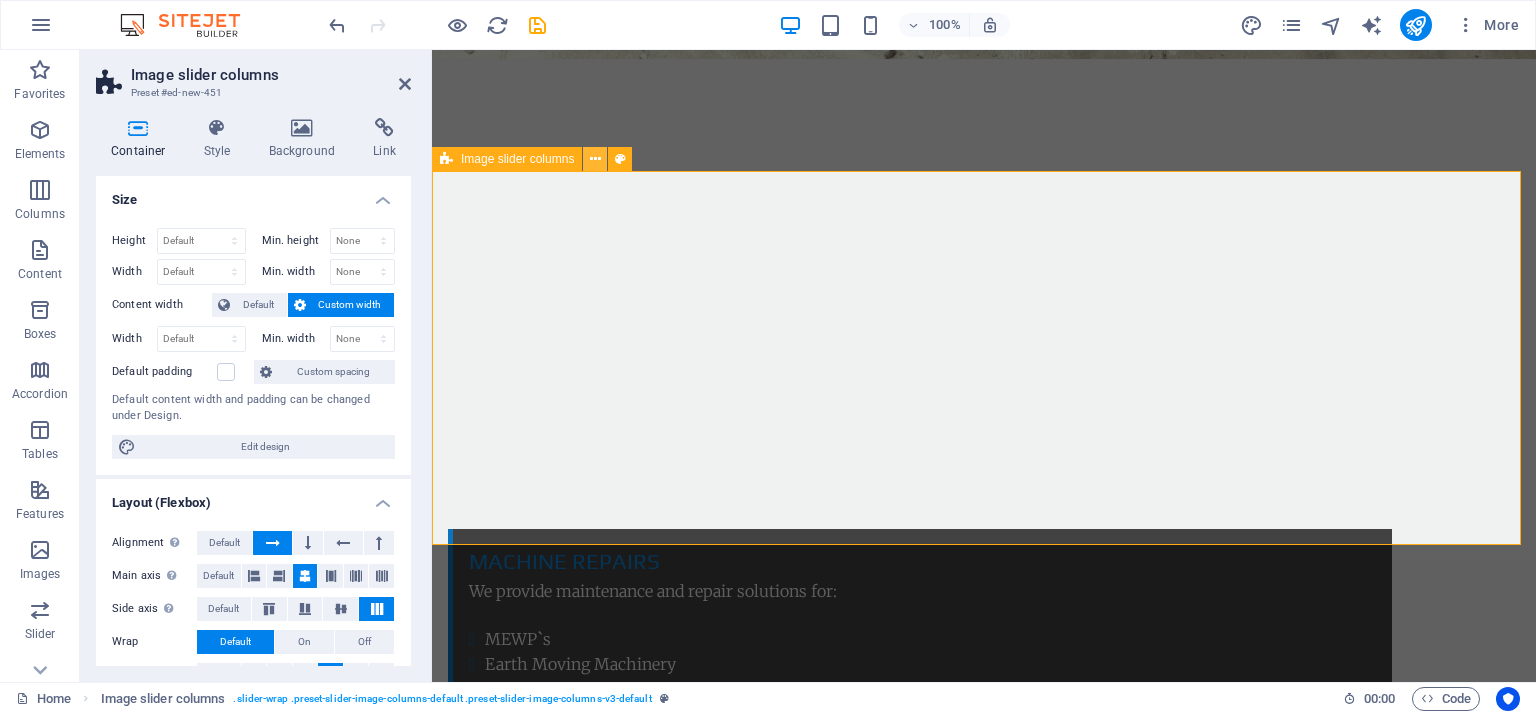 click at bounding box center [595, 159] 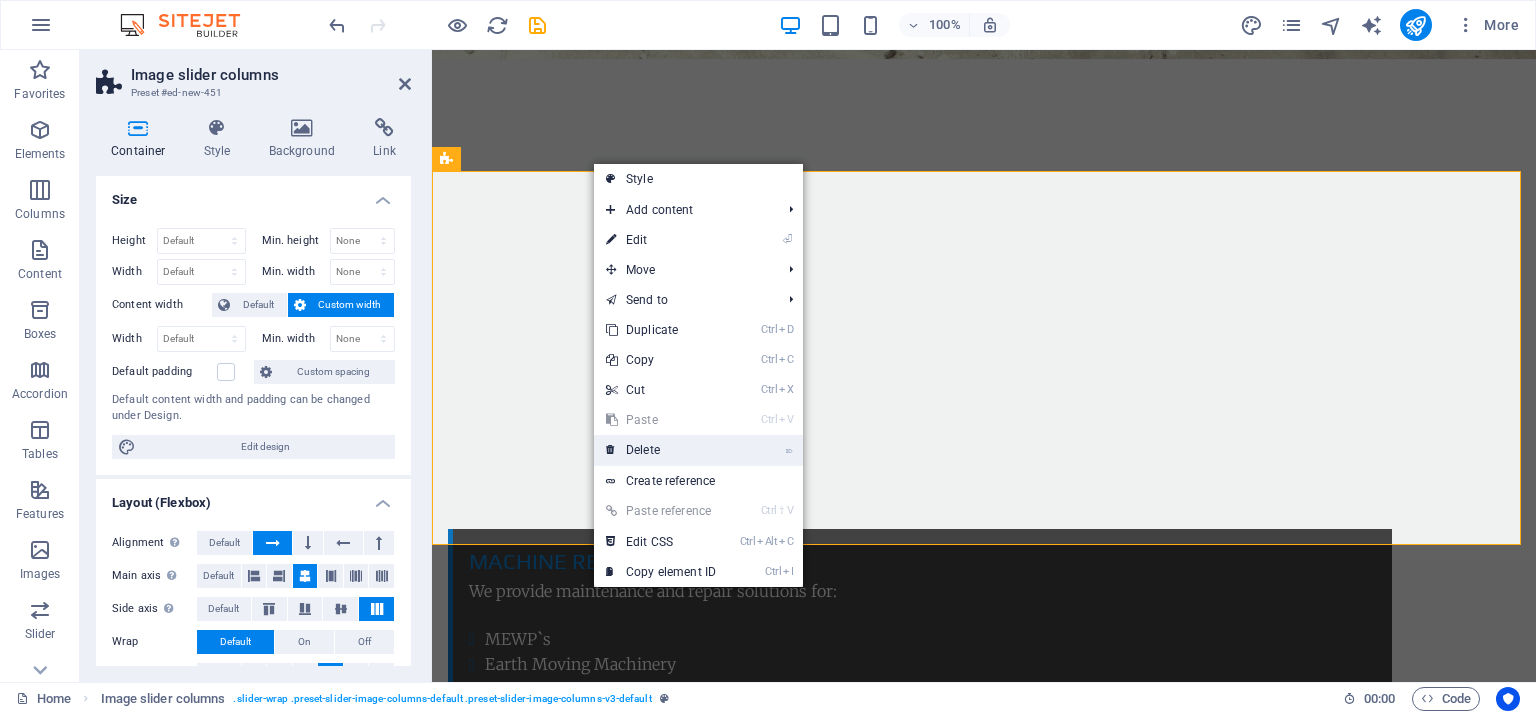 click on "⌦  Delete" at bounding box center [661, 450] 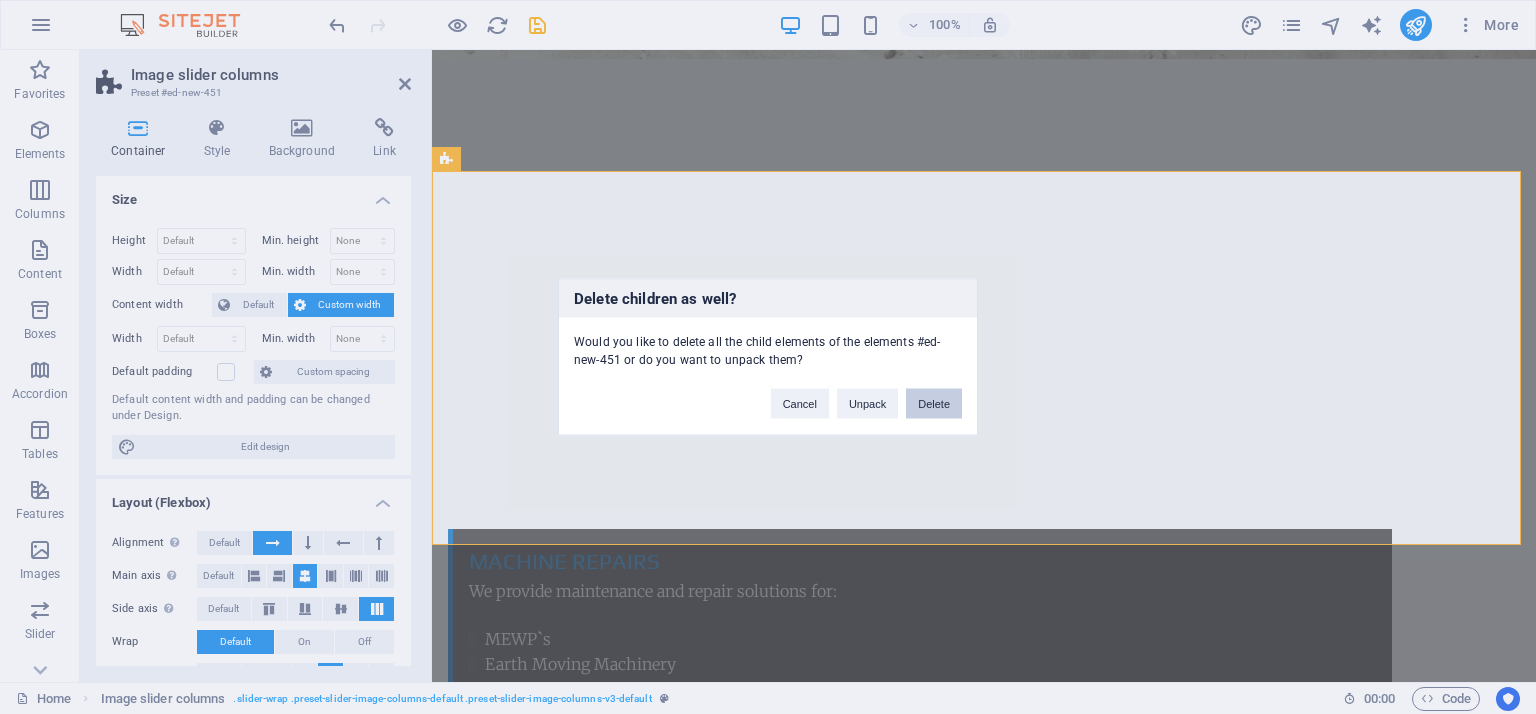 click on "Delete" at bounding box center [934, 404] 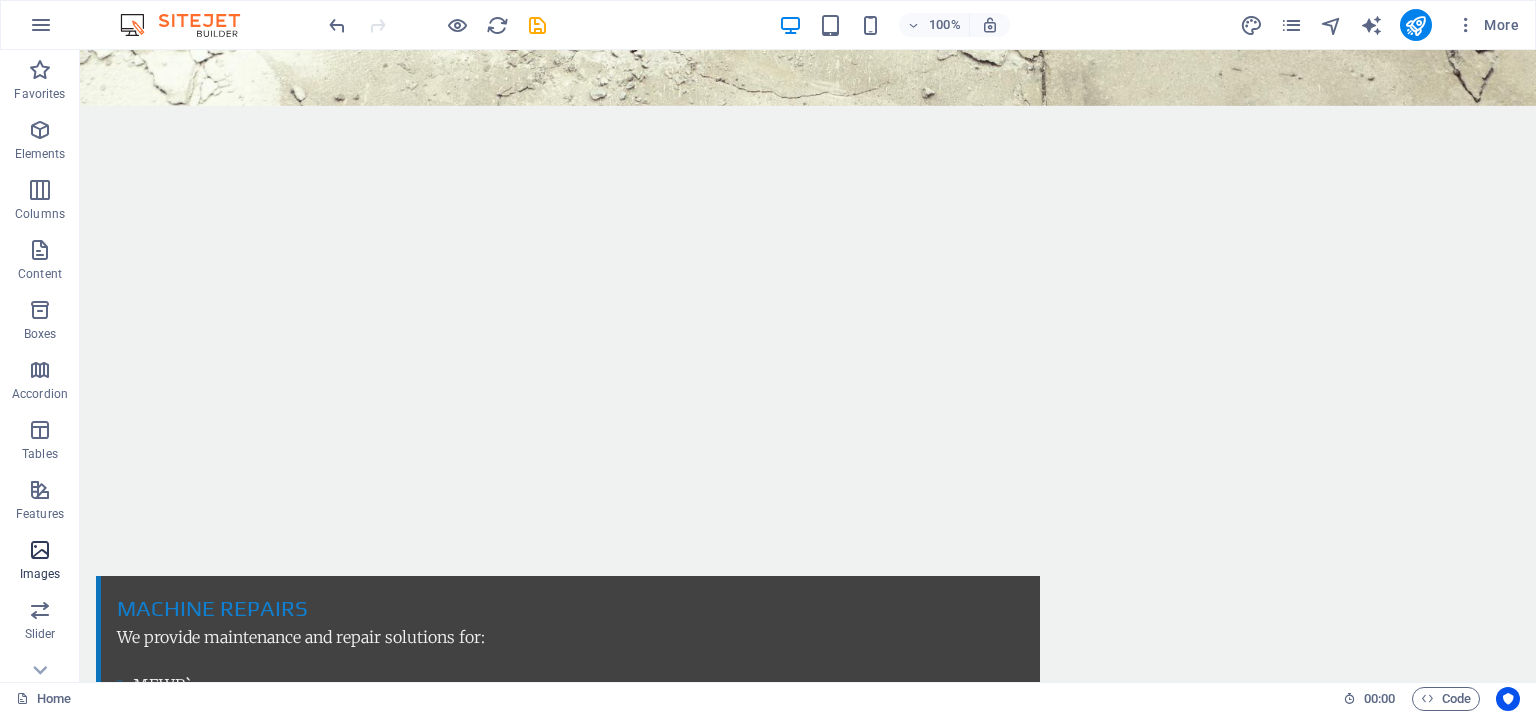click on "Images" at bounding box center (40, 574) 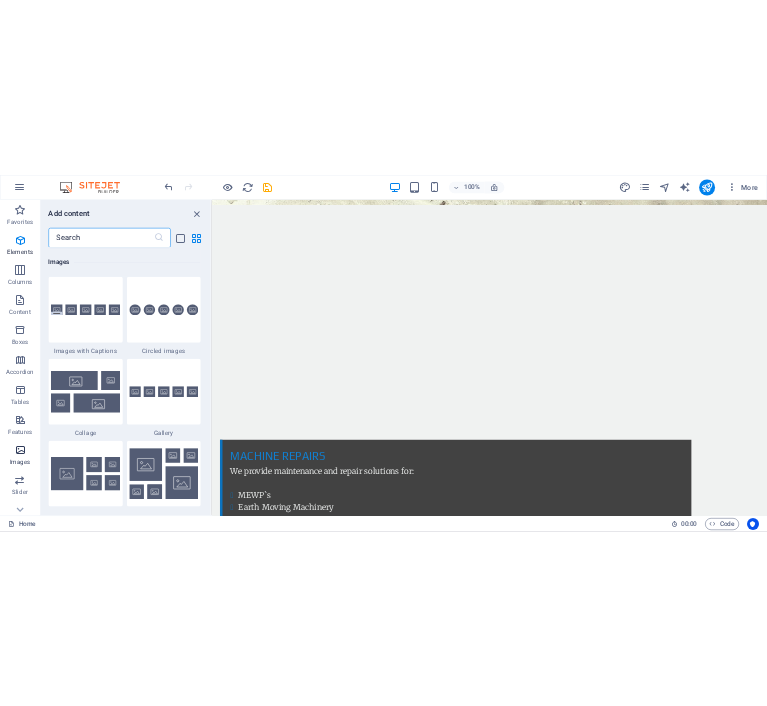 scroll, scrollTop: 10140, scrollLeft: 0, axis: vertical 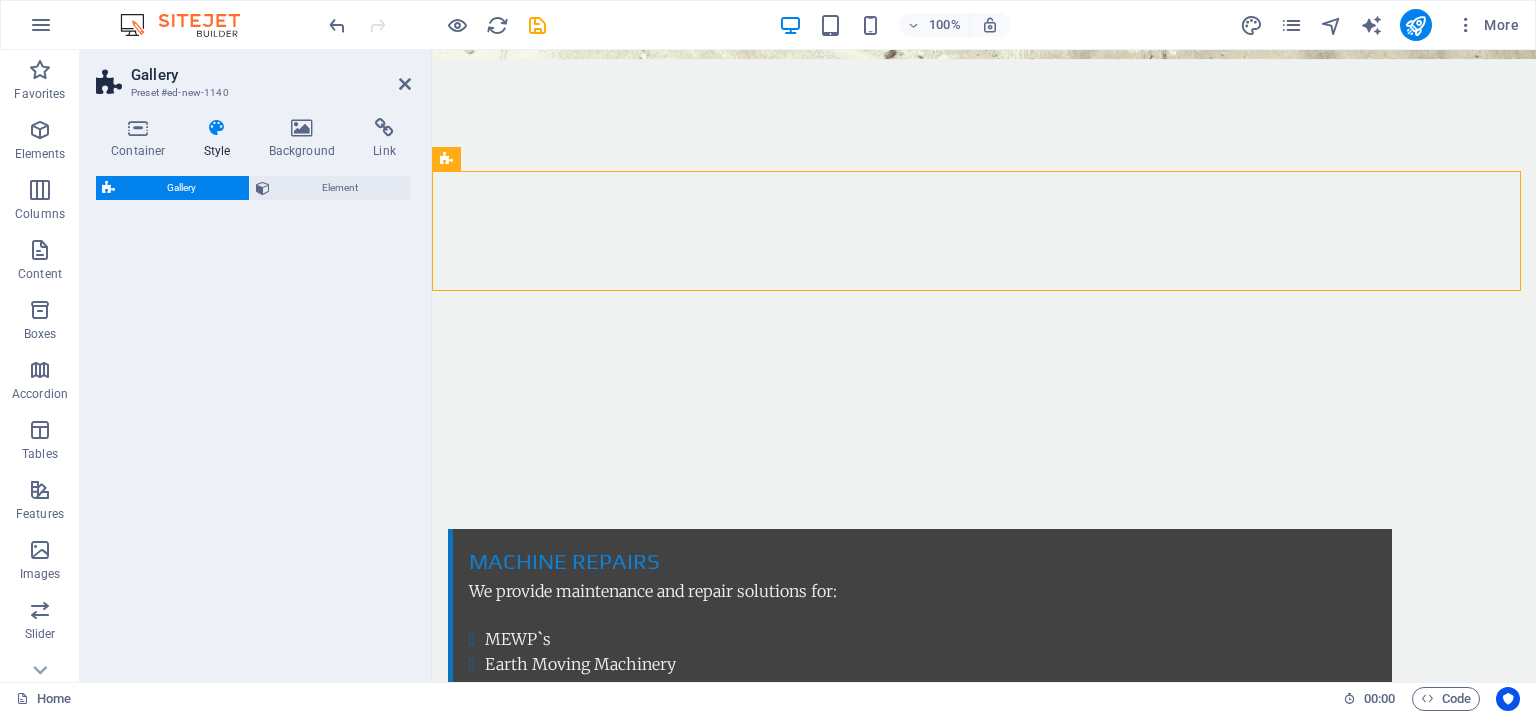 select on "rem" 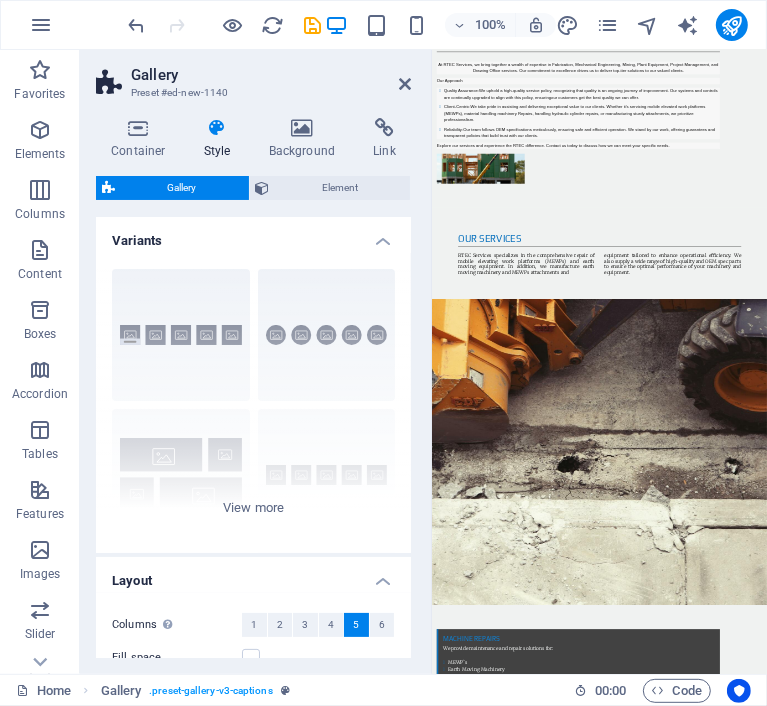 scroll, scrollTop: 3867, scrollLeft: 0, axis: vertical 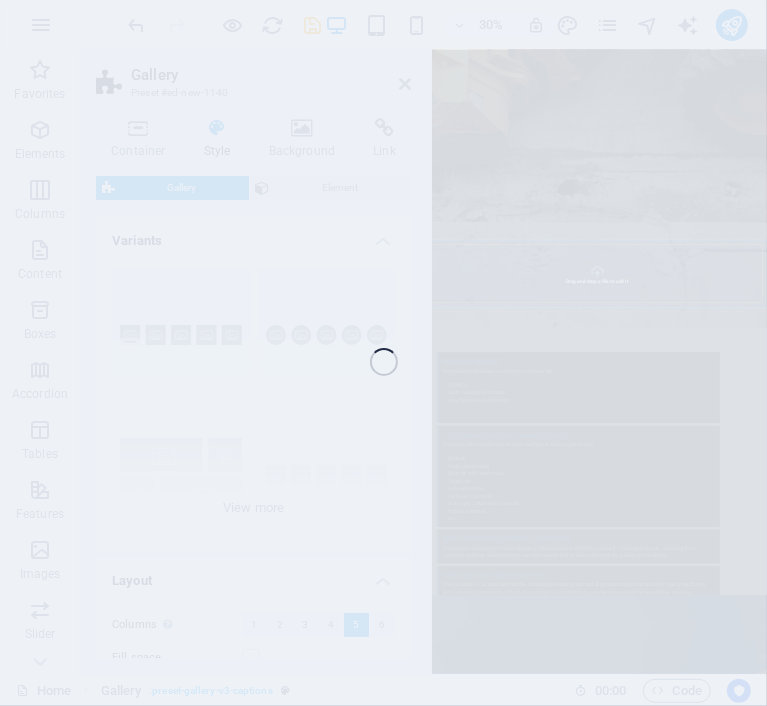 select on "4" 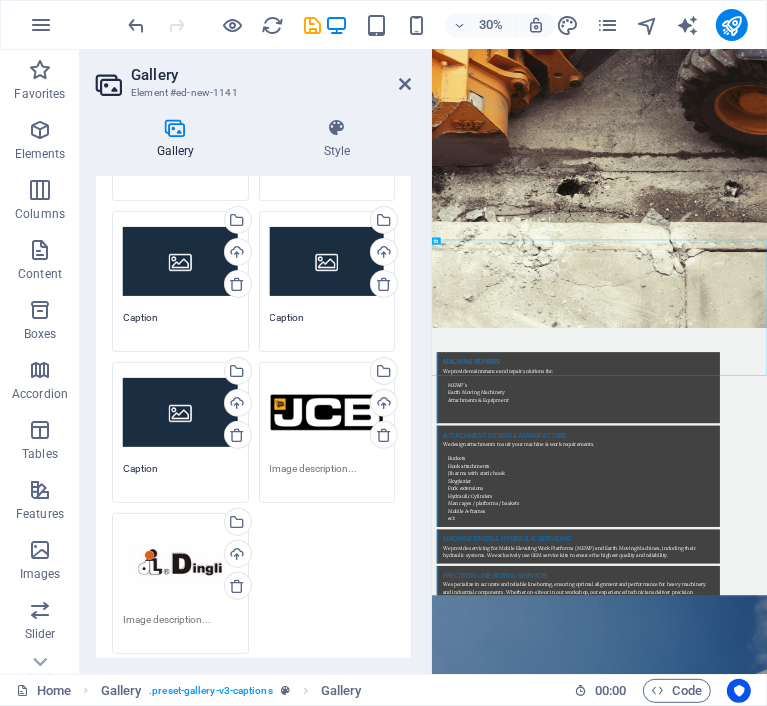scroll, scrollTop: 247, scrollLeft: 0, axis: vertical 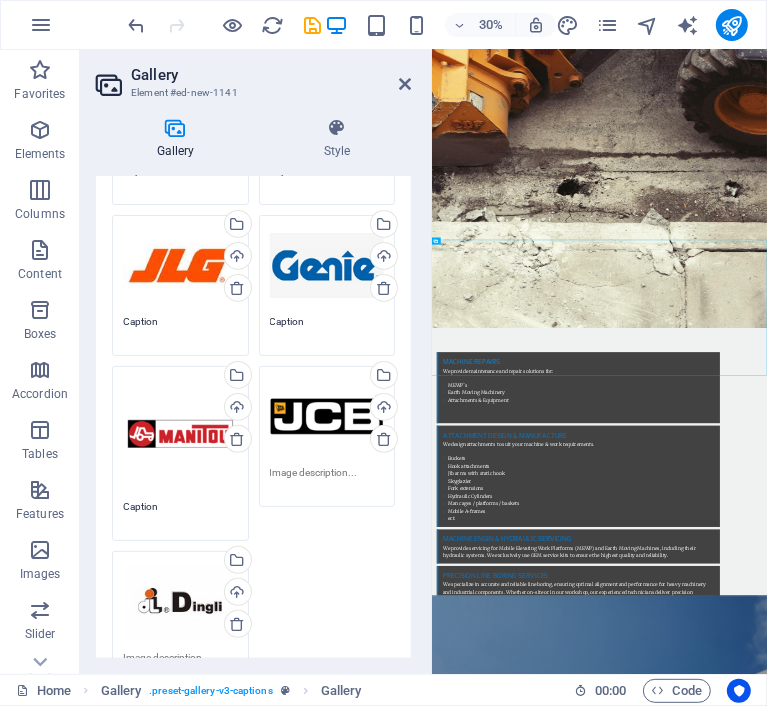 drag, startPoint x: 406, startPoint y: 329, endPoint x: 409, endPoint y: 236, distance: 93.04838 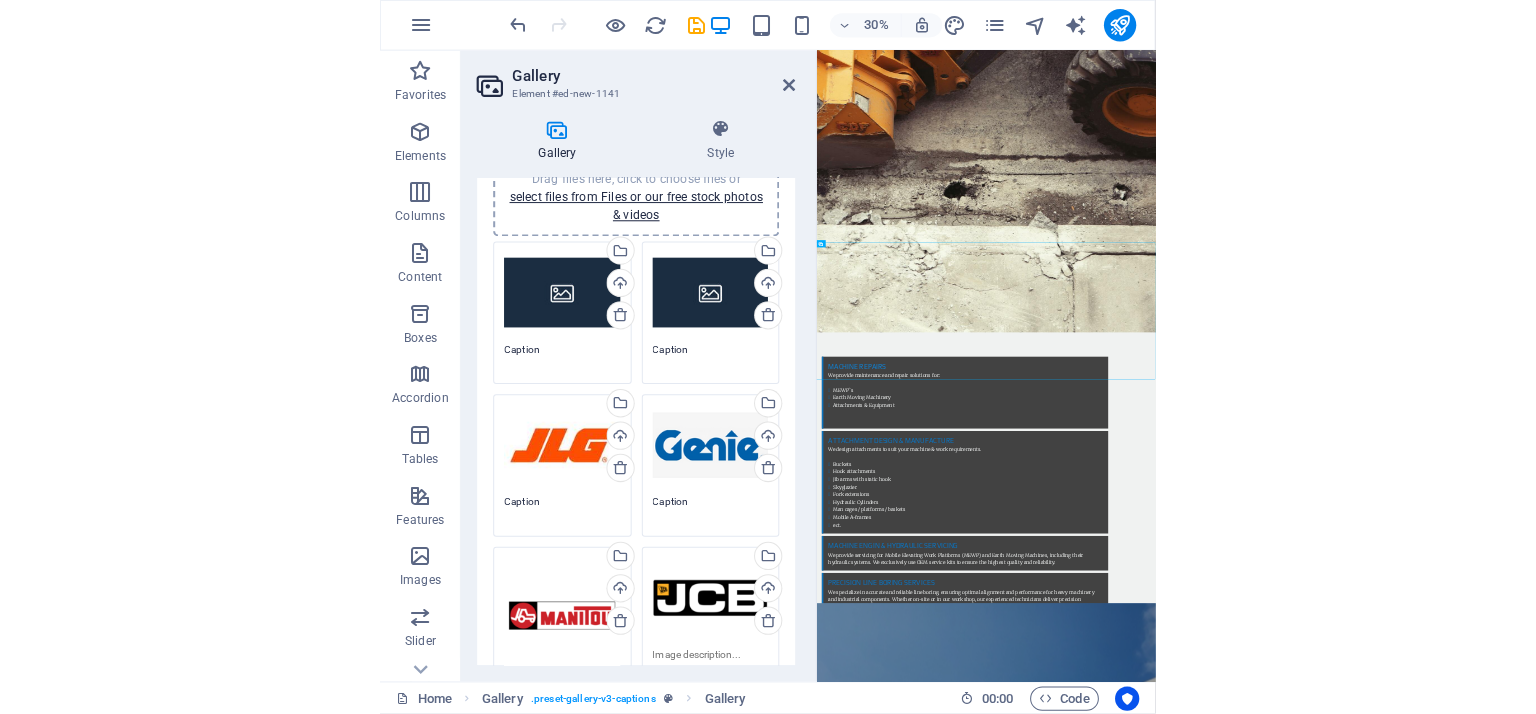 scroll, scrollTop: 64, scrollLeft: 0, axis: vertical 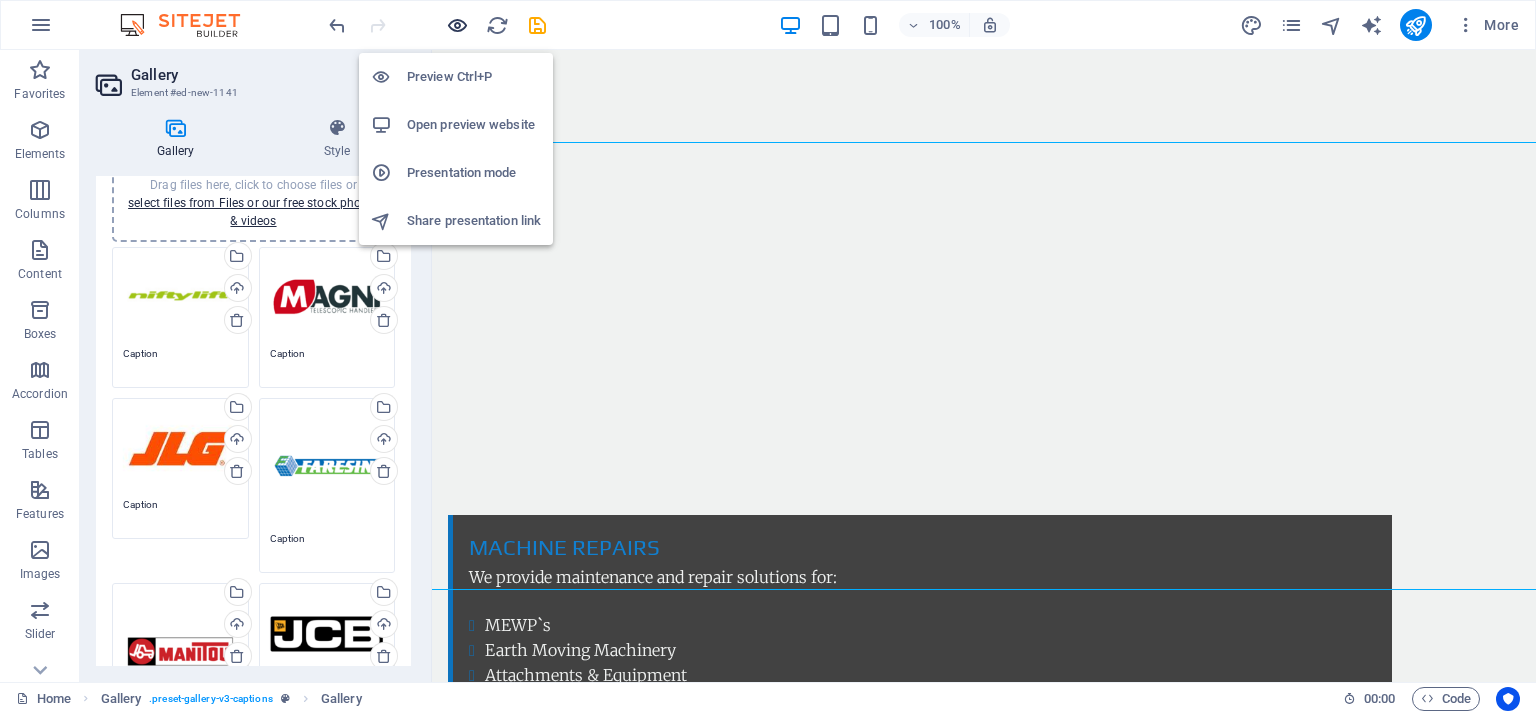 click at bounding box center [457, 25] 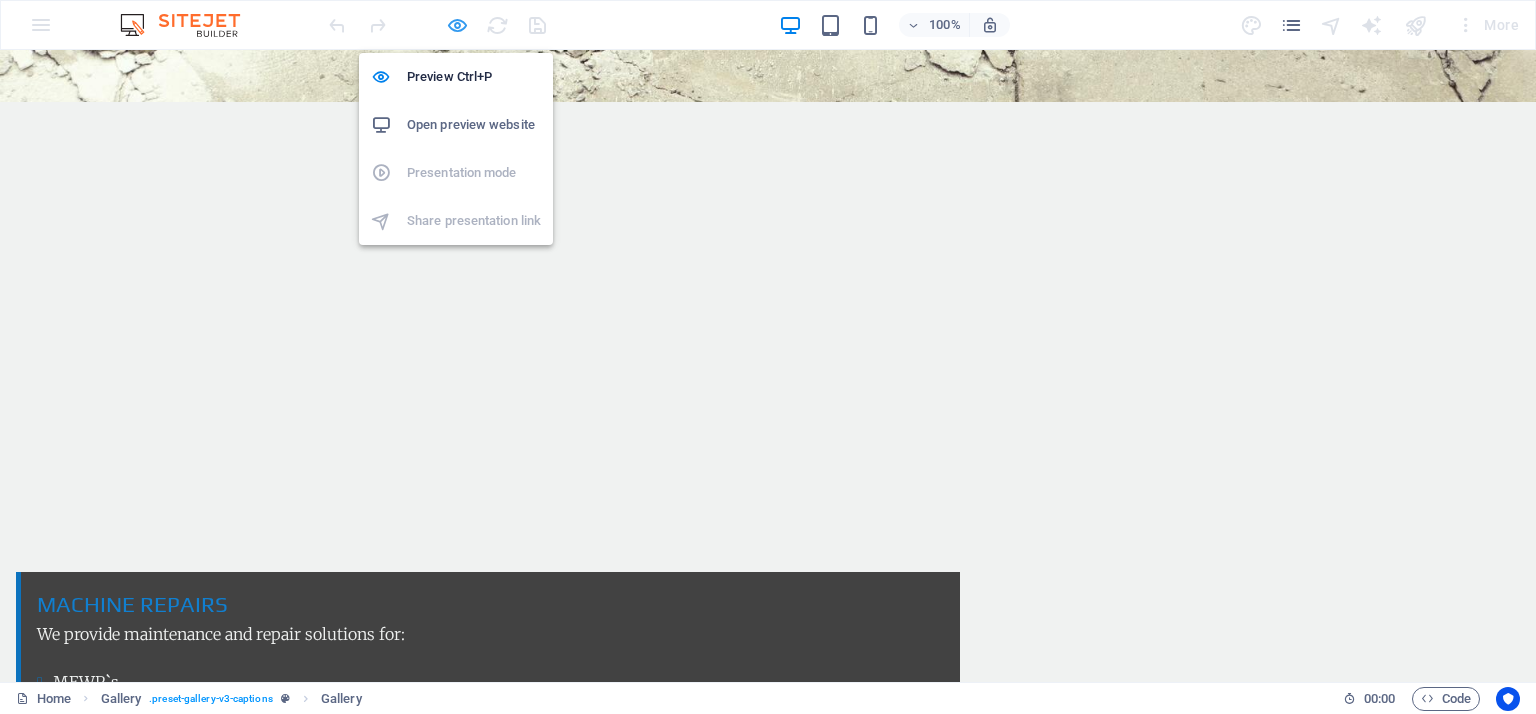 click at bounding box center (457, 25) 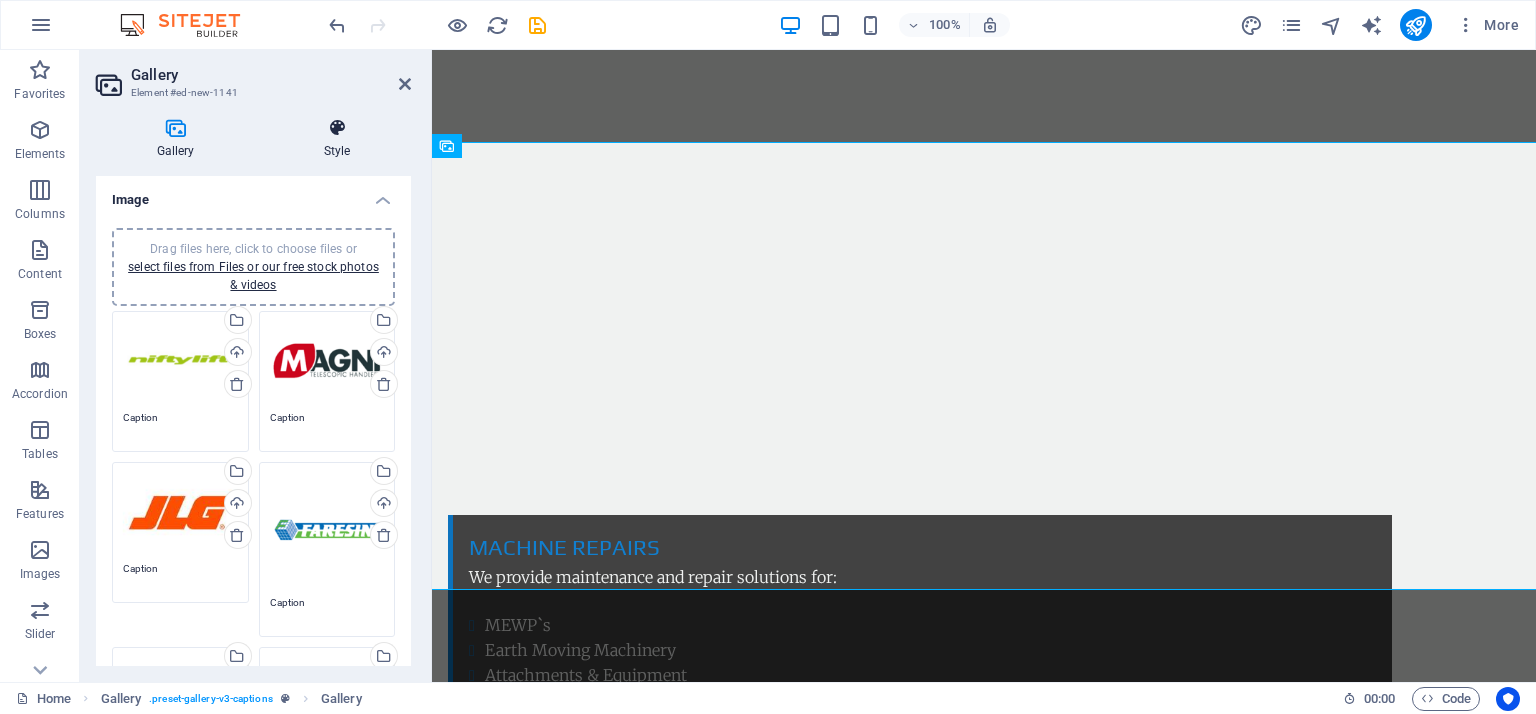click at bounding box center (337, 128) 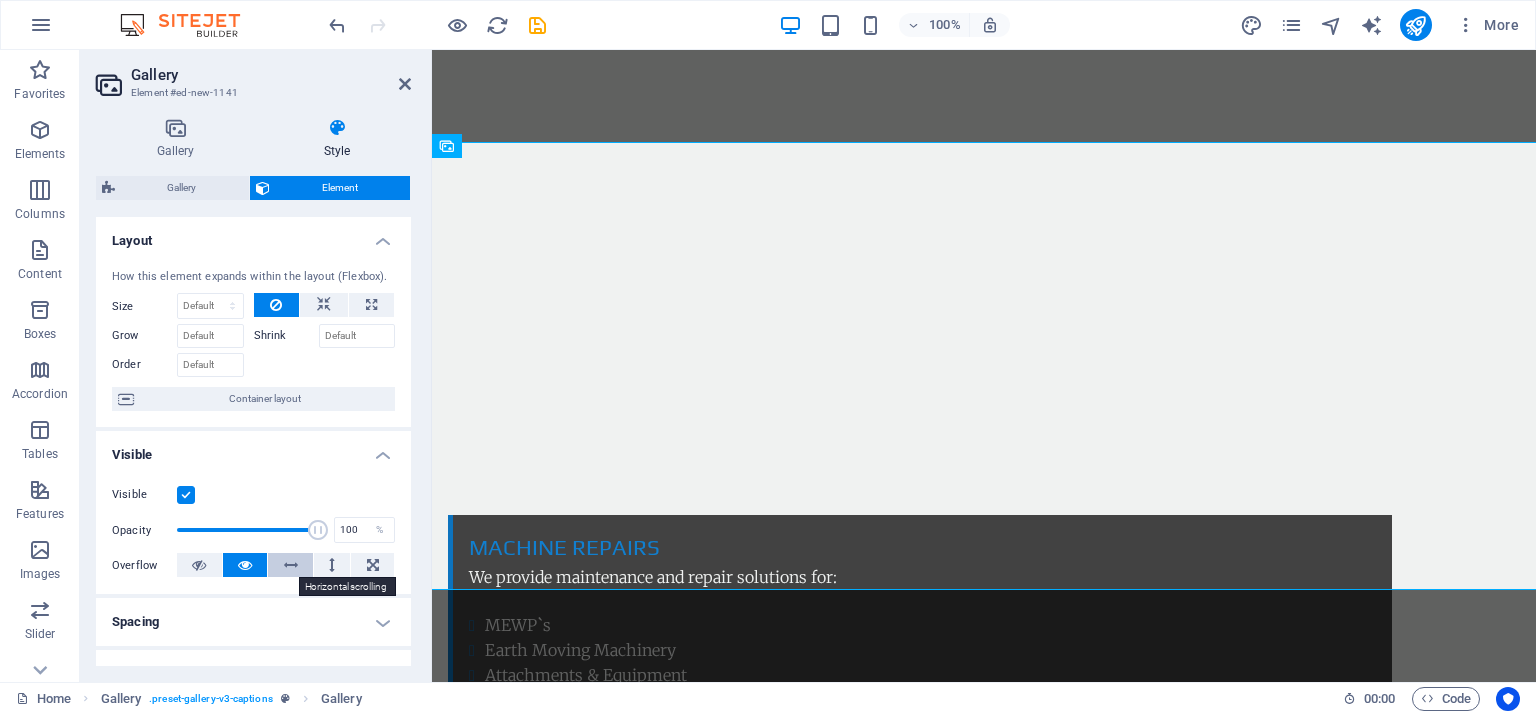 click at bounding box center [291, 565] 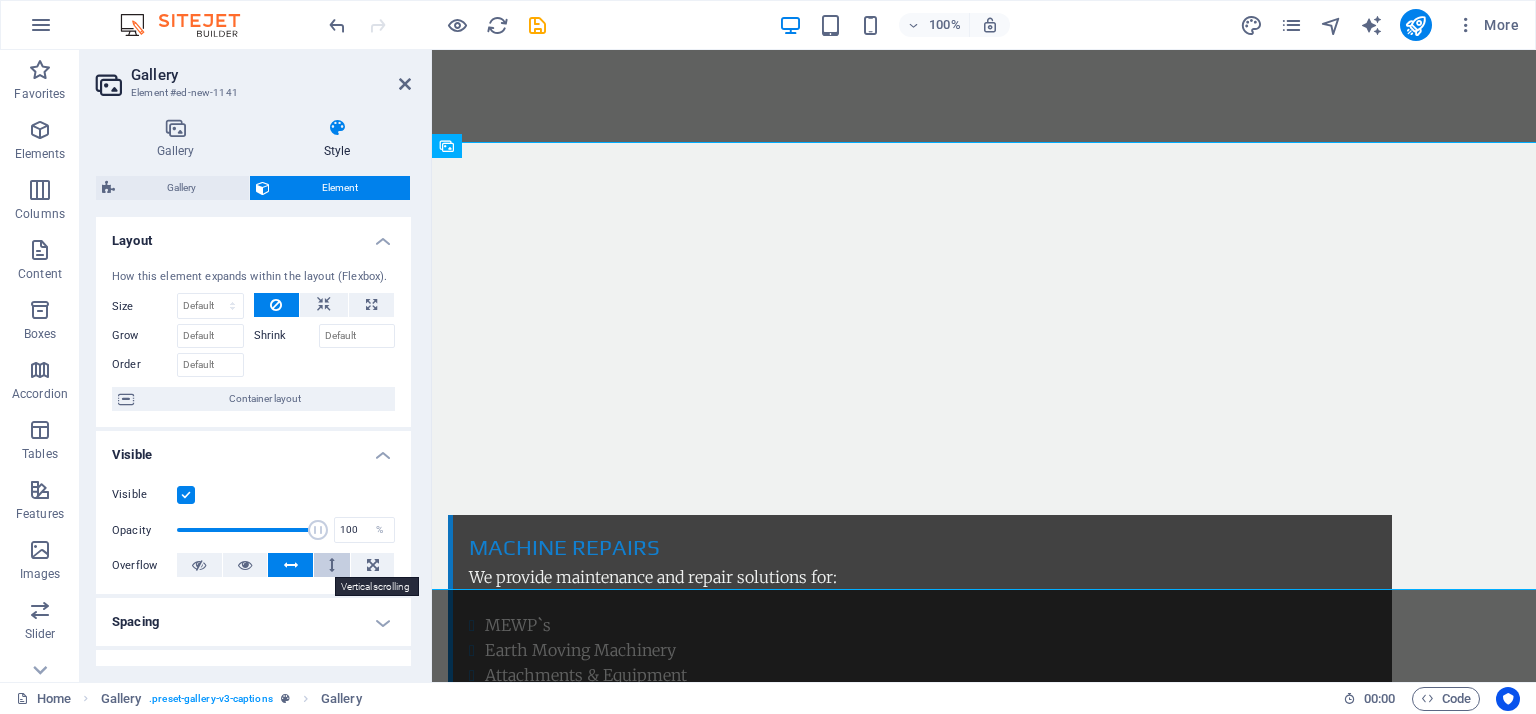 click at bounding box center (332, 565) 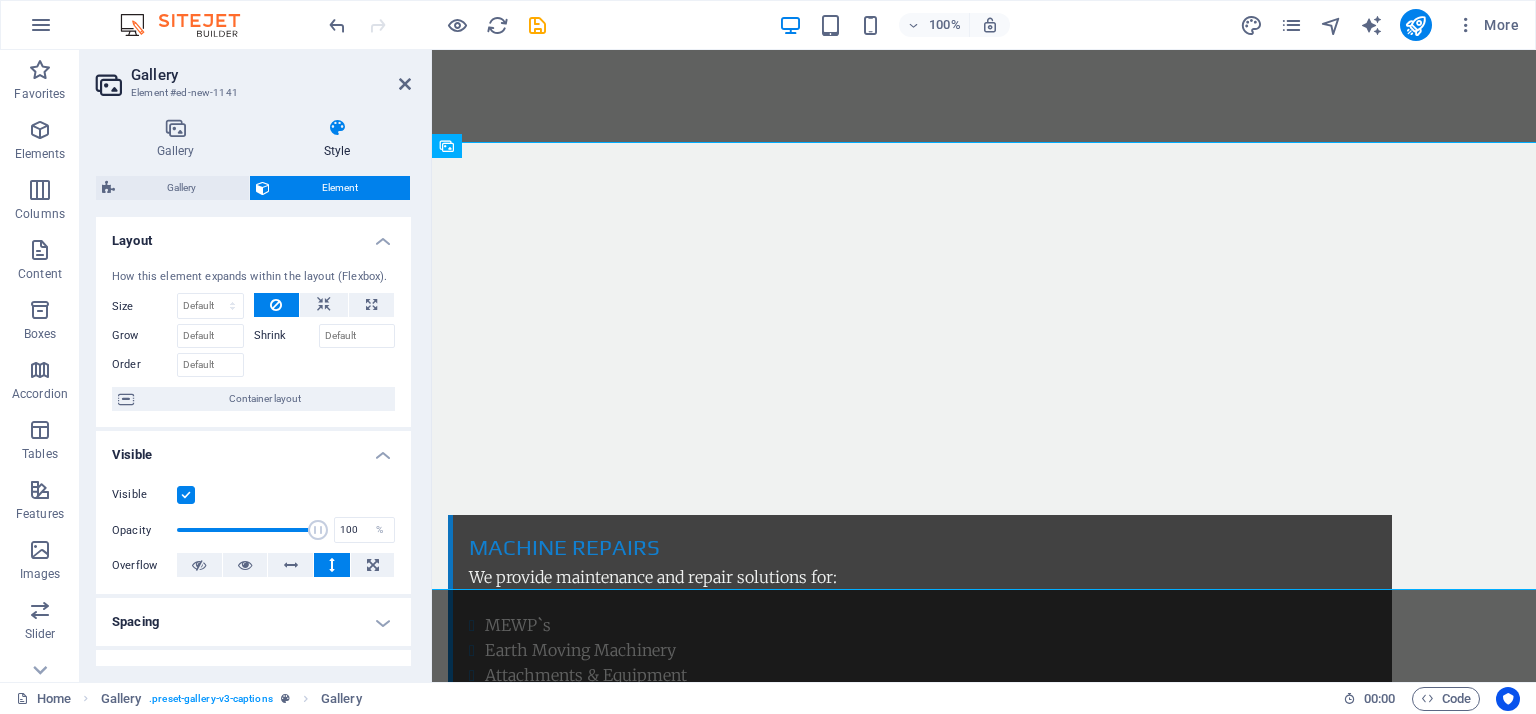 drag, startPoint x: 404, startPoint y: 409, endPoint x: 412, endPoint y: 442, distance: 33.955853 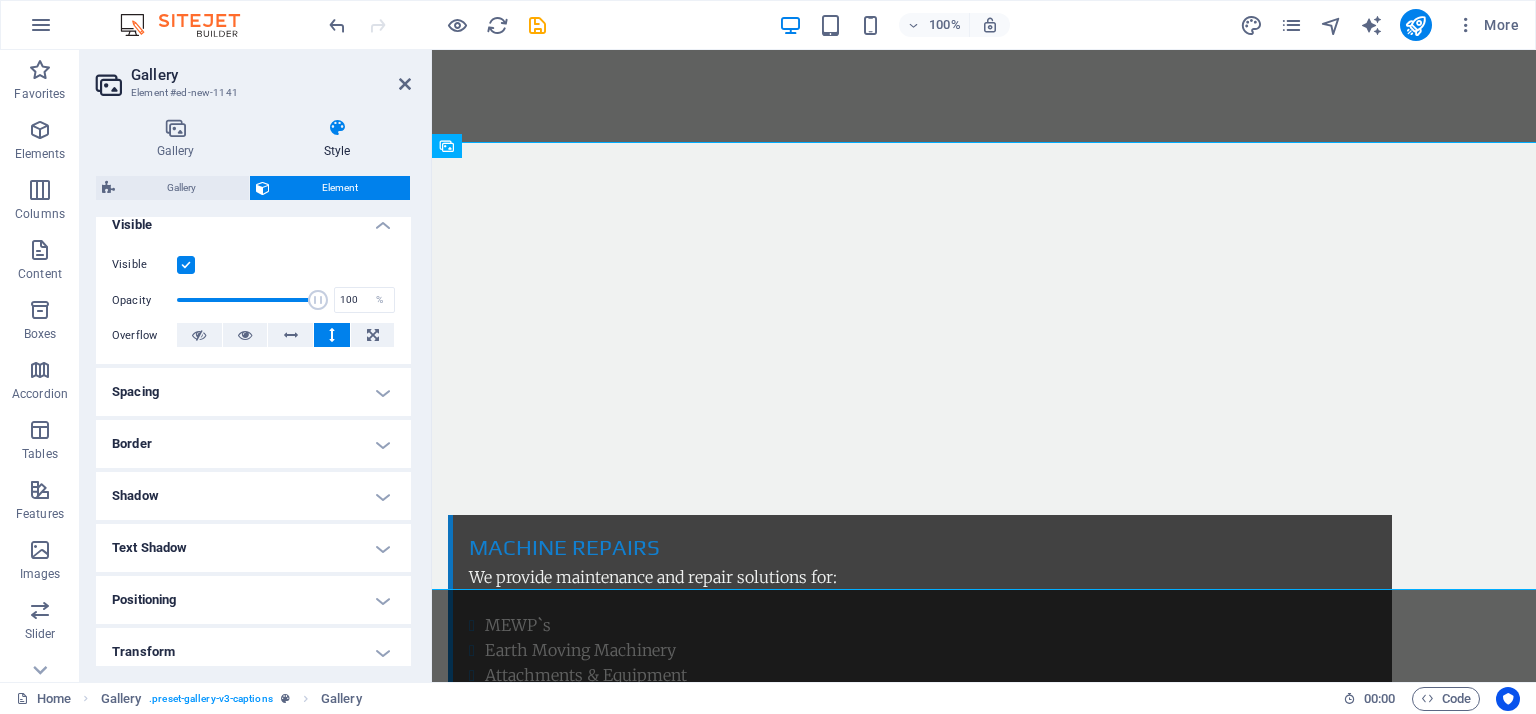 scroll, scrollTop: 235, scrollLeft: 0, axis: vertical 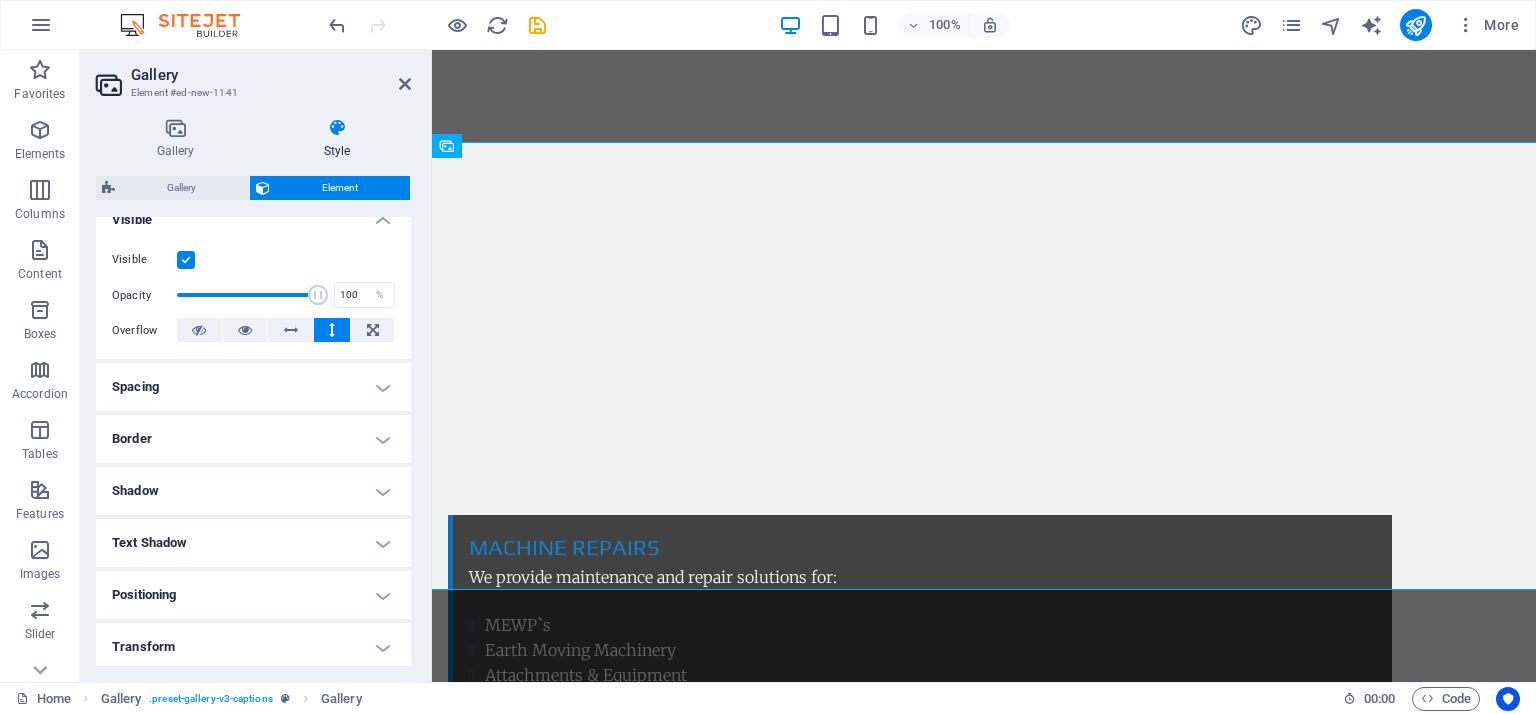 click on "Spacing" at bounding box center [253, 387] 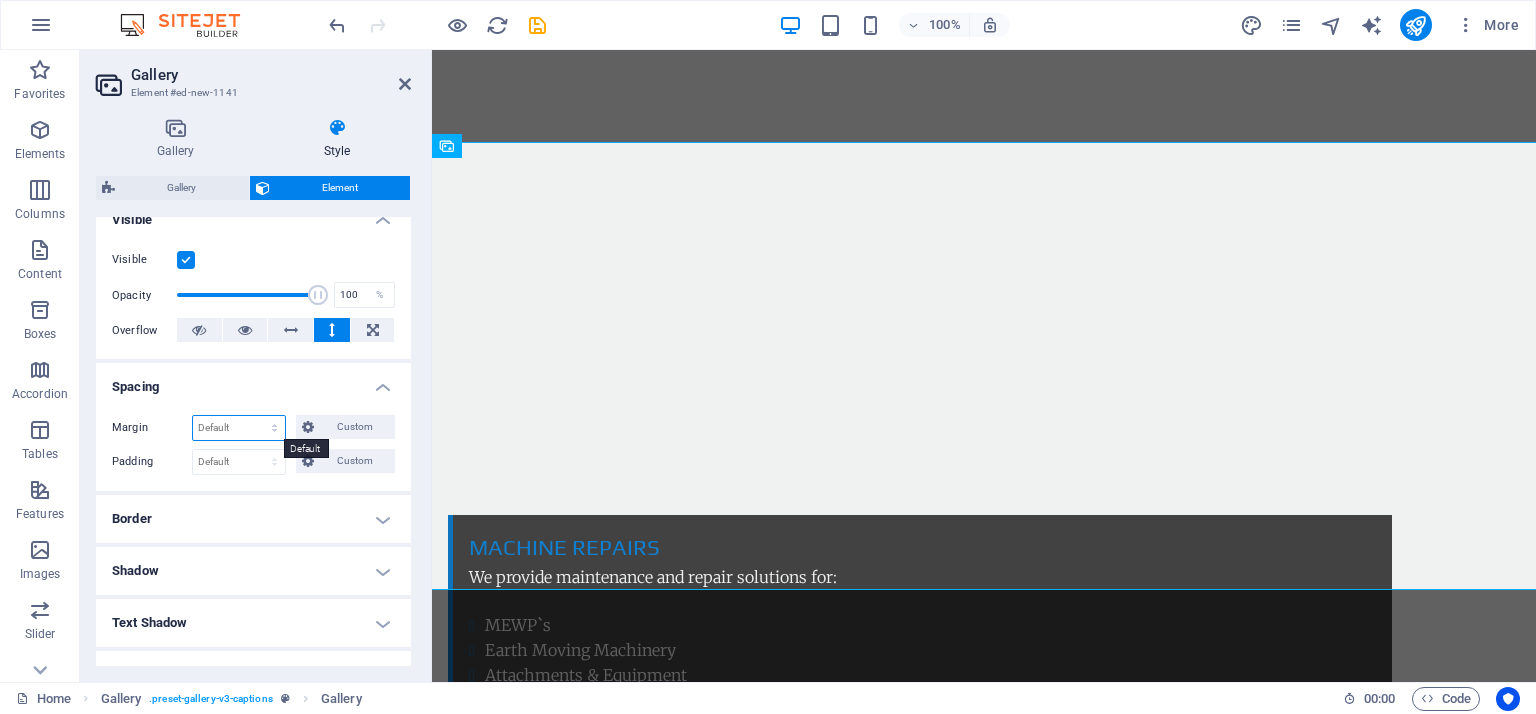 click on "Default auto px % rem vw vh Custom" at bounding box center [239, 428] 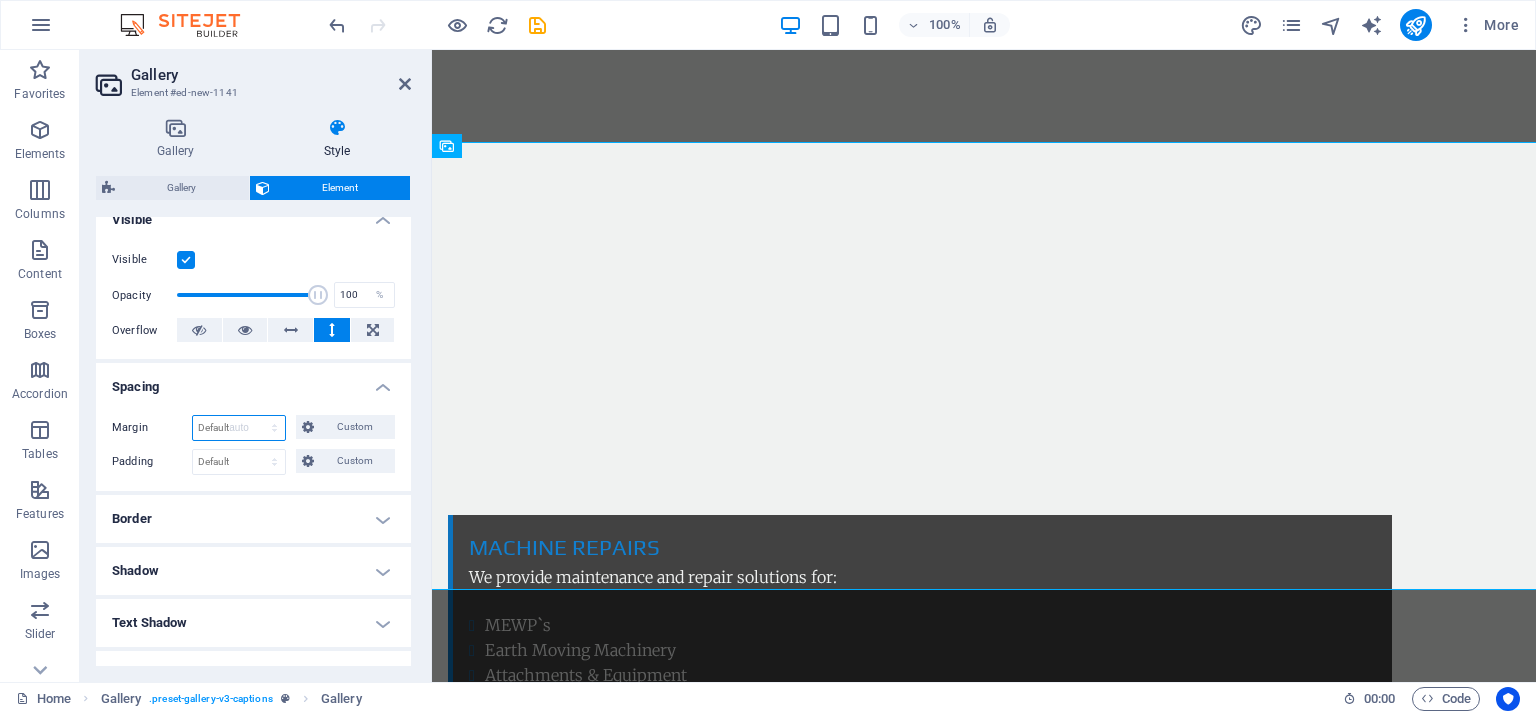 click on "Default auto px % rem vw vh Custom" at bounding box center (239, 428) 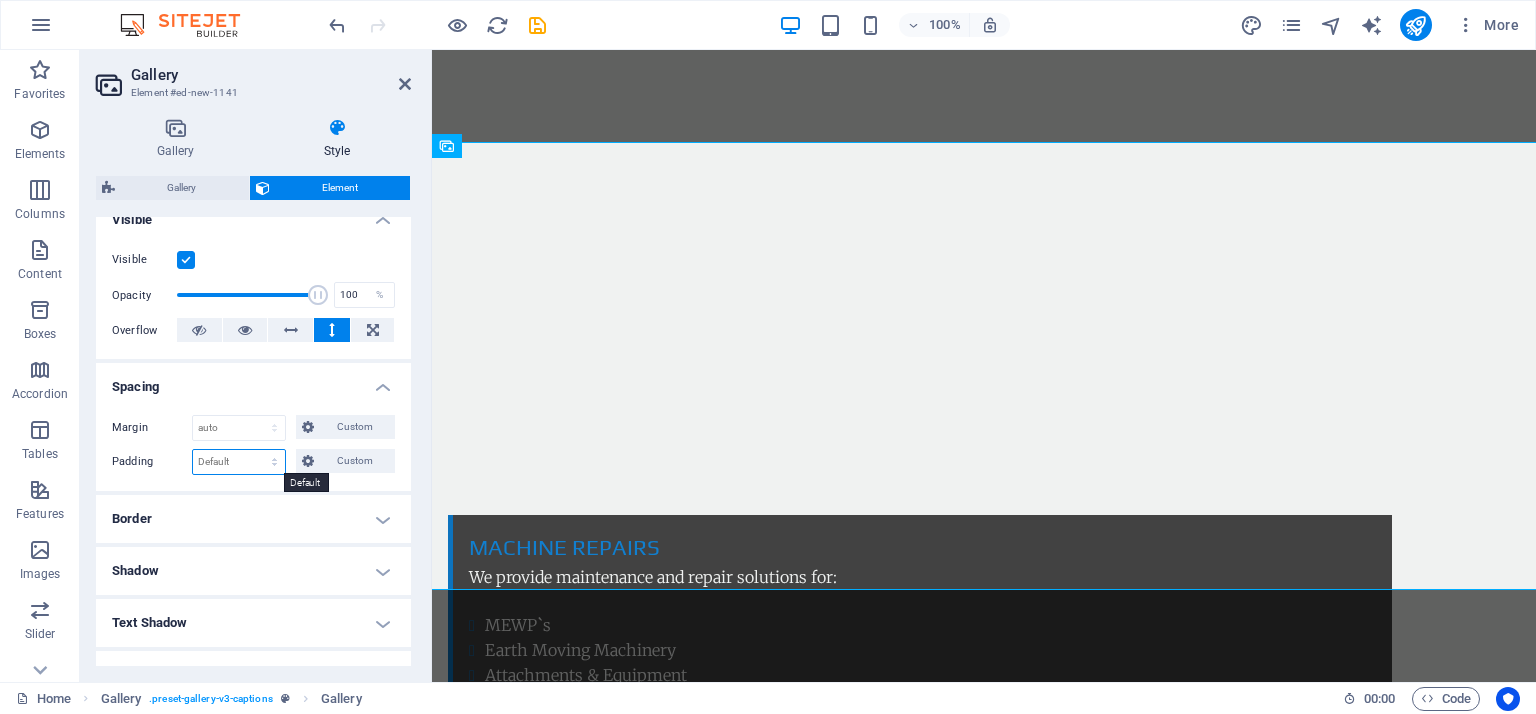 click on "Default px rem % vh vw Custom" at bounding box center (239, 462) 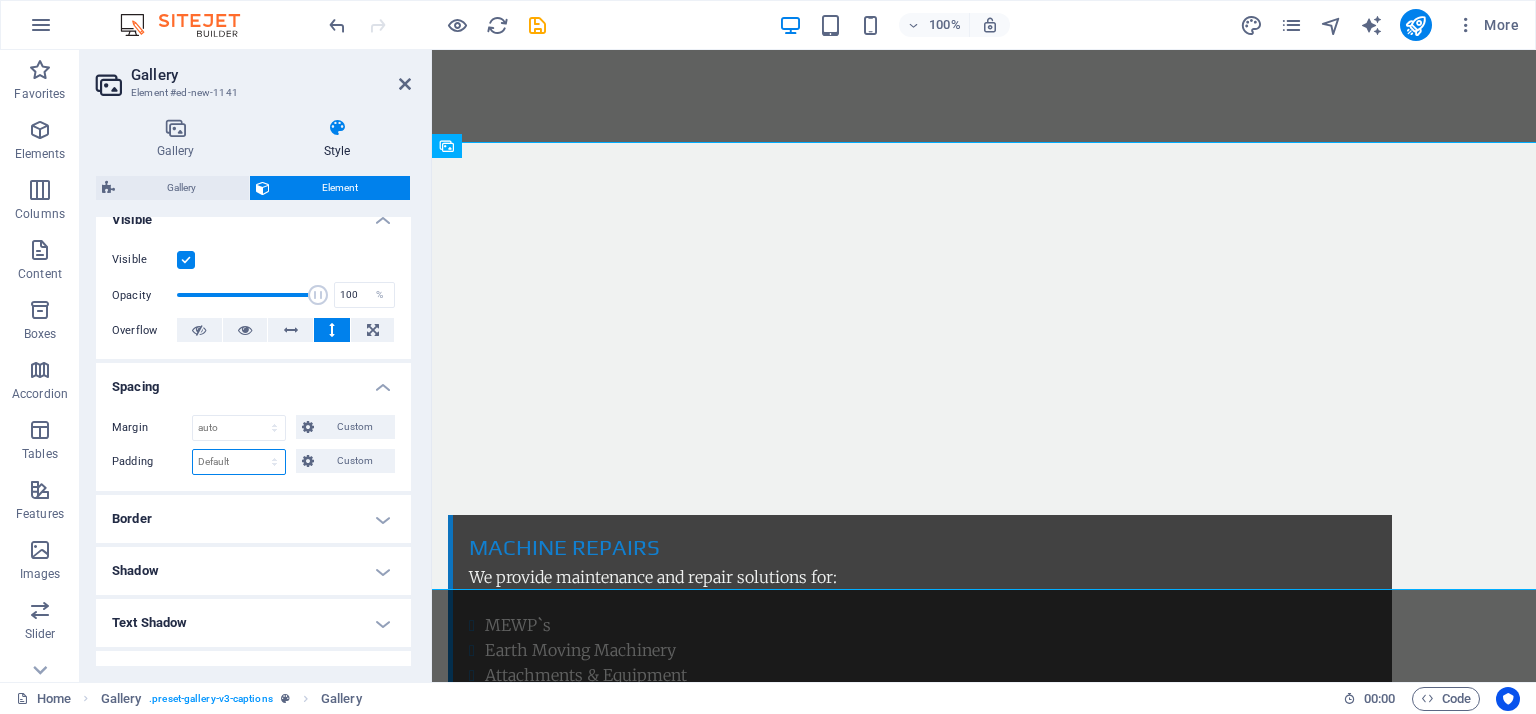 select on "px" 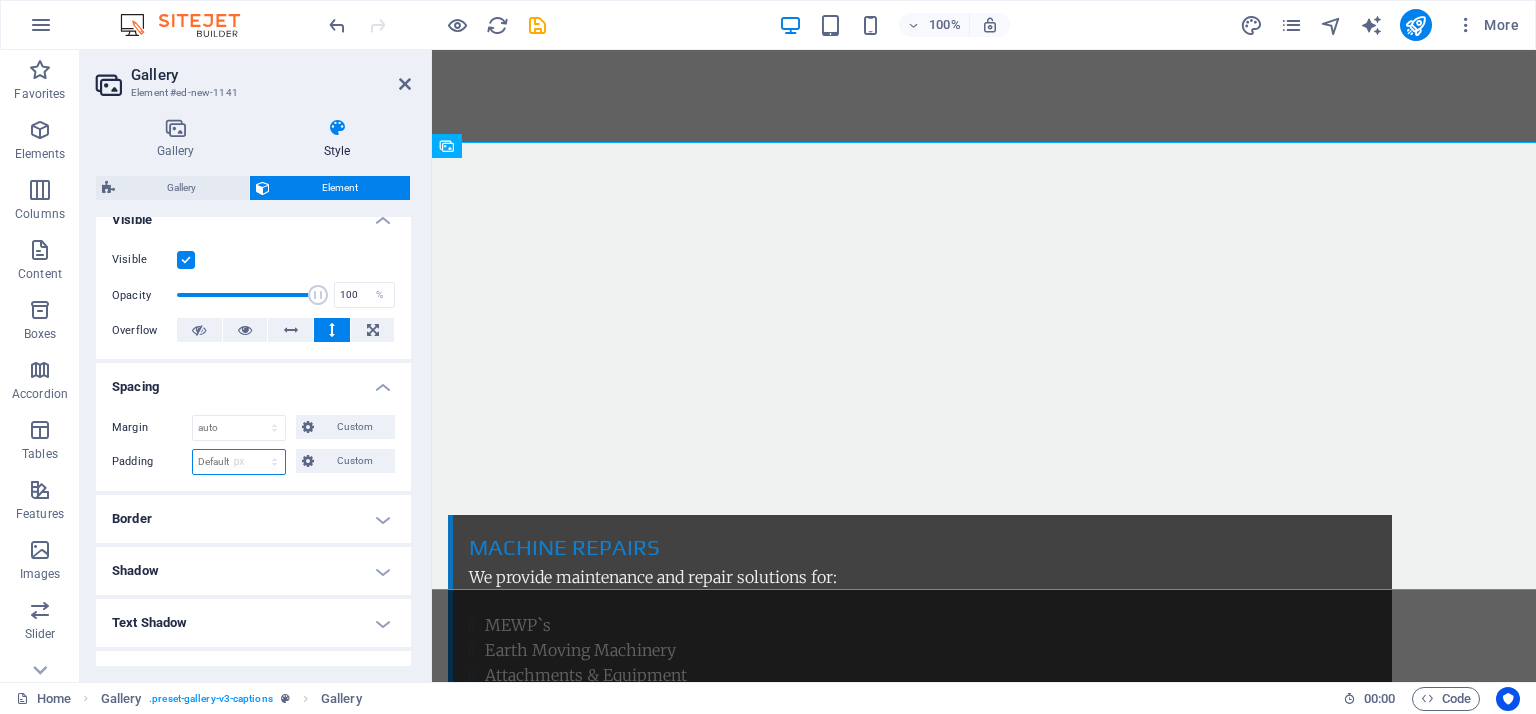 click on "Default px rem % vh vw Custom" at bounding box center (239, 462) 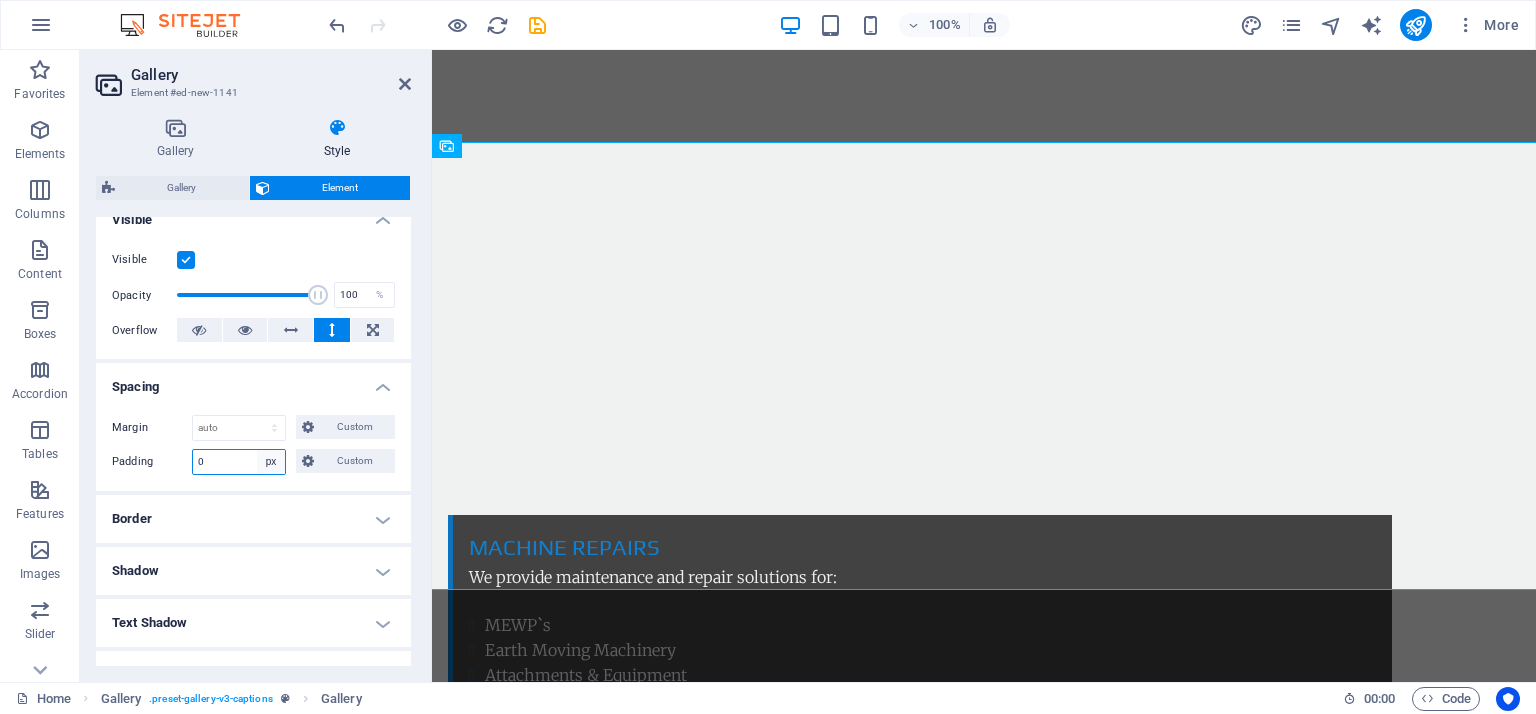click on "Default px rem % vh vw Custom" at bounding box center [271, 462] 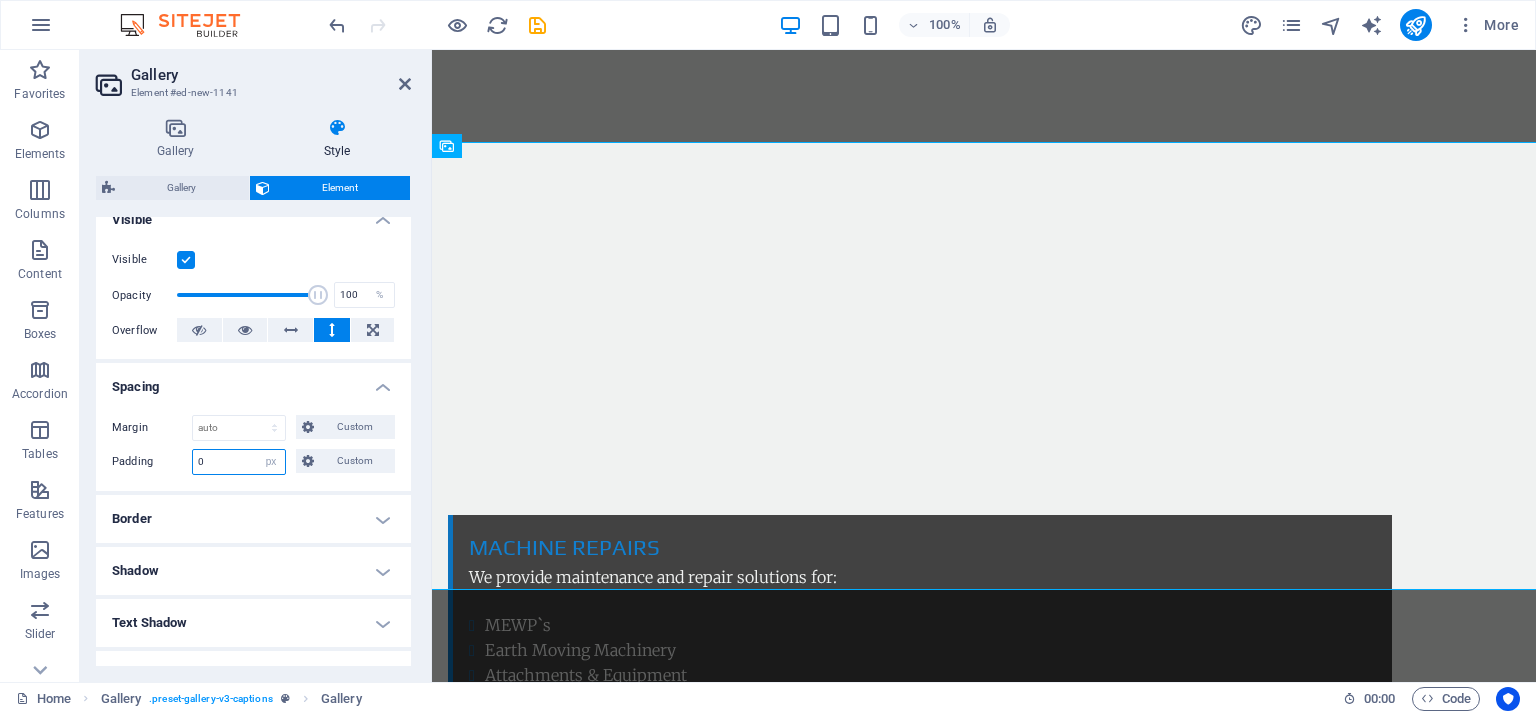 select on "default" 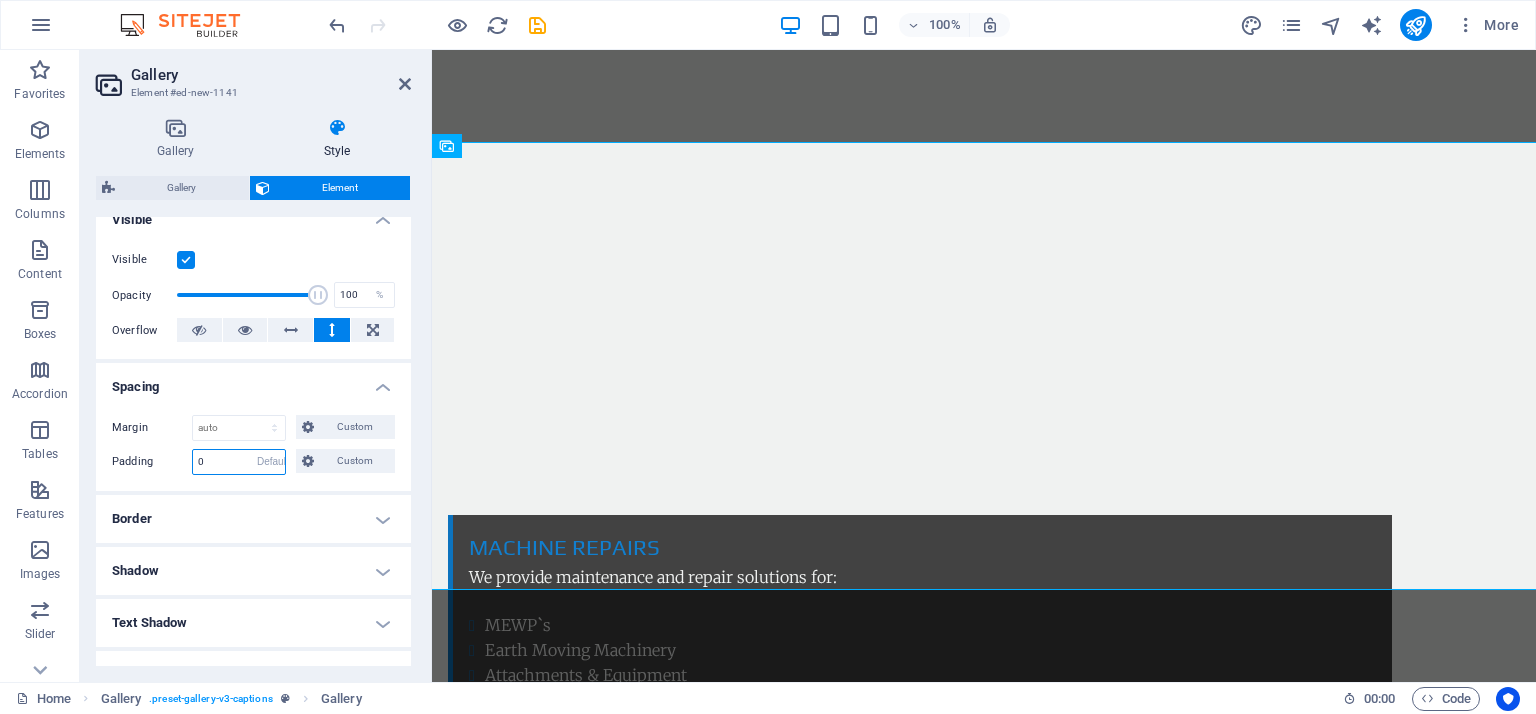 click on "Default px rem % vh vw Custom" at bounding box center [271, 462] 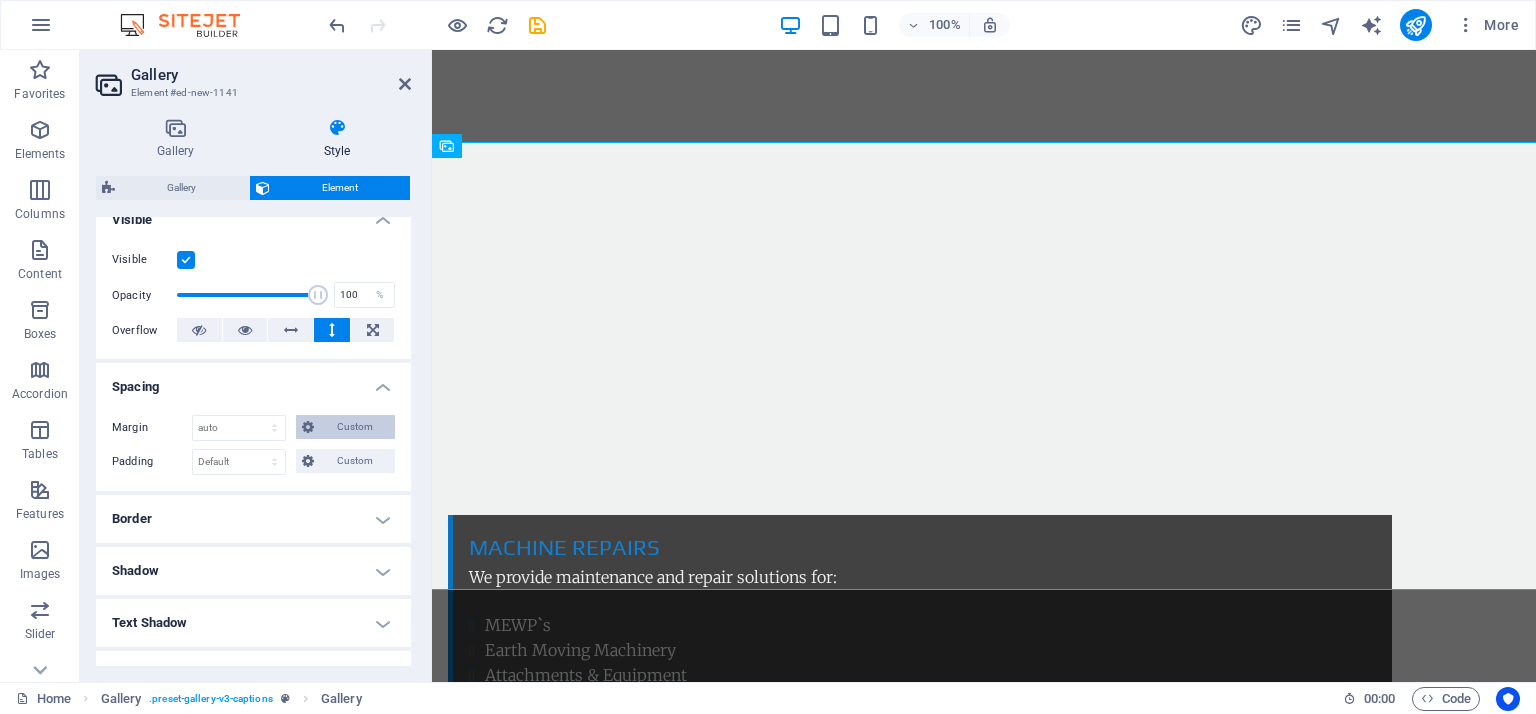 click on "Custom" at bounding box center (354, 427) 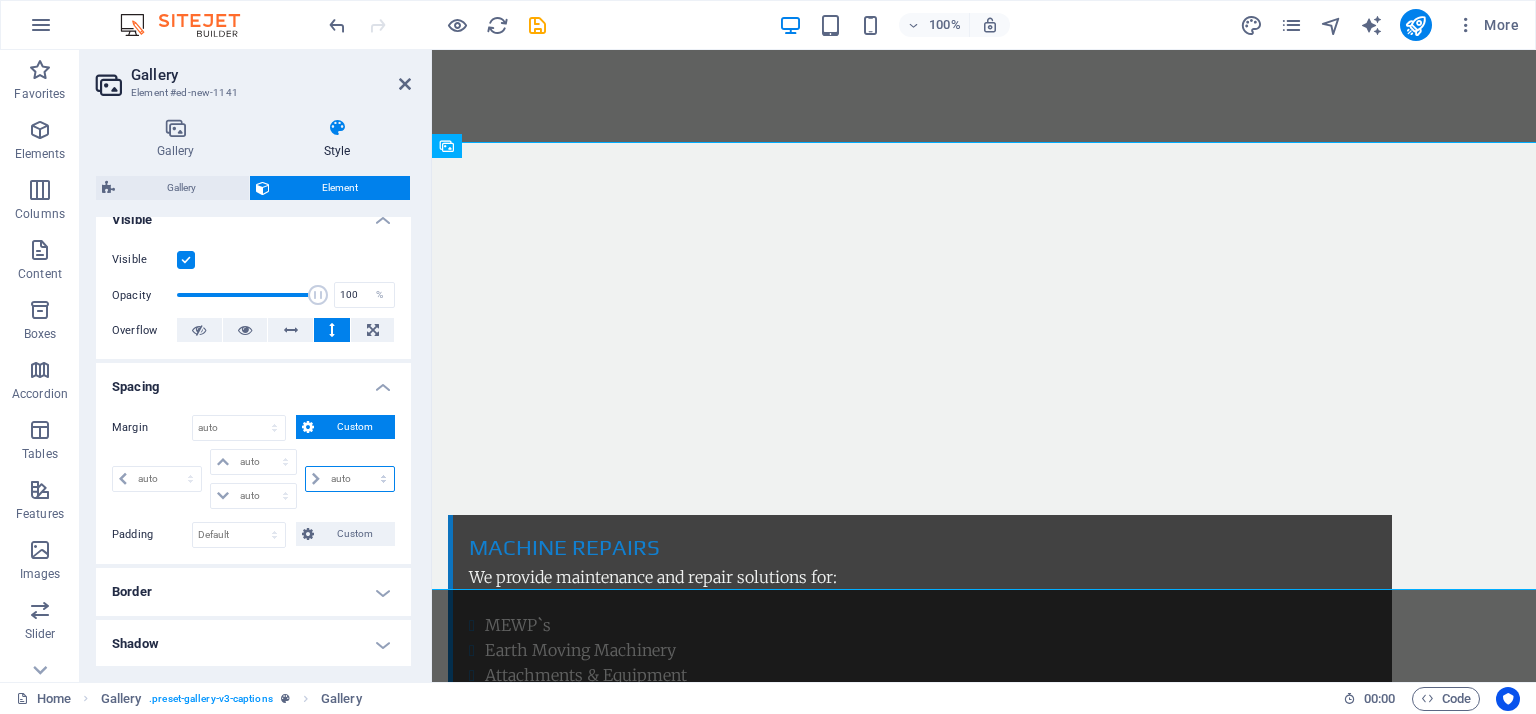 click on "auto px % rem vw vh" at bounding box center (350, 479) 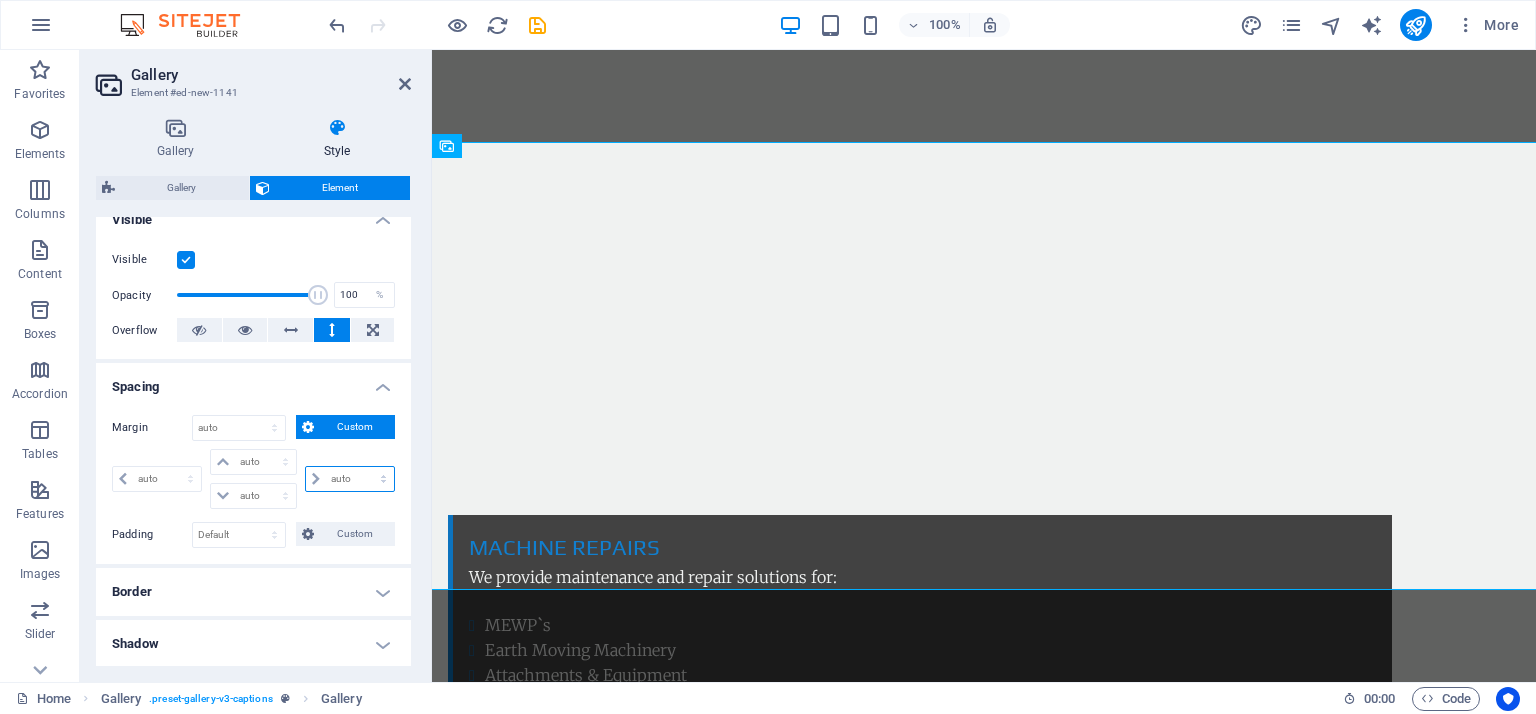 click on "auto px % rem vw vh" at bounding box center (350, 479) 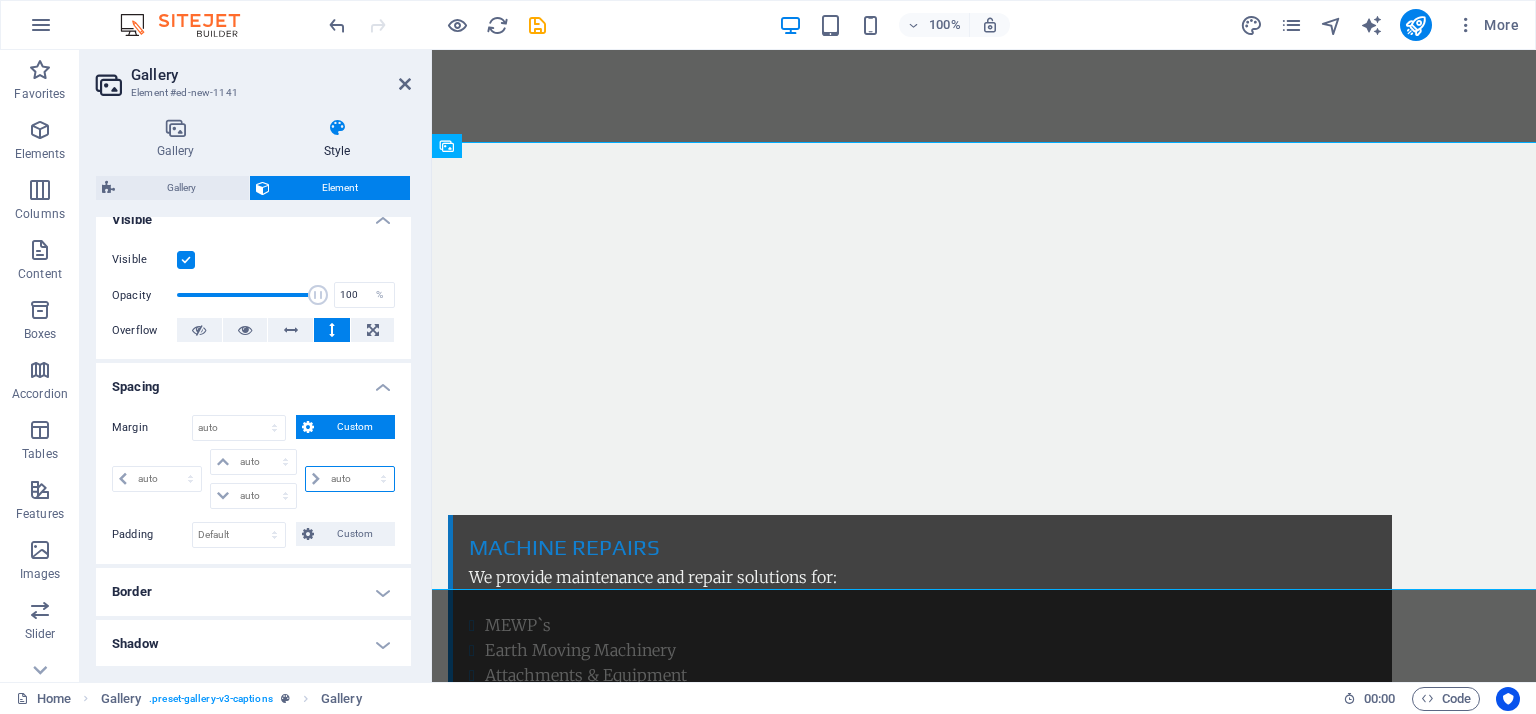 select on "%" 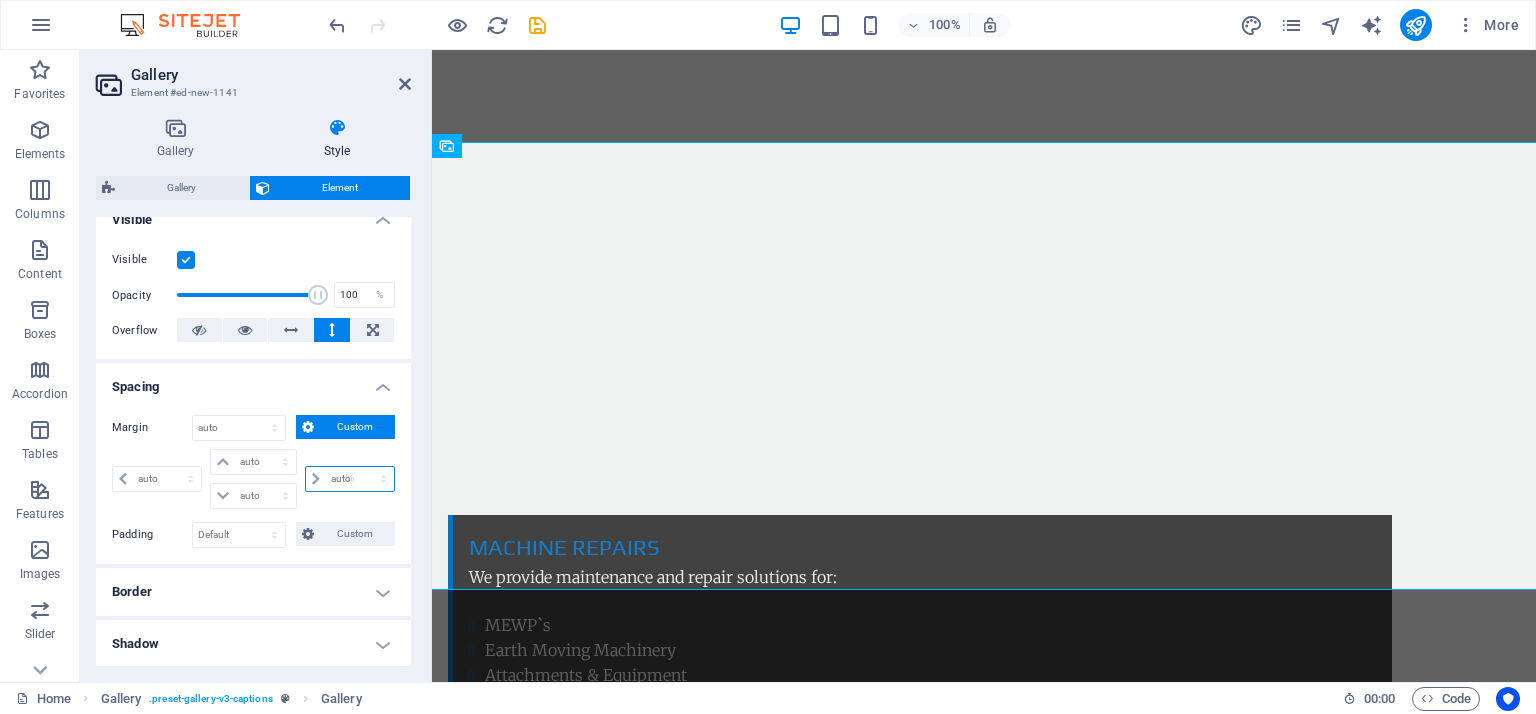 click on "auto px % rem vw vh" at bounding box center (350, 479) 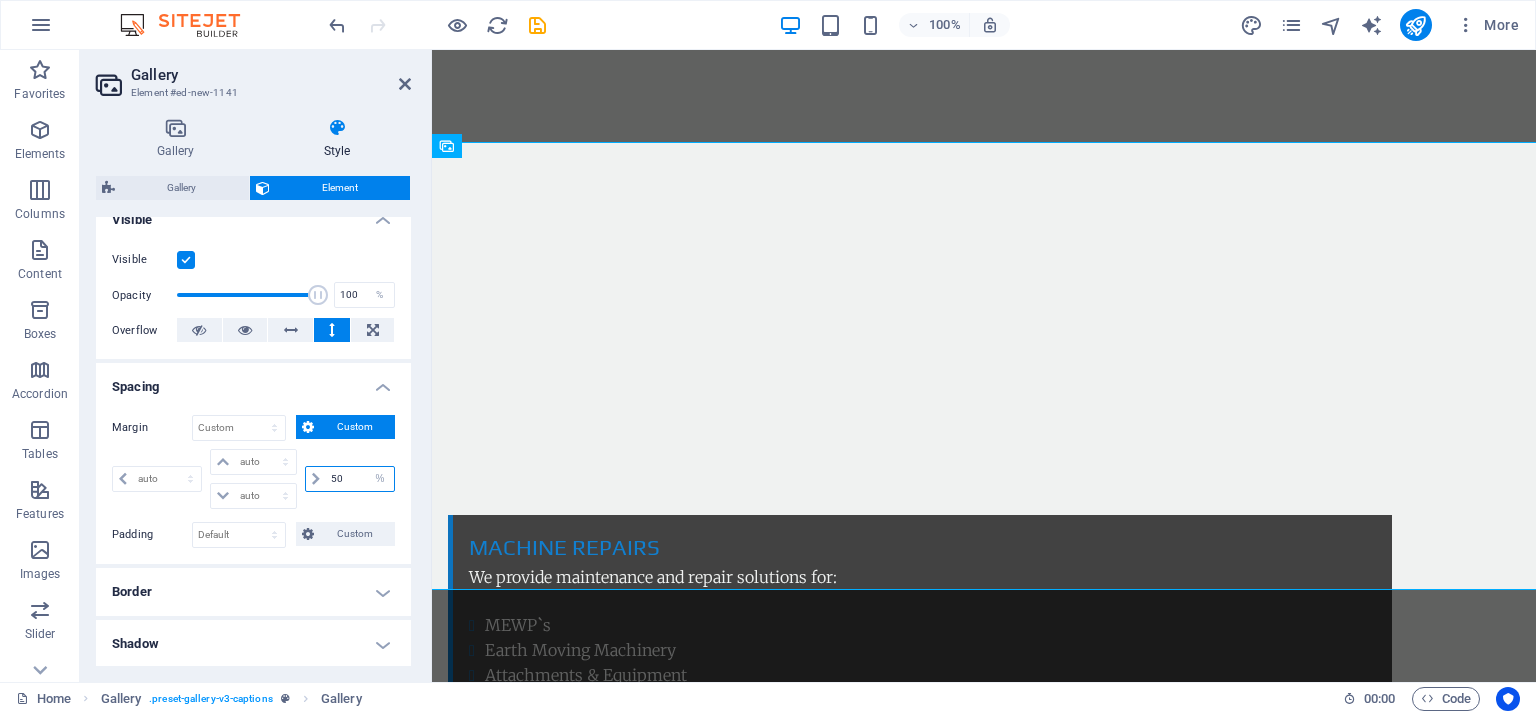 type on "50" 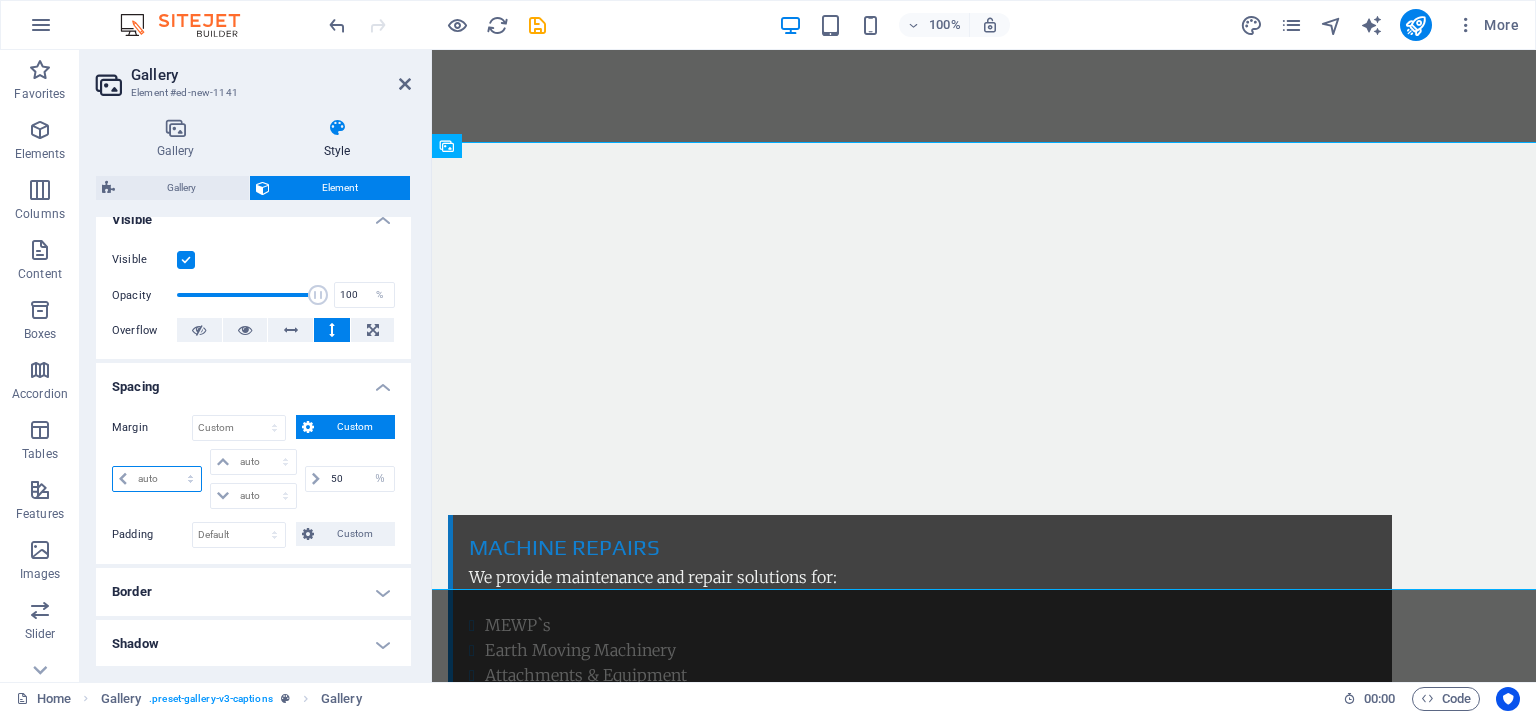 click on "auto px % rem vw vh" at bounding box center (157, 479) 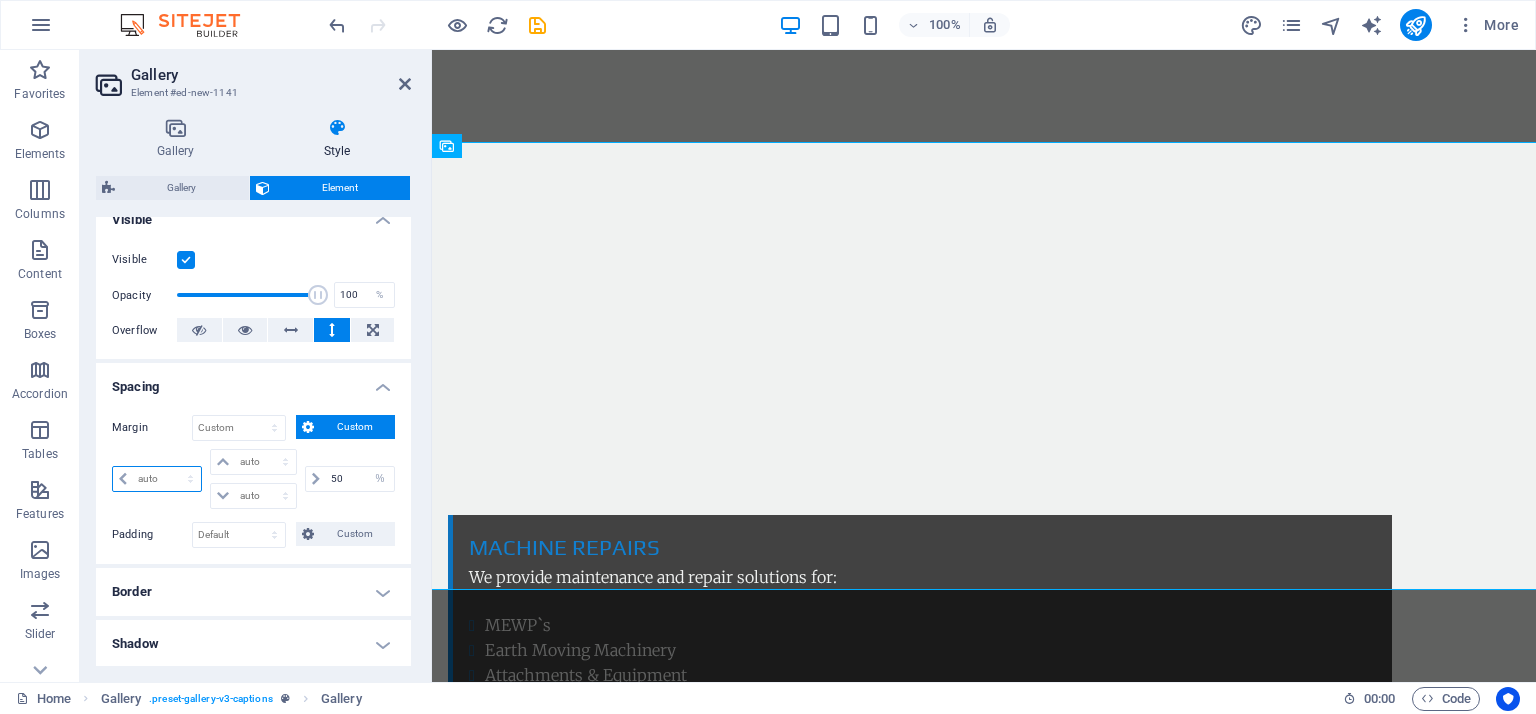 select on "%" 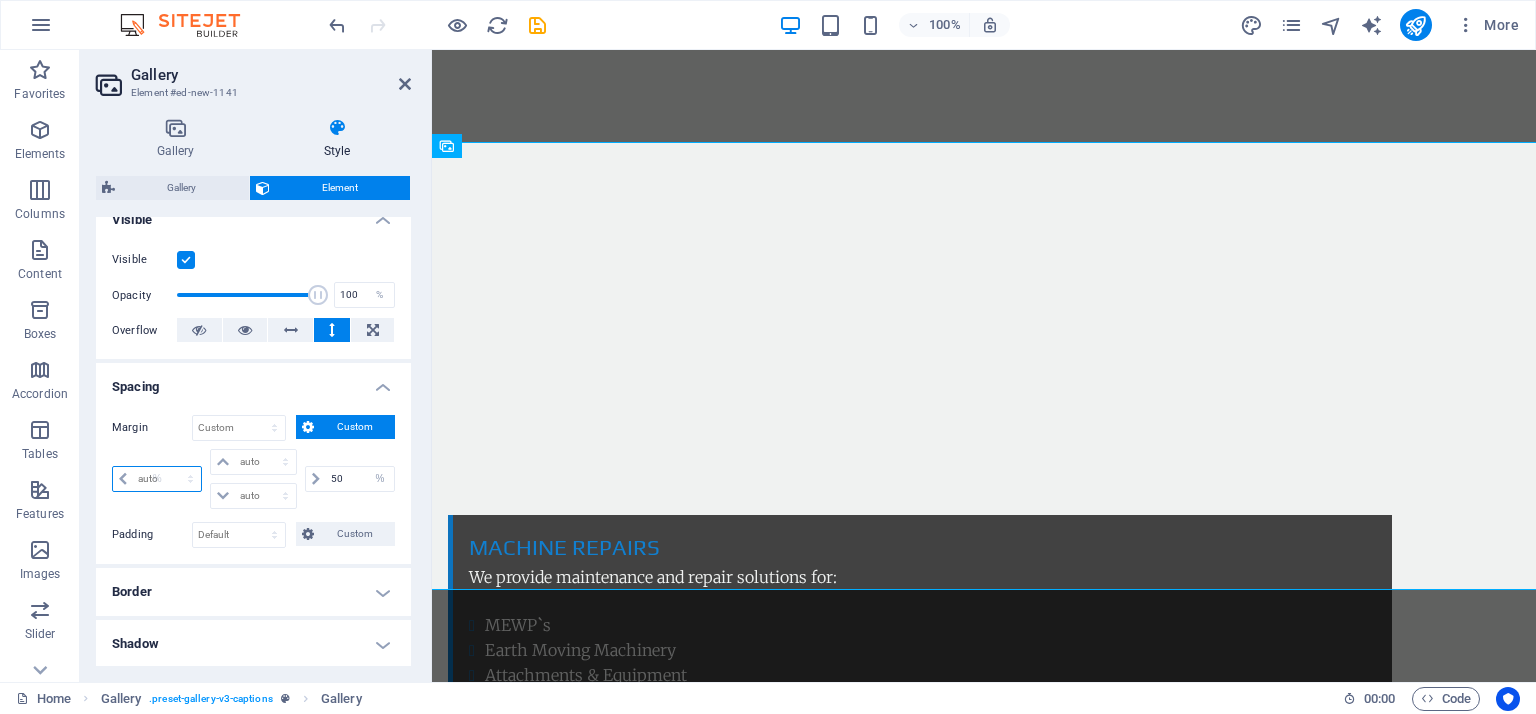 click on "auto px % rem vw vh" at bounding box center [157, 479] 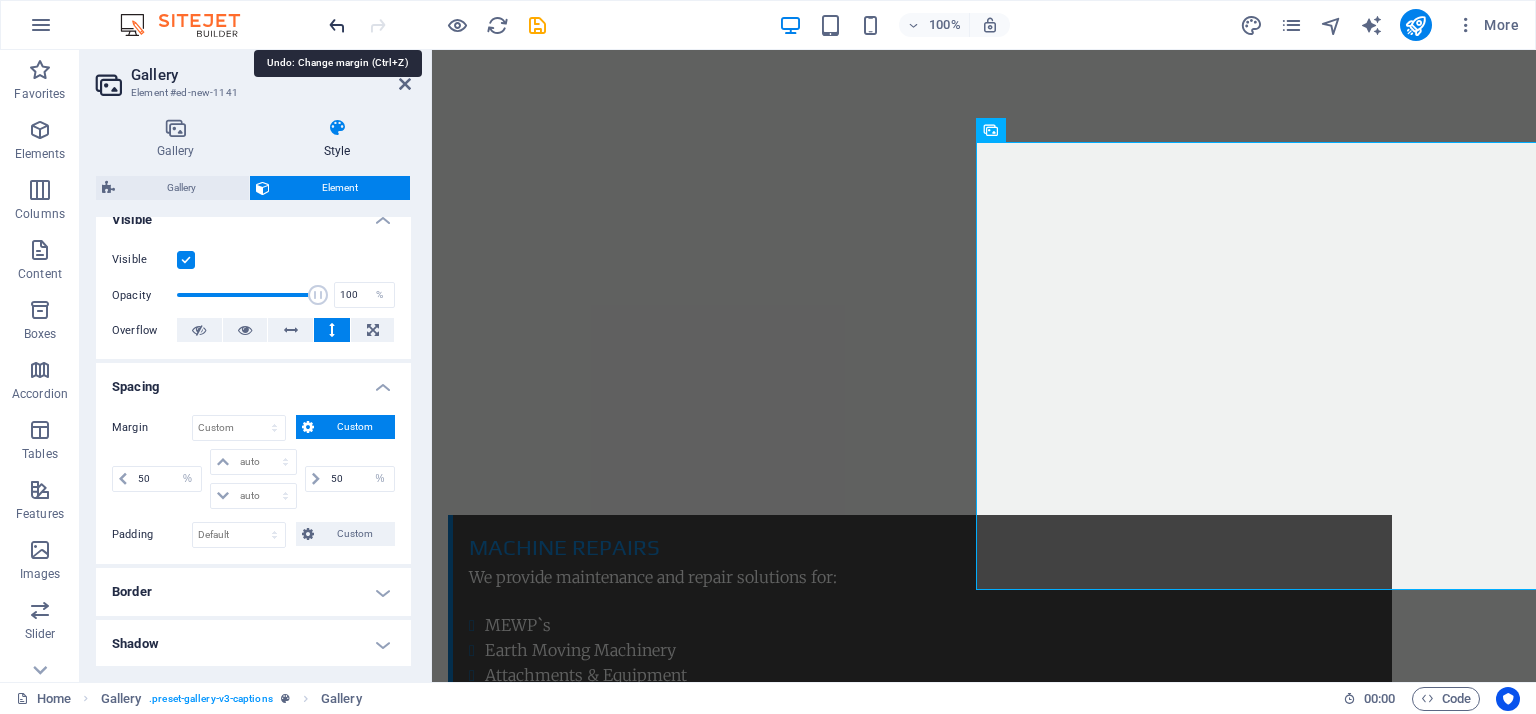 click at bounding box center [337, 25] 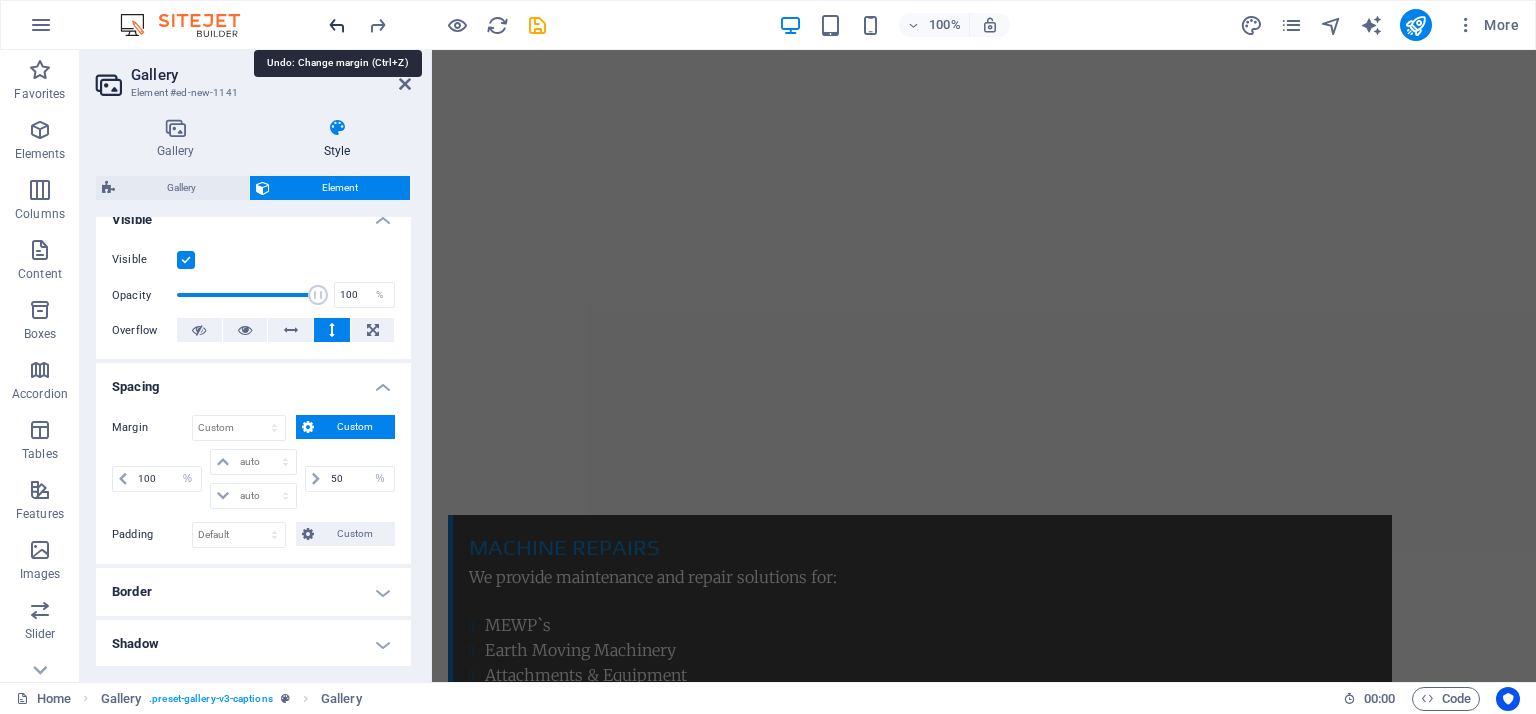 click at bounding box center (337, 25) 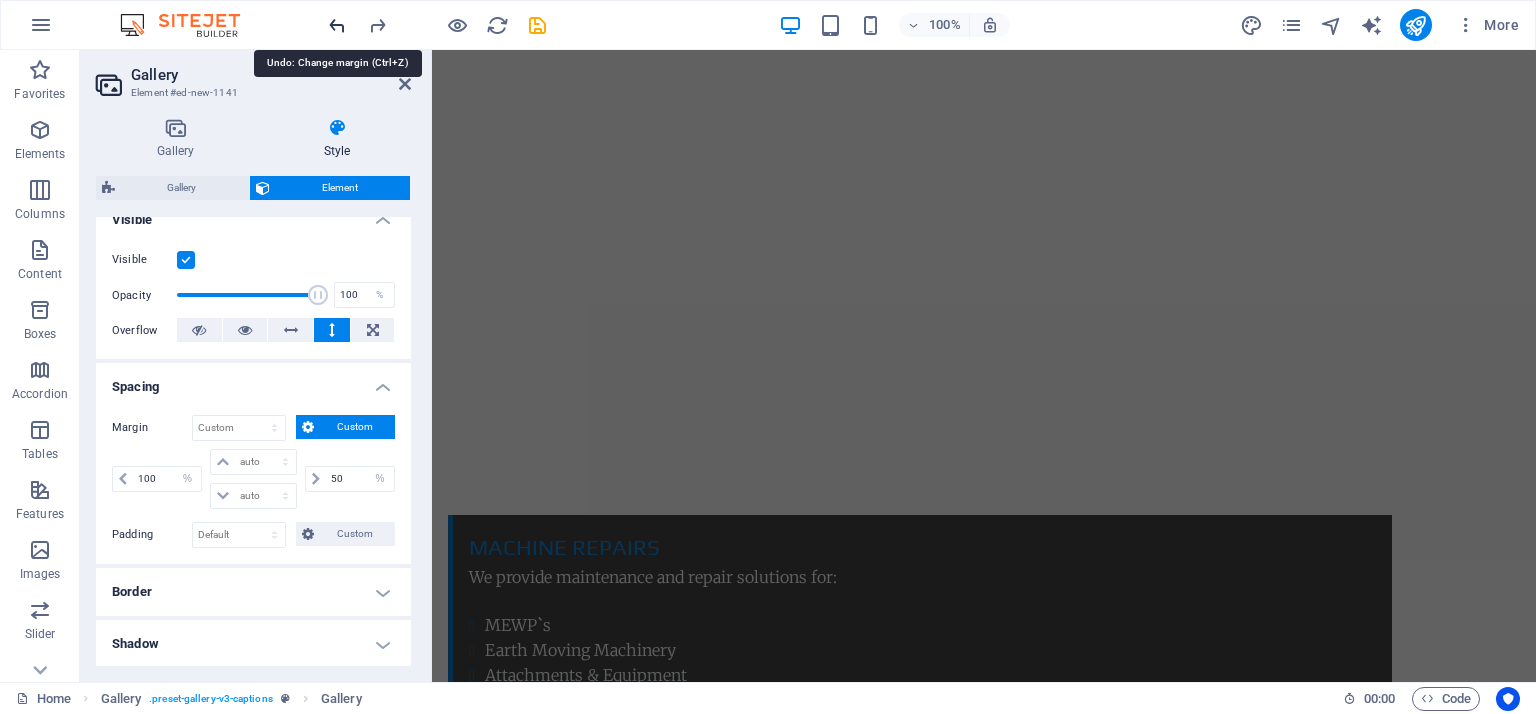 type 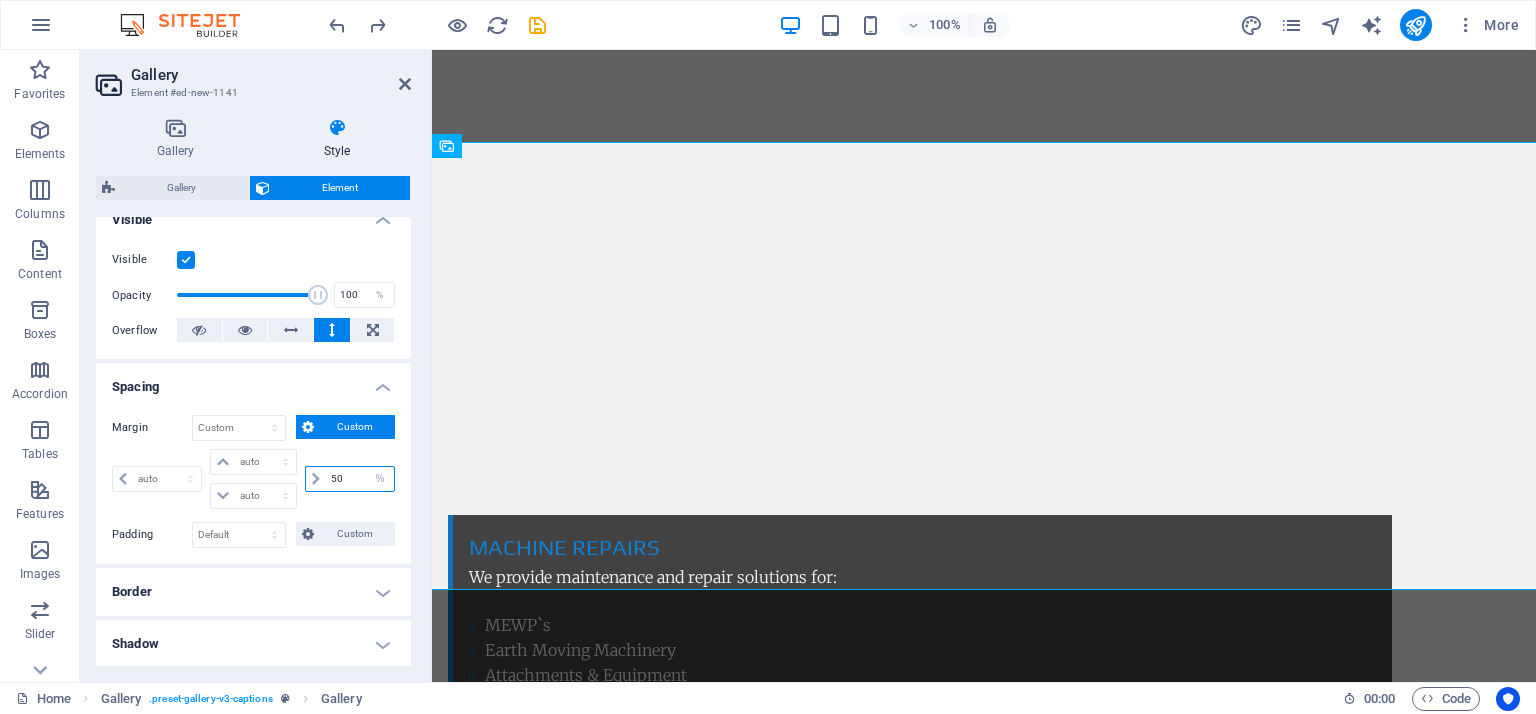 drag, startPoint x: 348, startPoint y: 469, endPoint x: 284, endPoint y: 476, distance: 64.381676 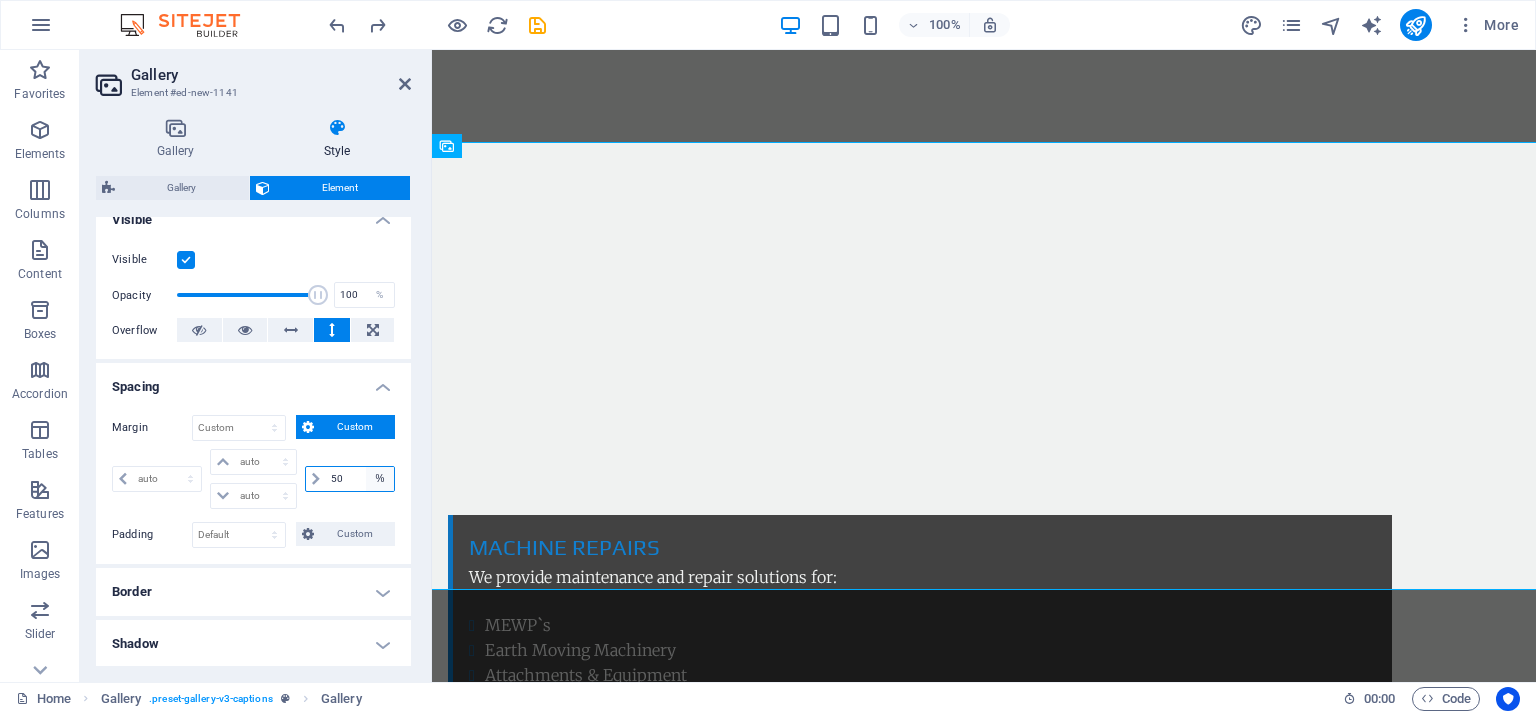 click on "auto px % rem vw vh" at bounding box center [380, 479] 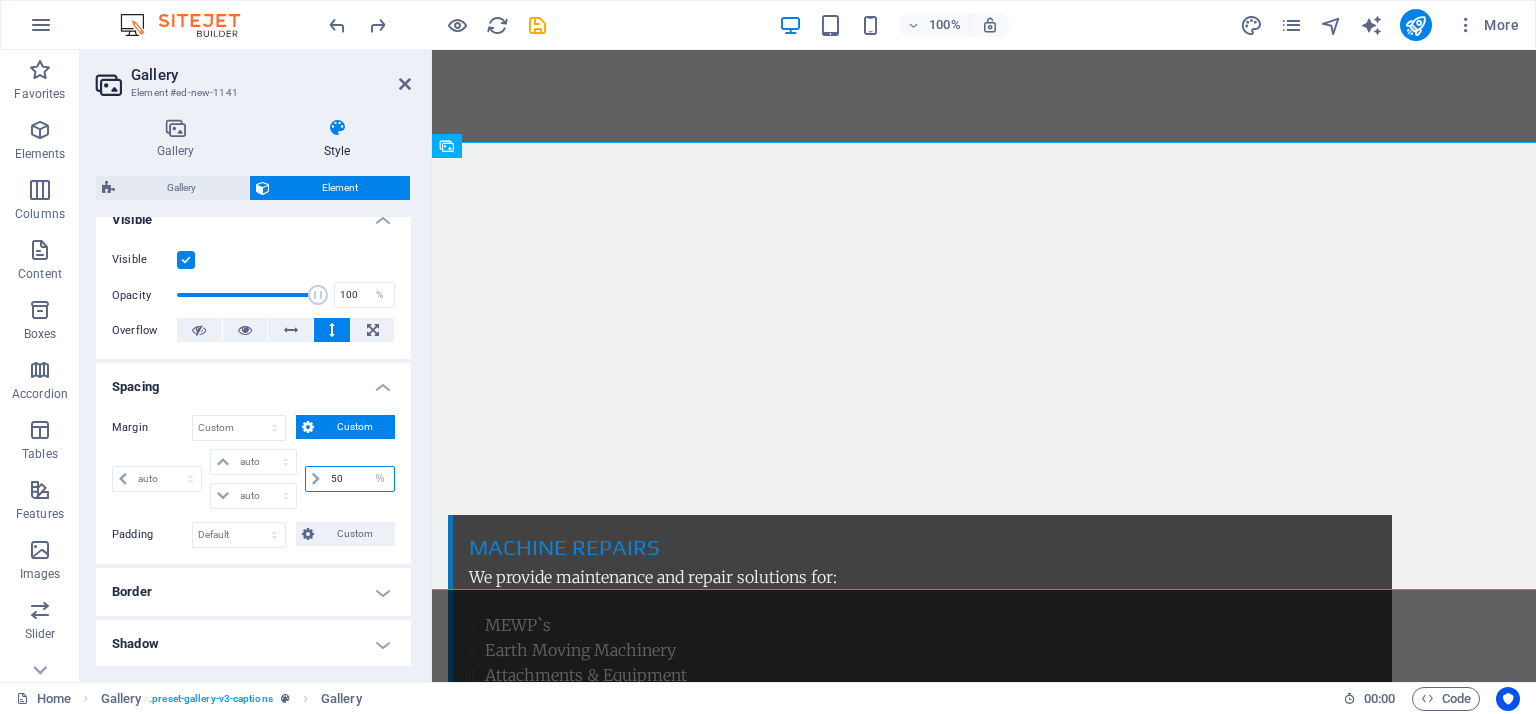 select on "auto" 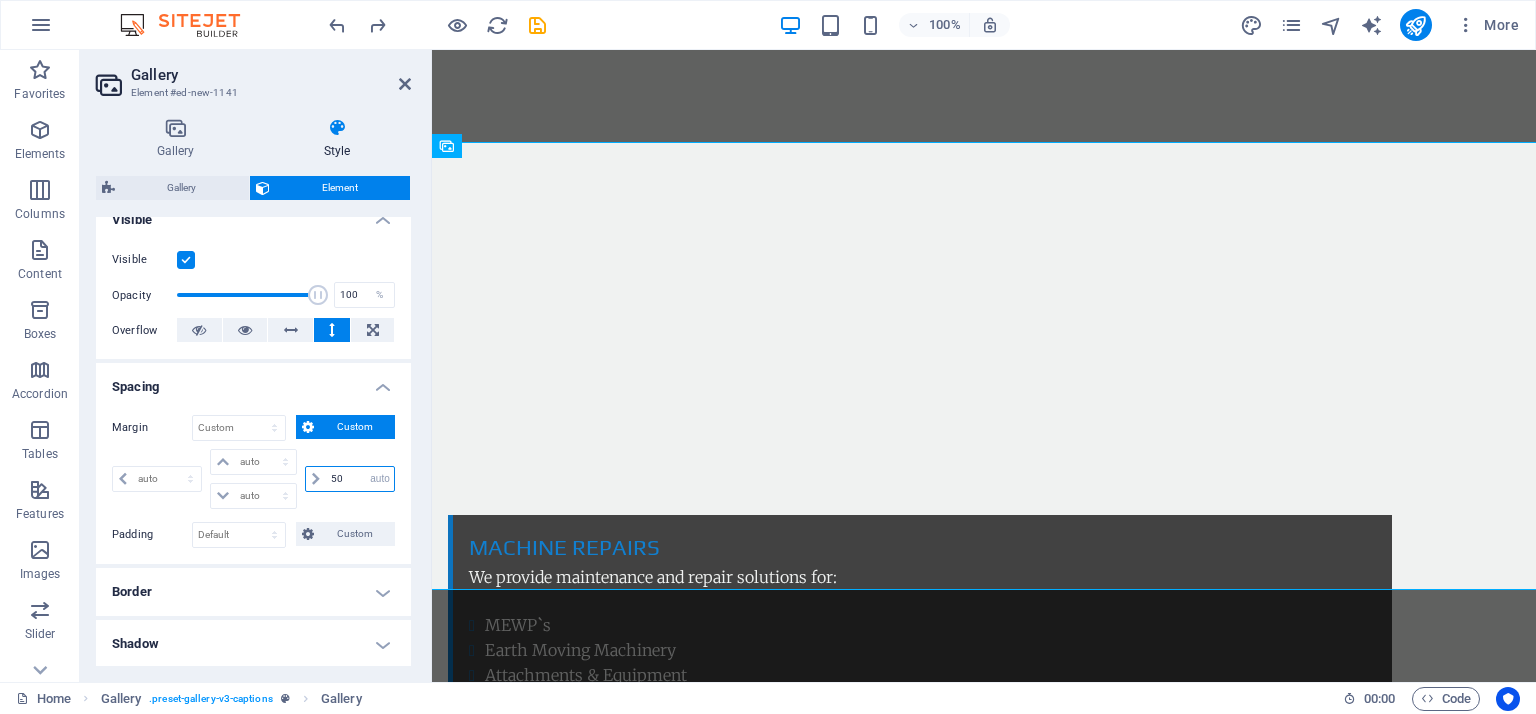 click on "auto px % rem vw vh" at bounding box center [380, 479] 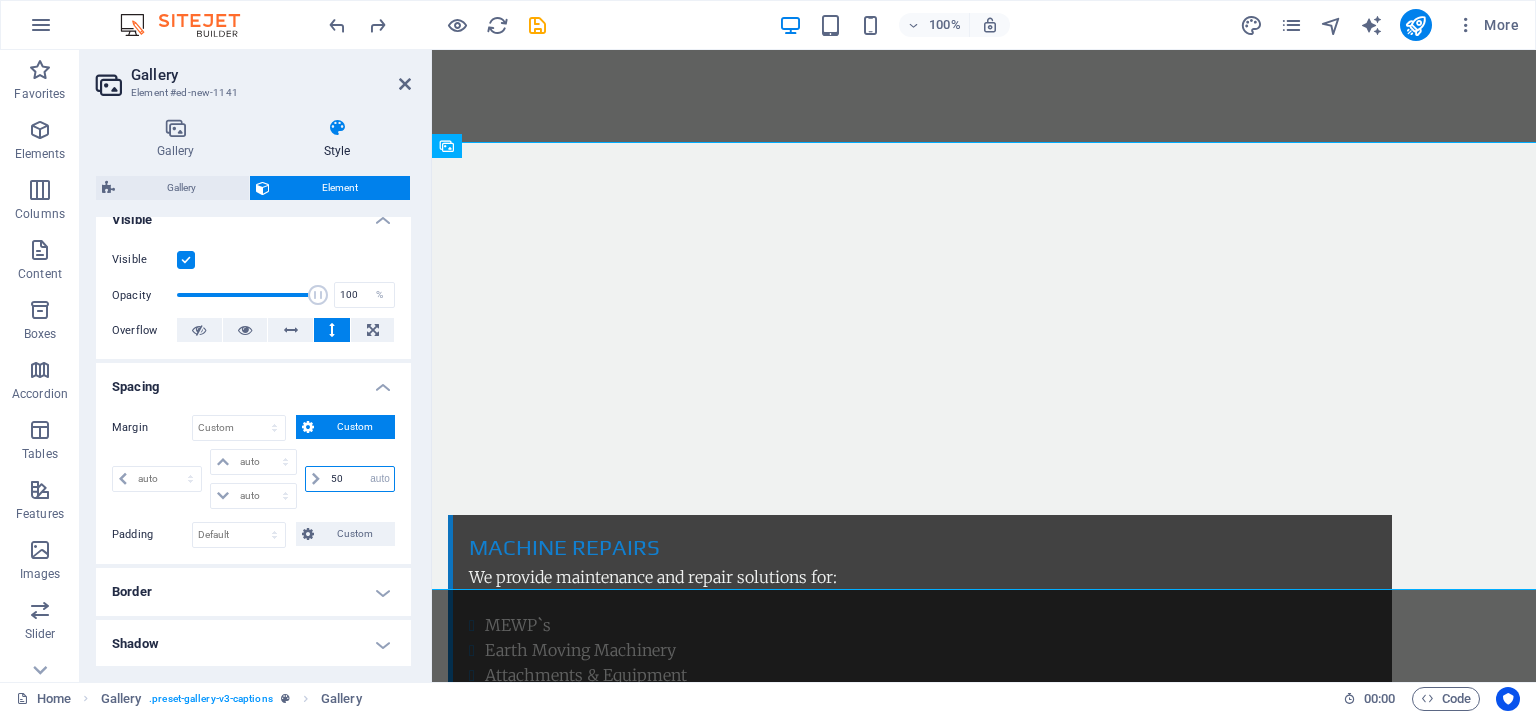 type 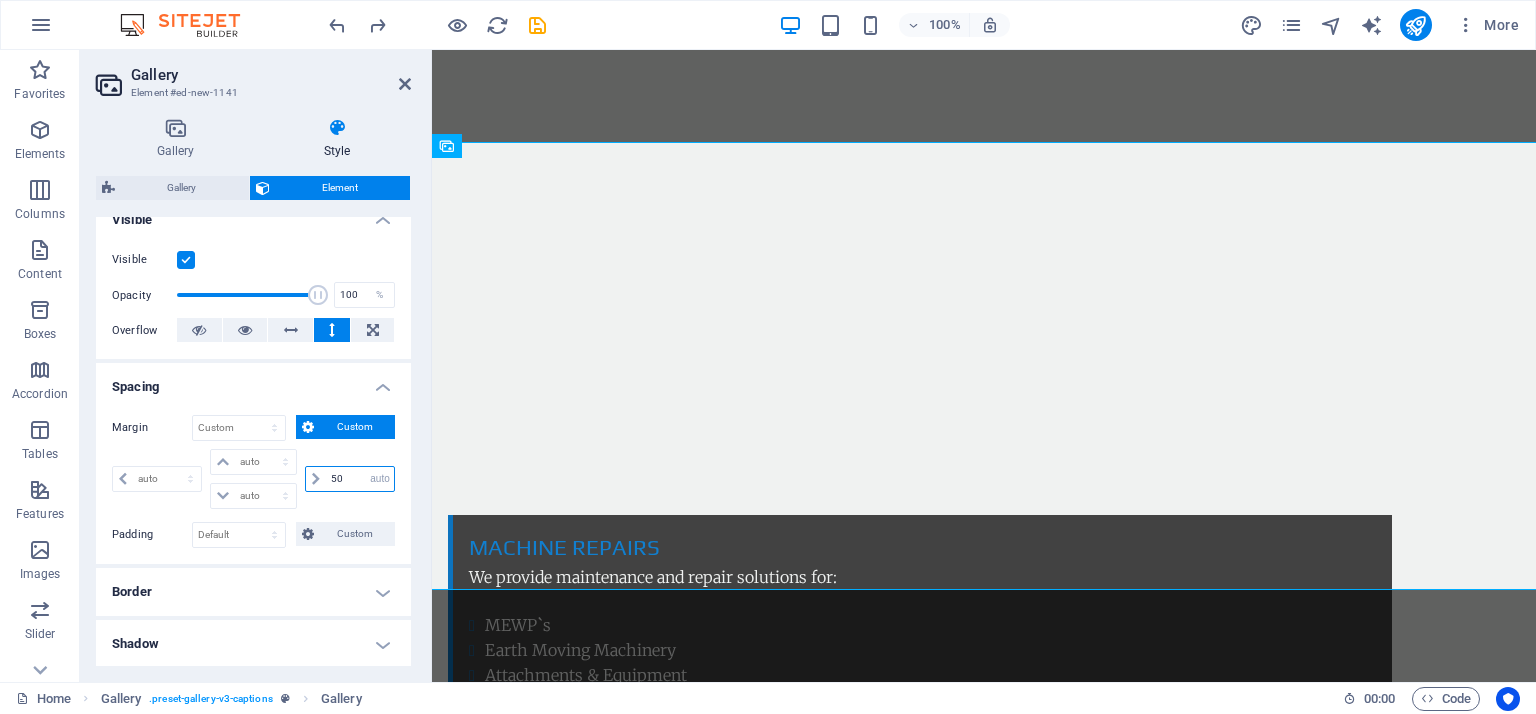 select on "DISABLED_OPTION_VALUE" 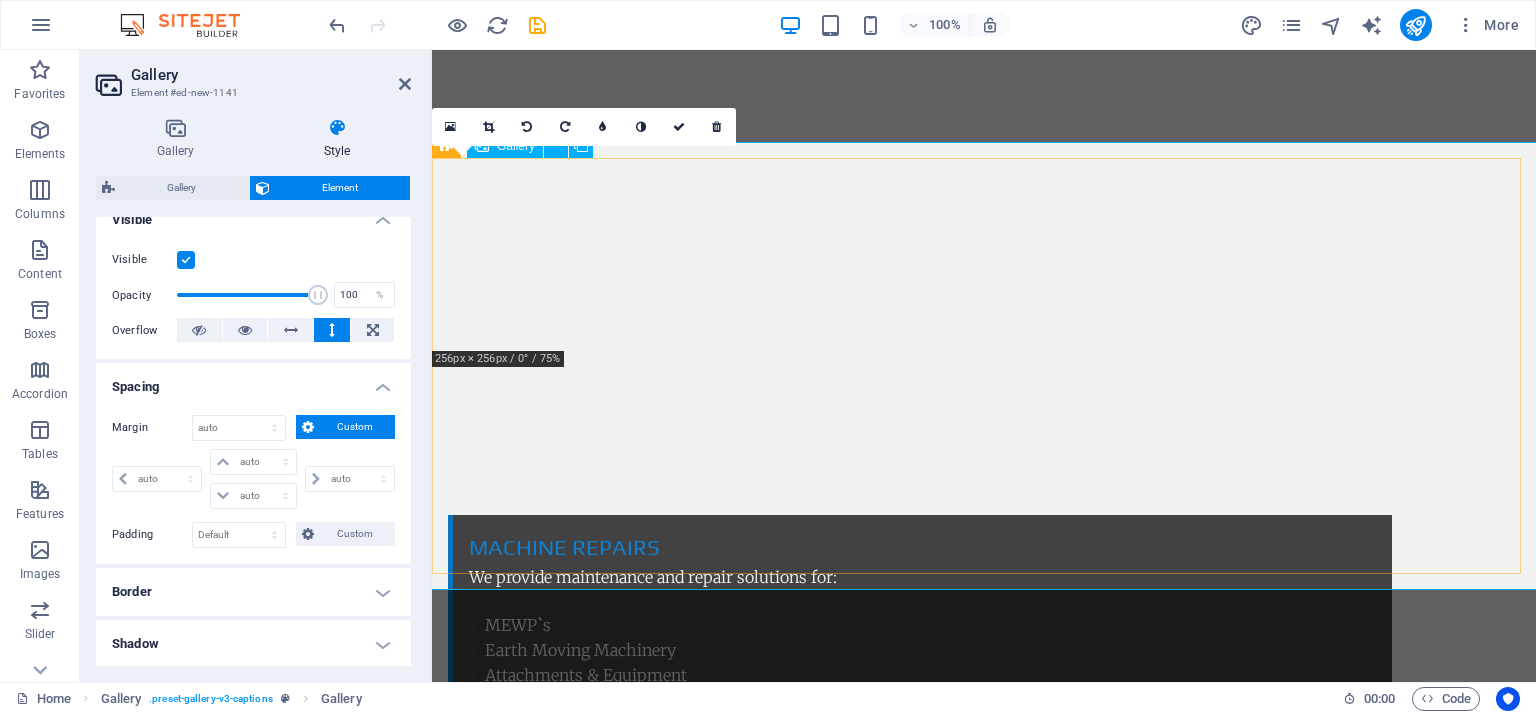 click at bounding box center [529, 2643] 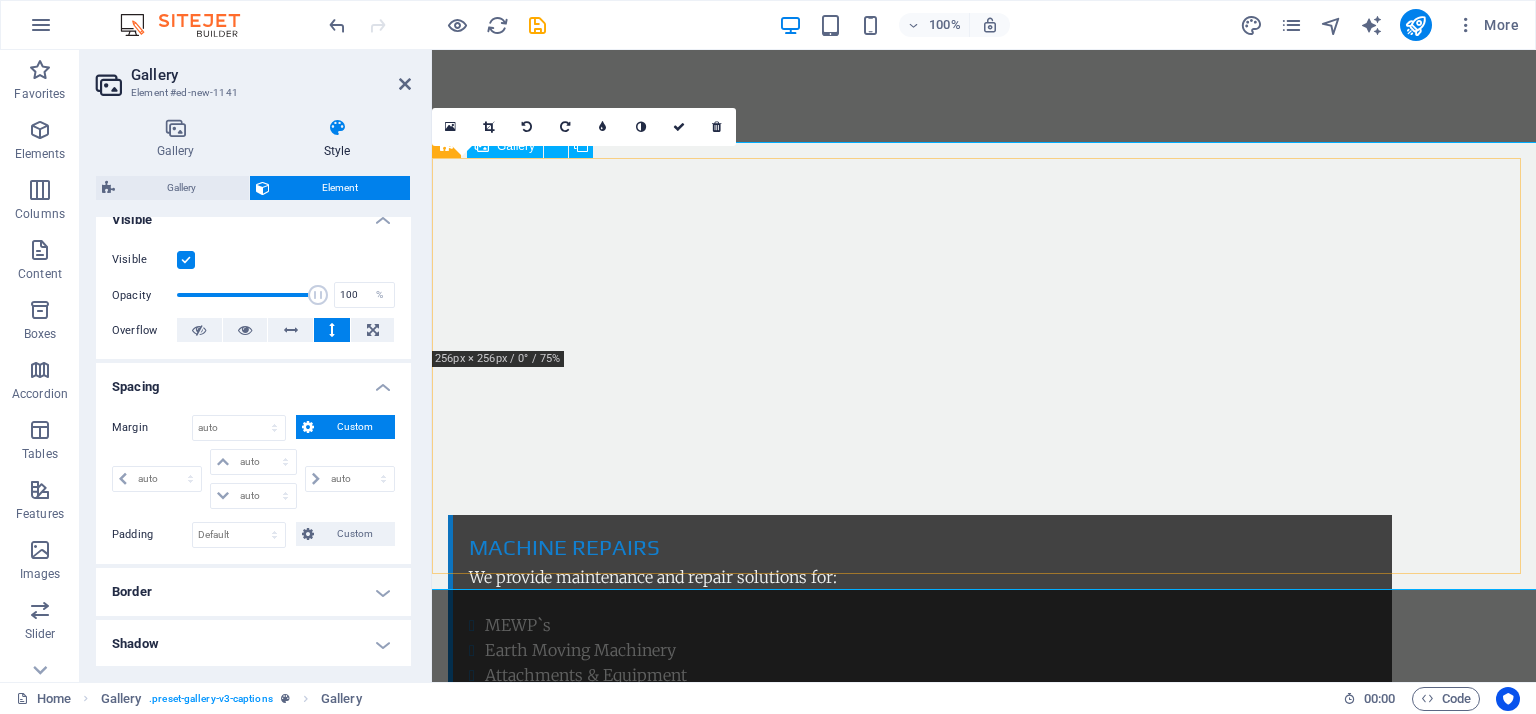 click at bounding box center (529, 2643) 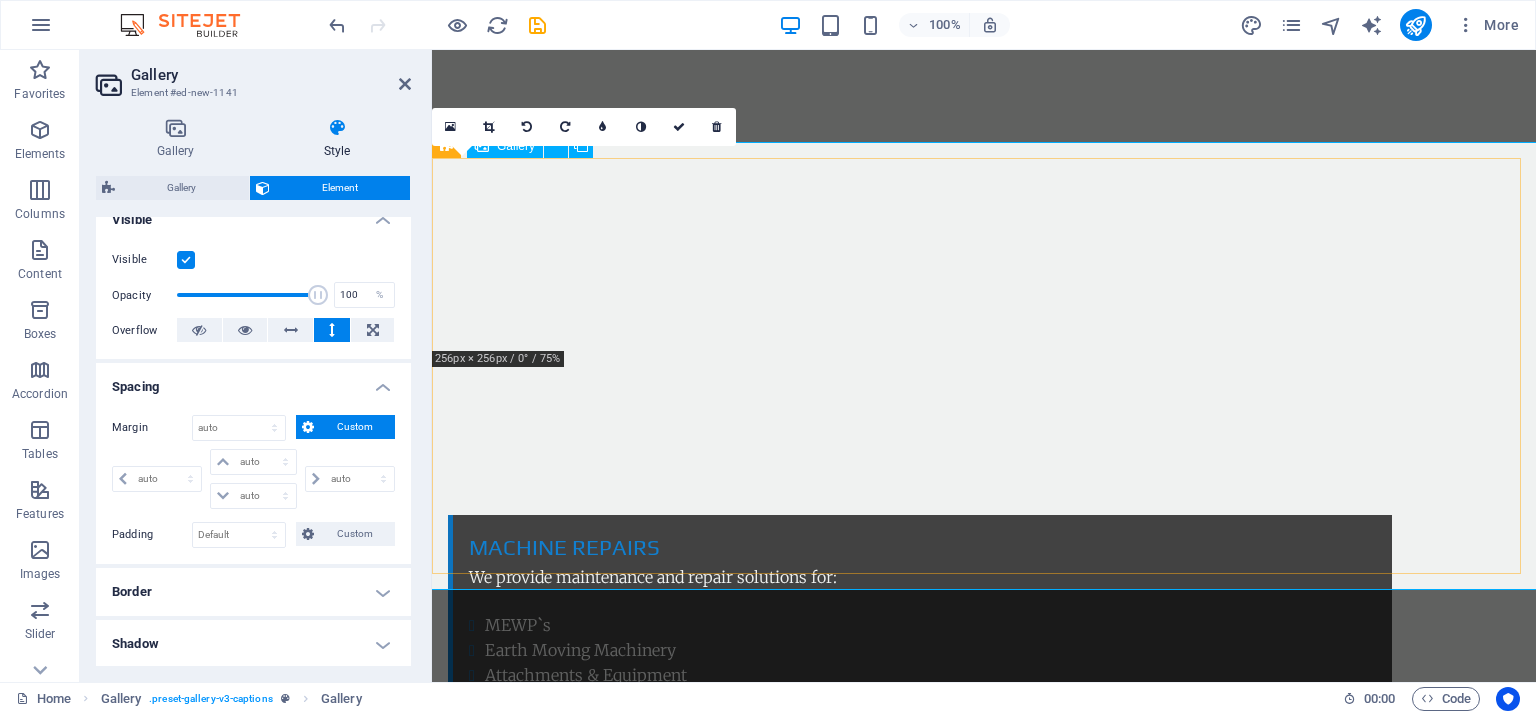 click at bounding box center [529, 2643] 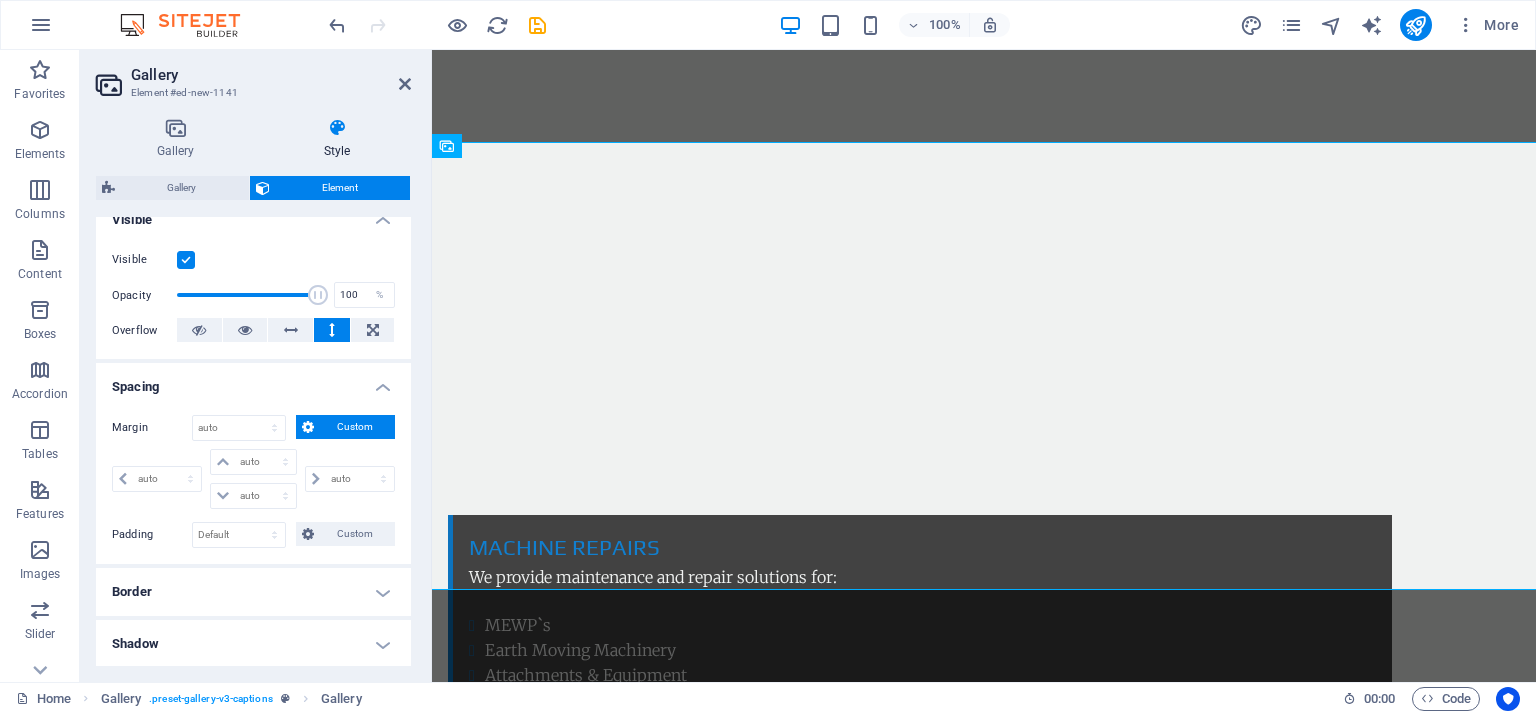 drag, startPoint x: 406, startPoint y: 376, endPoint x: 415, endPoint y: 274, distance: 102.396286 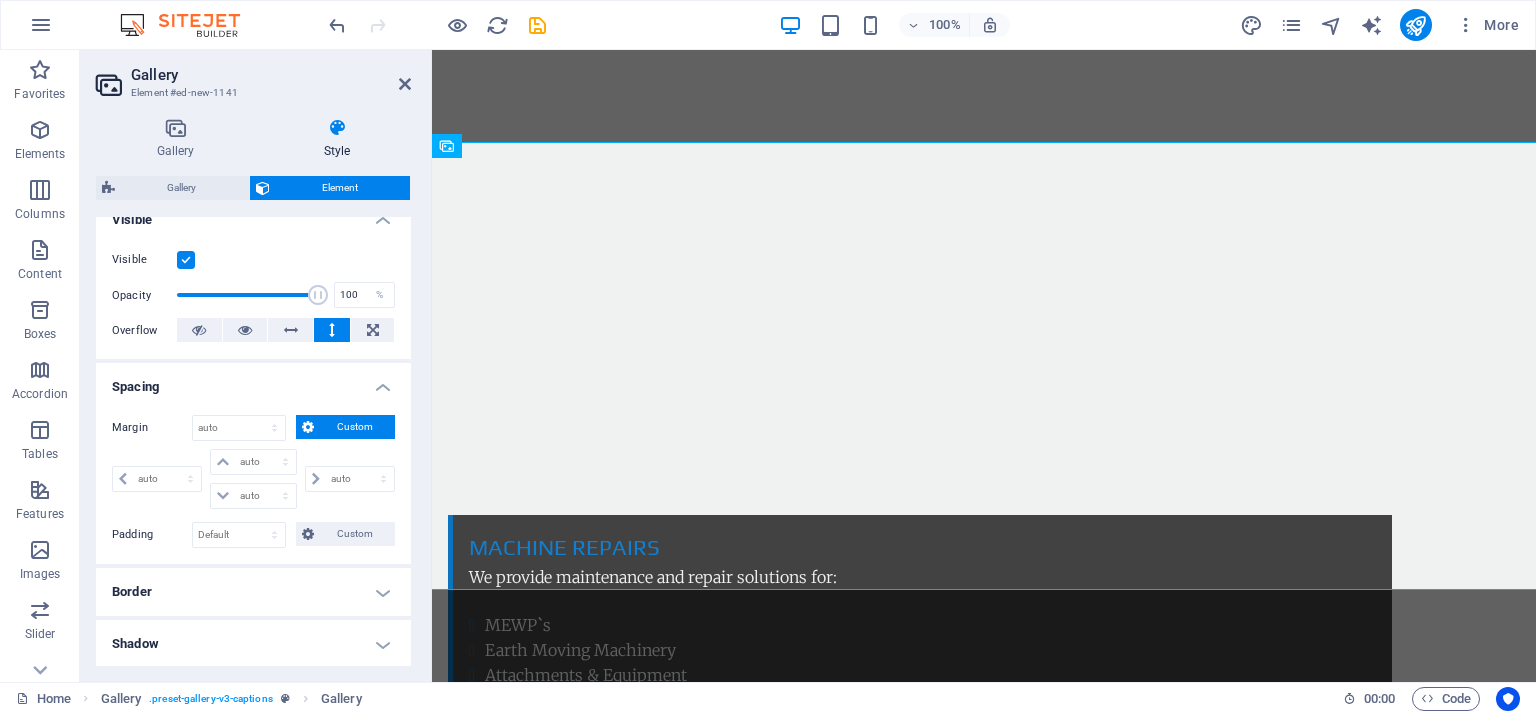 click on "Gallery Style Image Drag files here, click to choose files or select files from Files or our free stock photos & videos Drag files here, click to choose files or select files from Files or our free stock photos & videos Select files from the file manager, stock photos, or upload file(s) Upload Caption Drag files here, click to choose files or select files from Files or our free stock photos & videos Select files from the file manager, stock photos, or upload file(s) Upload Caption Drag files here, click to choose files or select files from Files or our free stock photos & videos Select files from the file manager, stock photos, or upload file(s) Upload Caption Drag files here, click to choose files or select files from Files or our free stock photos & videos Select files from the file manager, stock photos, or upload file(s) Upload Caption Drag files here, click to choose files or select files from Files or our free stock photos & videos Select files from the file manager, stock photos, or upload file(s) 16:9" at bounding box center (253, 392) 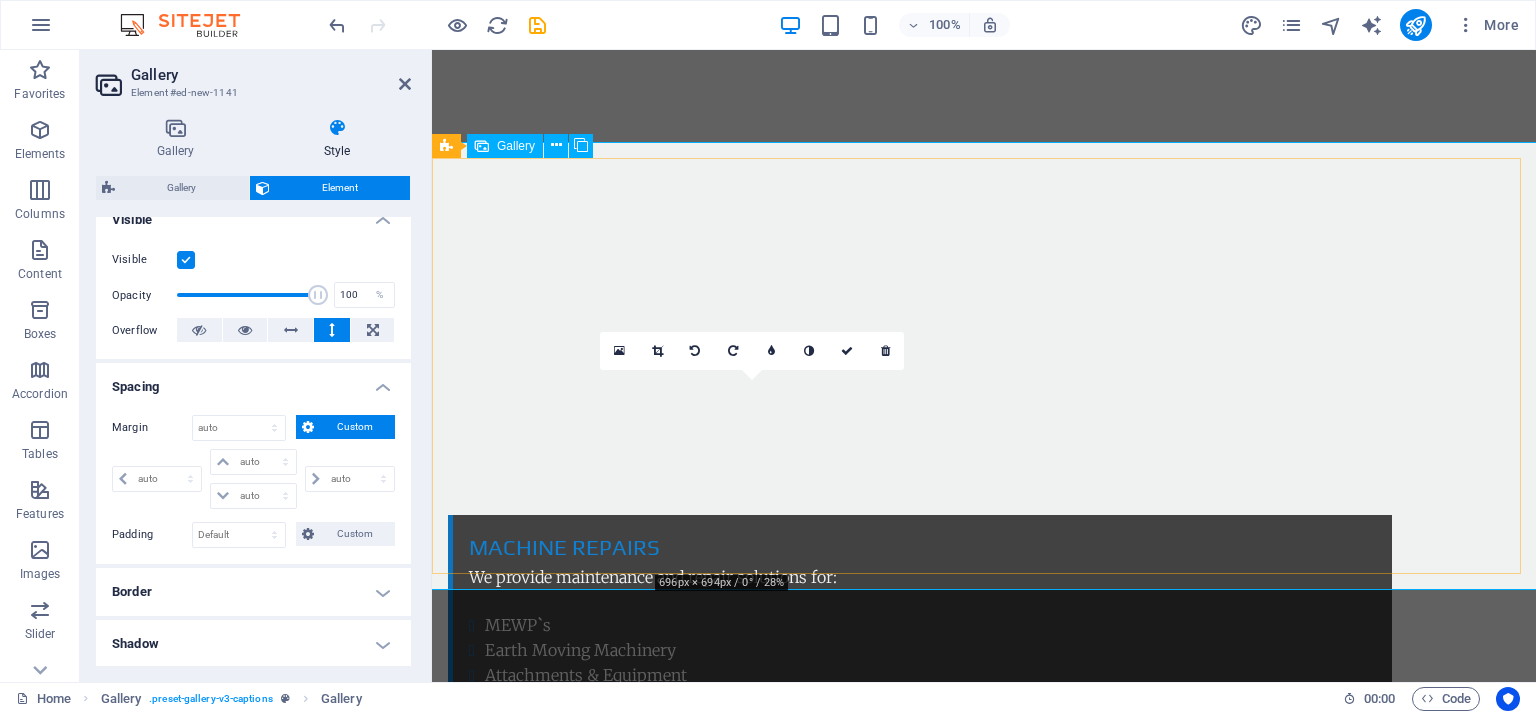 click at bounding box center (984, 2757) 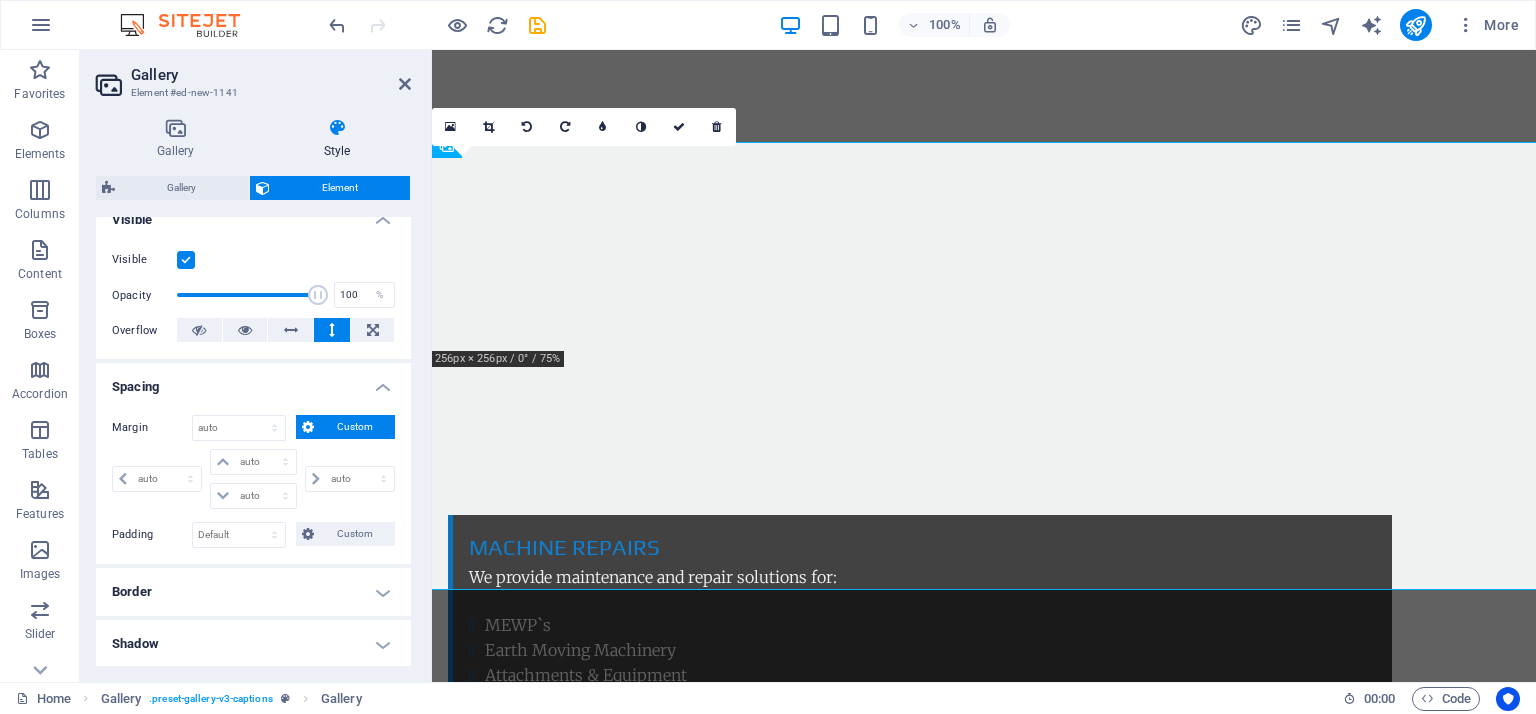 click on "0" at bounding box center [584, 127] 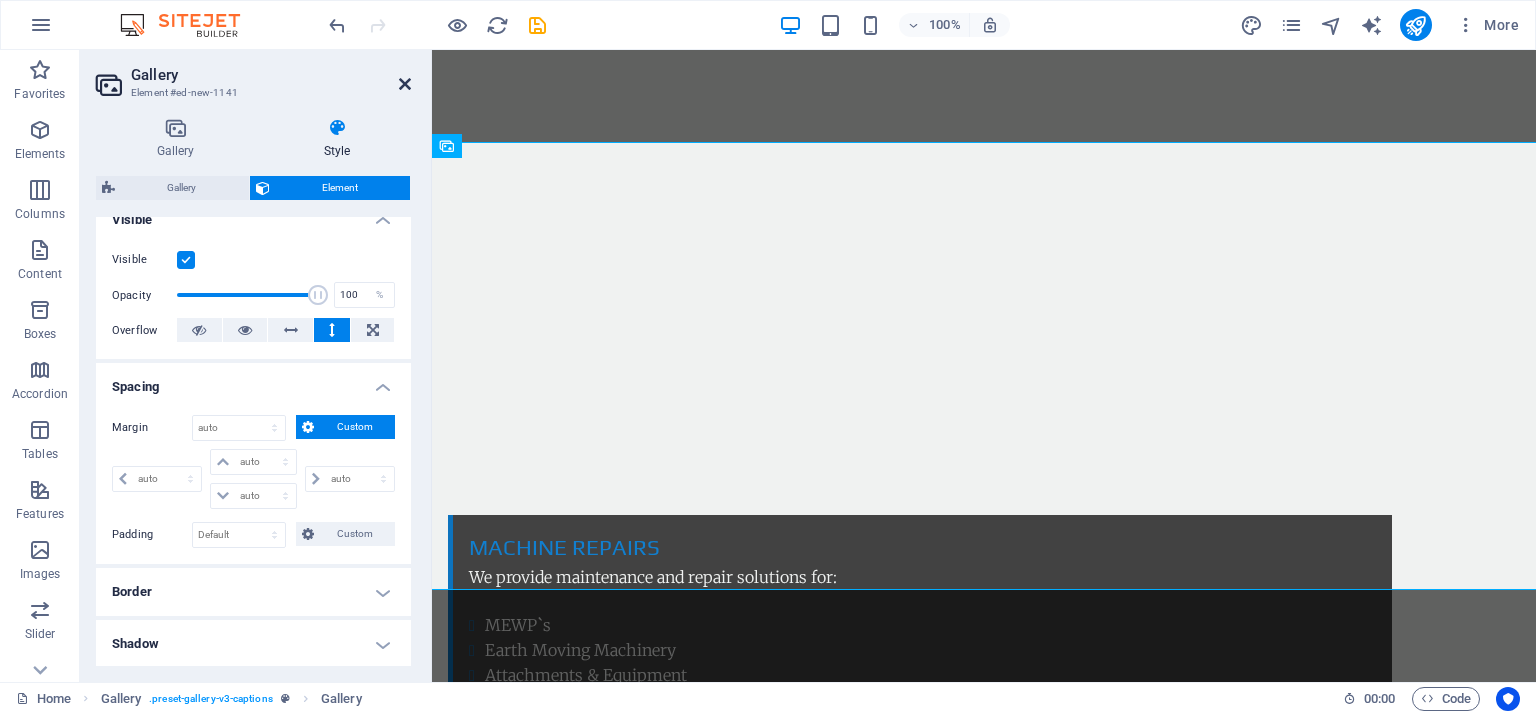 click at bounding box center [405, 84] 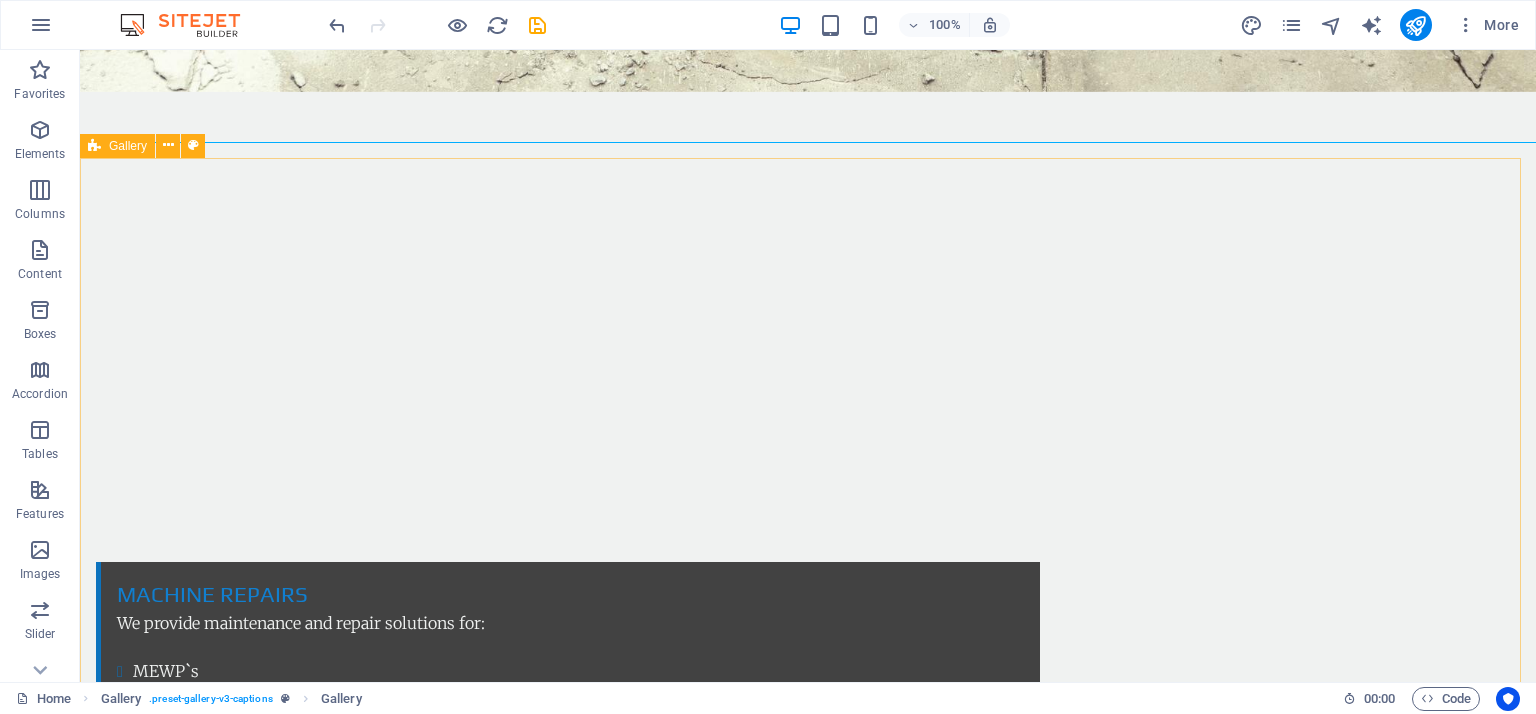 click at bounding box center (94, 146) 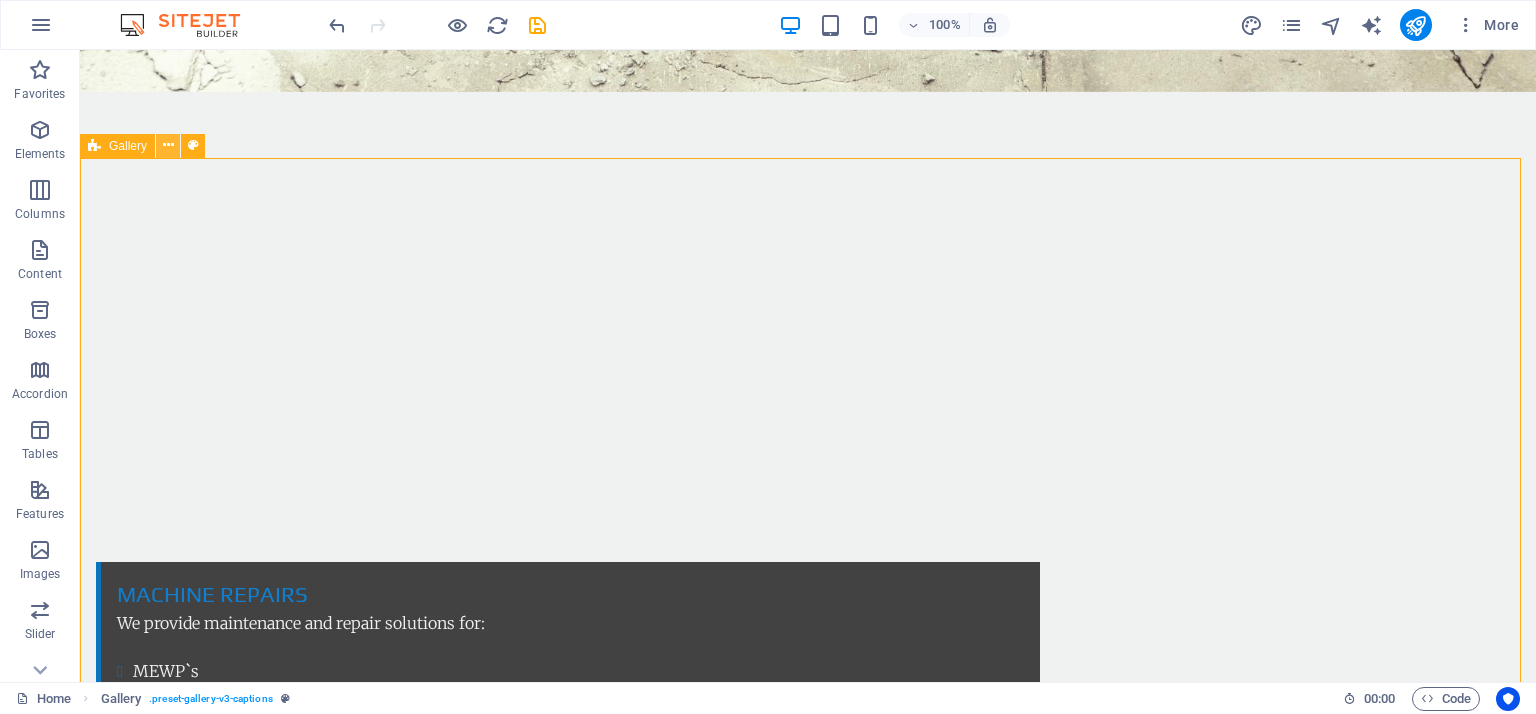 click at bounding box center [168, 145] 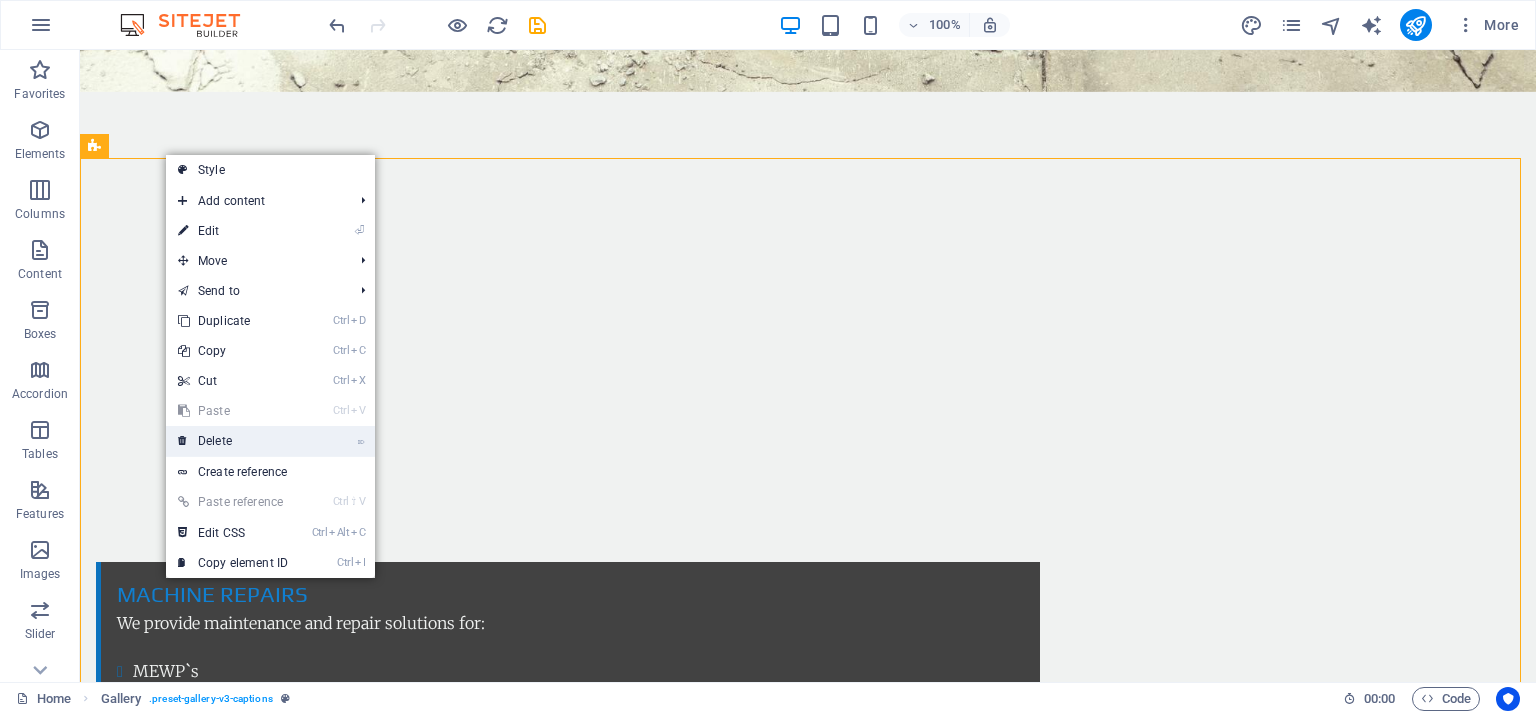 click on "⌦  Delete" at bounding box center (233, 441) 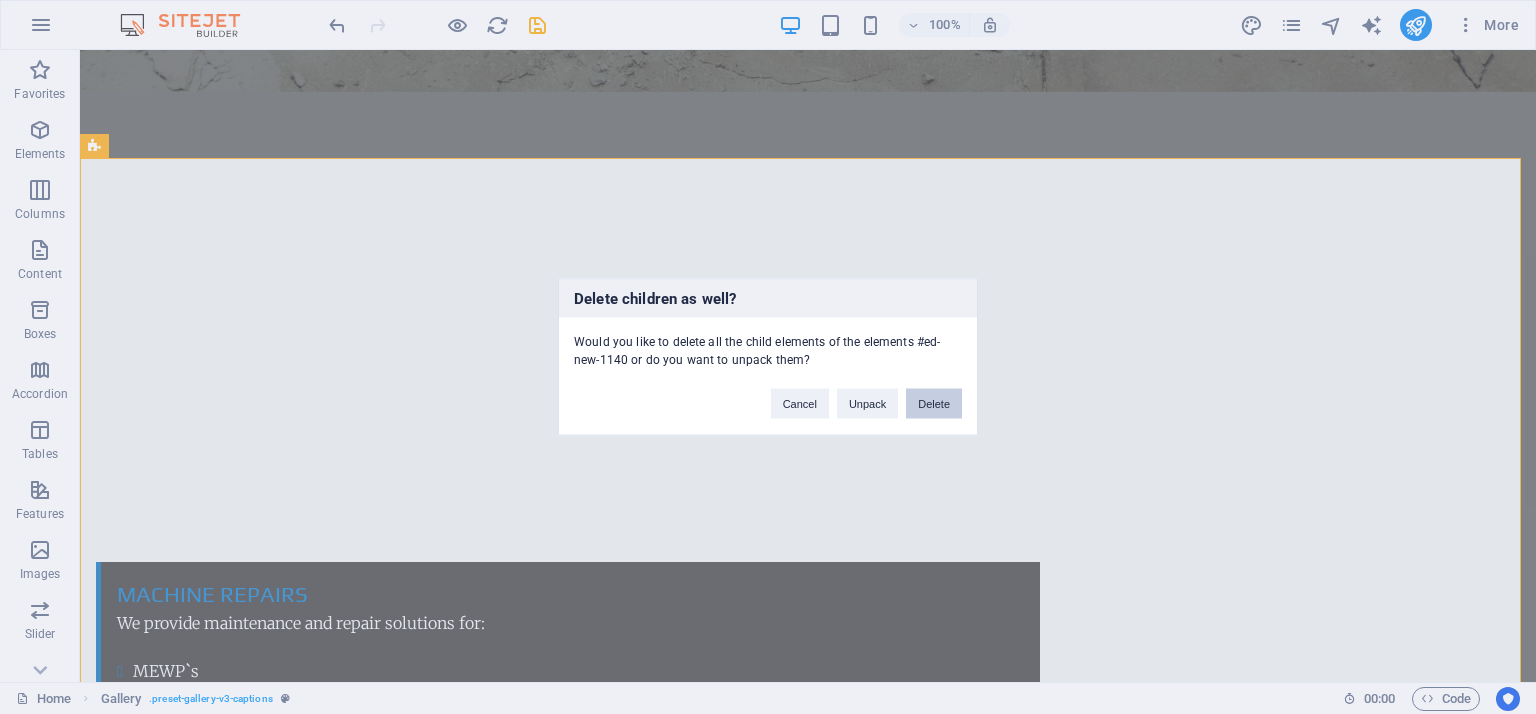 click on "Delete" at bounding box center [934, 404] 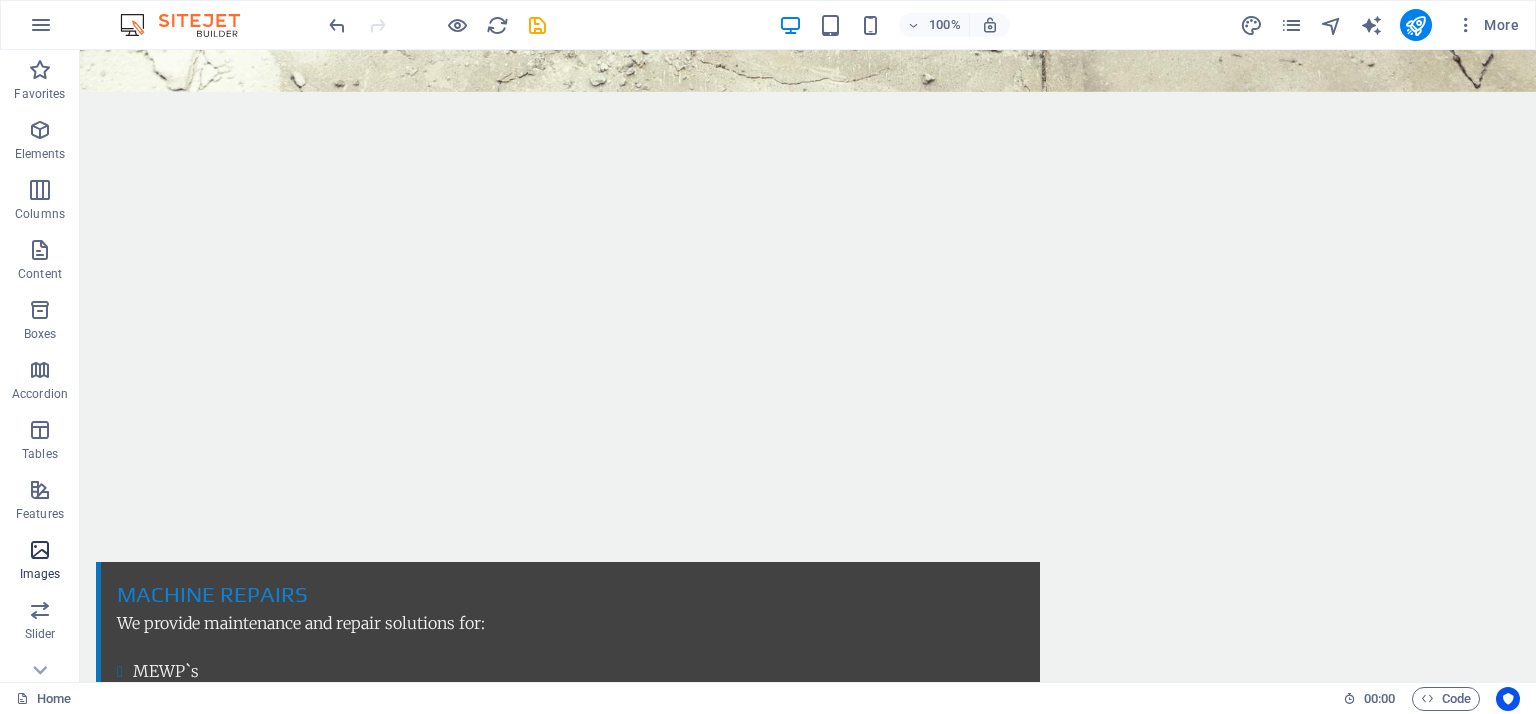 click on "Images" at bounding box center [40, 562] 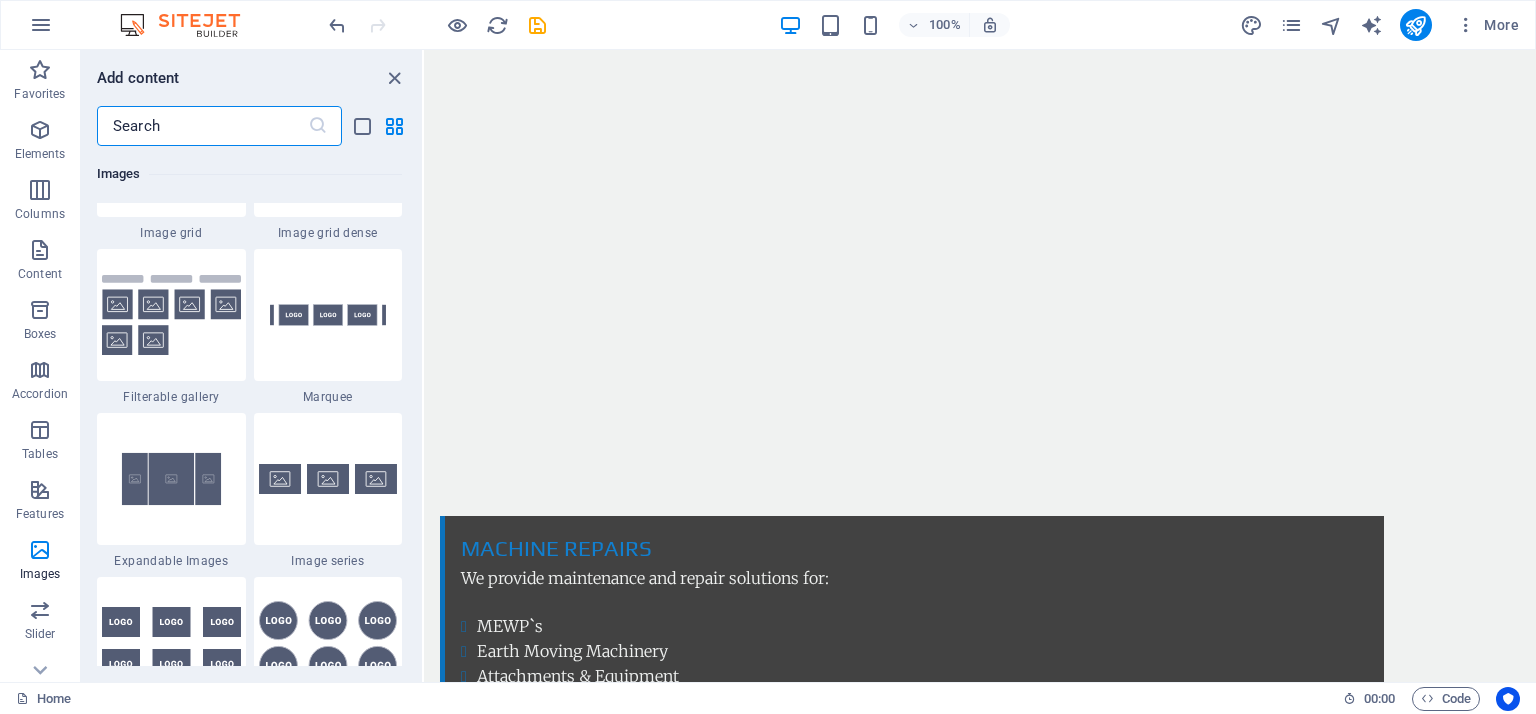 scroll, scrollTop: 10616, scrollLeft: 0, axis: vertical 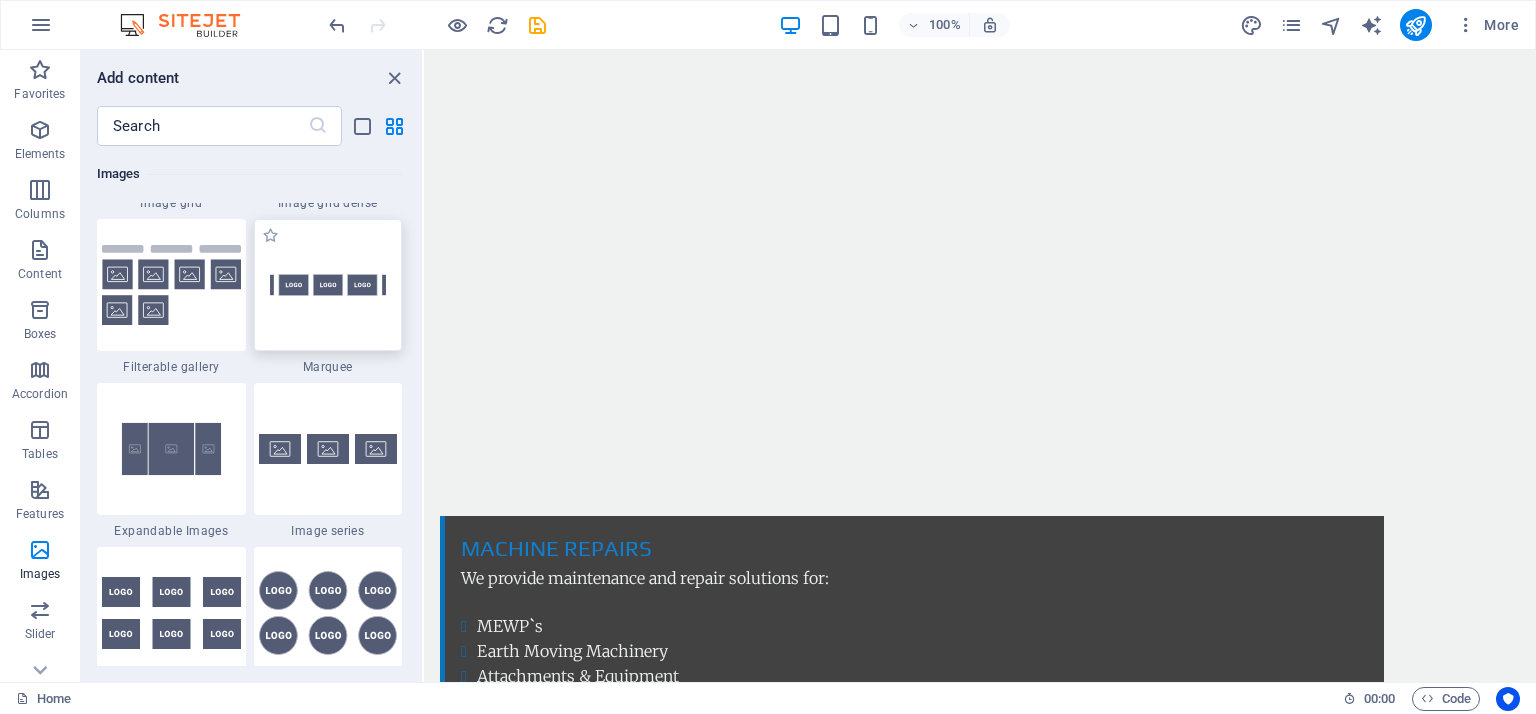 drag, startPoint x: 345, startPoint y: 312, endPoint x: 181, endPoint y: 134, distance: 242.03305 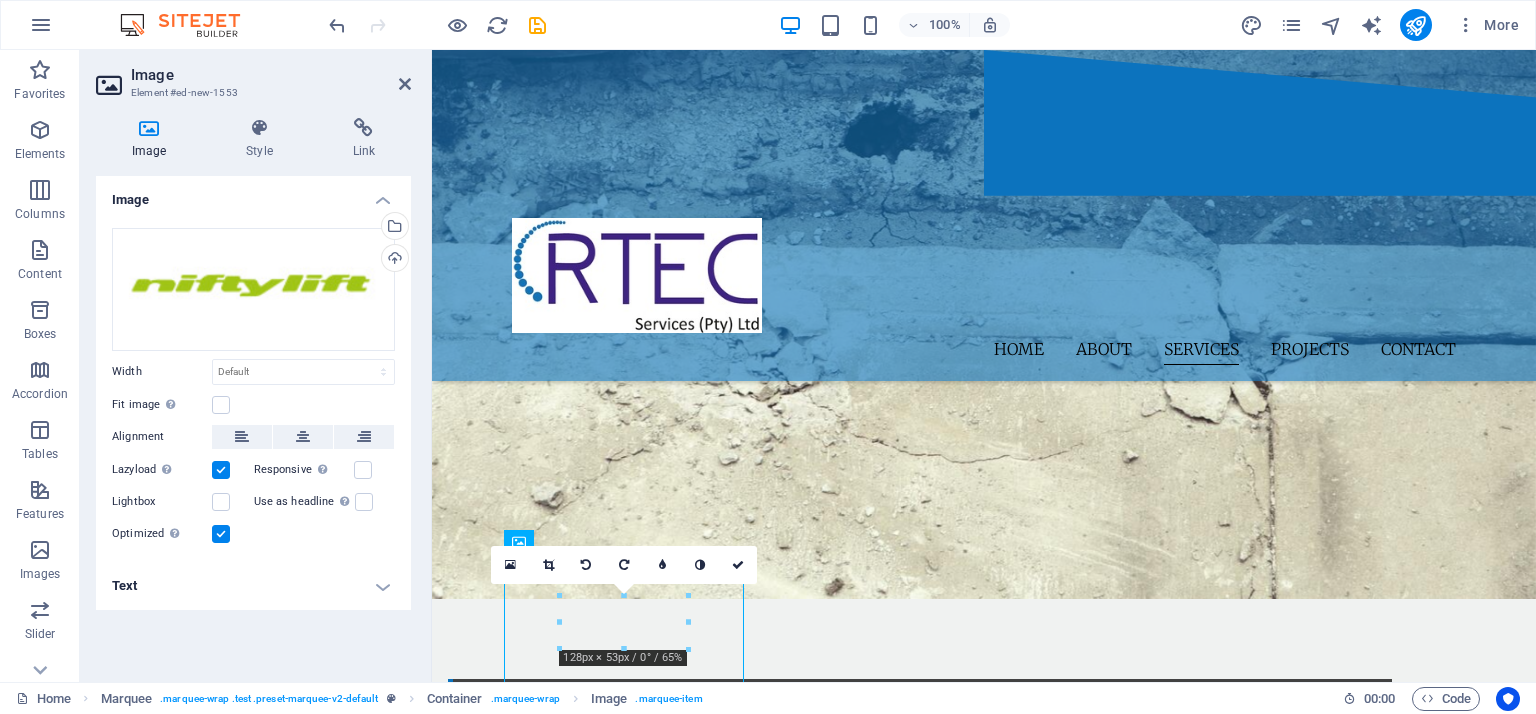 scroll, scrollTop: 2516, scrollLeft: 0, axis: vertical 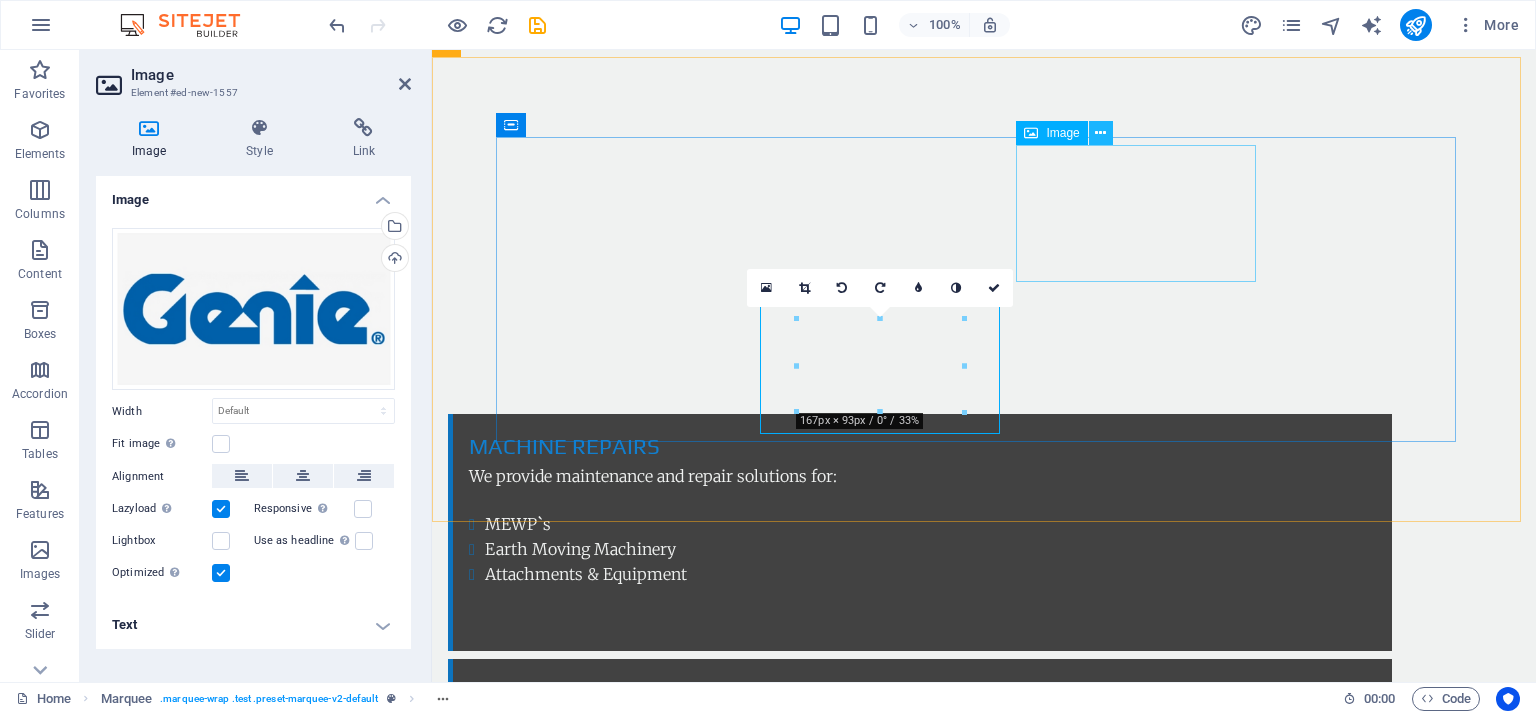click at bounding box center [1100, 133] 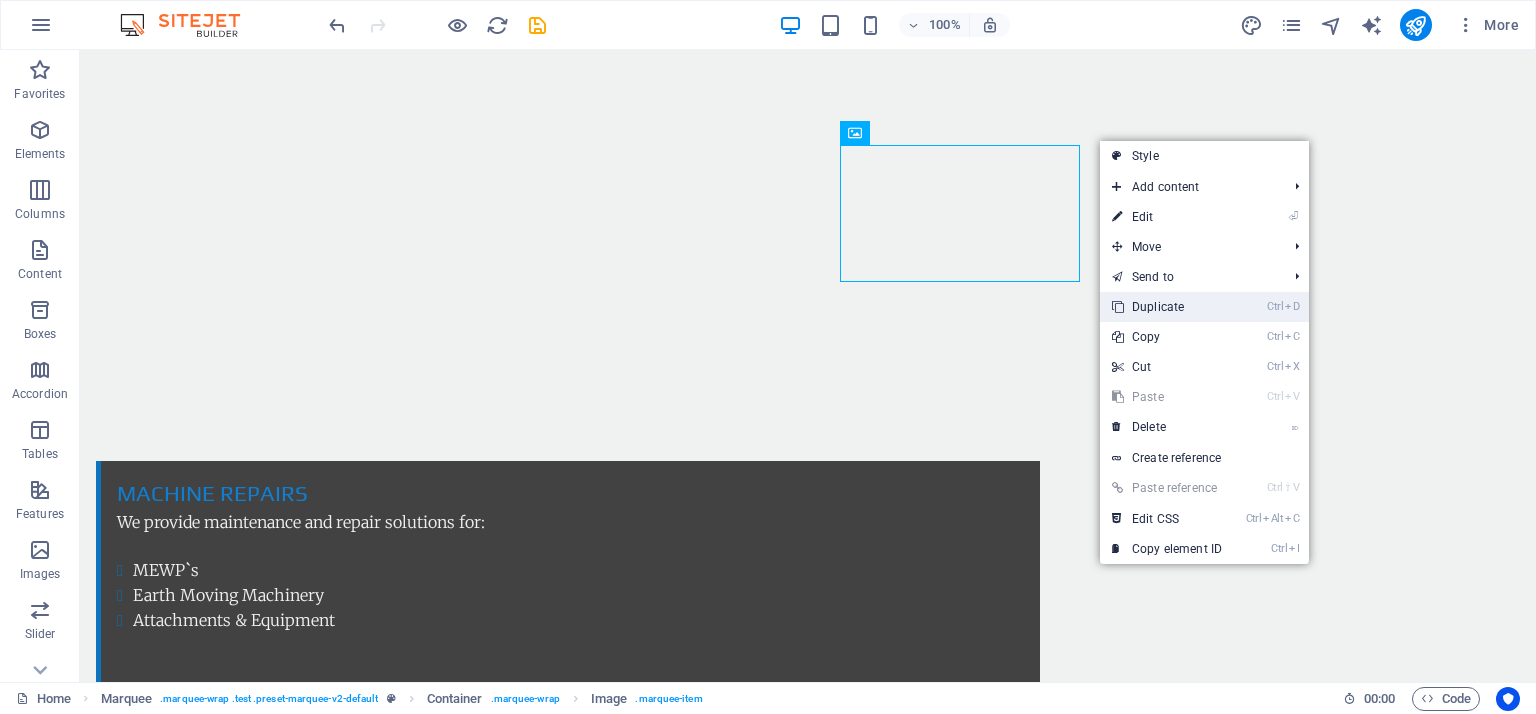 click on "Ctrl D  Duplicate" at bounding box center [1167, 307] 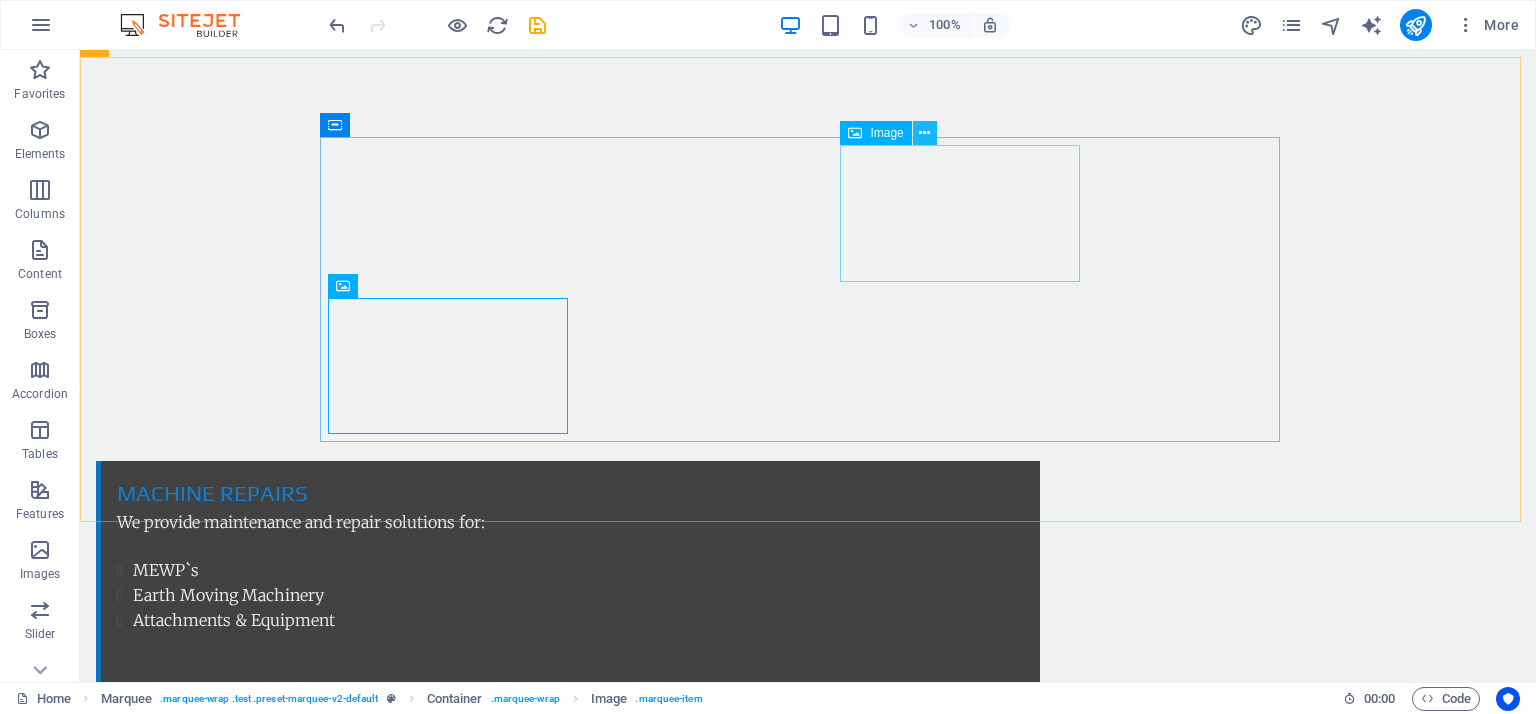 click at bounding box center [924, 133] 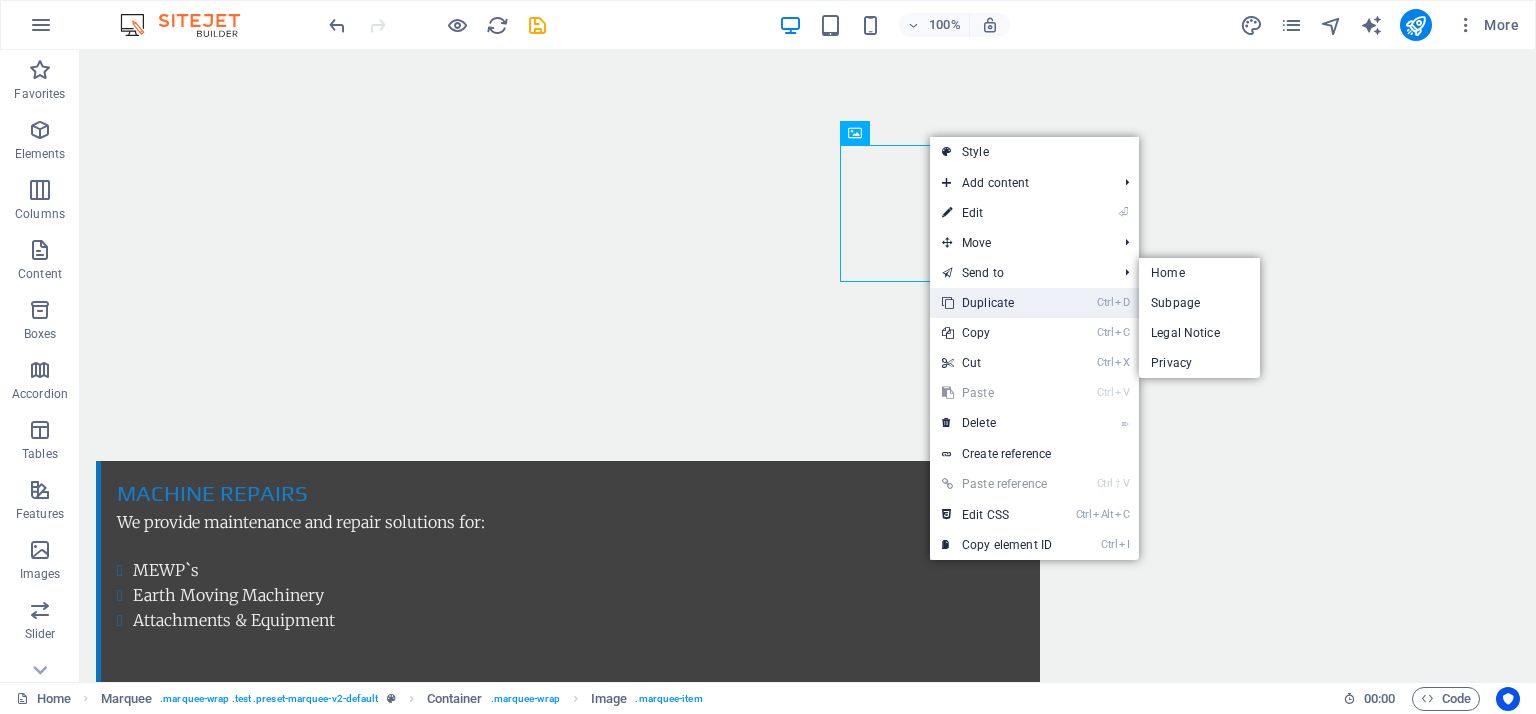 click on "Ctrl D  Duplicate" at bounding box center (997, 303) 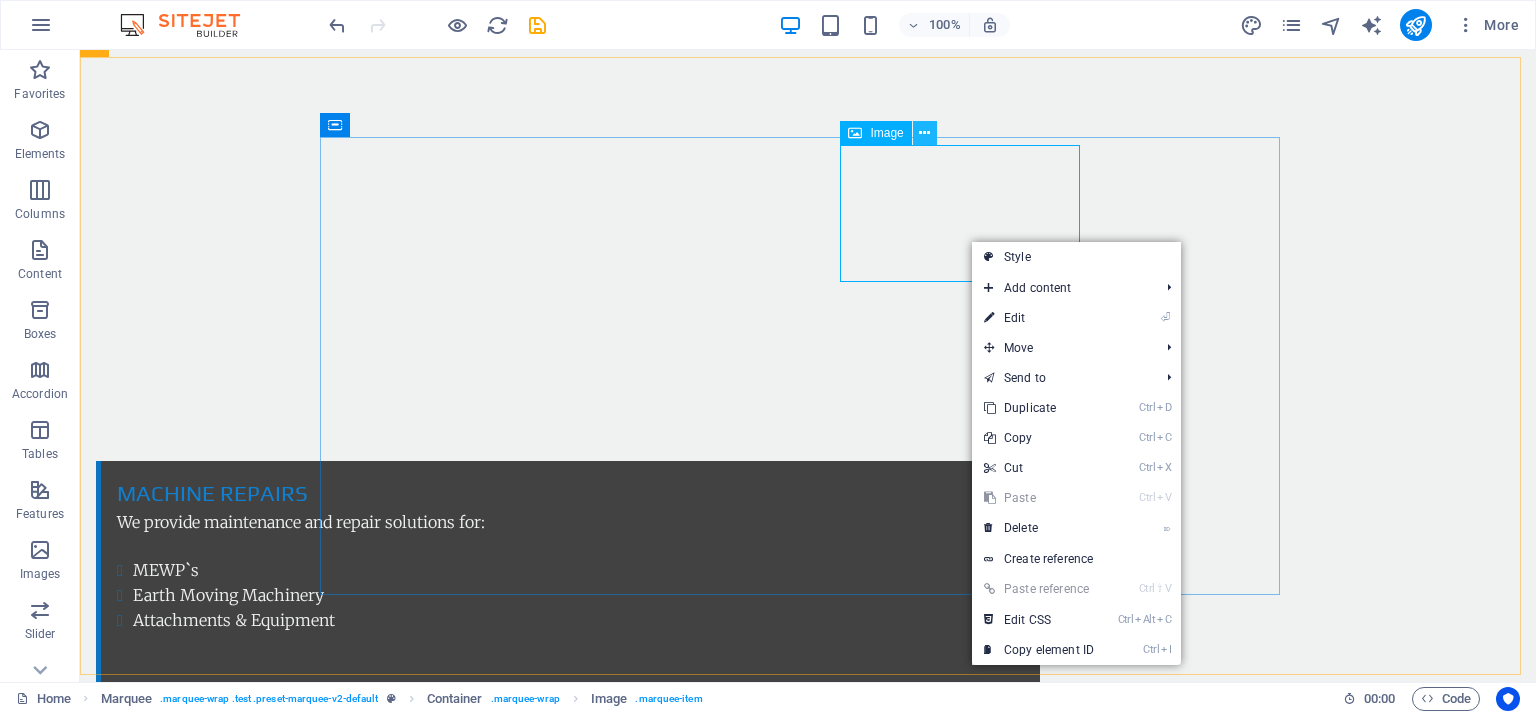 click at bounding box center [924, 133] 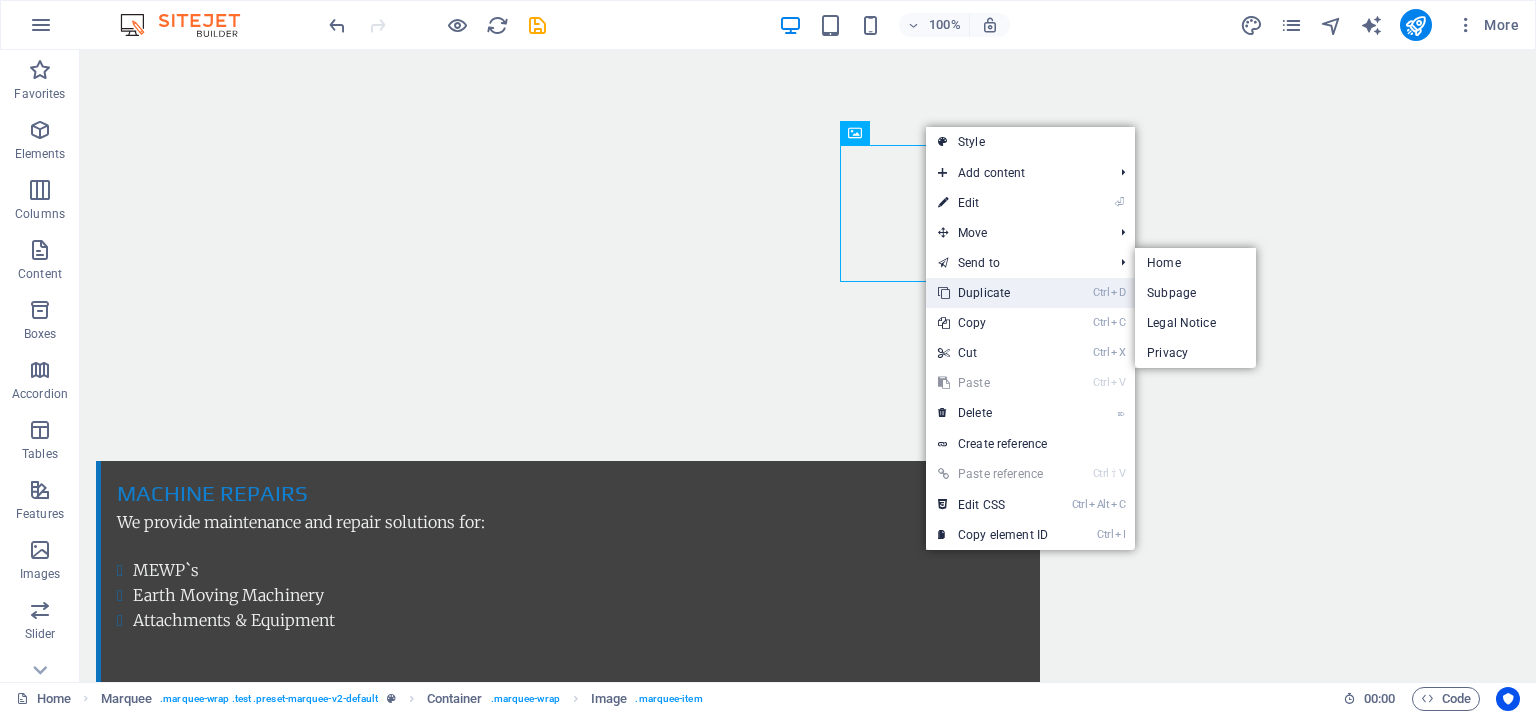 click on "Ctrl D  Duplicate" at bounding box center [993, 293] 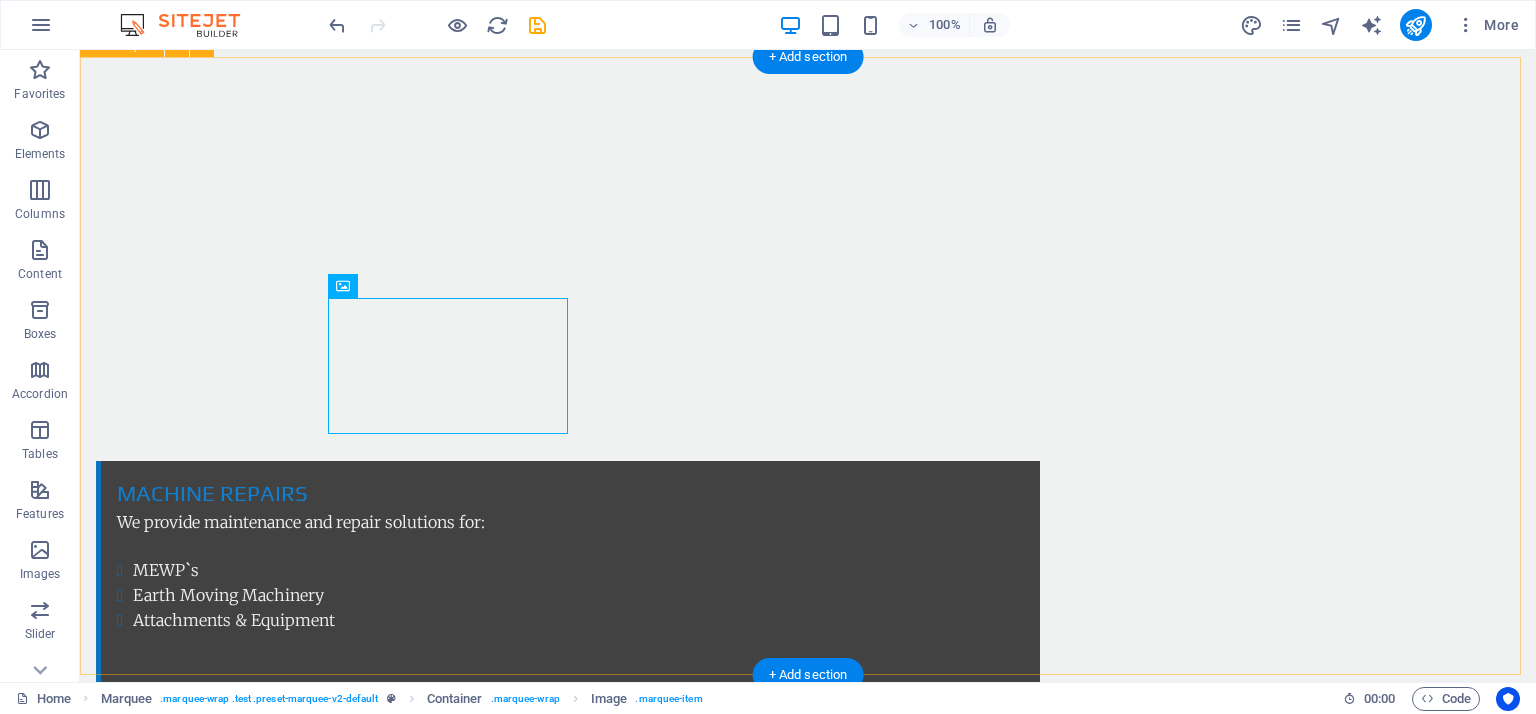 click at bounding box center [808, 3155] 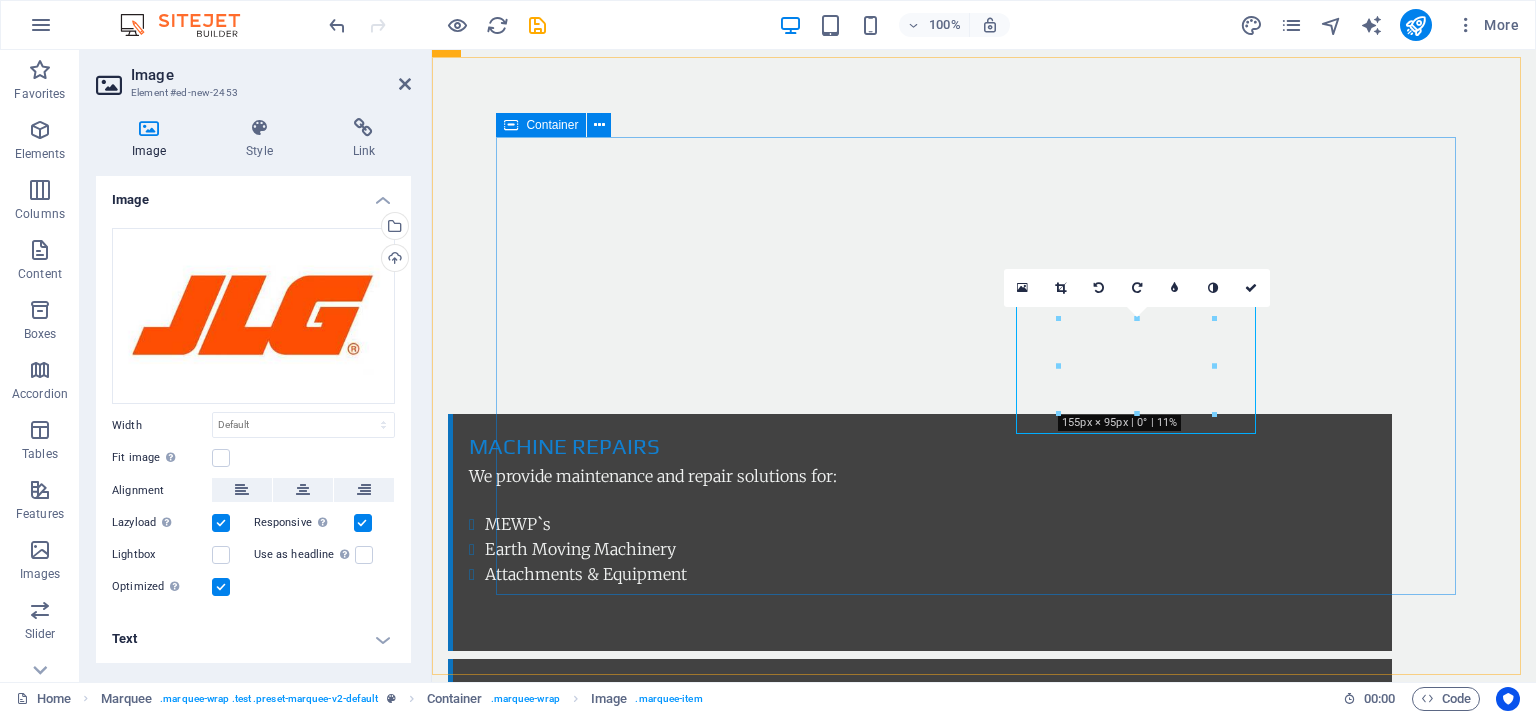 click at bounding box center [984, 3109] 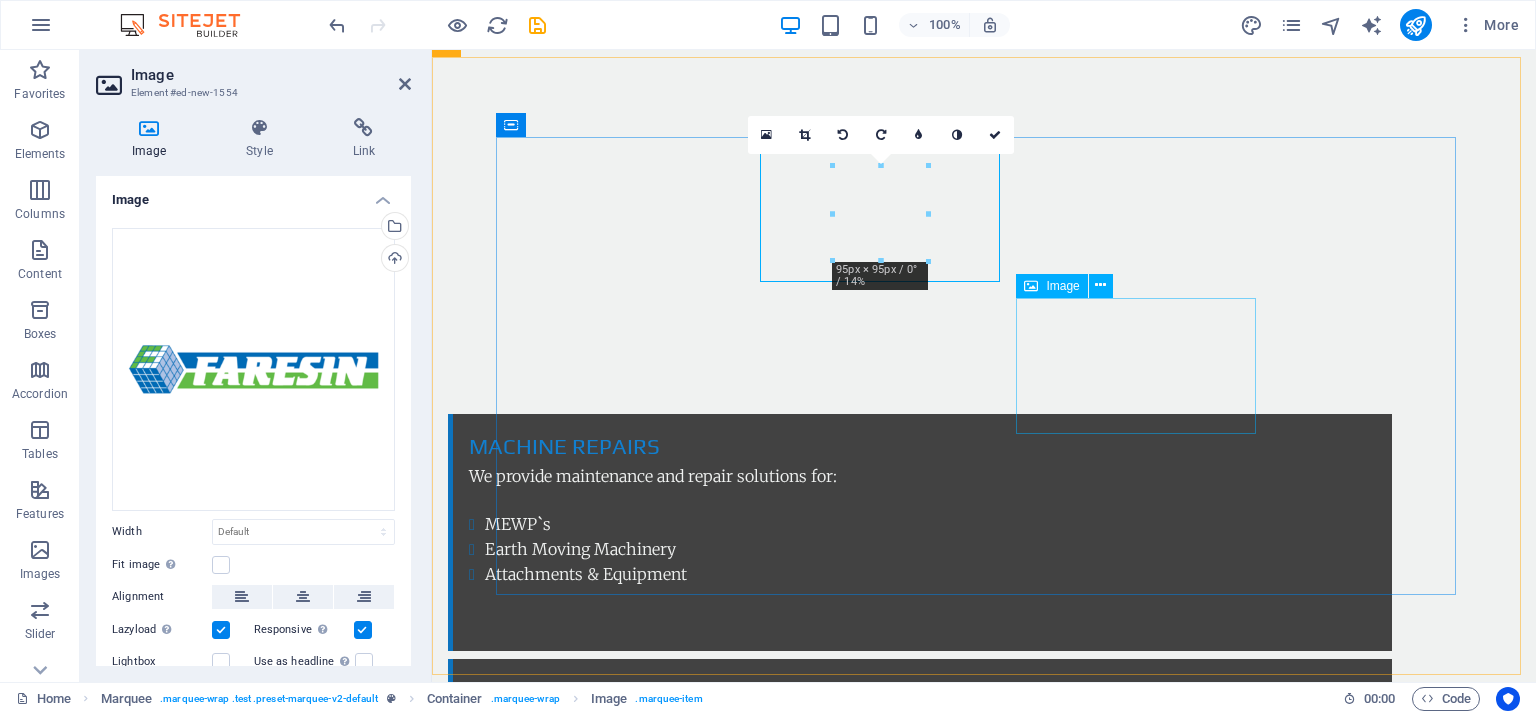 click at bounding box center [984, 3109] 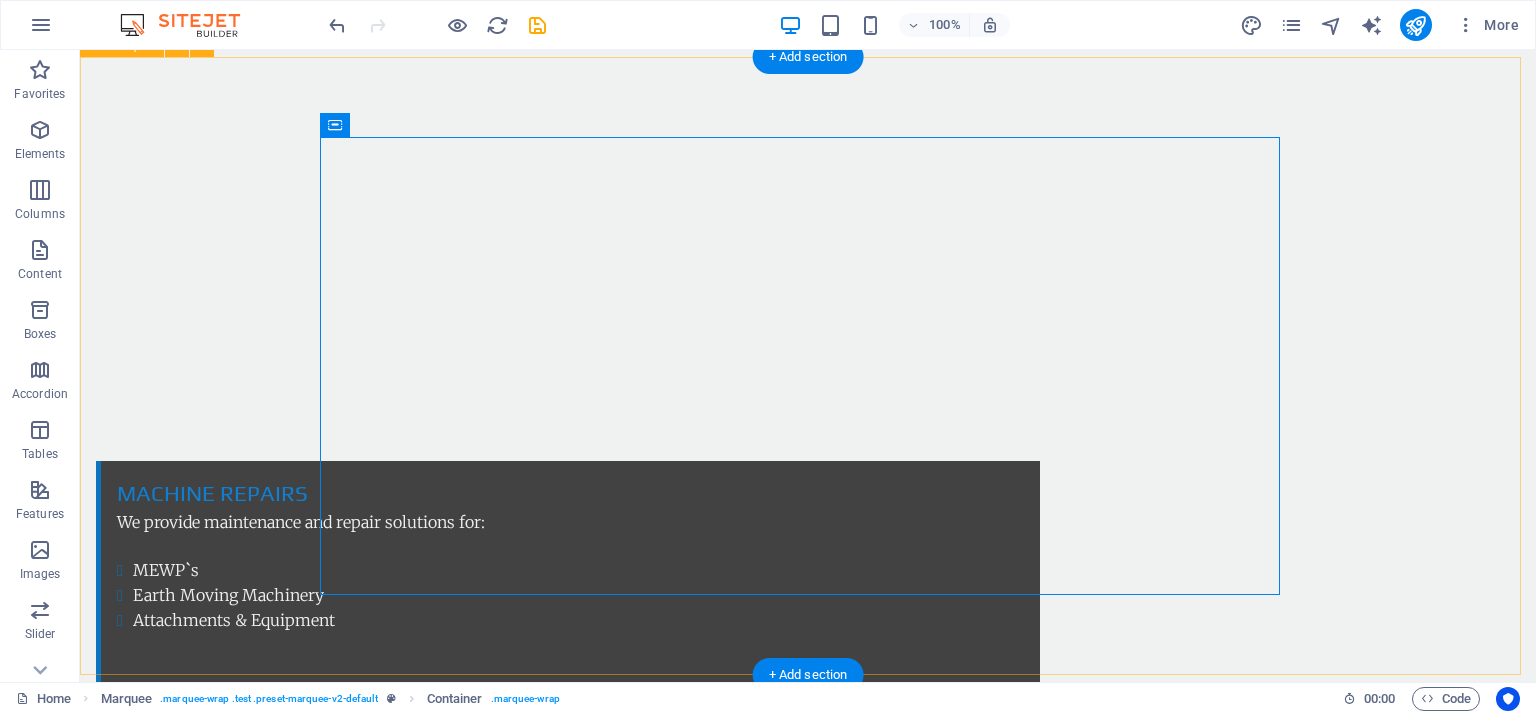 click at bounding box center [808, 3155] 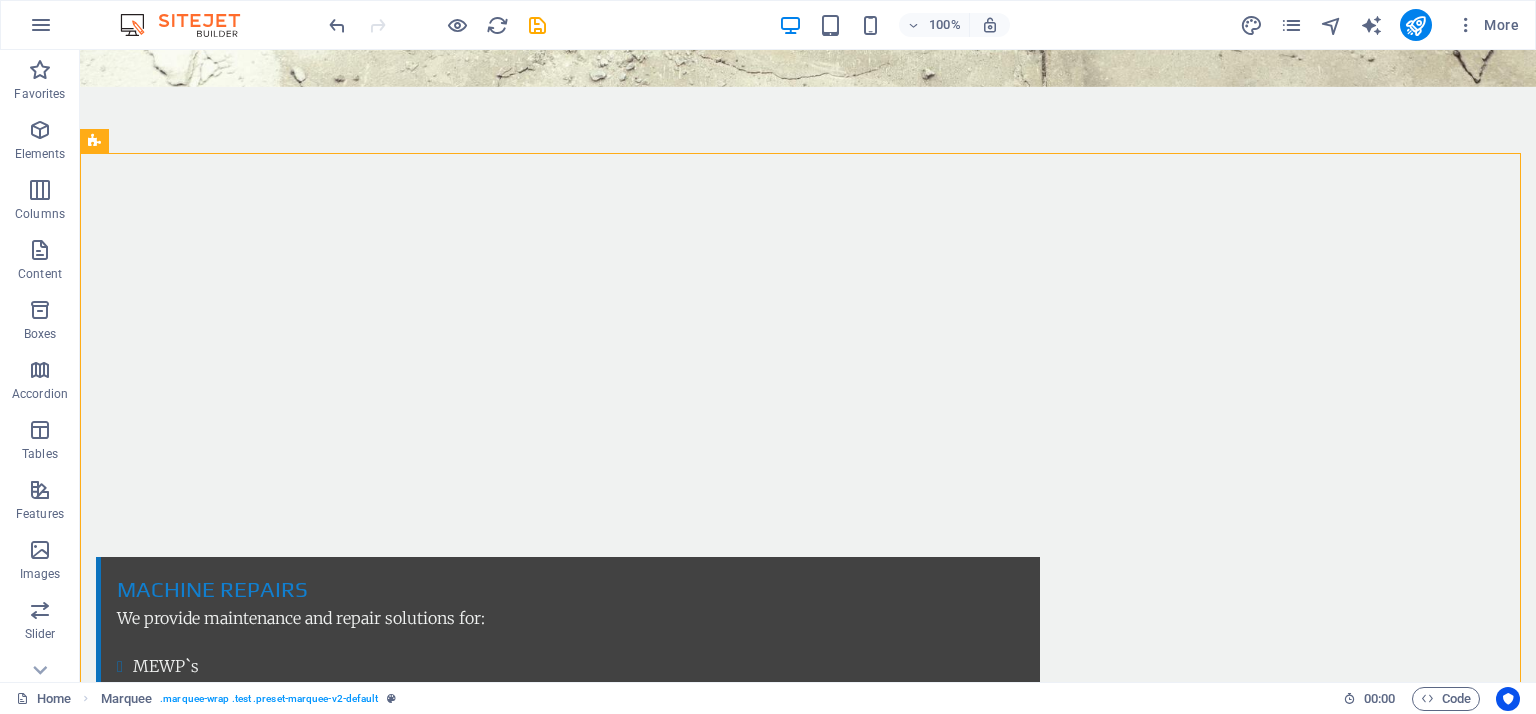 scroll, scrollTop: 3060, scrollLeft: 0, axis: vertical 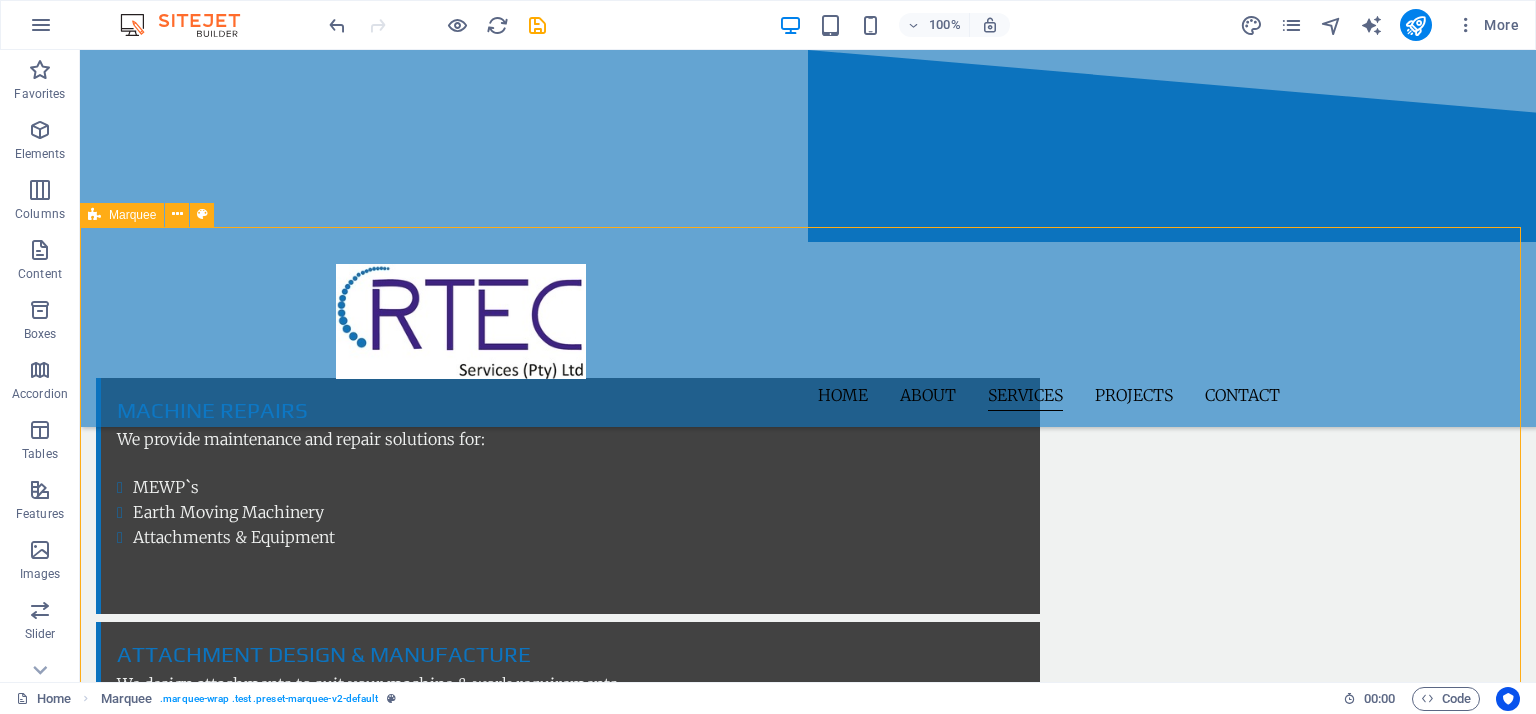 click on "Marquee" at bounding box center [132, 215] 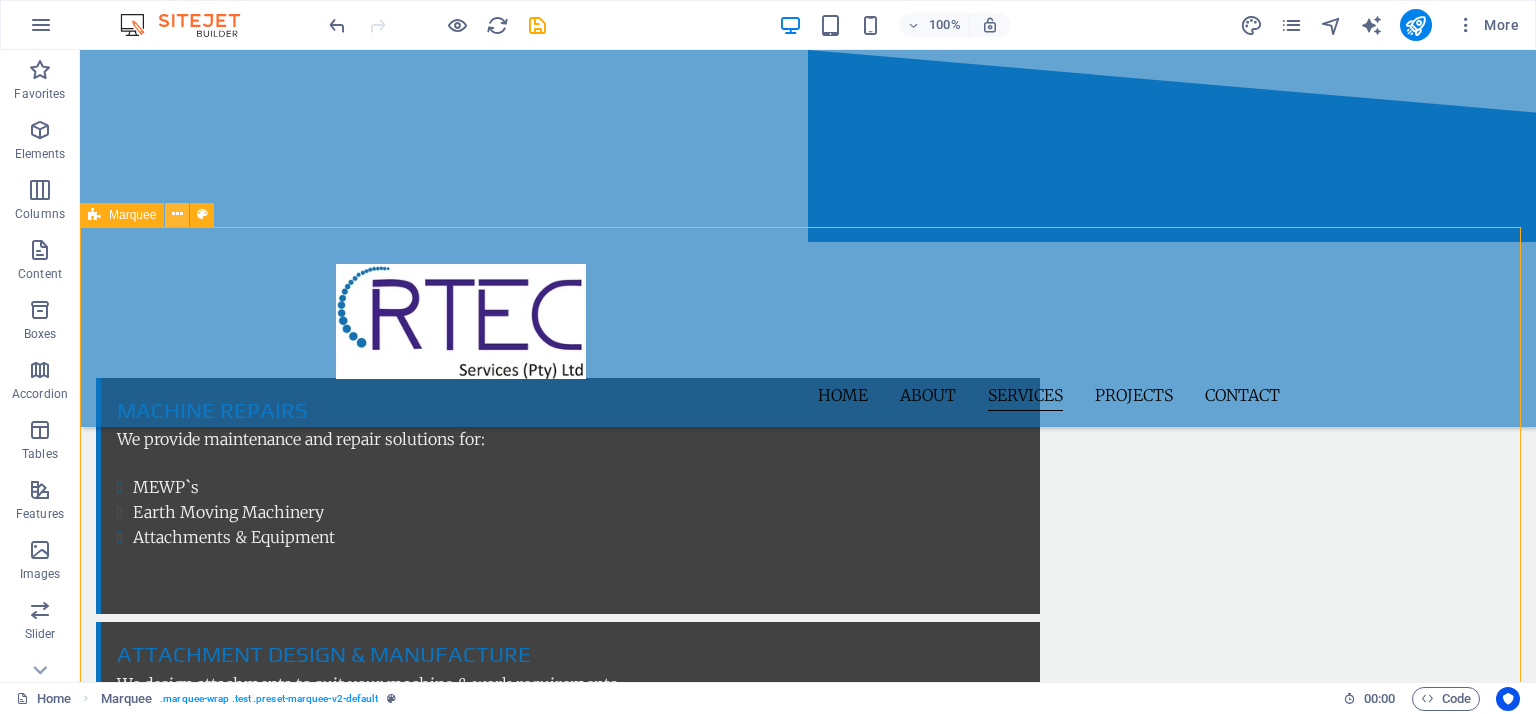 click at bounding box center (177, 214) 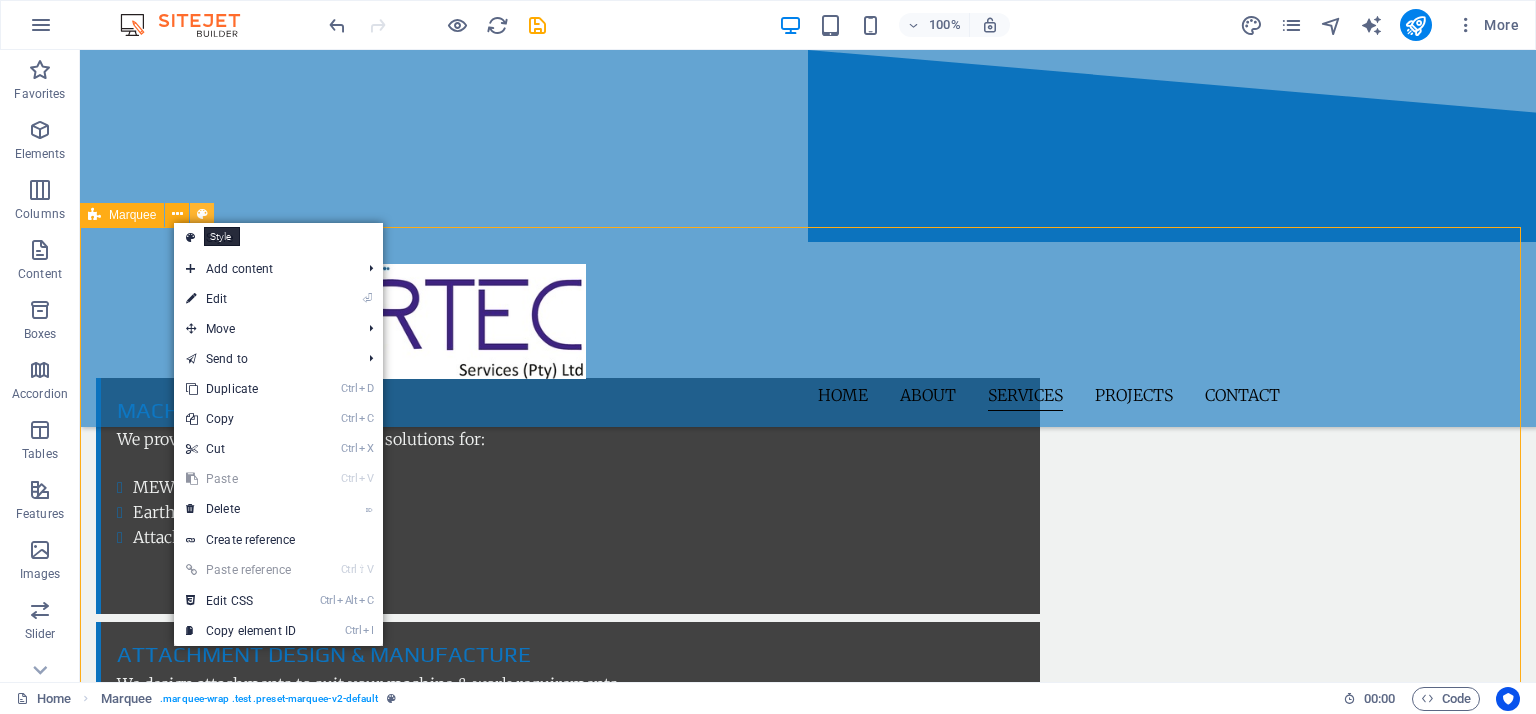 click at bounding box center [202, 214] 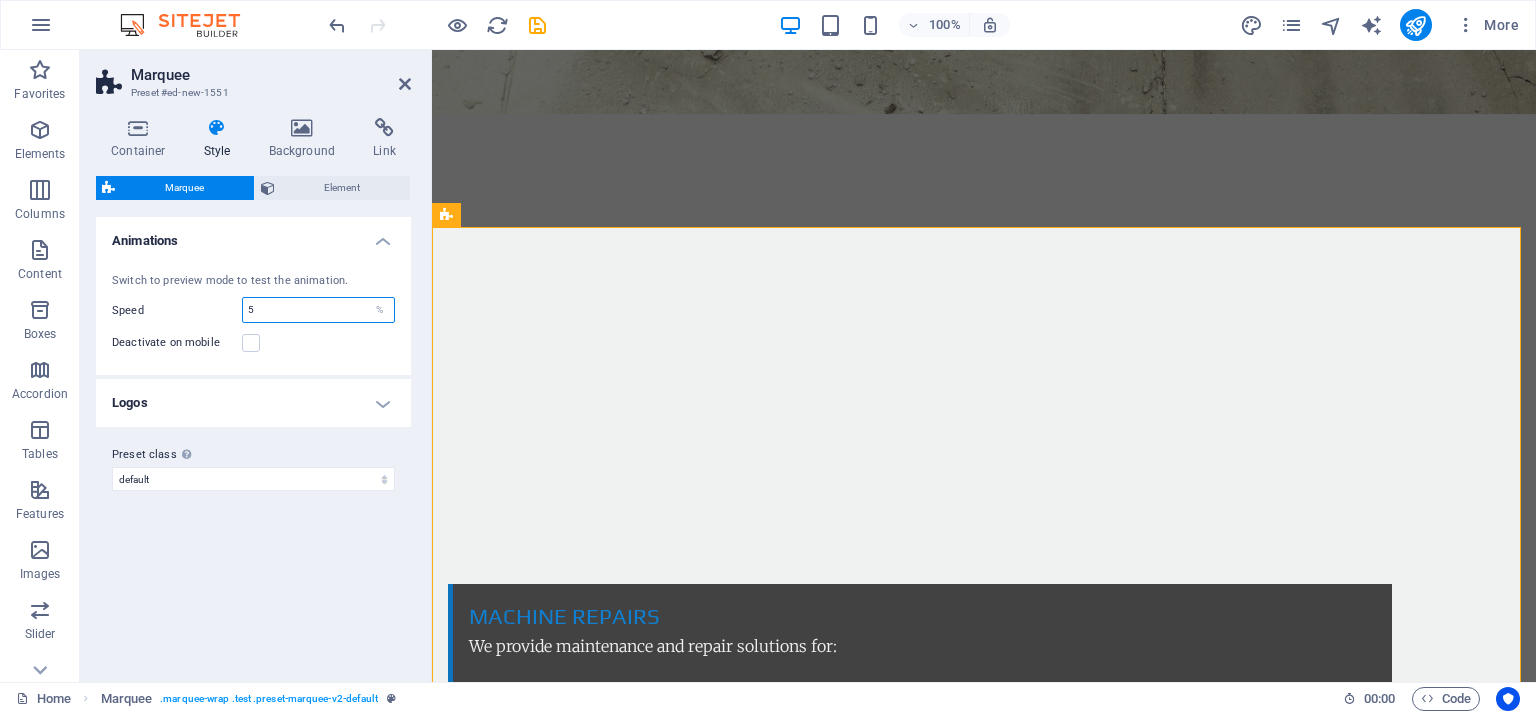 click on "5" at bounding box center [318, 310] 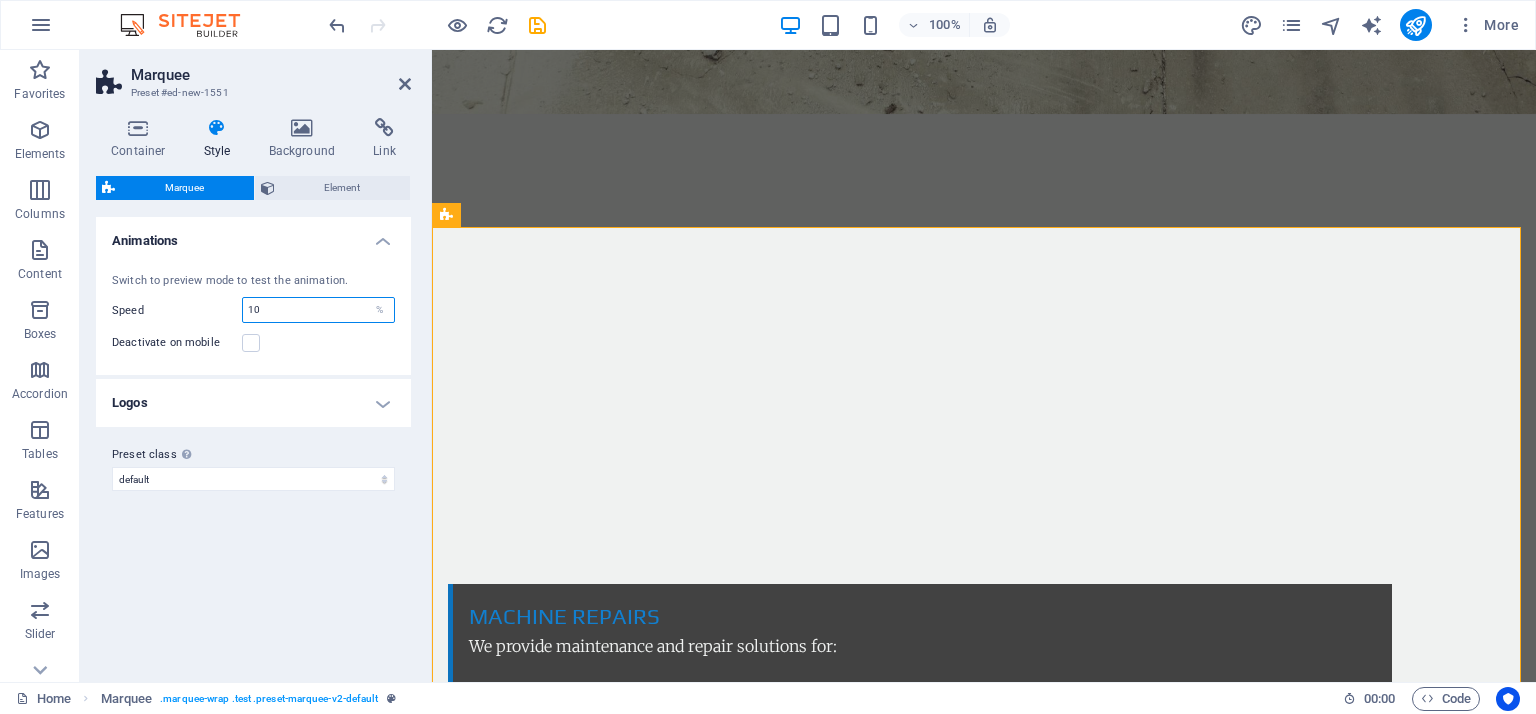 type on "10" 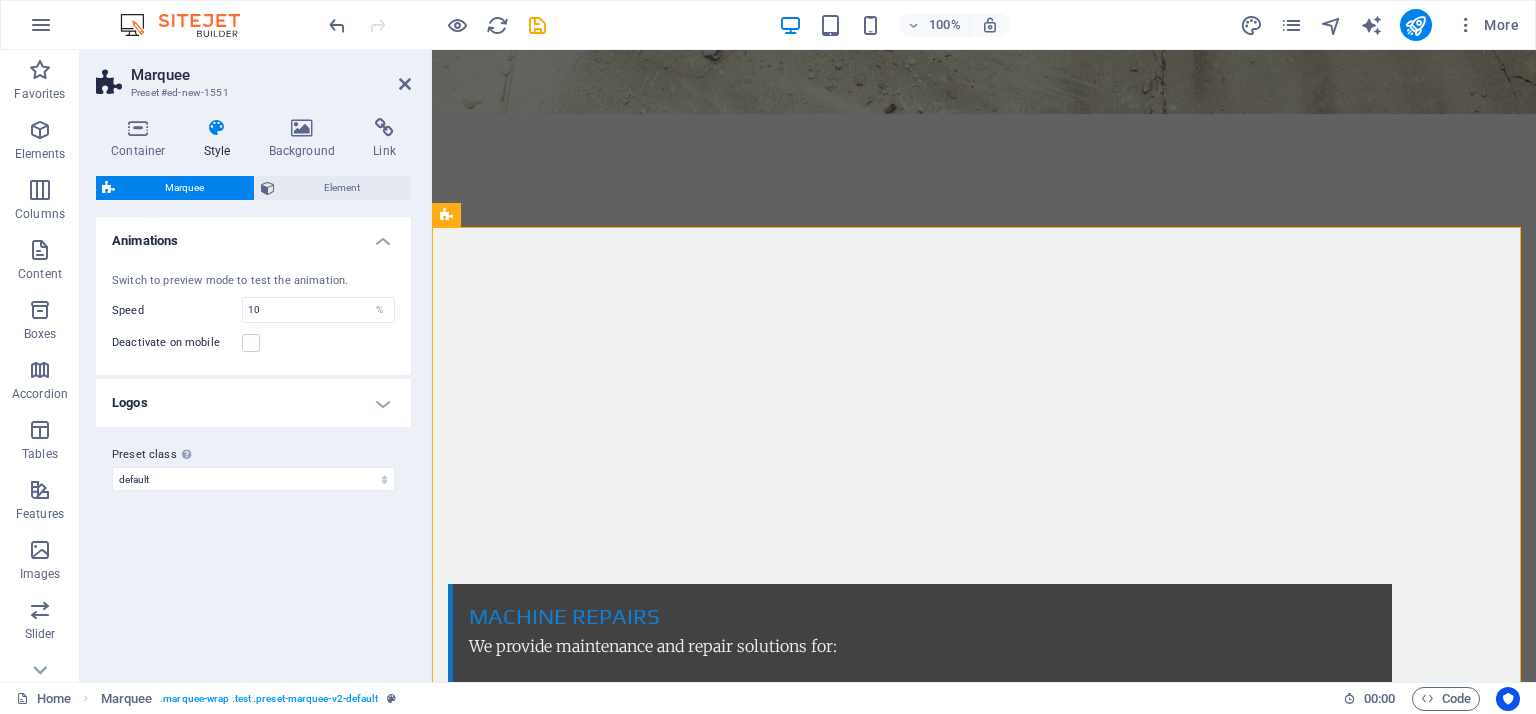 click on "Deactivate on mobile" at bounding box center (253, 343) 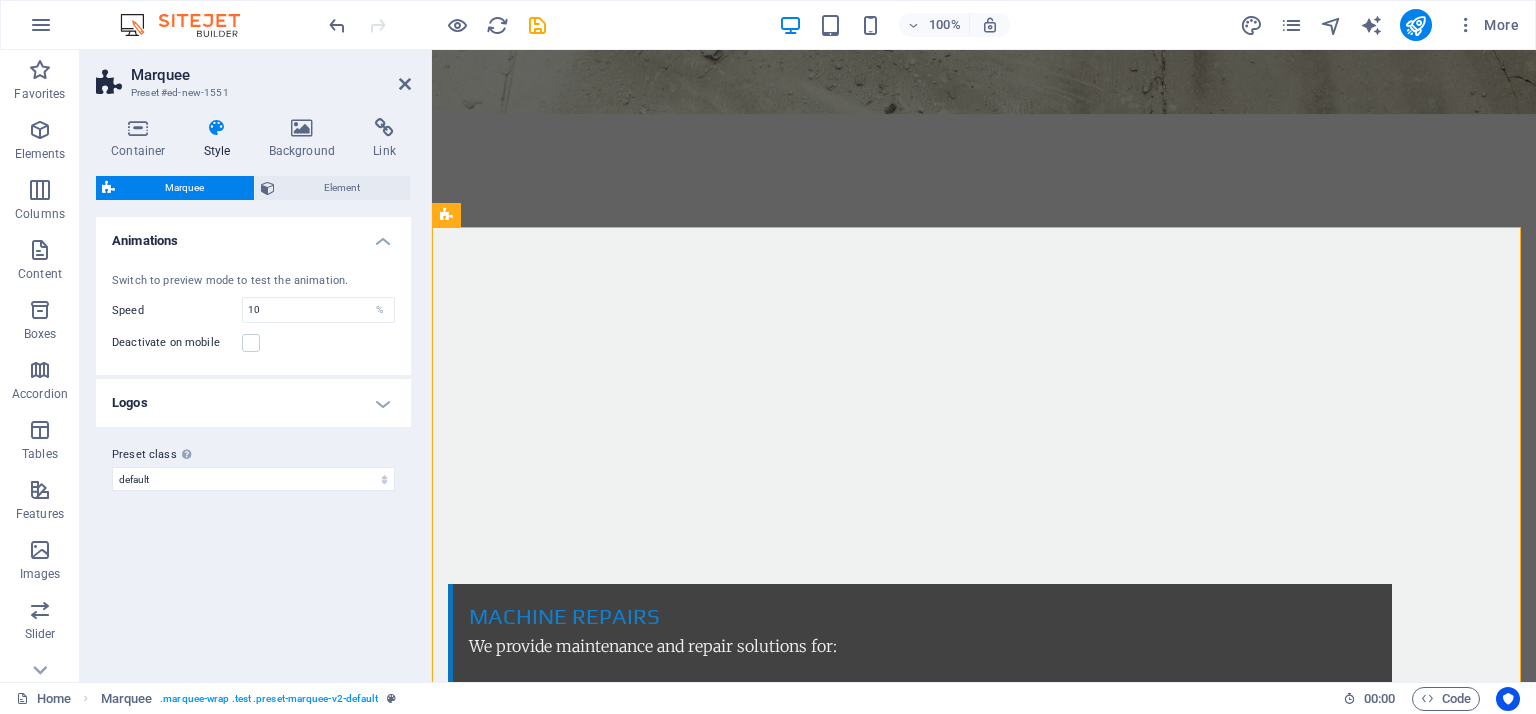 click on "Logos" at bounding box center [253, 403] 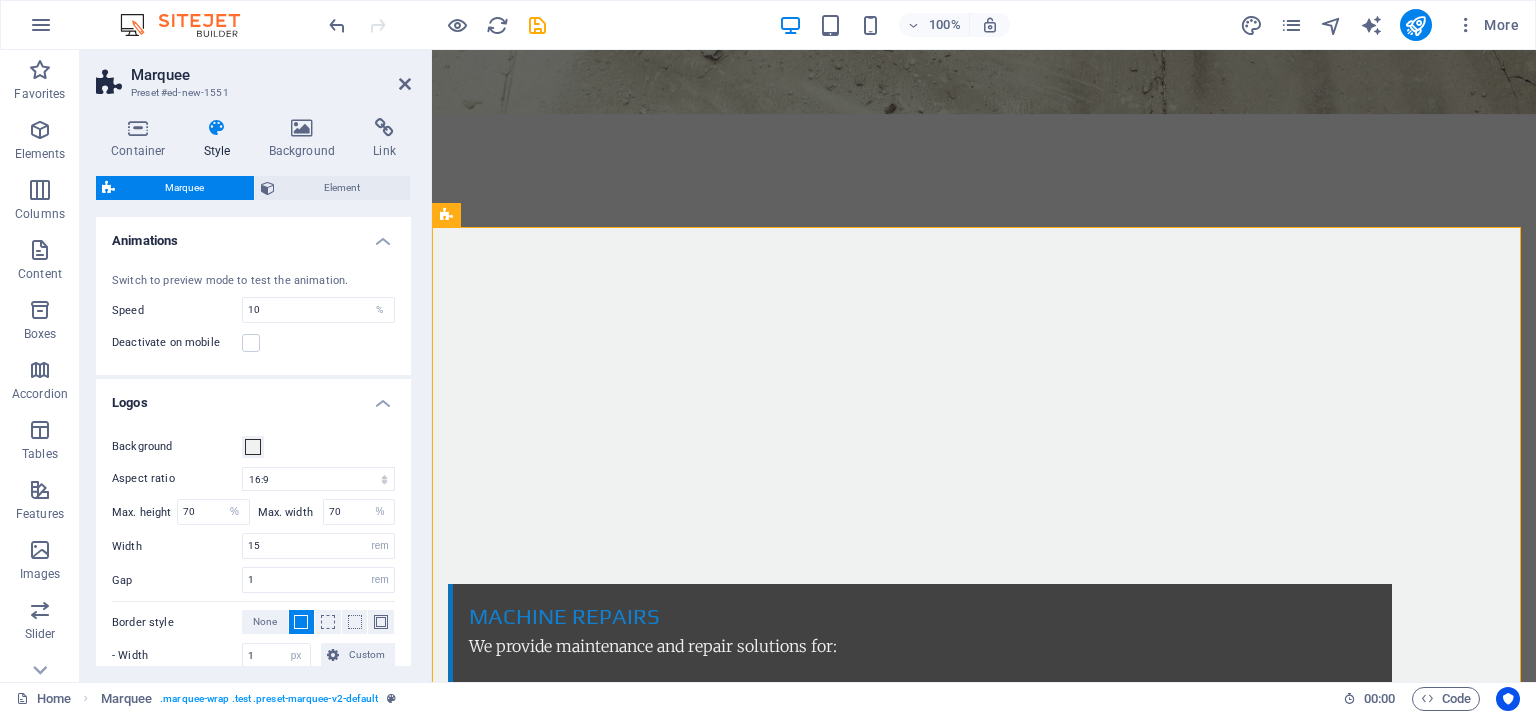drag, startPoint x: 412, startPoint y: 431, endPoint x: 416, endPoint y: 492, distance: 61.13101 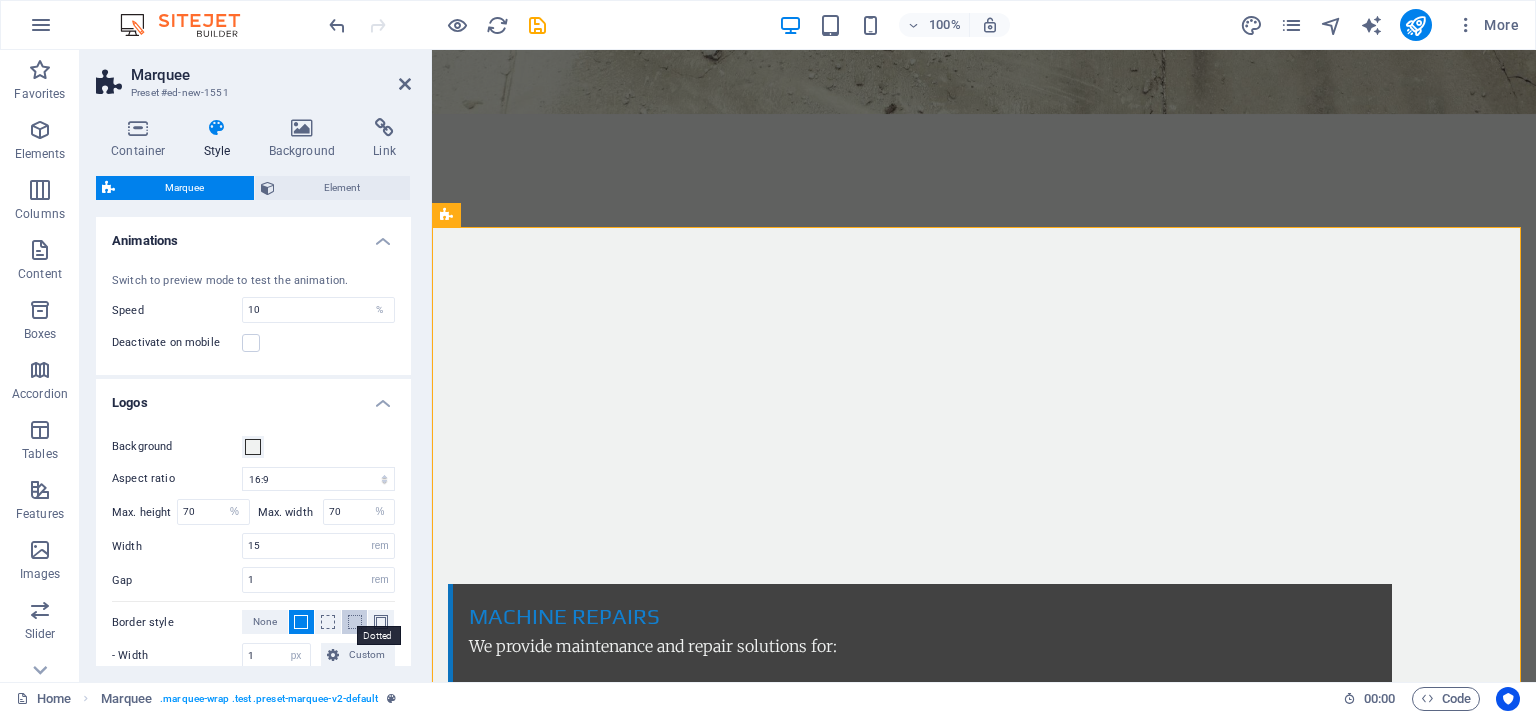 click at bounding box center (355, 622) 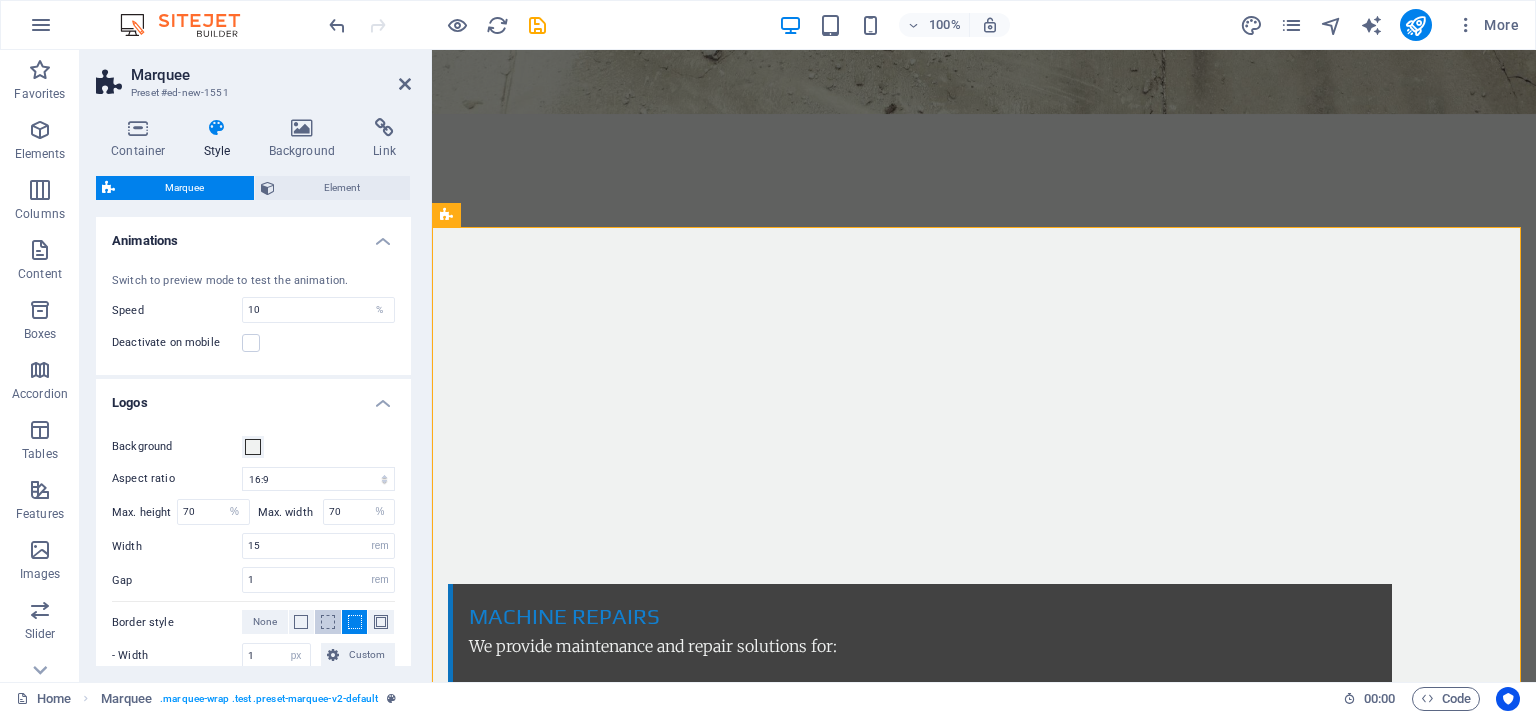 click at bounding box center [328, 622] 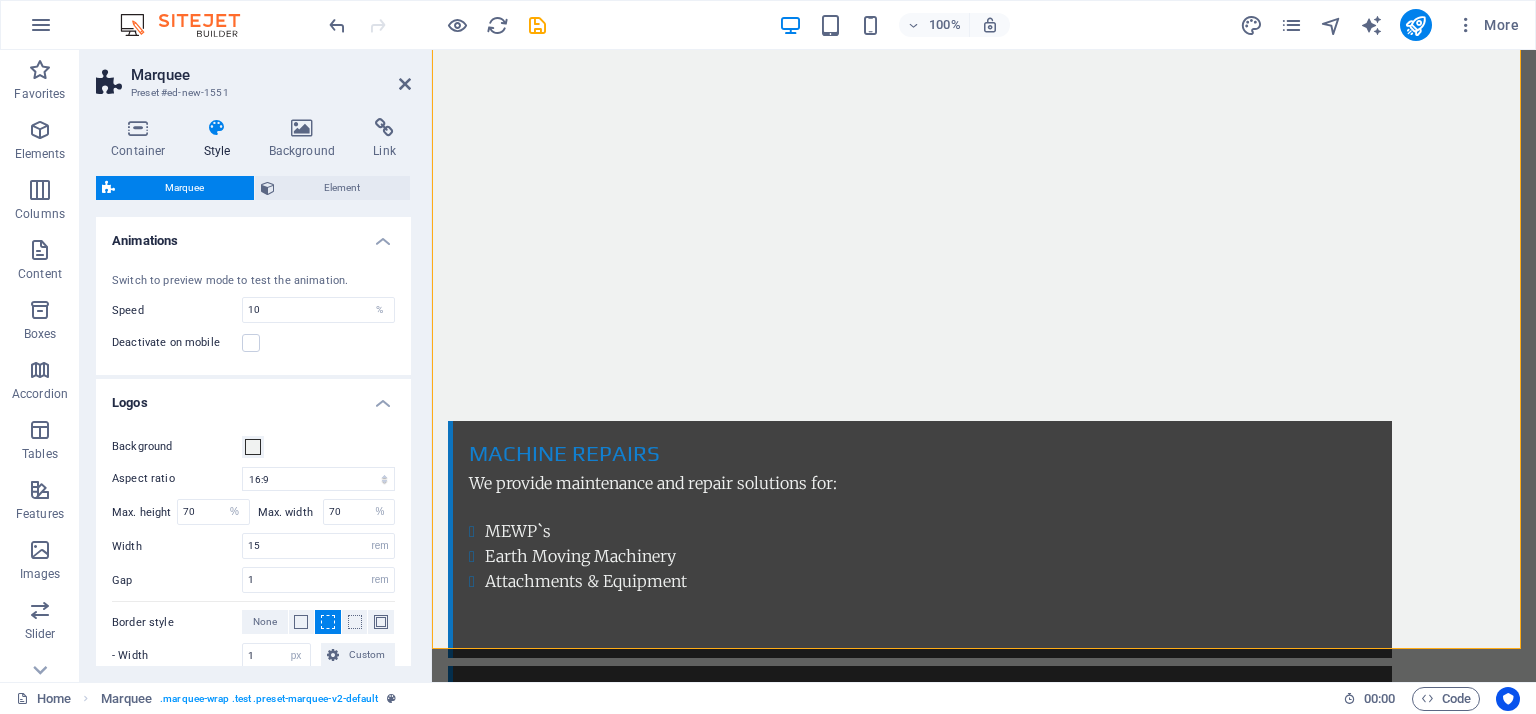 scroll, scrollTop: 3020, scrollLeft: 0, axis: vertical 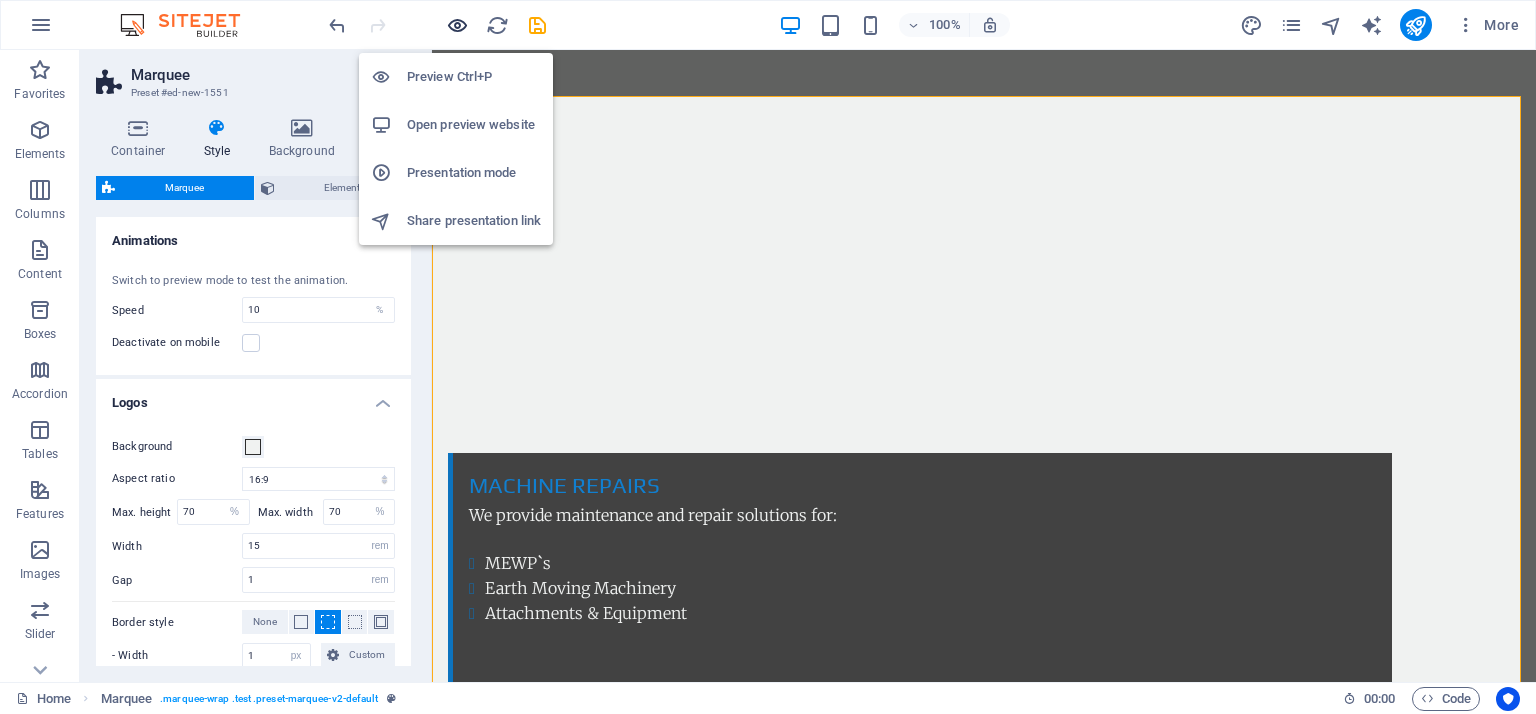 click at bounding box center (457, 25) 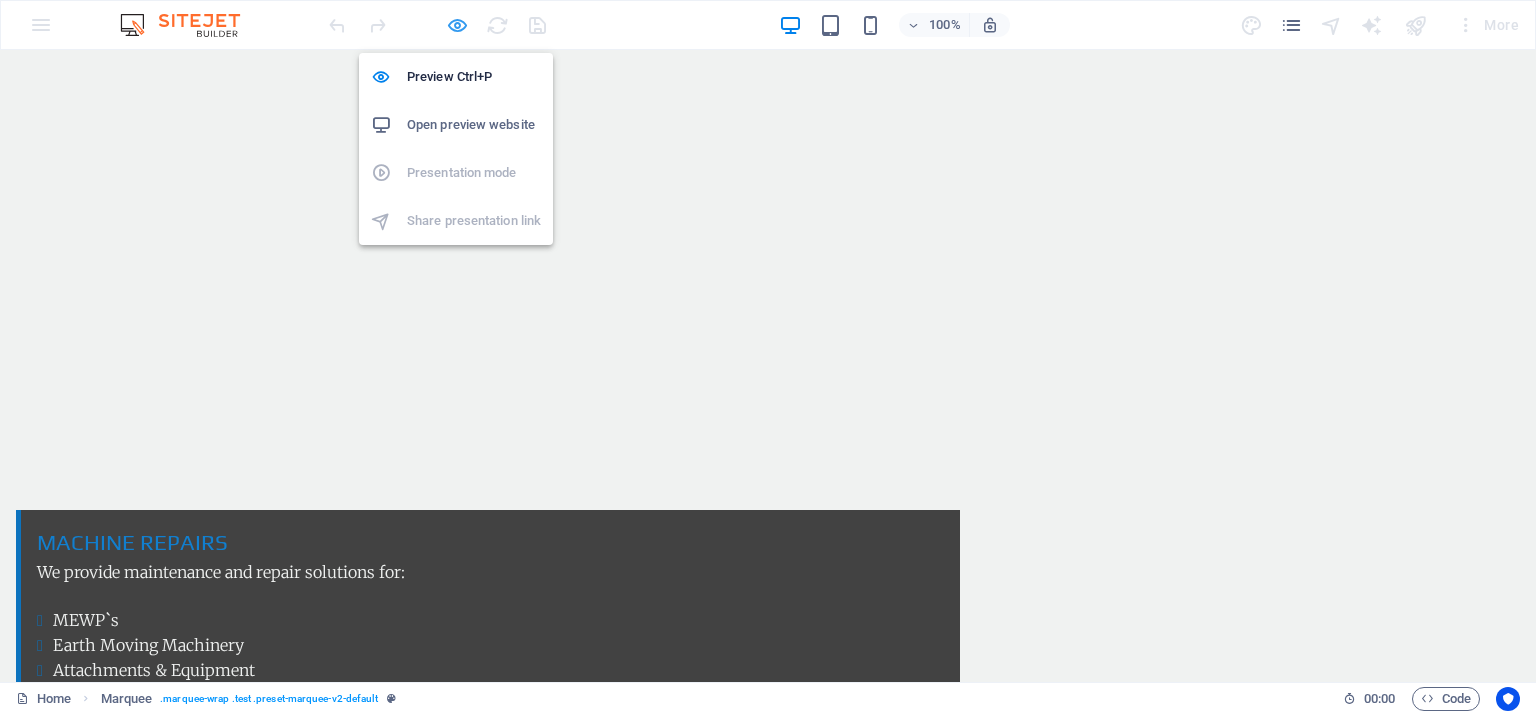 click at bounding box center (457, 25) 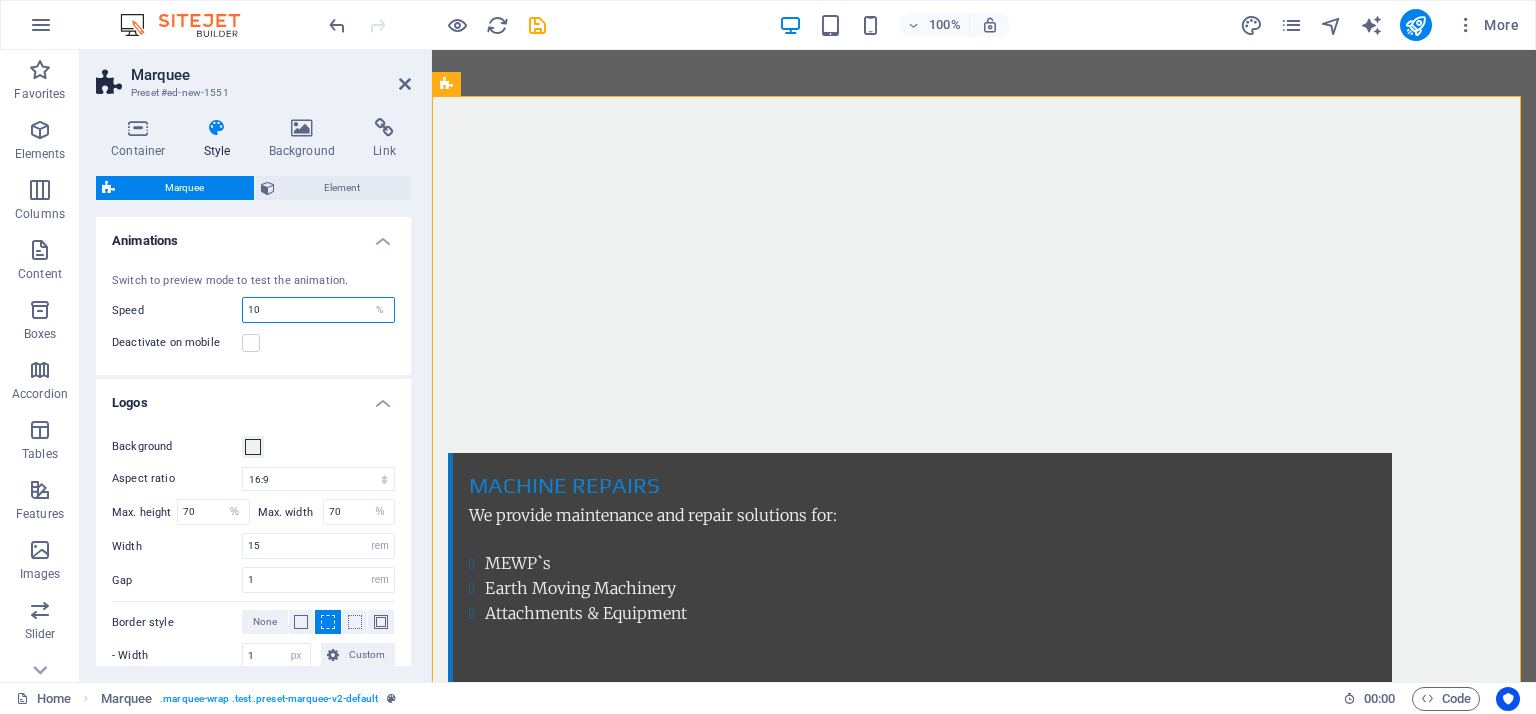 drag, startPoint x: 328, startPoint y: 311, endPoint x: 193, endPoint y: 296, distance: 135.83078 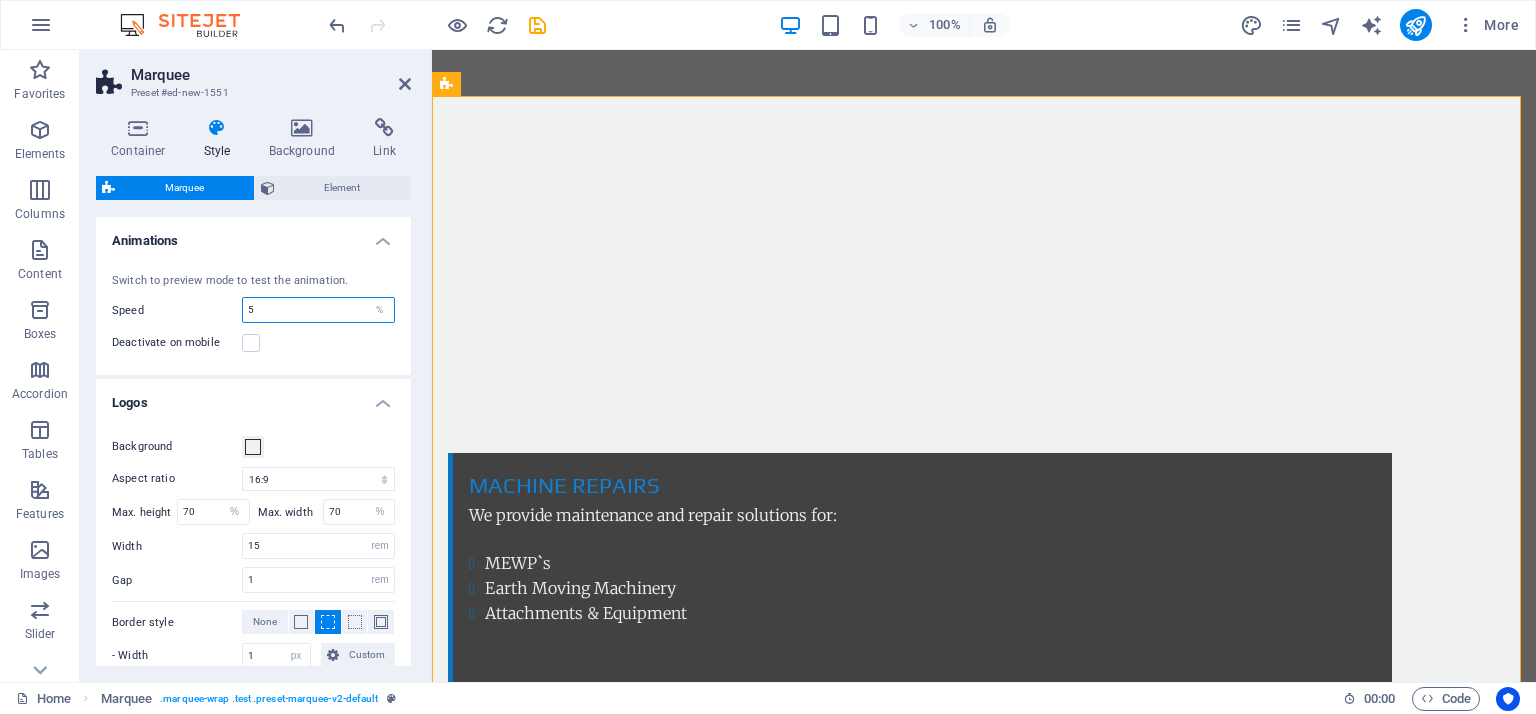 type on "5" 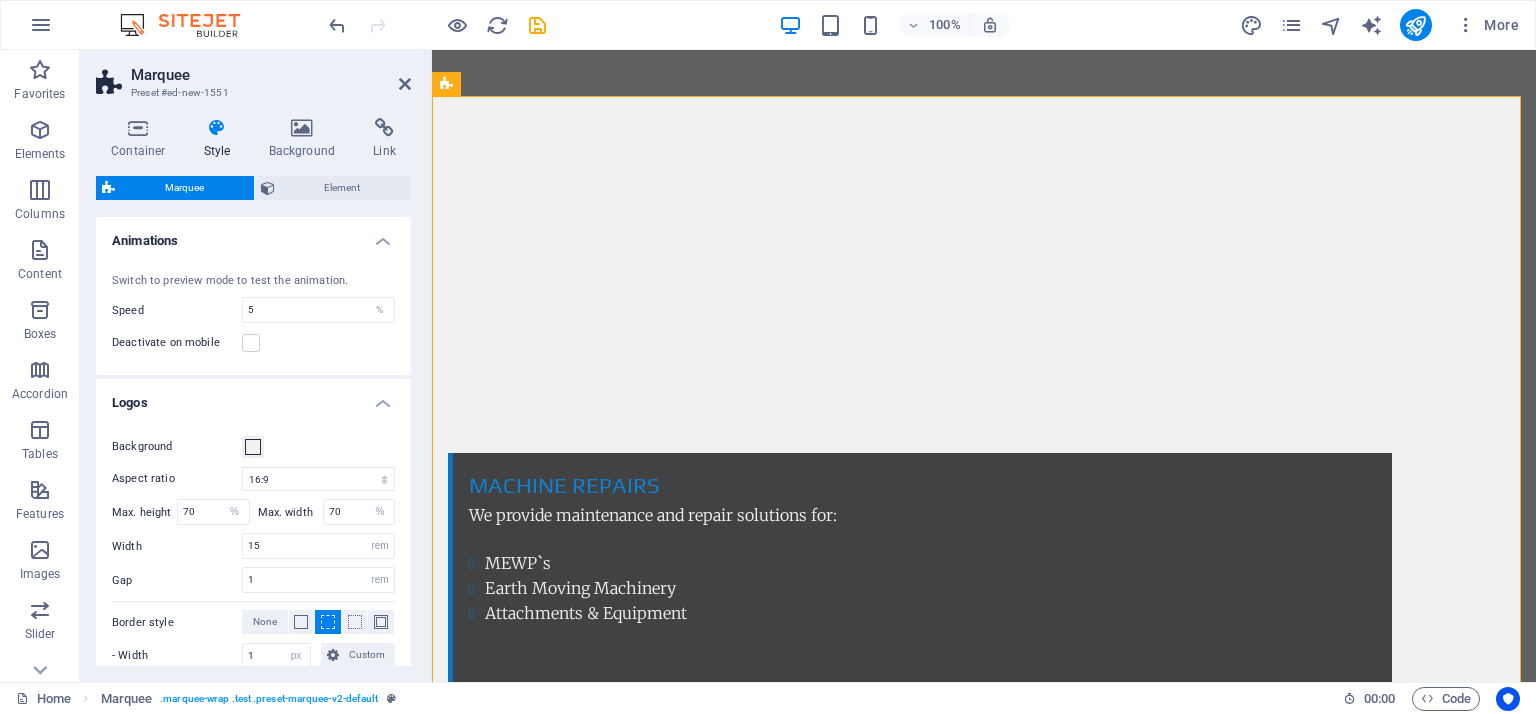 click on "Deactivate on mobile" at bounding box center (253, 343) 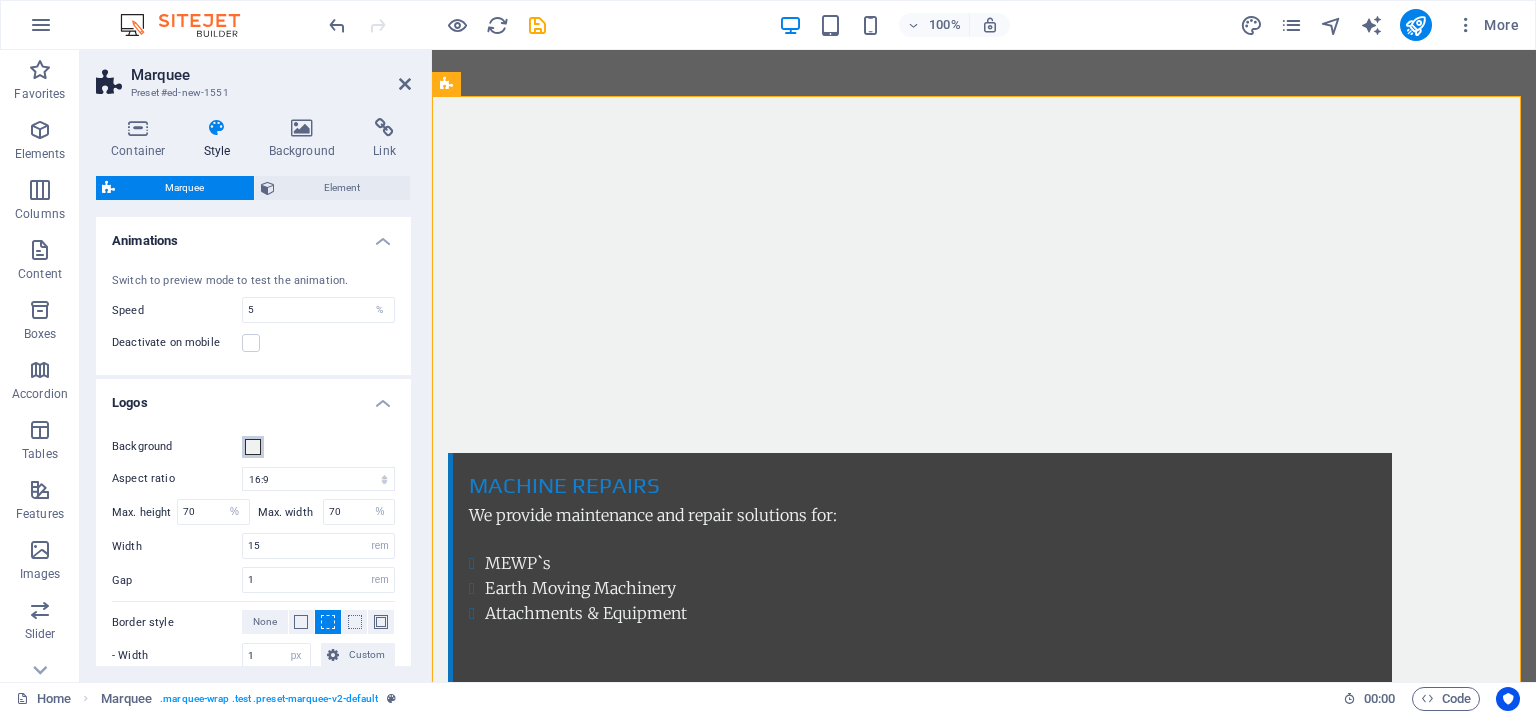 click at bounding box center [253, 447] 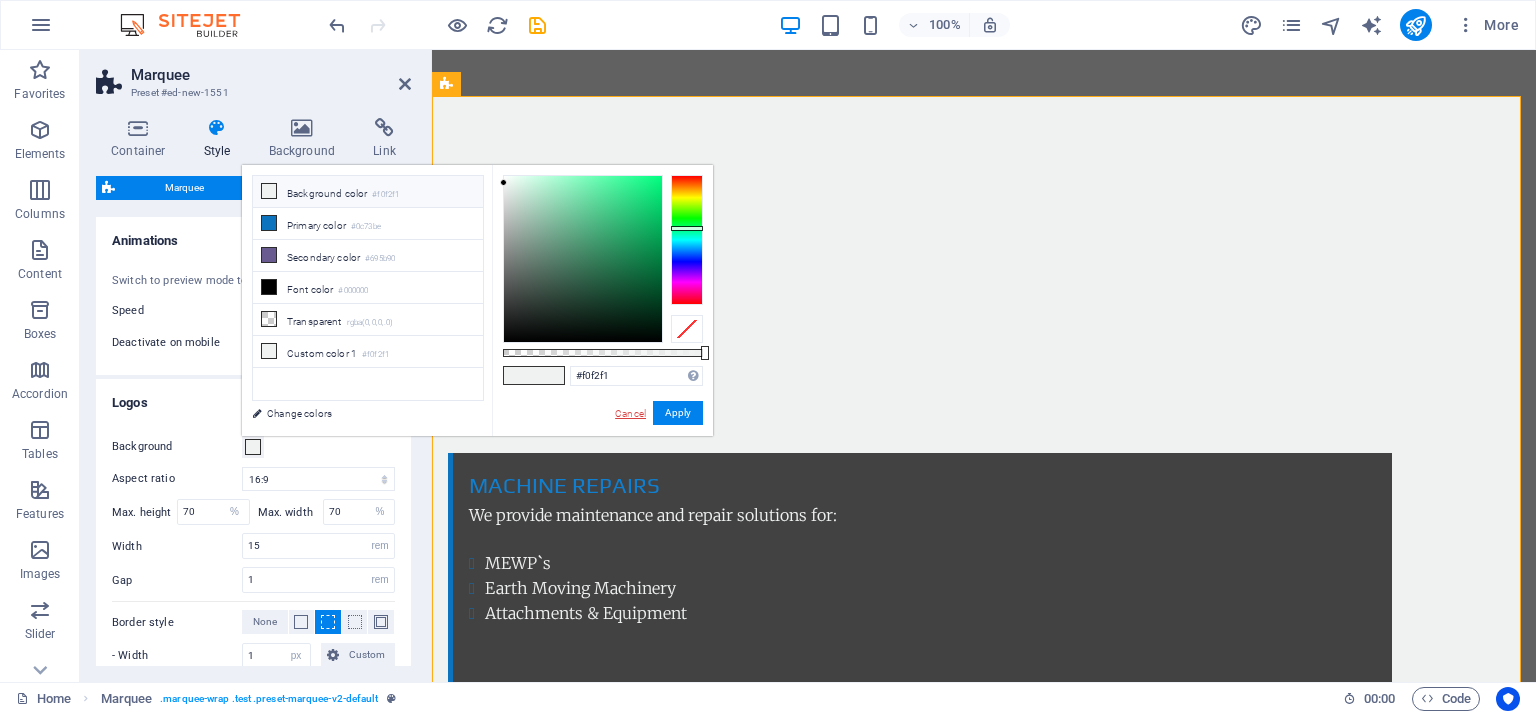 click on "Cancel" at bounding box center (630, 413) 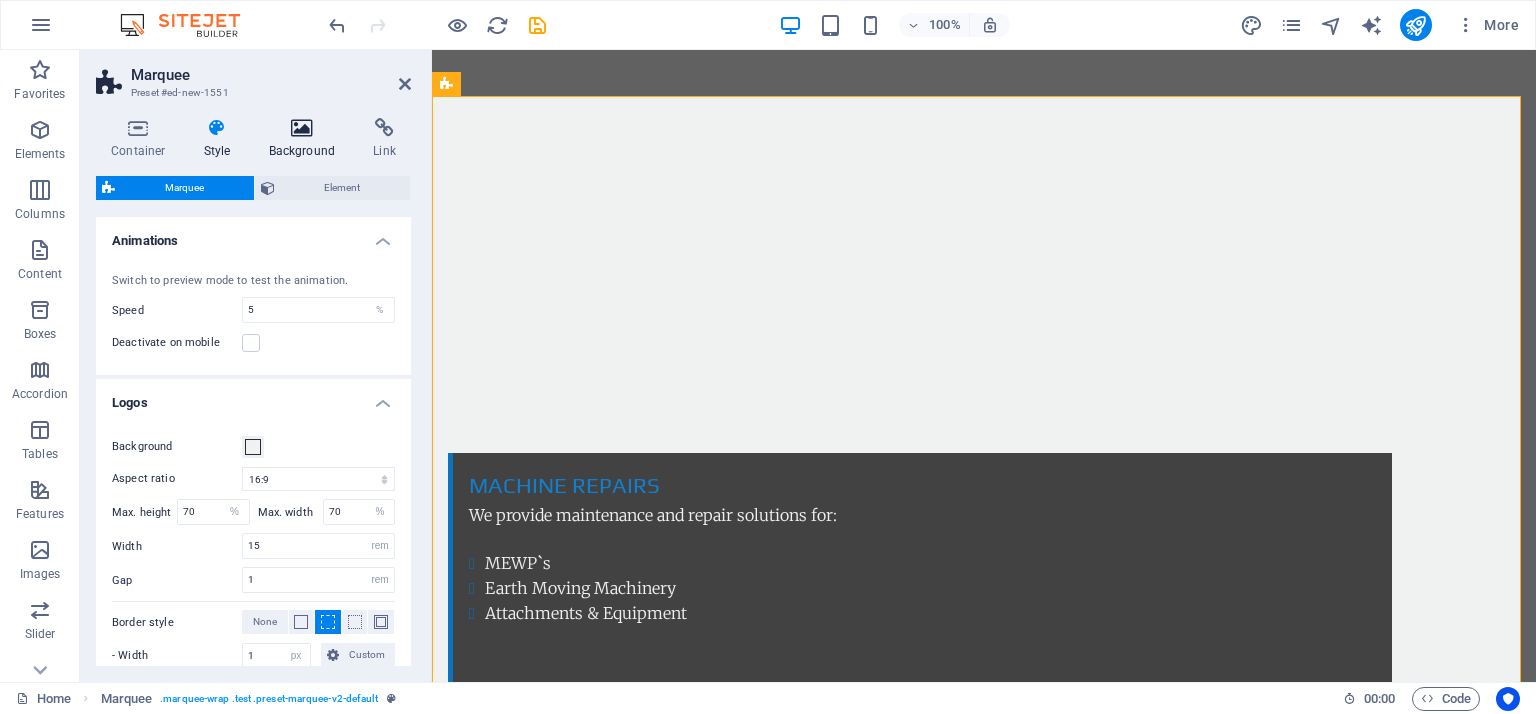click at bounding box center [302, 128] 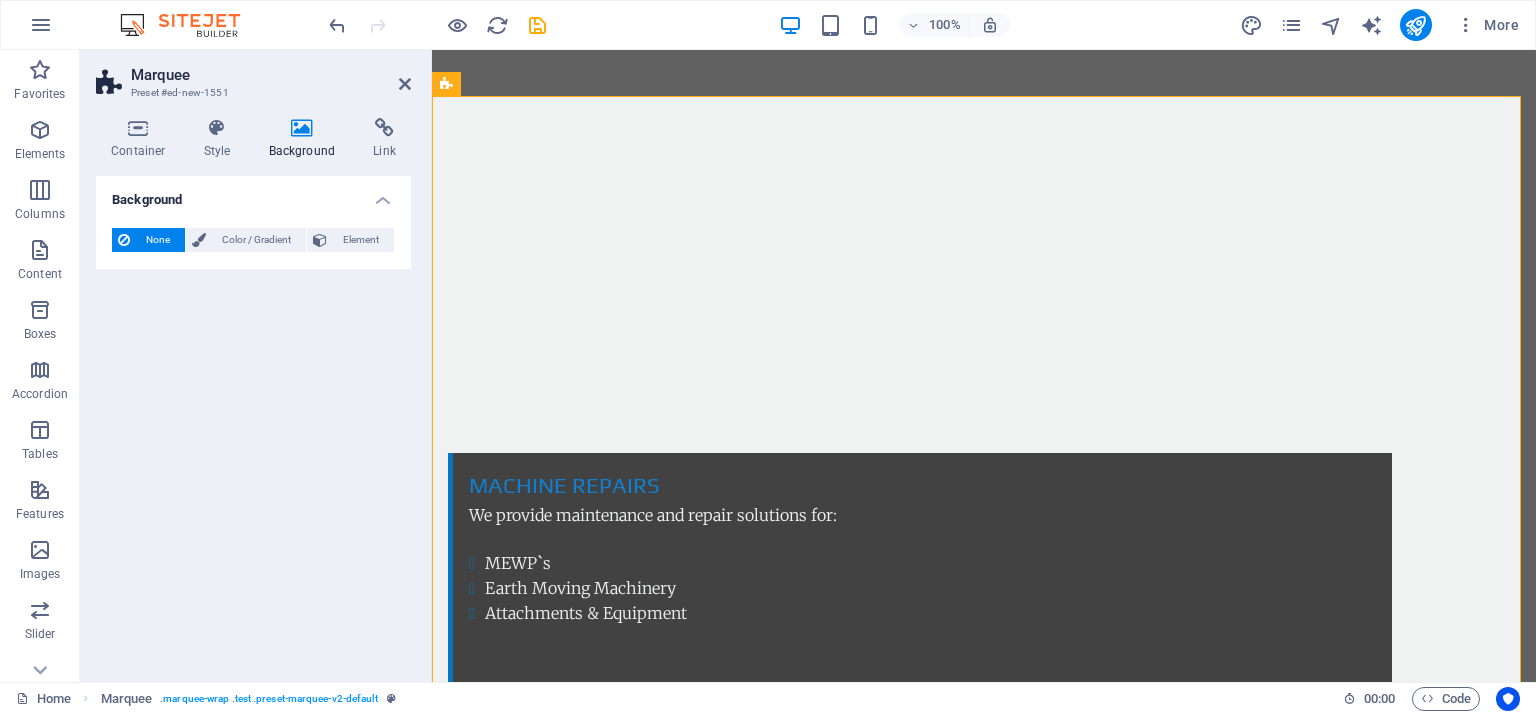 click at bounding box center (302, 128) 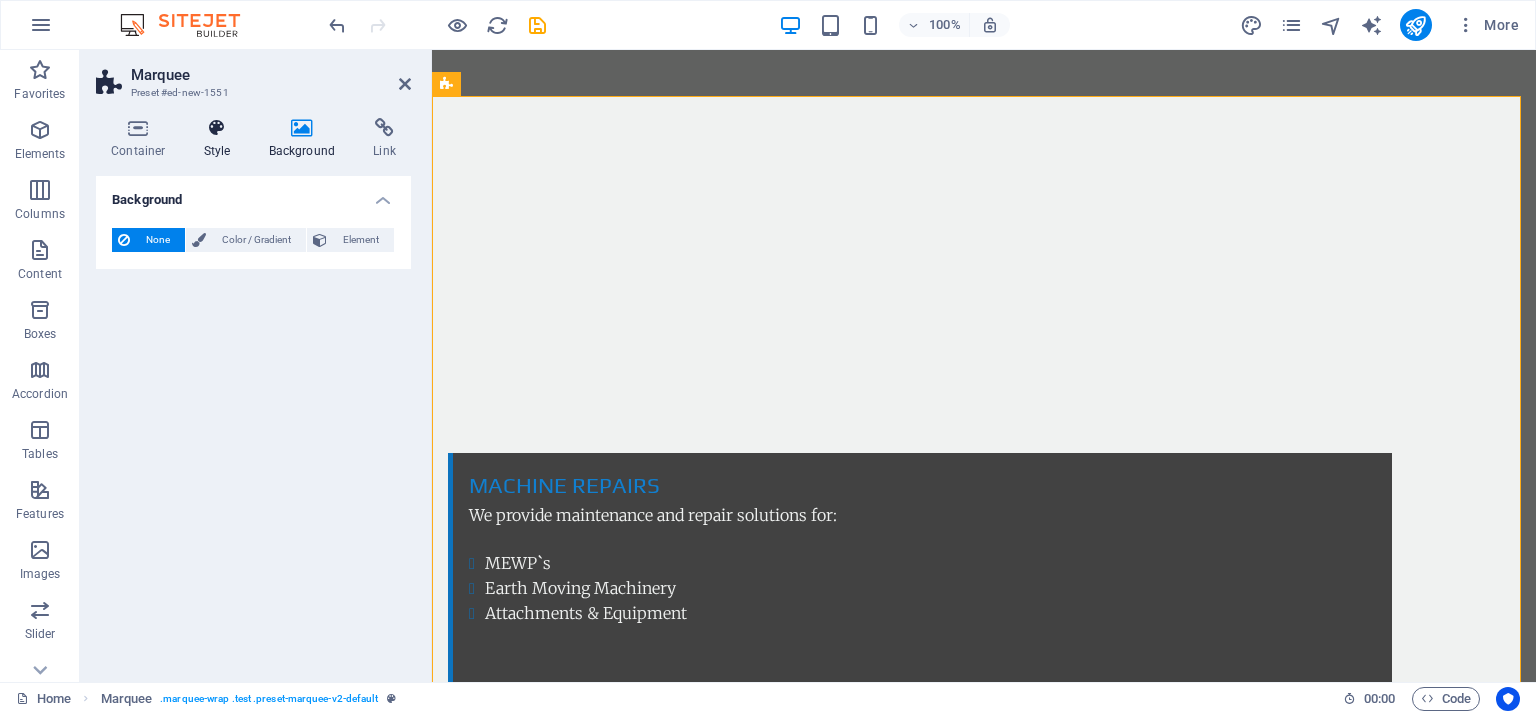 click at bounding box center (217, 128) 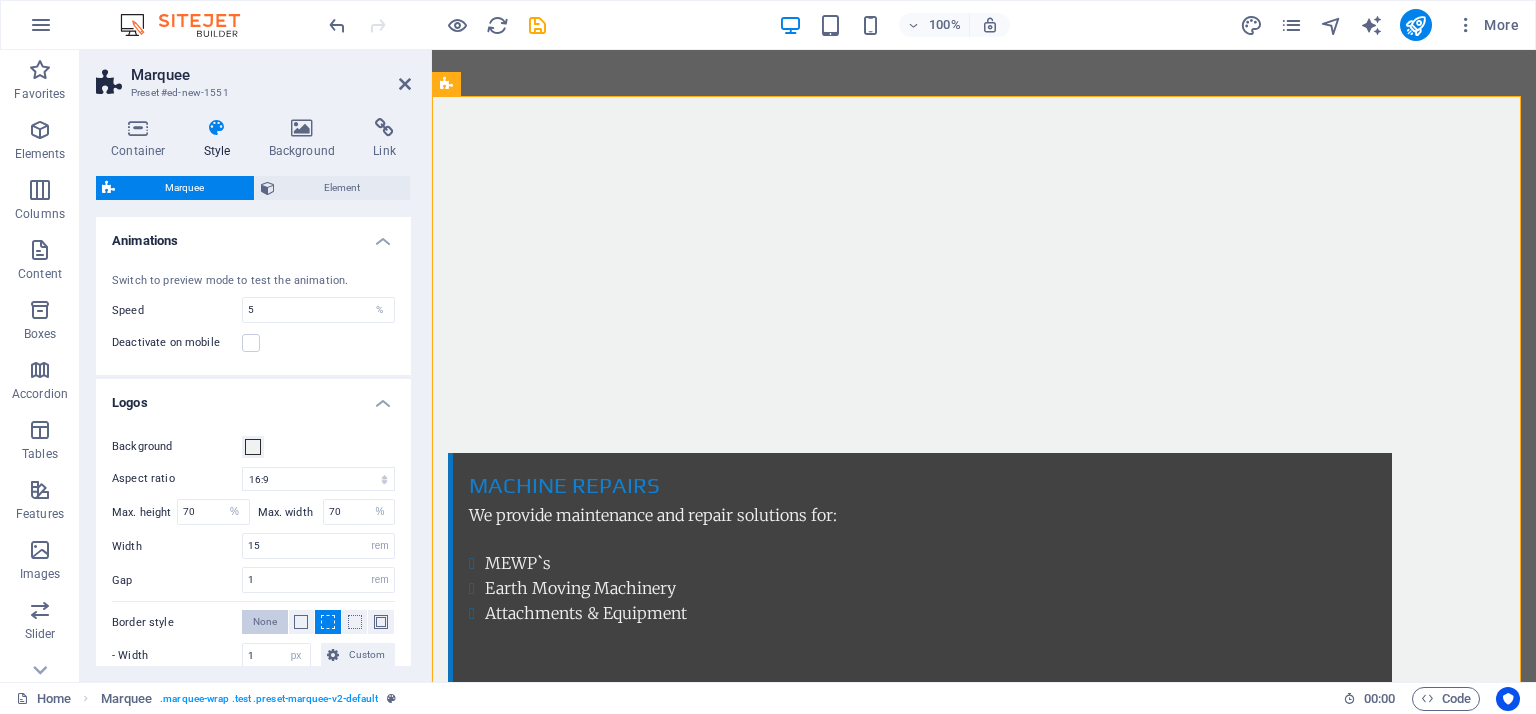 click on "None" at bounding box center (265, 622) 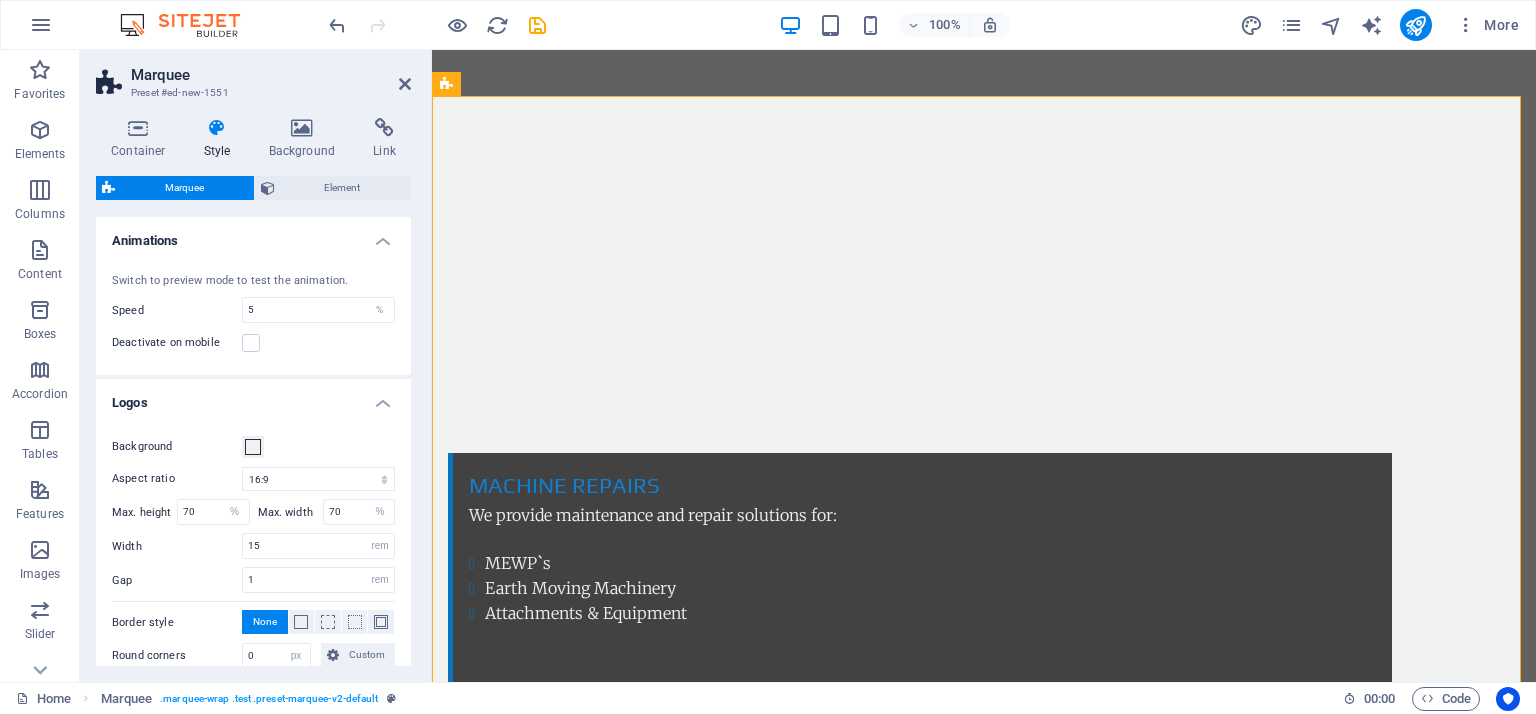 drag, startPoint x: 406, startPoint y: 549, endPoint x: 407, endPoint y: 577, distance: 28.01785 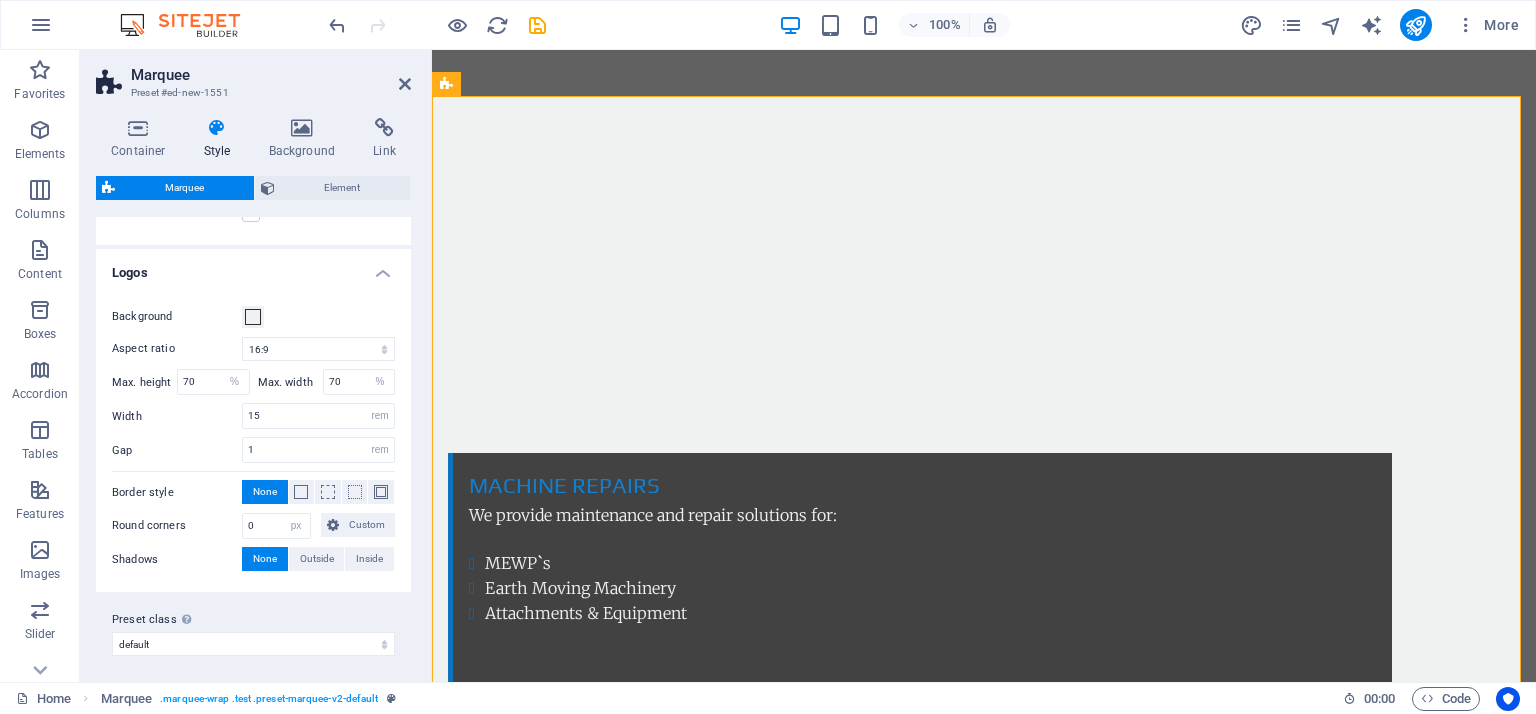 scroll, scrollTop: 133, scrollLeft: 0, axis: vertical 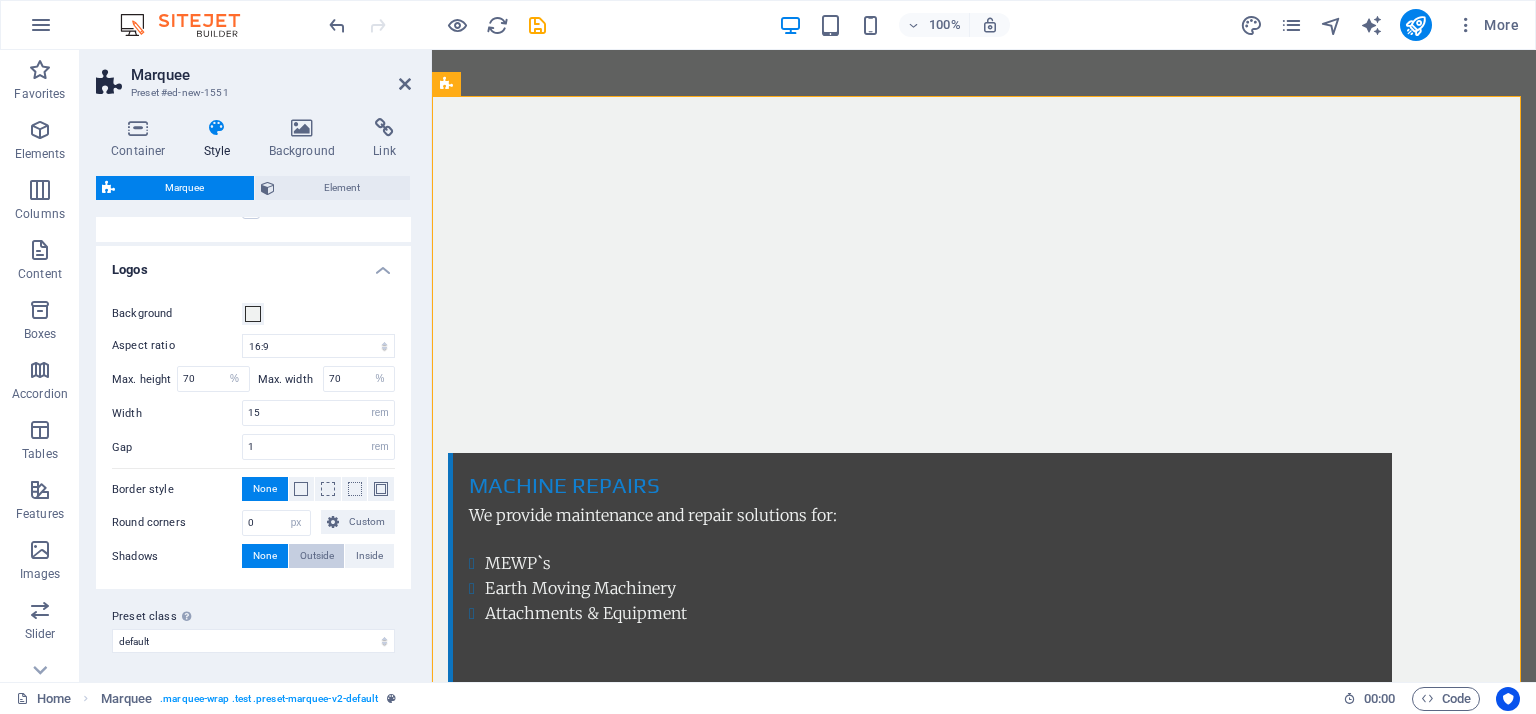click on "Outside" at bounding box center (317, 556) 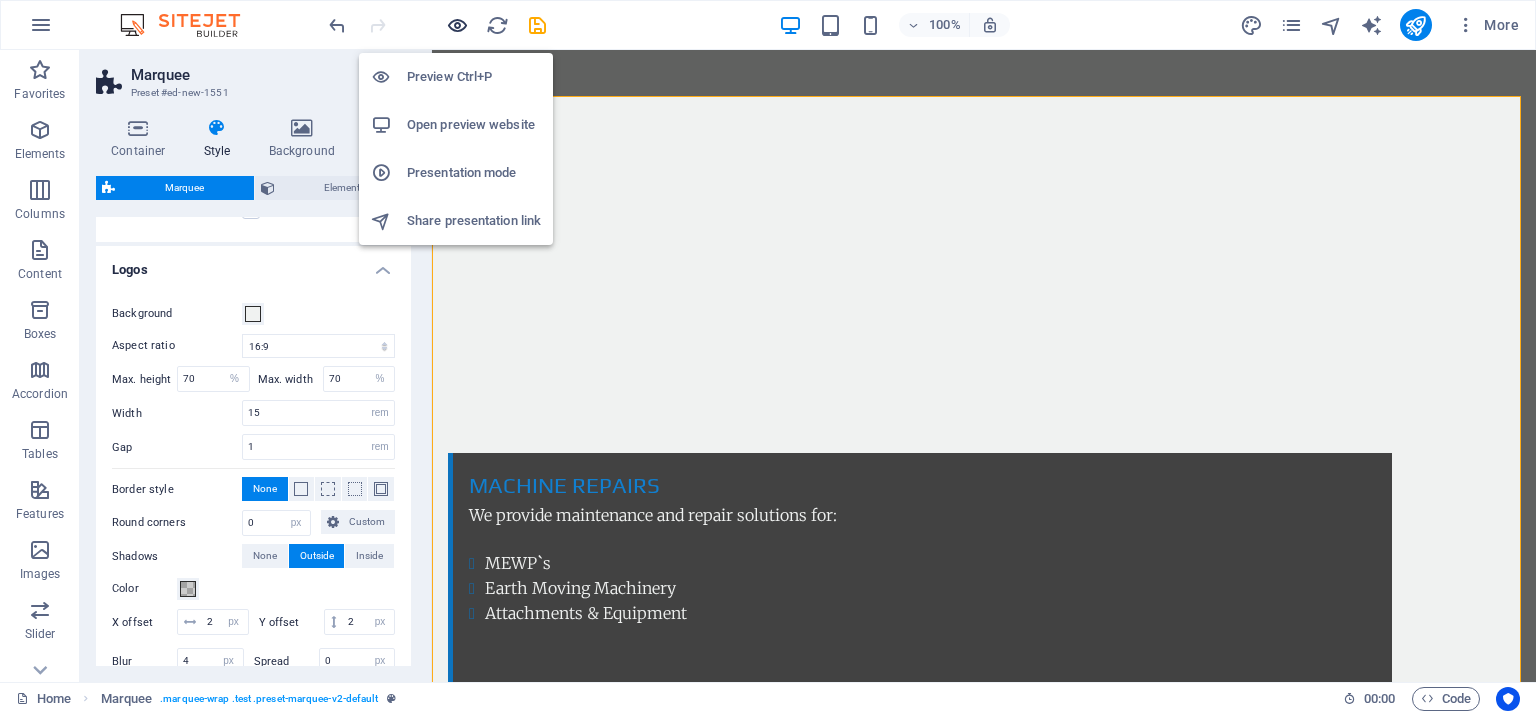 click at bounding box center (457, 25) 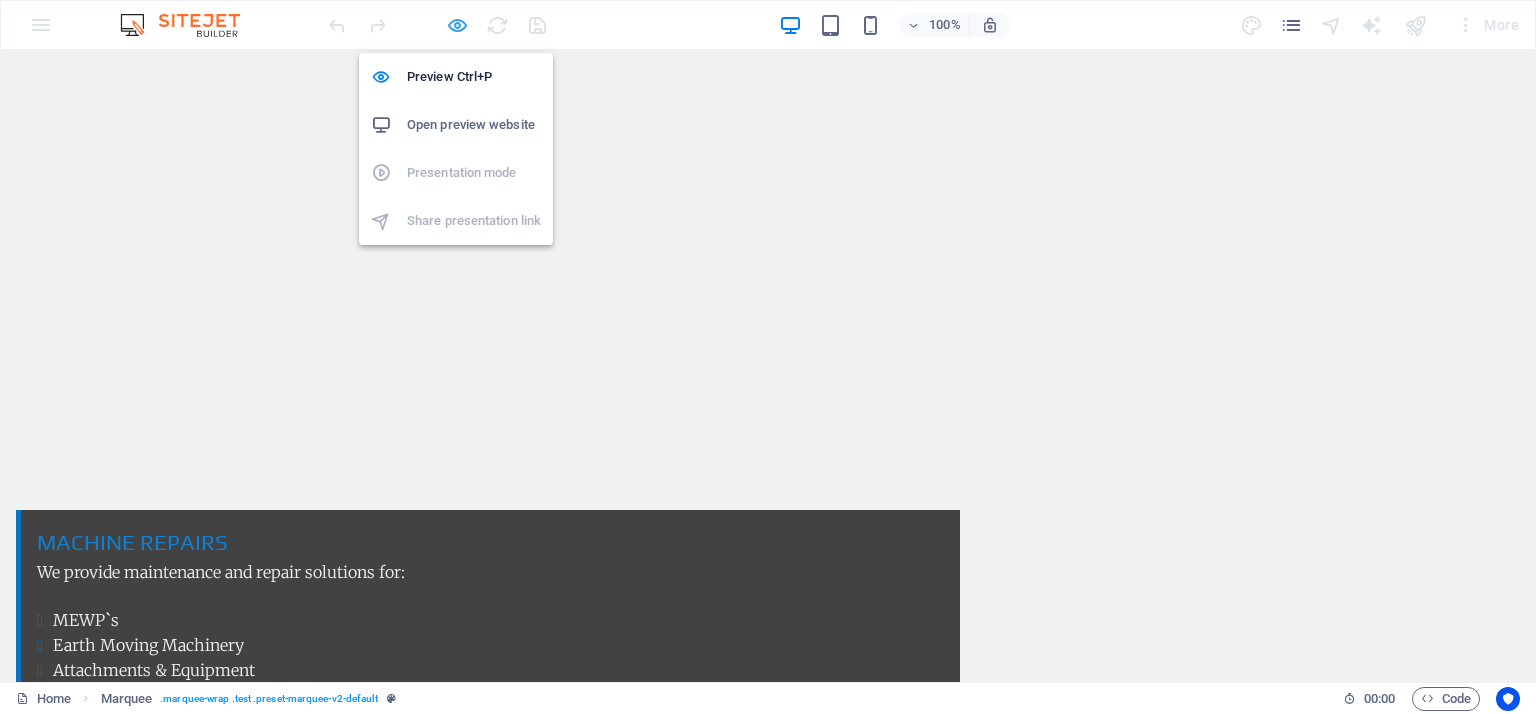 click at bounding box center (457, 25) 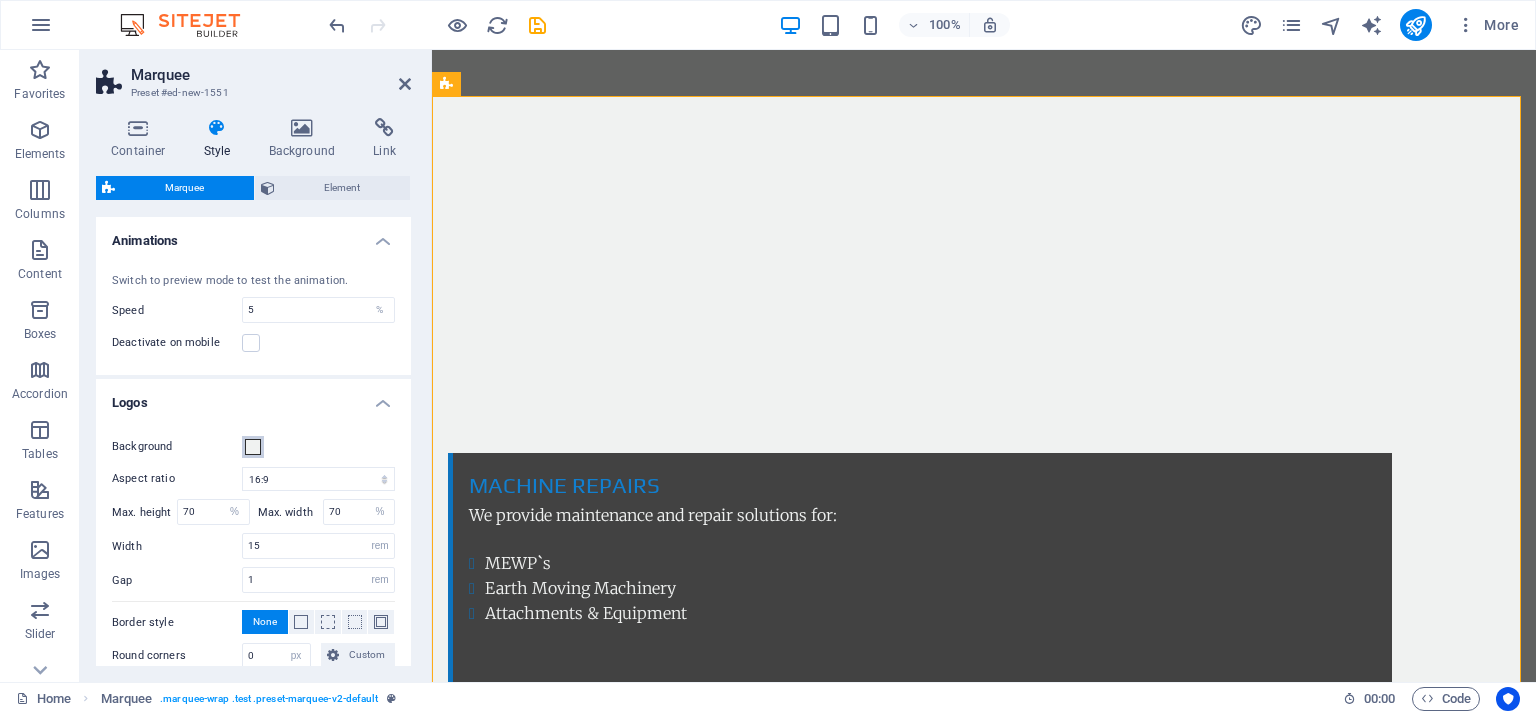 click at bounding box center [253, 447] 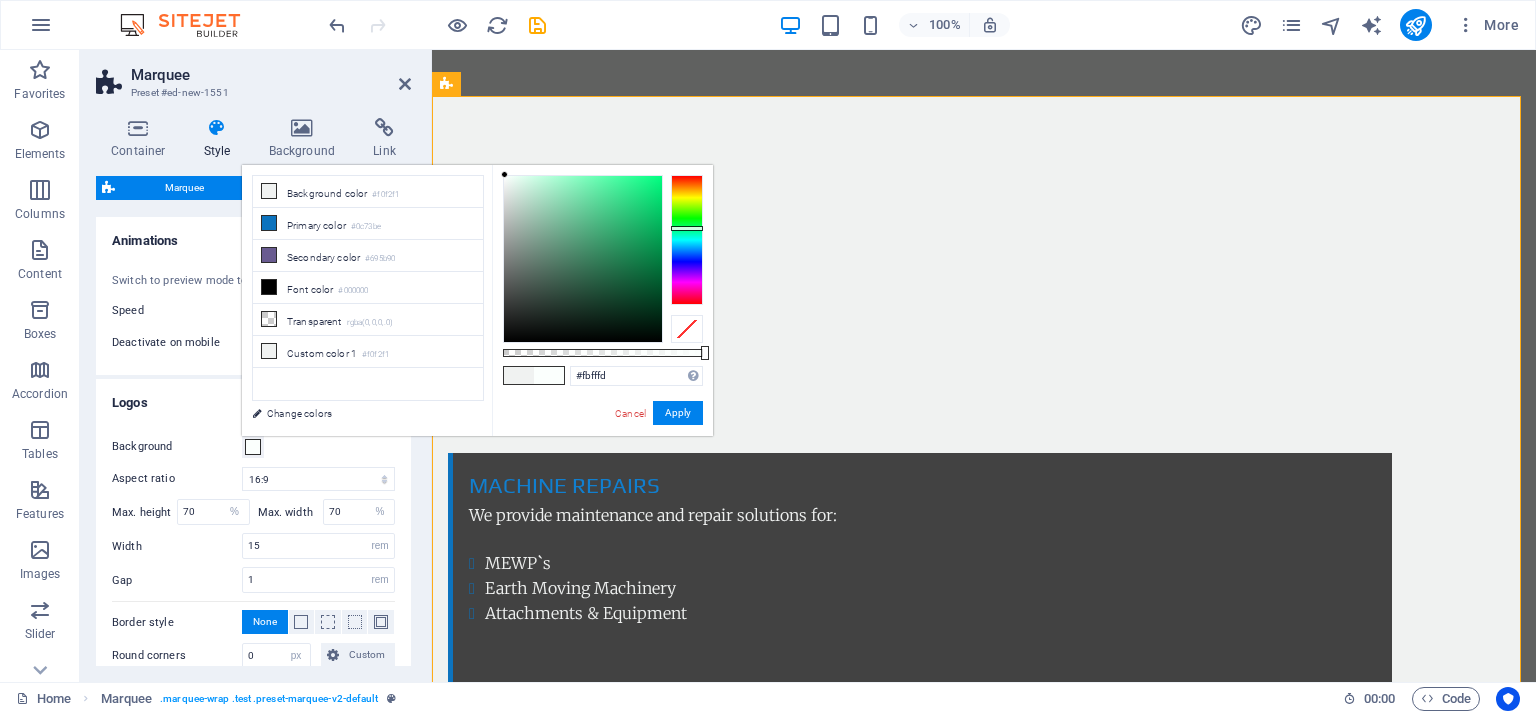 type on "#fafffc" 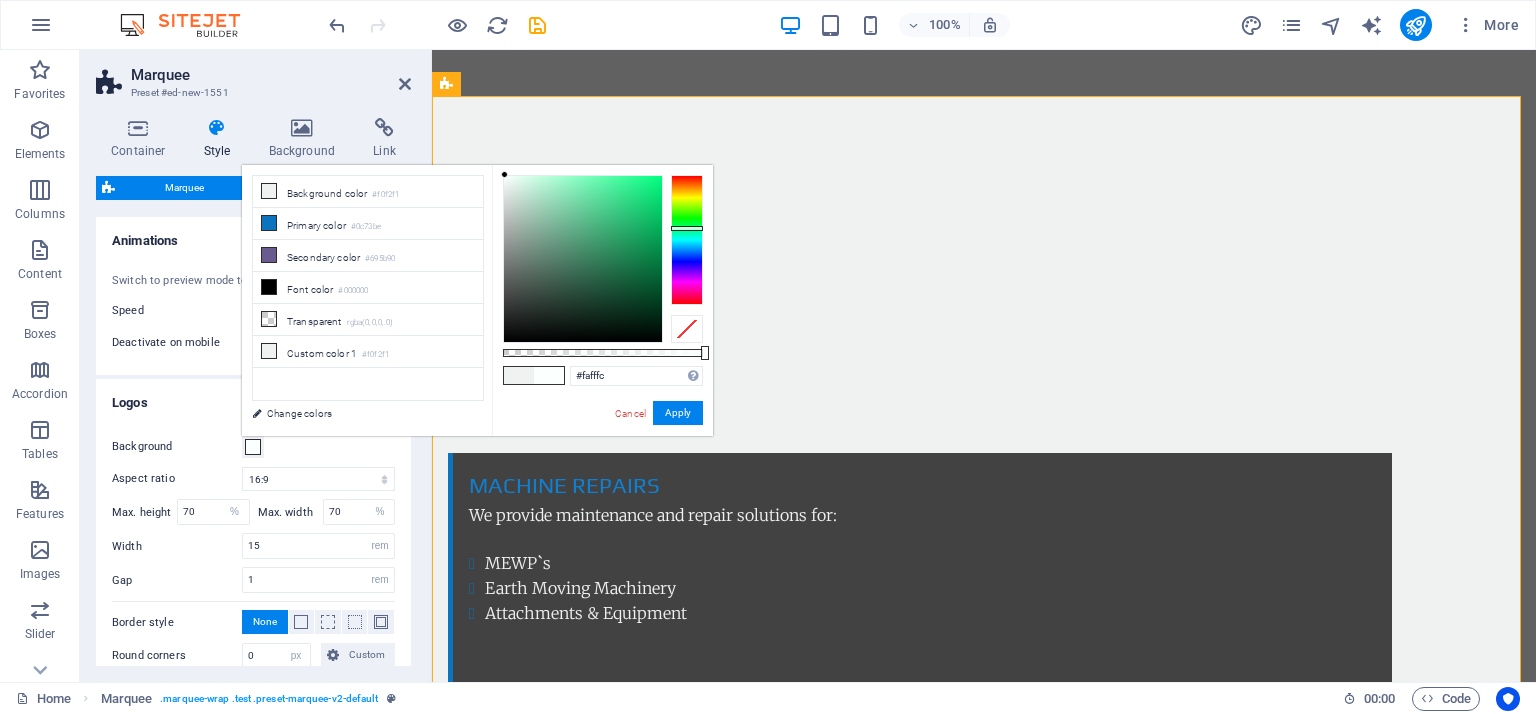 drag, startPoint x: 504, startPoint y: 182, endPoint x: 506, endPoint y: 171, distance: 11.18034 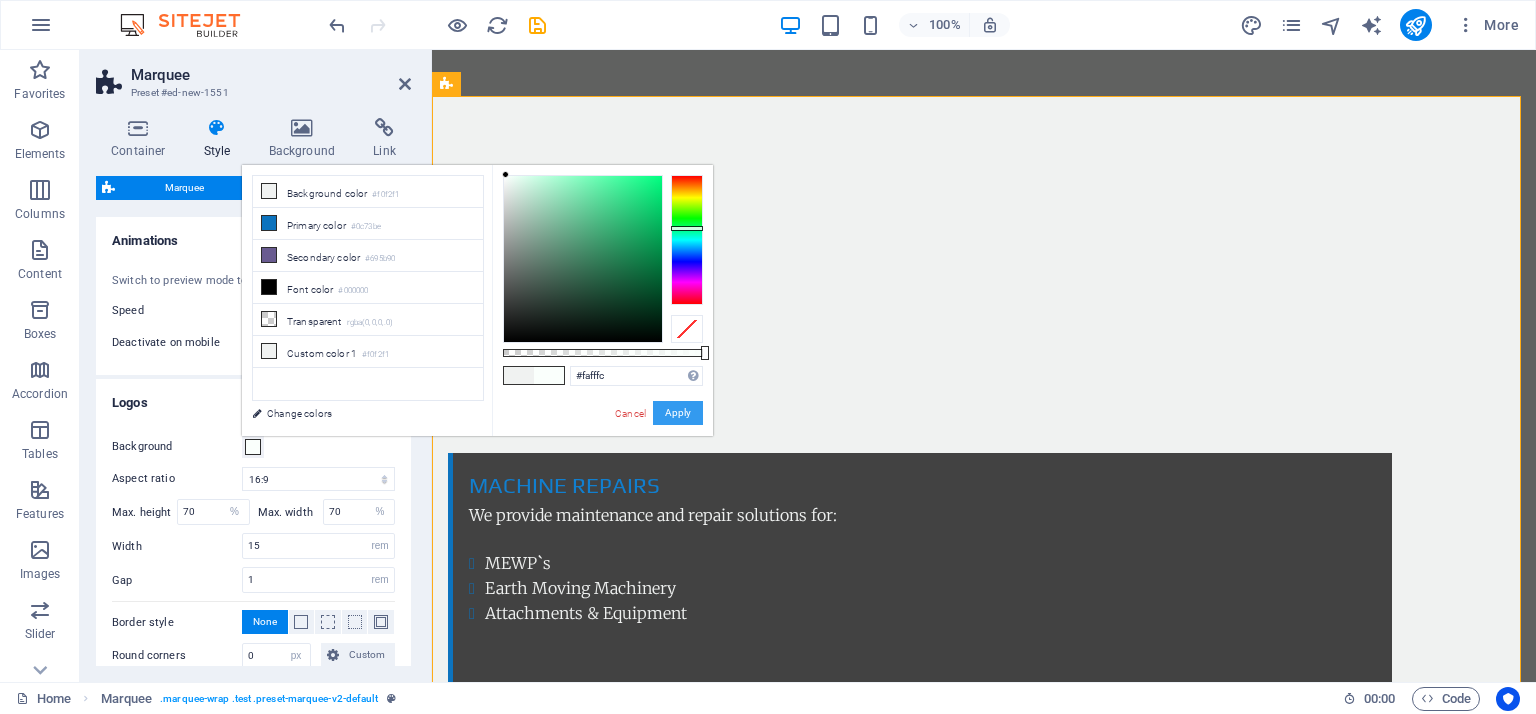 click on "Apply" at bounding box center (678, 413) 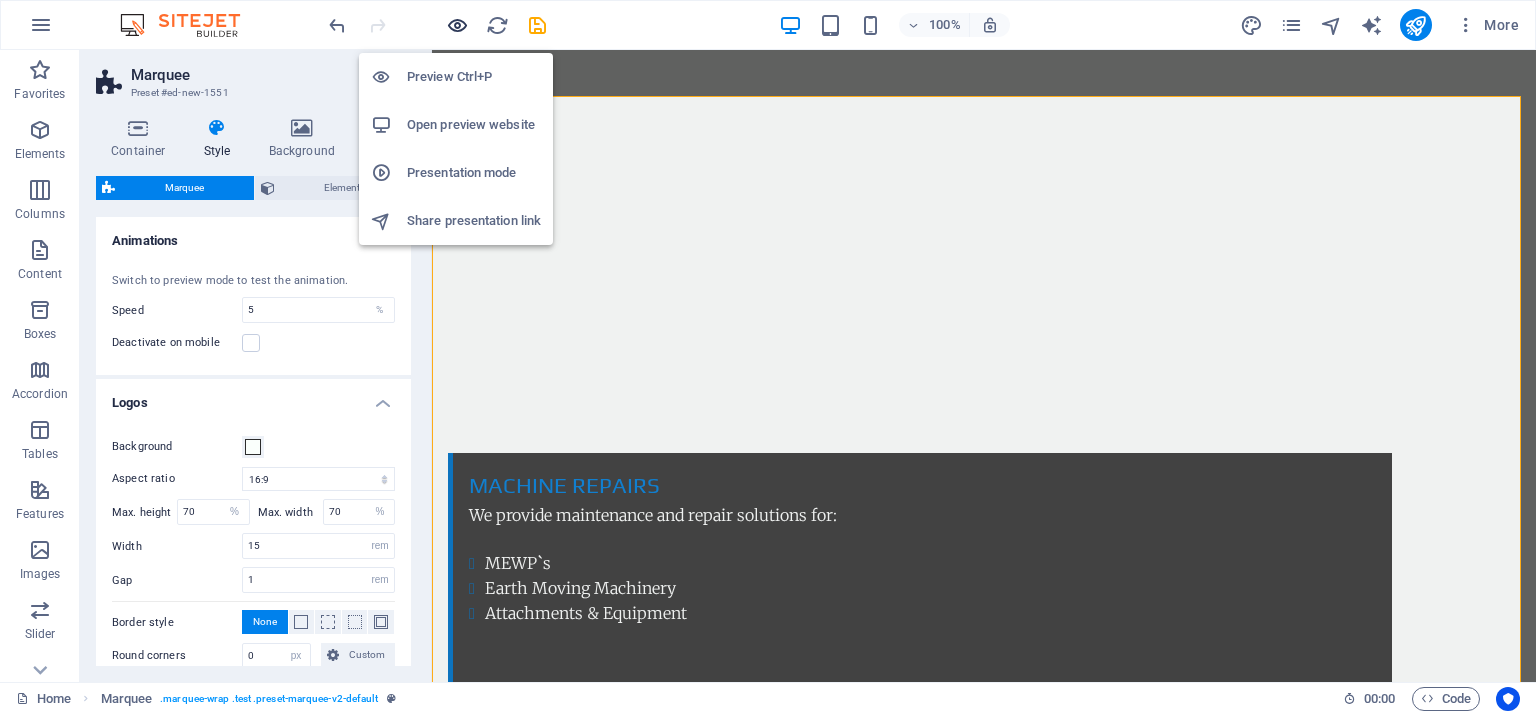click at bounding box center (457, 25) 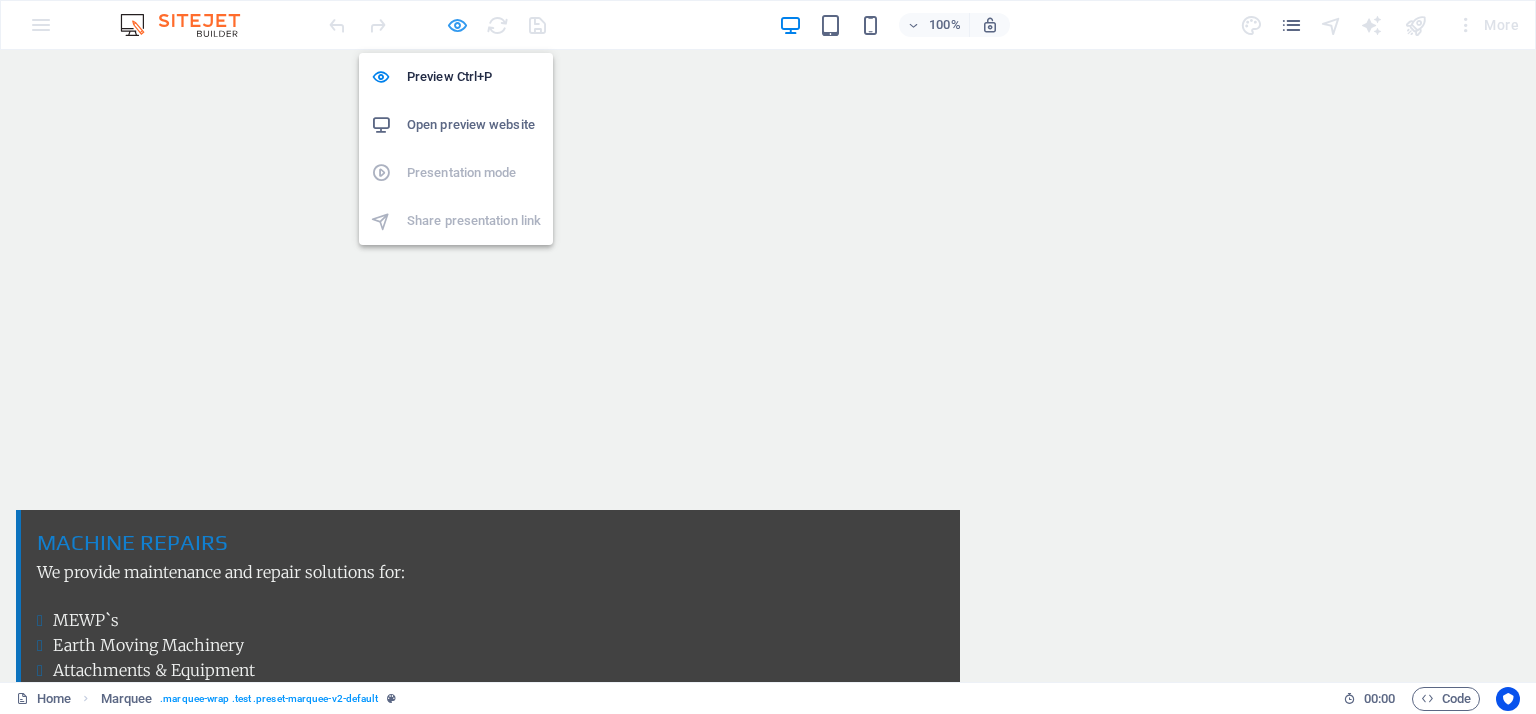 click at bounding box center [457, 25] 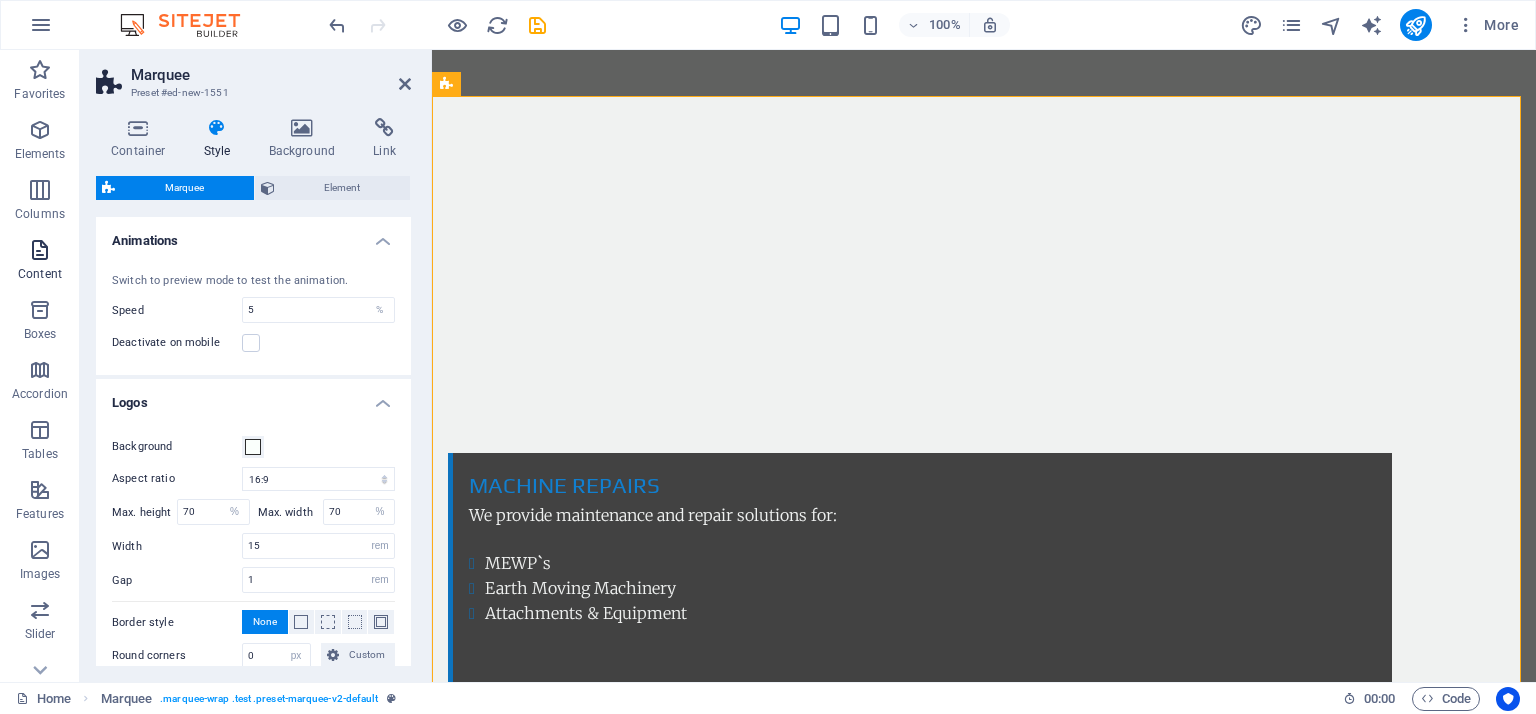 click at bounding box center (40, 250) 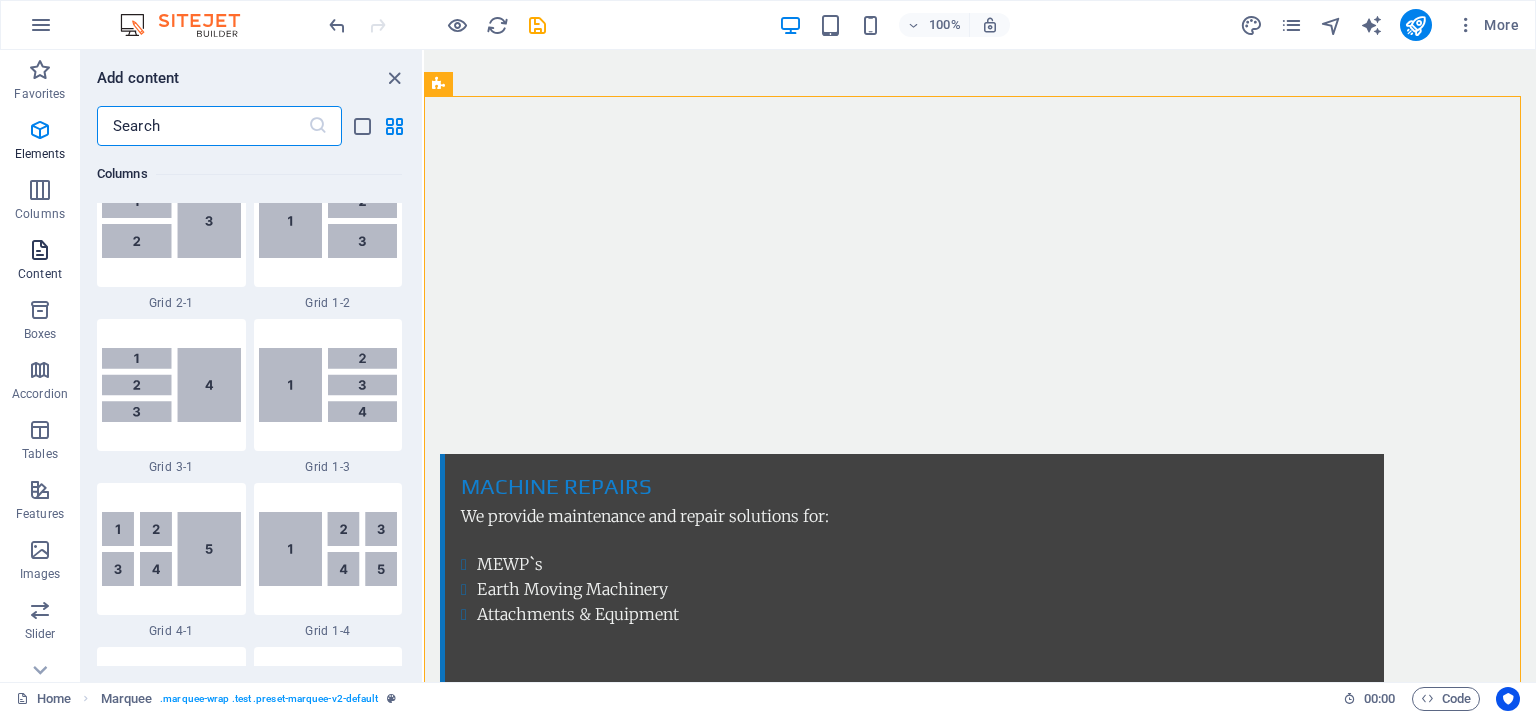 scroll, scrollTop: 3499, scrollLeft: 0, axis: vertical 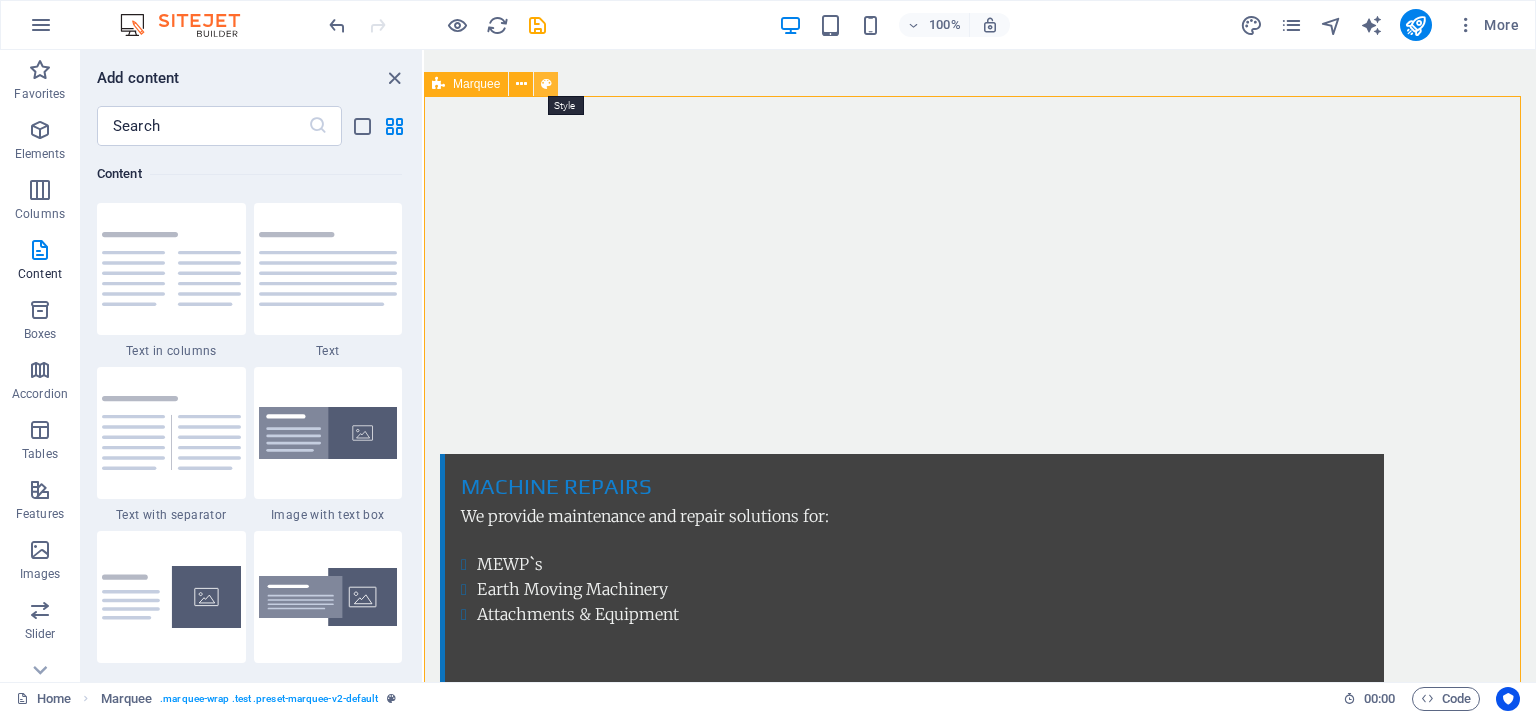 click at bounding box center [546, 84] 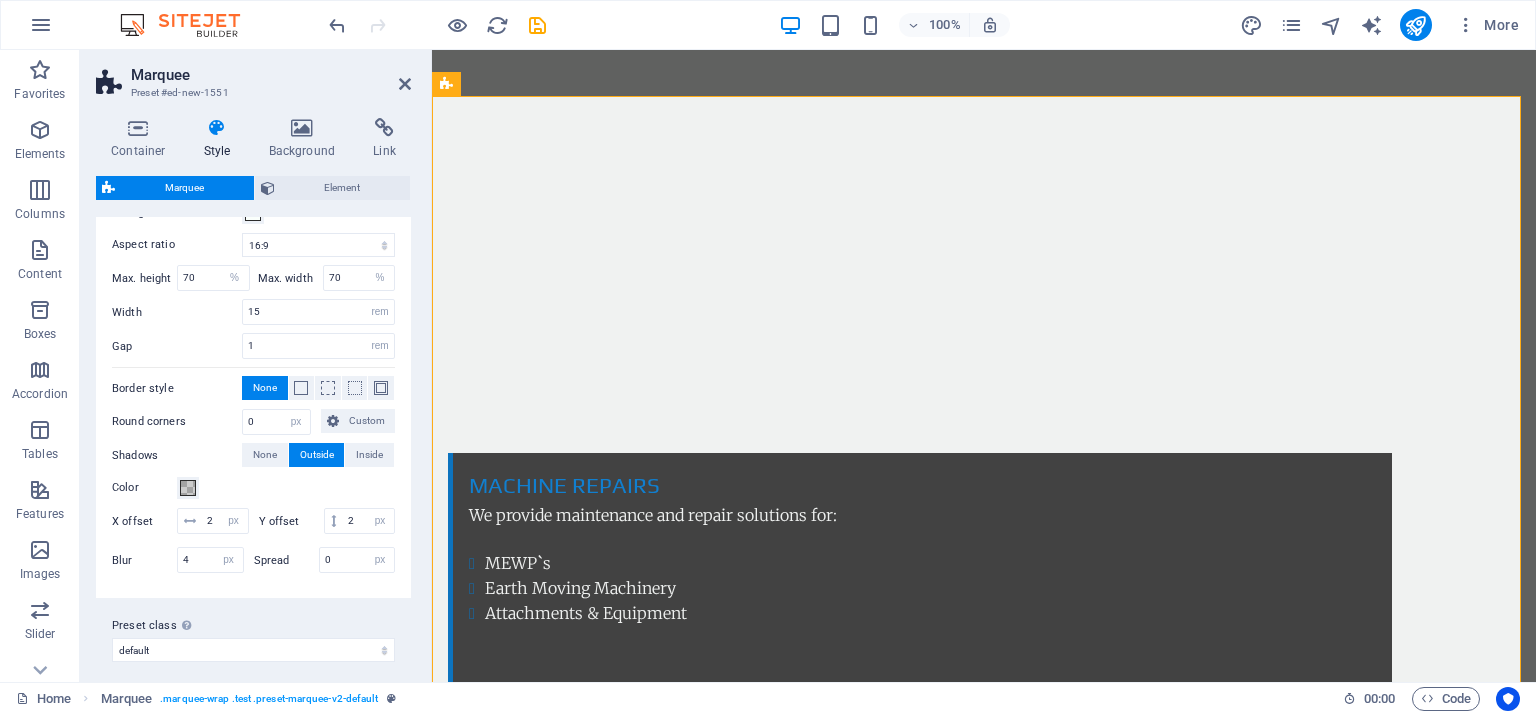 scroll, scrollTop: 268, scrollLeft: 0, axis: vertical 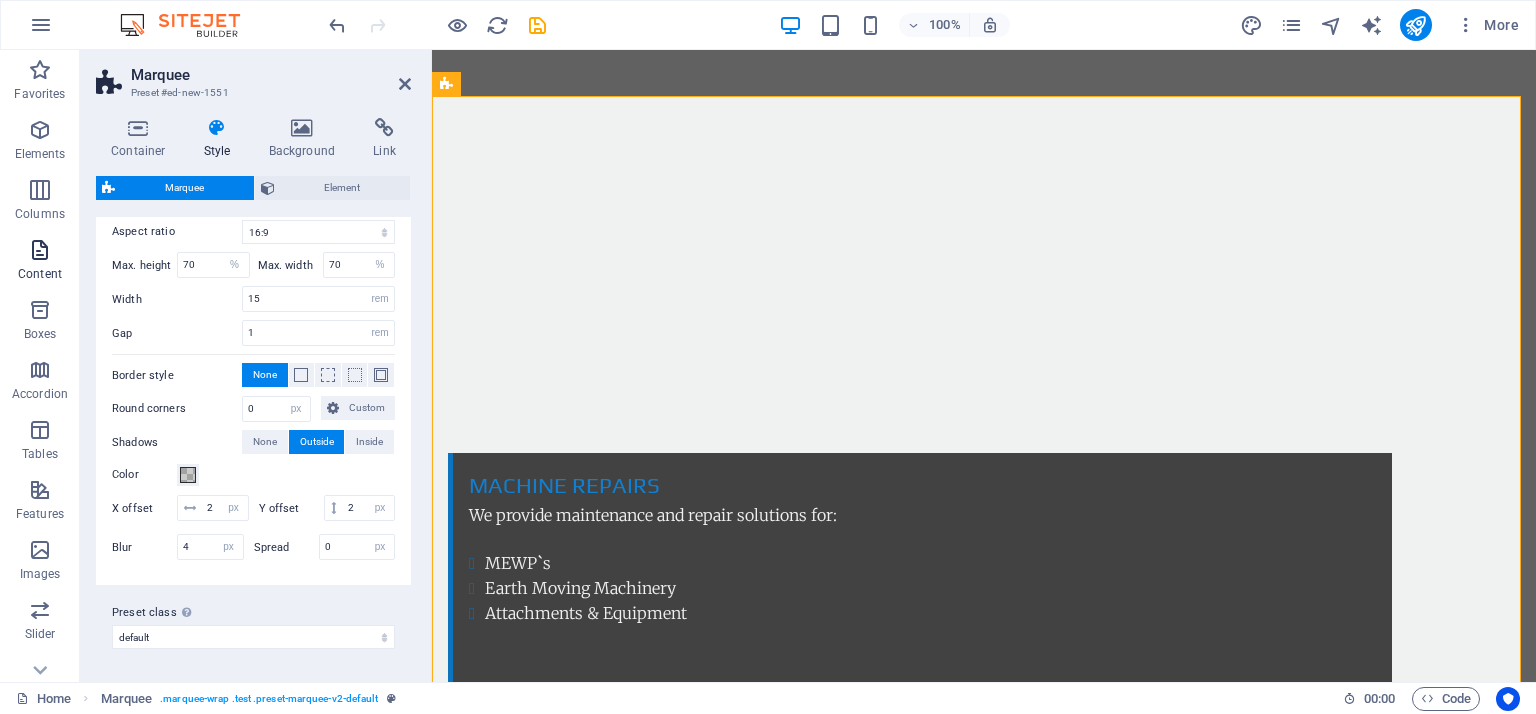 click at bounding box center (40, 250) 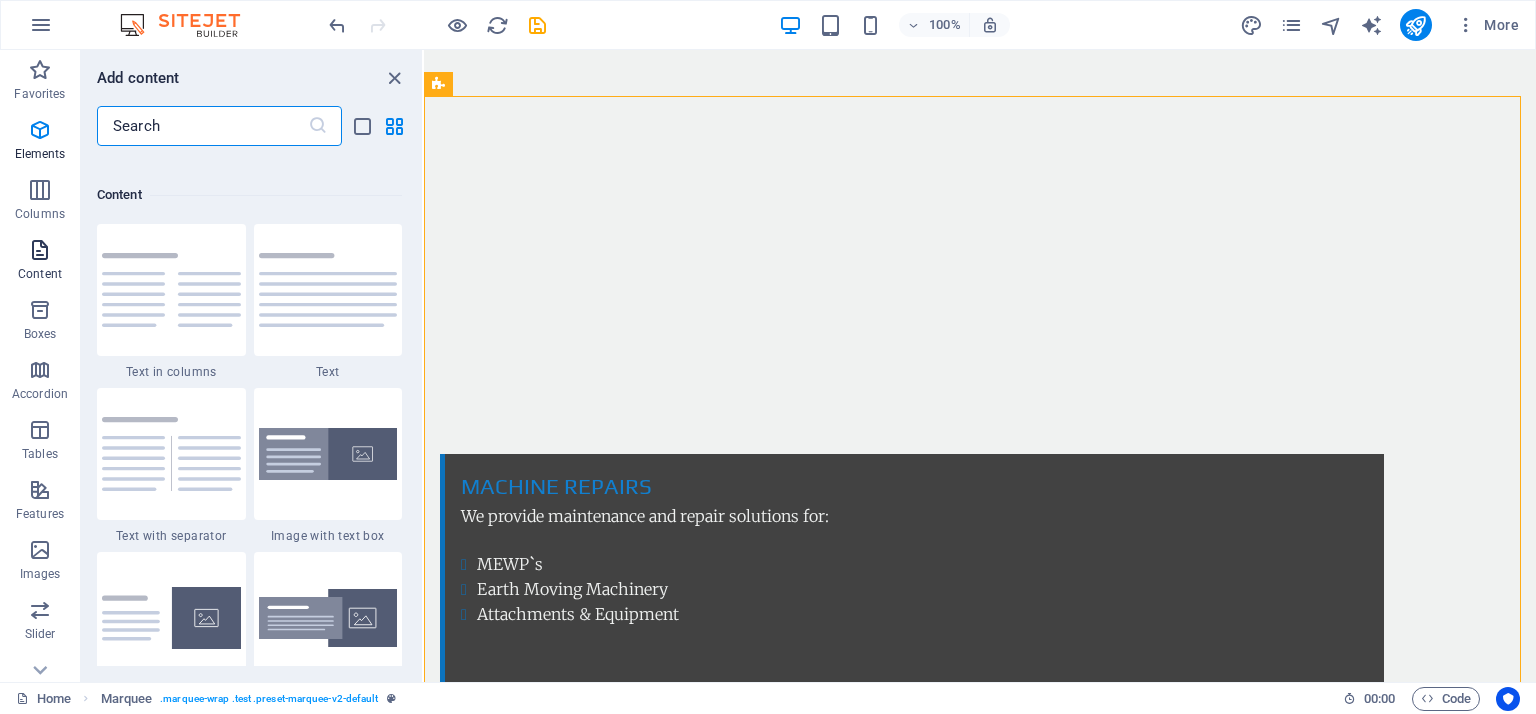 scroll, scrollTop: 3499, scrollLeft: 0, axis: vertical 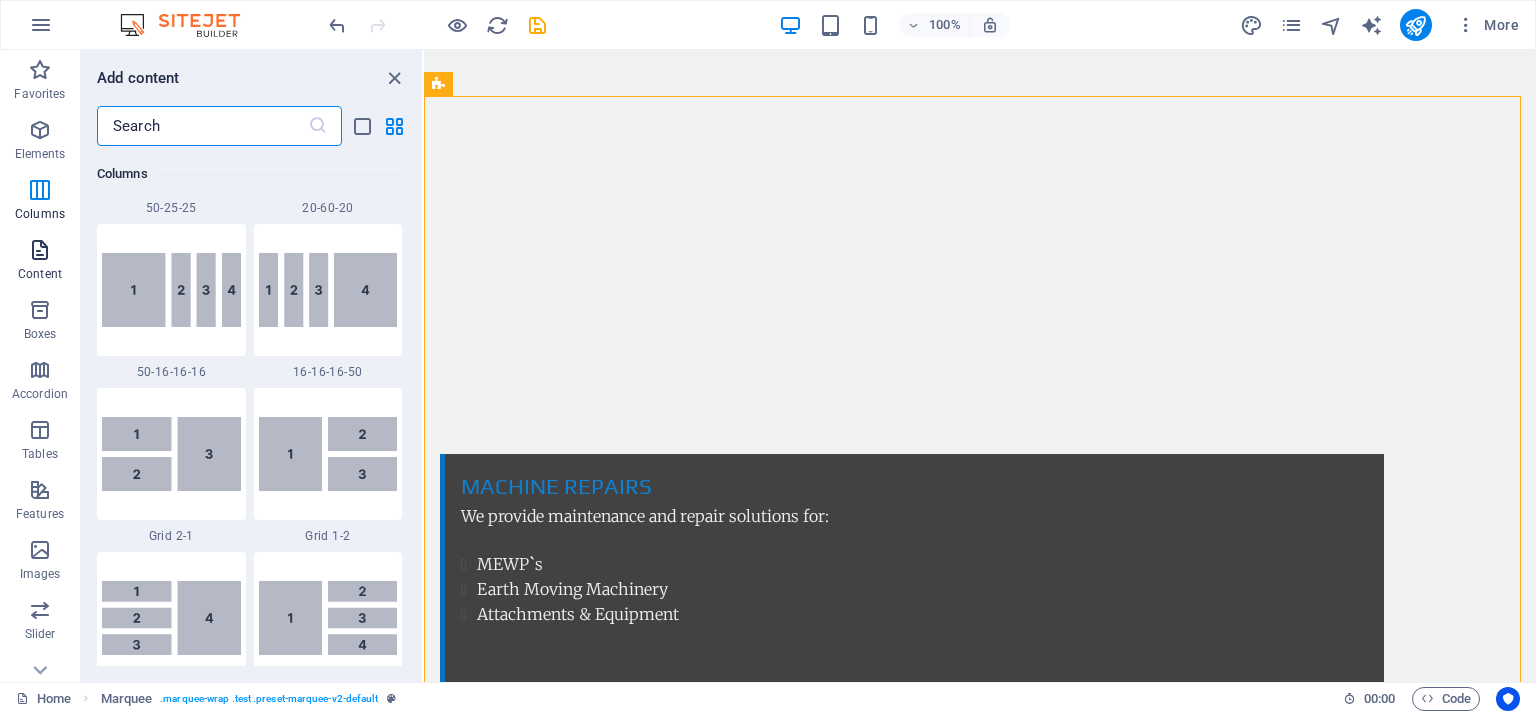 click at bounding box center [40, 250] 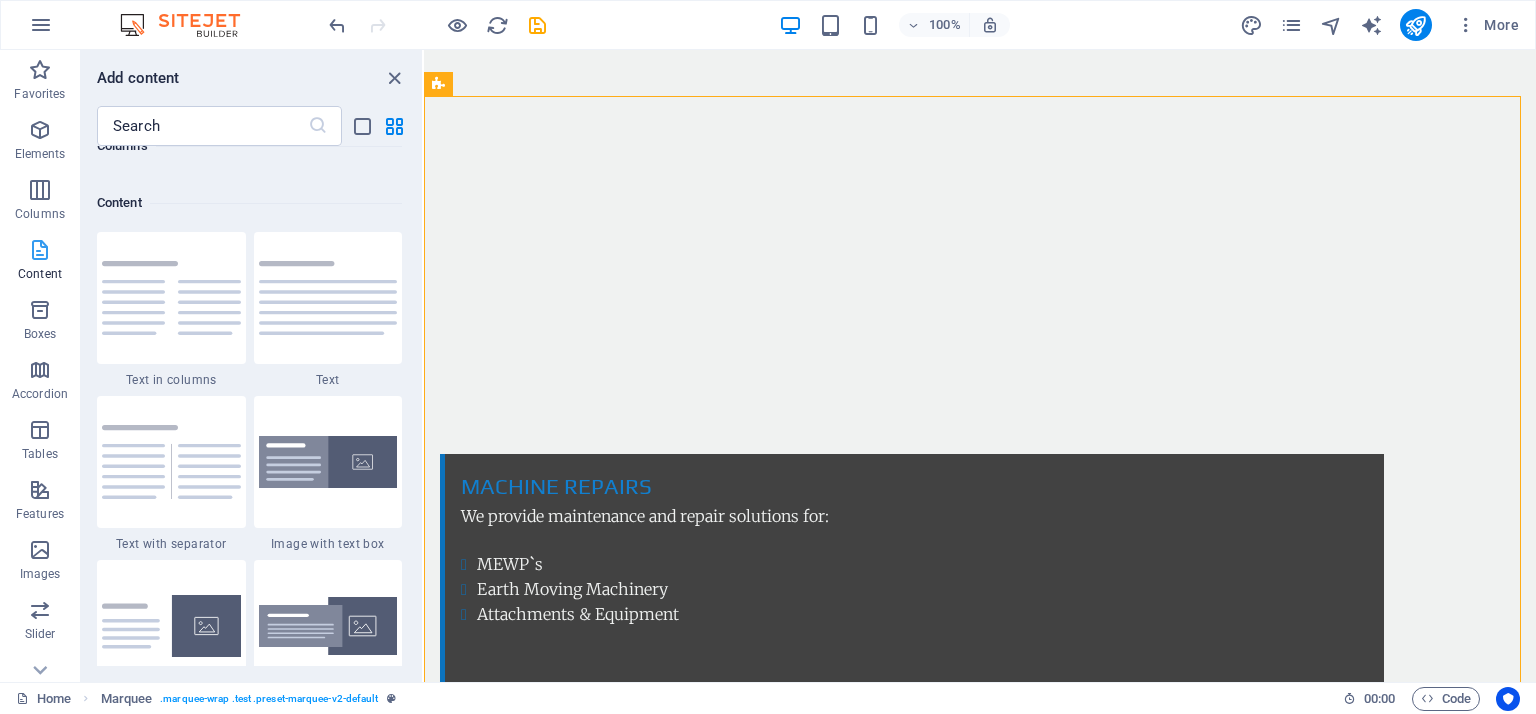 scroll, scrollTop: 3498, scrollLeft: 0, axis: vertical 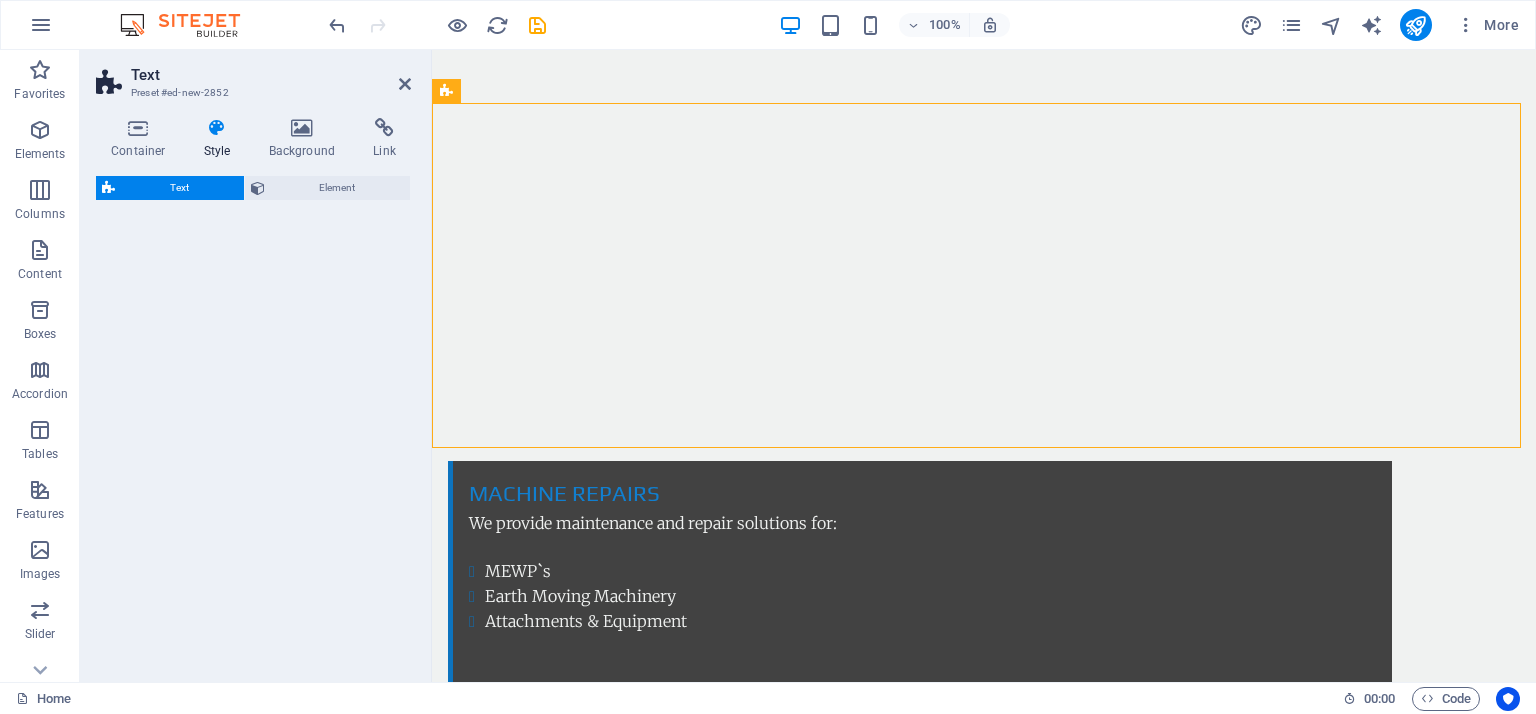select on "rem" 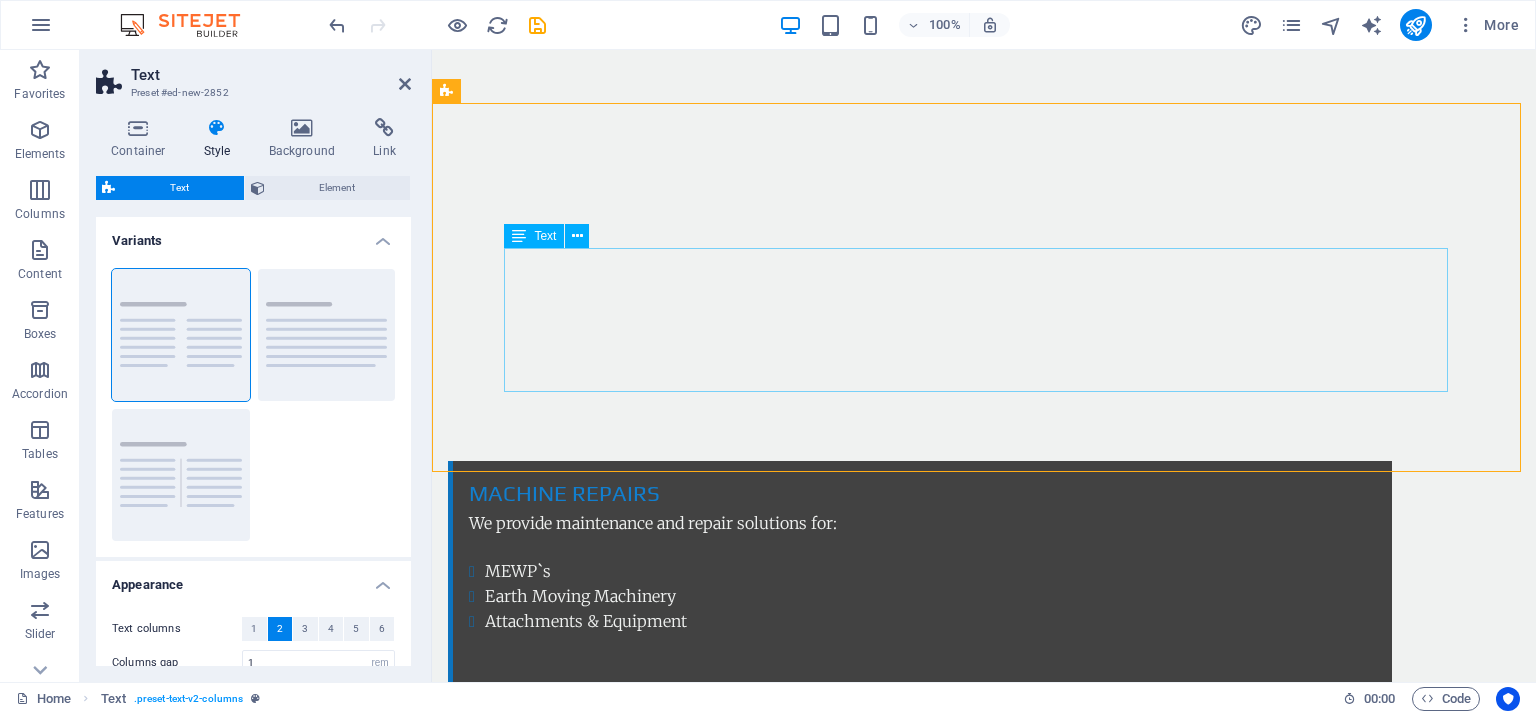 click on "Lorem ipsum dolor sitope amet, consectetur adipisicing elitip. Massumenda, dolore, cum vel modi asperiores consequatur suscipit quidem ducimus eveniet iure expedita consecteture odiogil voluptatum similique fugit voluptates atem accusamus quae quas dolorem tenetur facere tempora maiores adipisci reiciendis accusantium voluptatibus id voluptate tempore dolor harum nisi amet! Nobis, eaque. Aenean commodo ligula eget dolor. Lorem ipsum dolor sit amet, consectetuer adipiscing elit leget odiogil voluptatum similique fugit voluptates dolor. Libero assumenda, dolore, cum vel modi asperiores consequatur." at bounding box center (984, 2709) 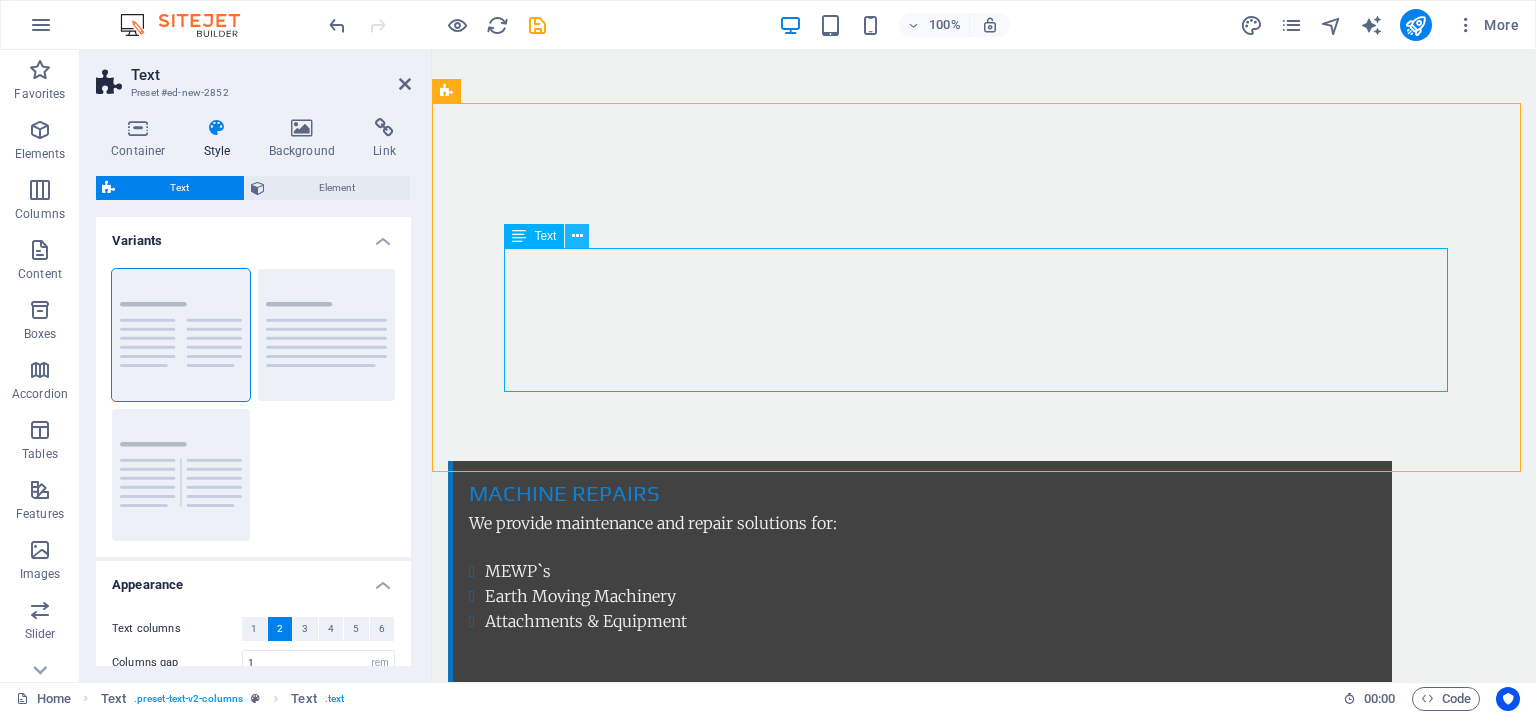 click at bounding box center [577, 236] 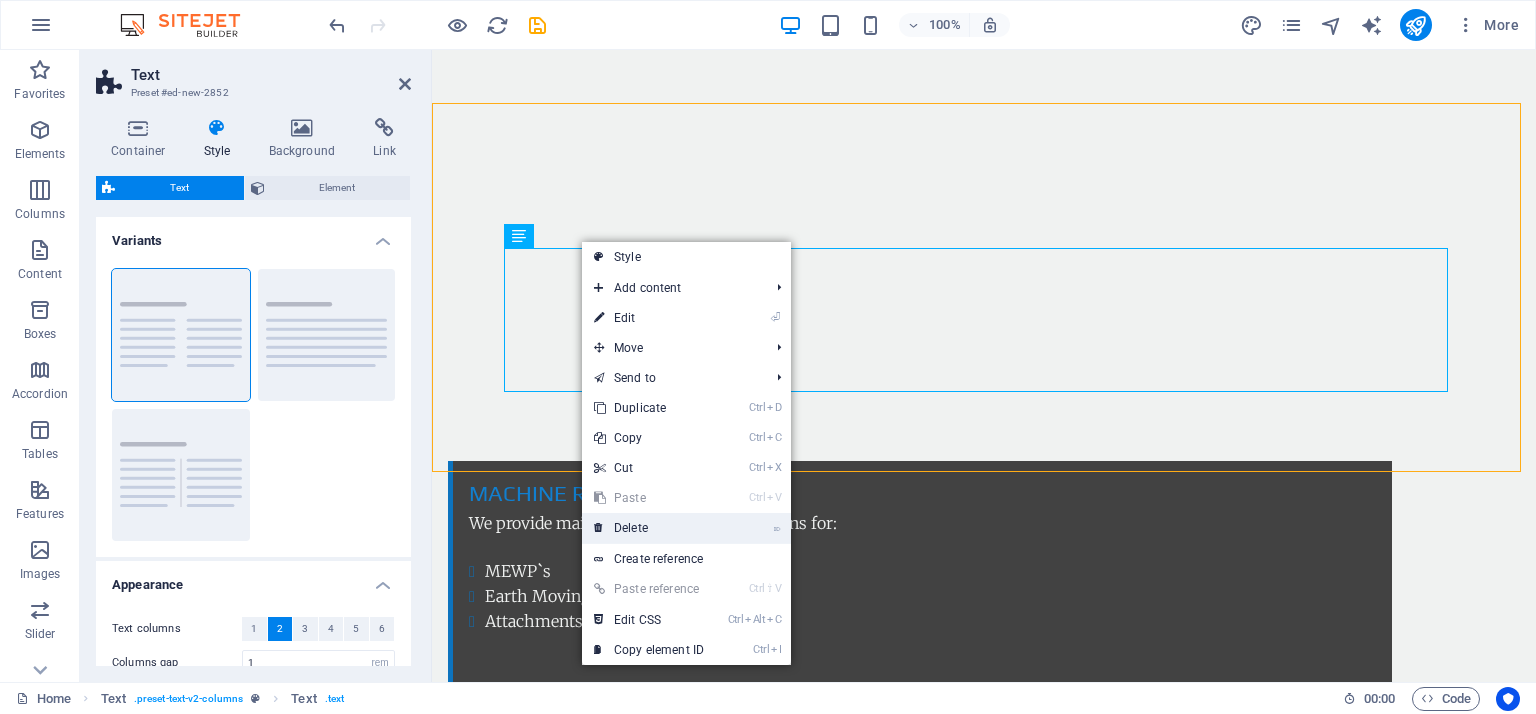 click on "⌦  Delete" at bounding box center [649, 528] 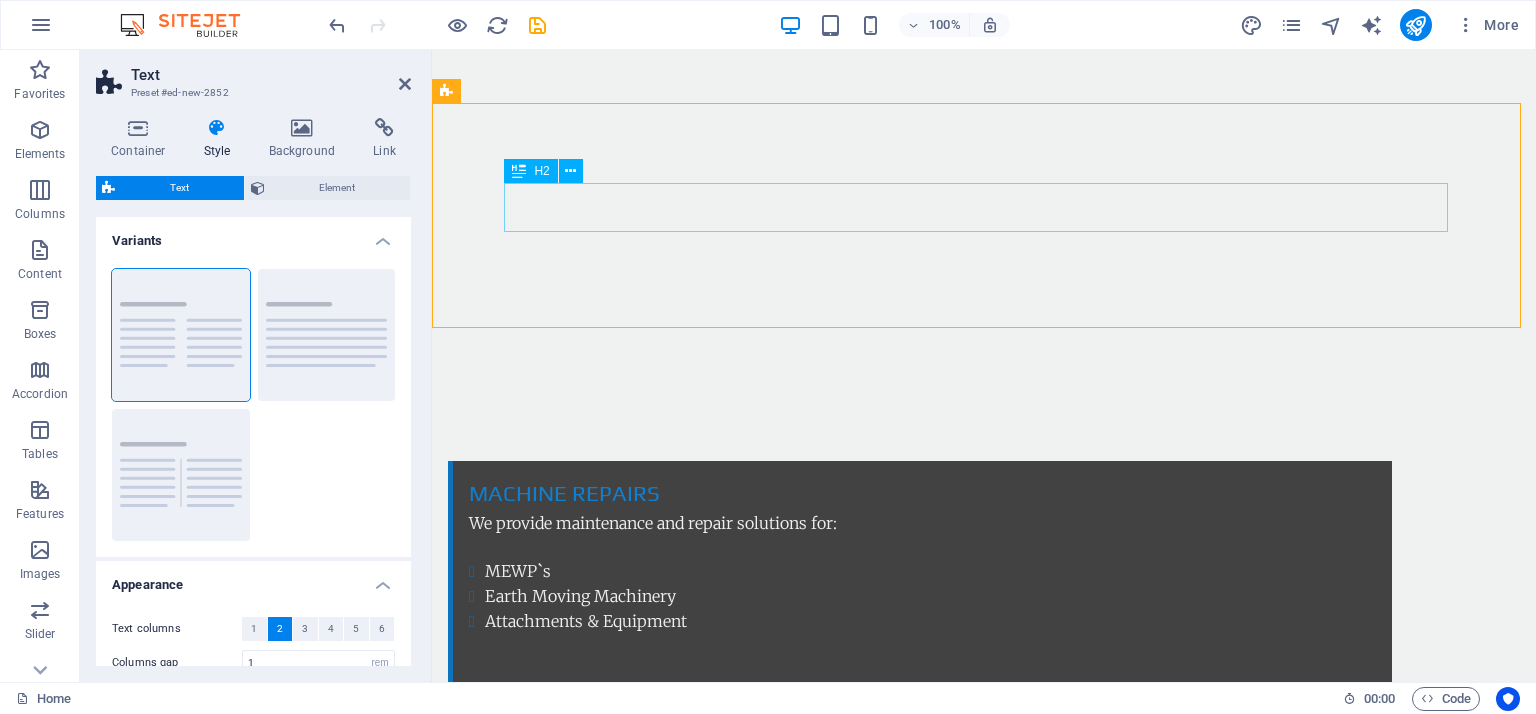 click on "Headline" at bounding box center (984, 2596) 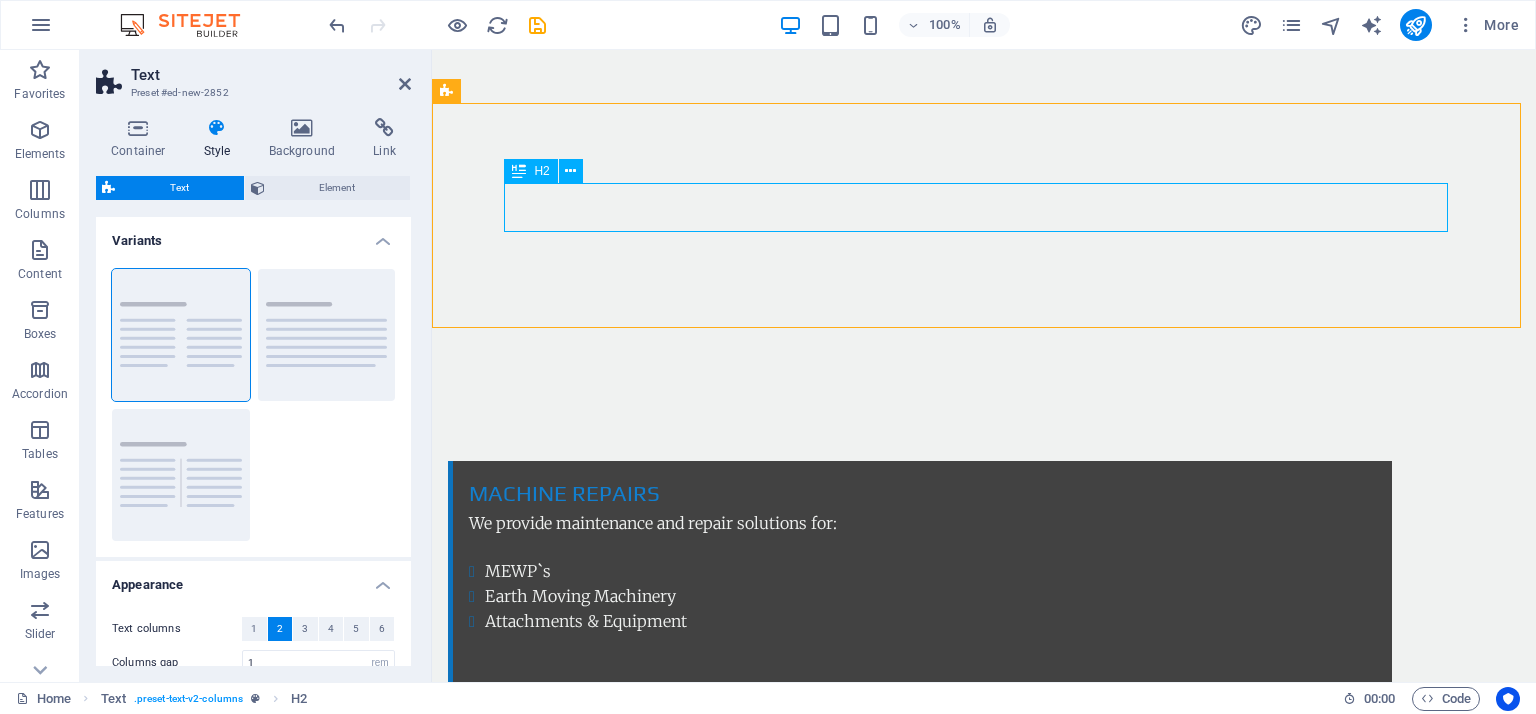 click on "Headline" at bounding box center (984, 2596) 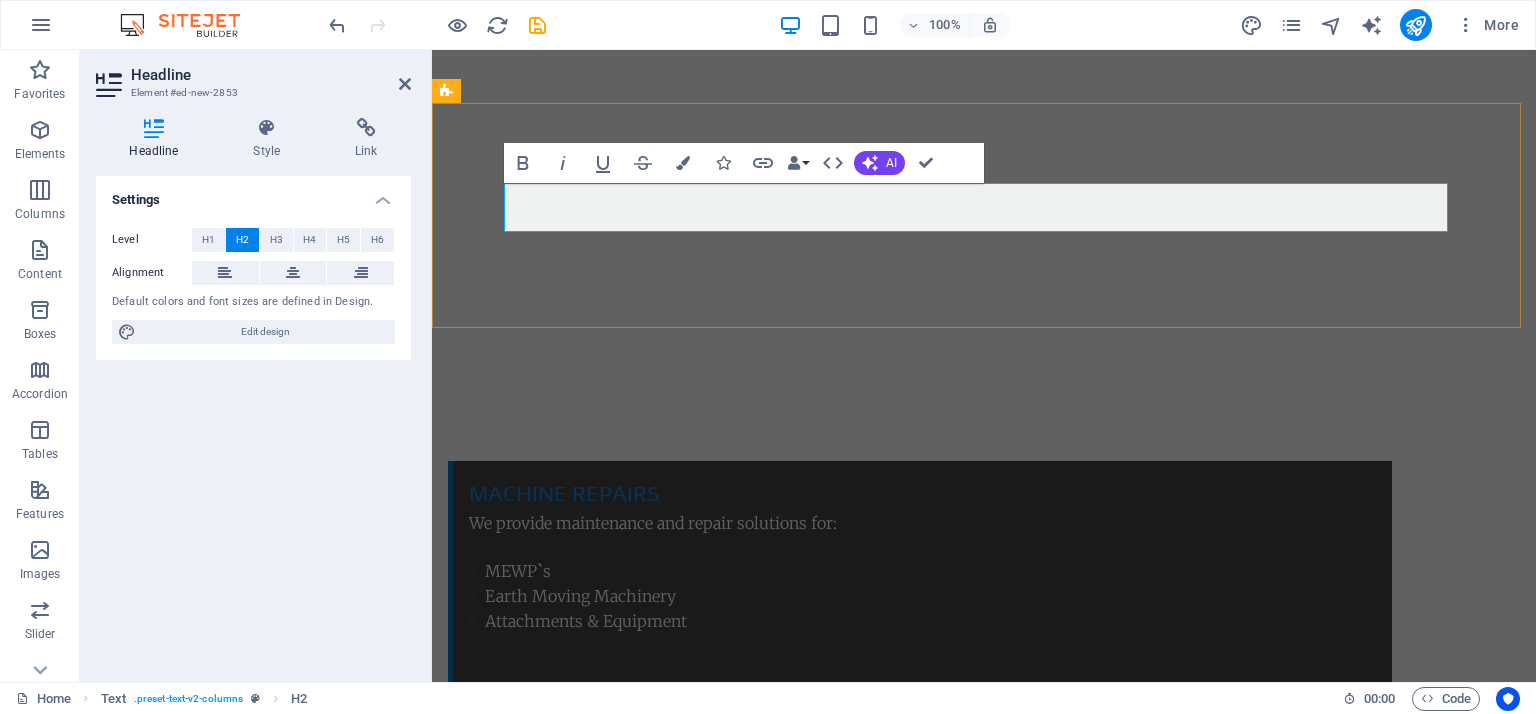 type 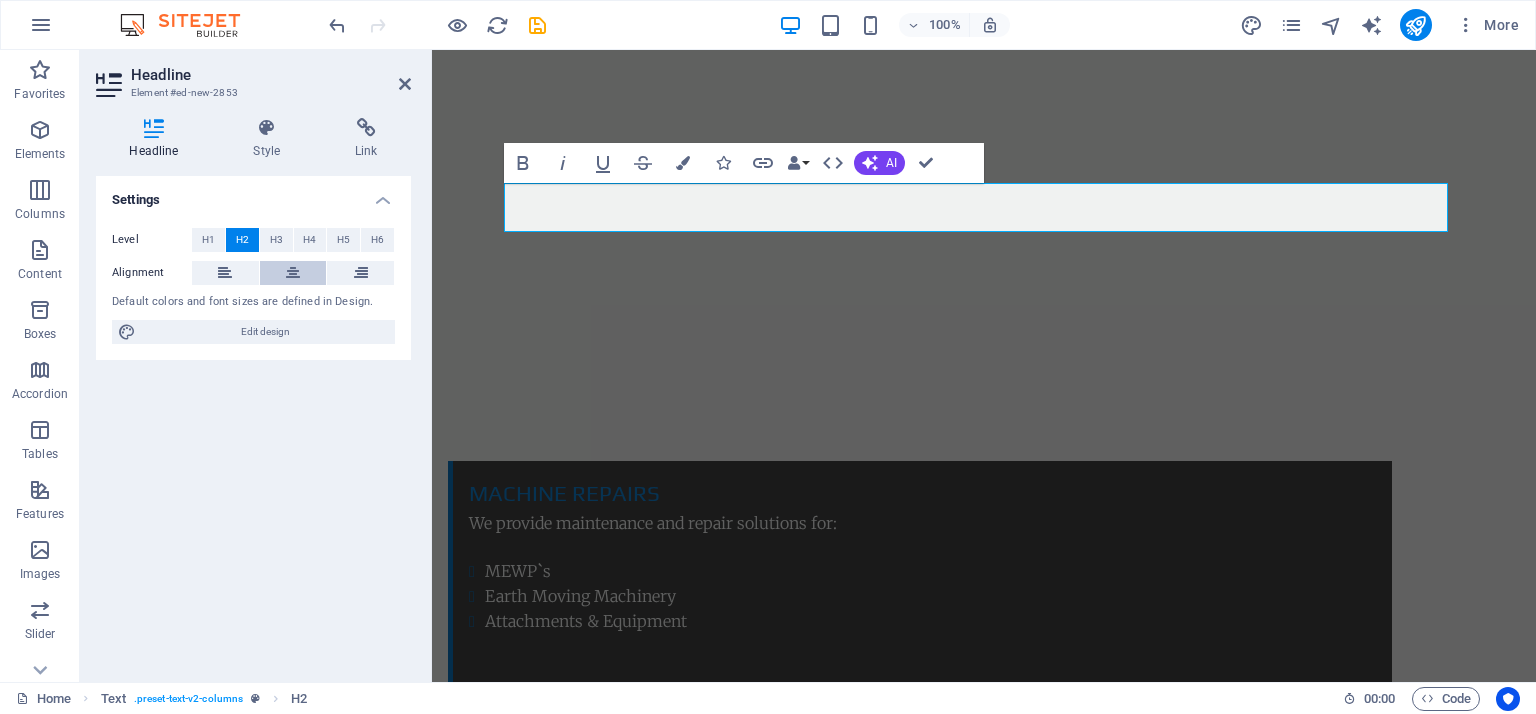 click at bounding box center [293, 273] 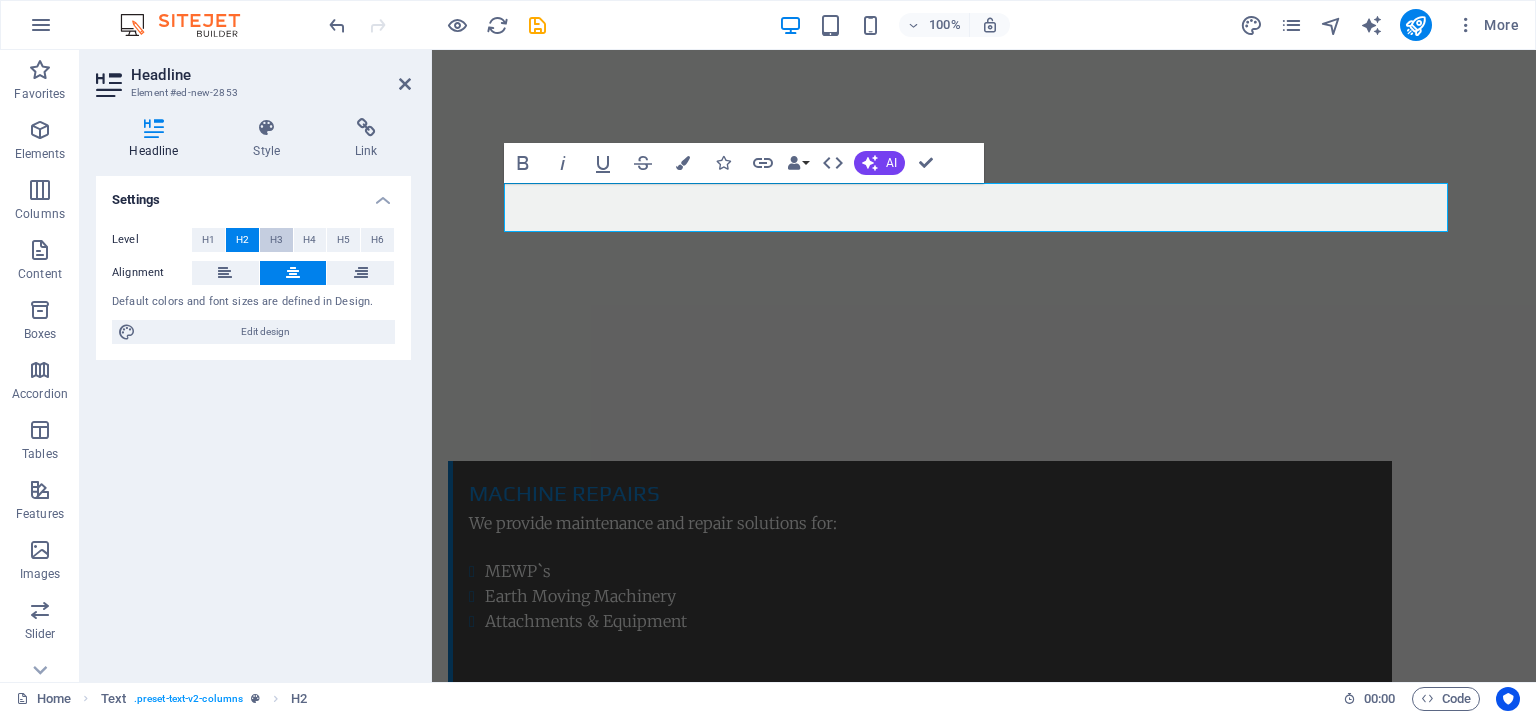 click on "H3" at bounding box center [276, 240] 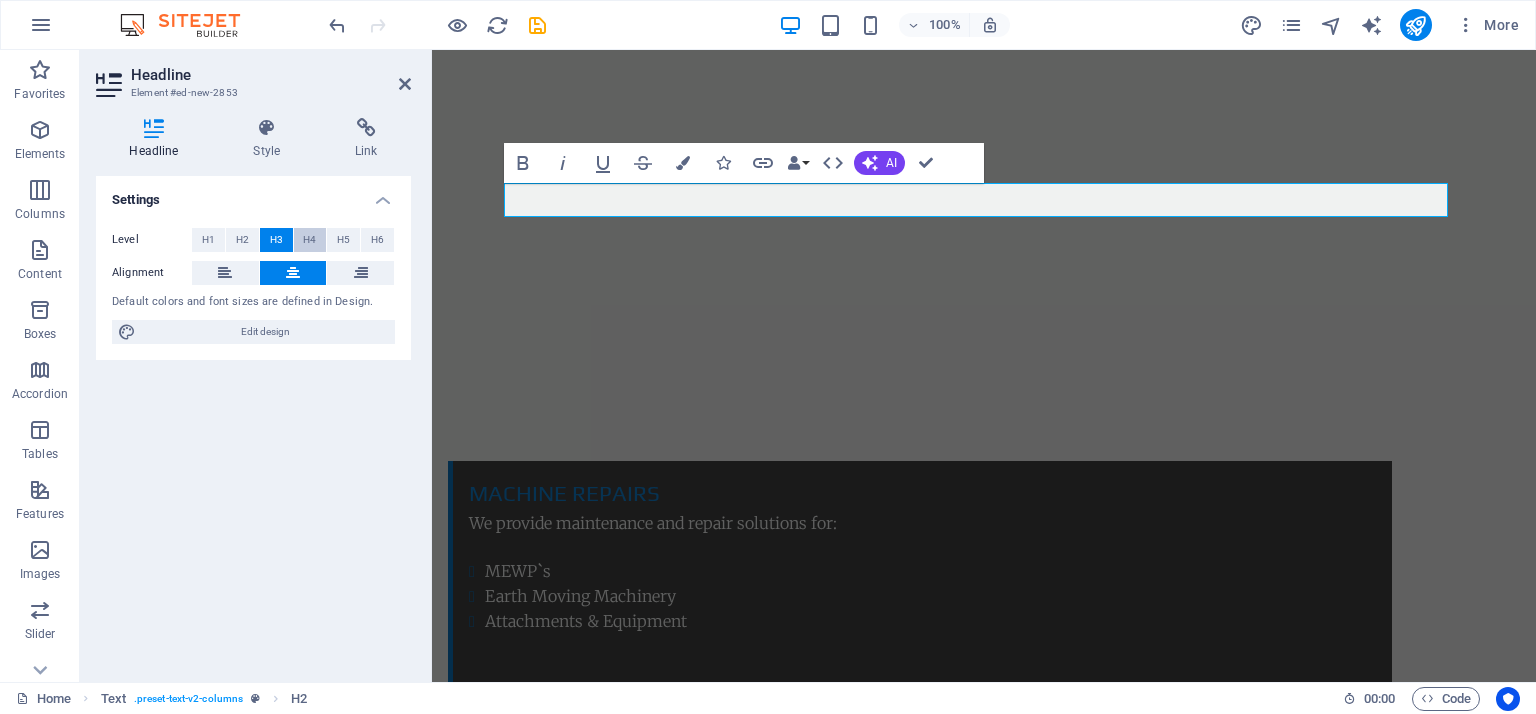 click on "H4" at bounding box center [309, 240] 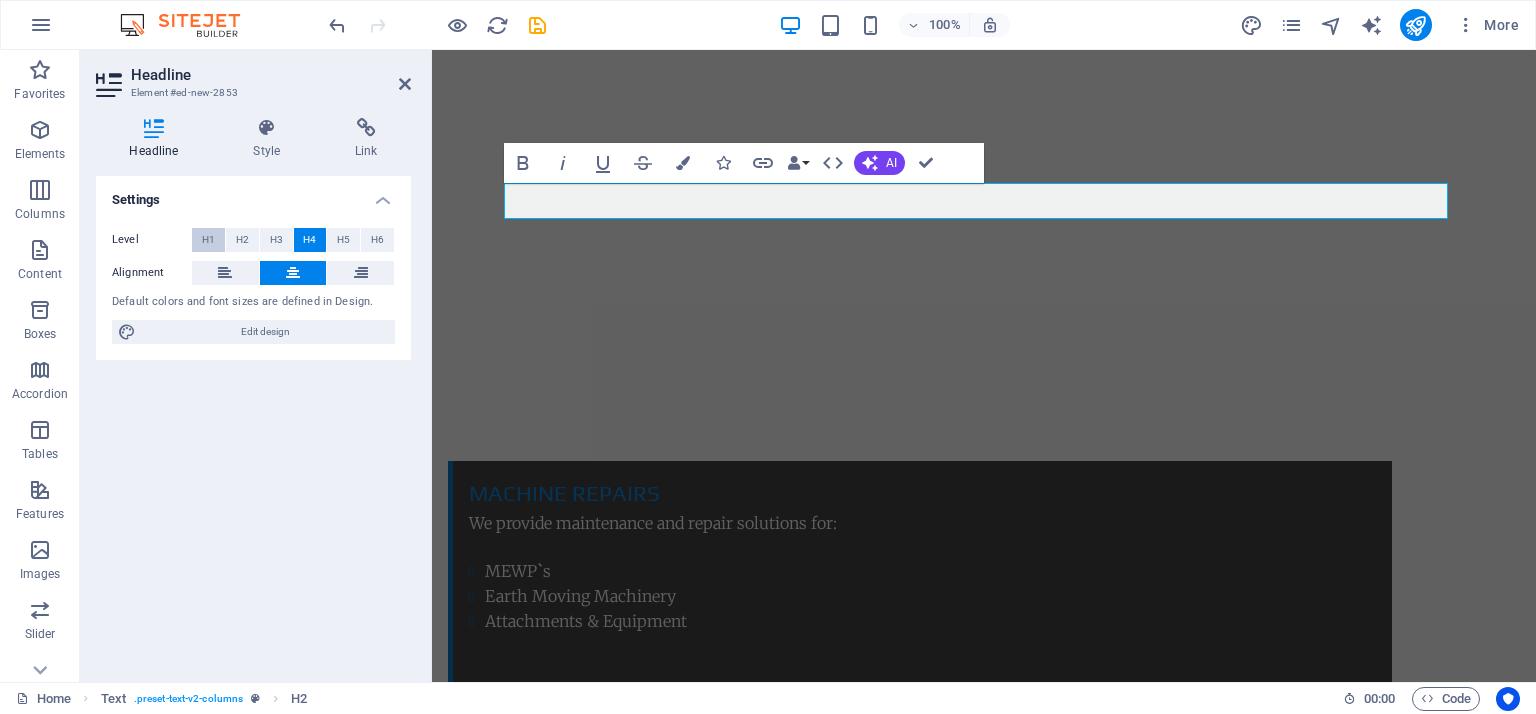 click on "H1" at bounding box center [208, 240] 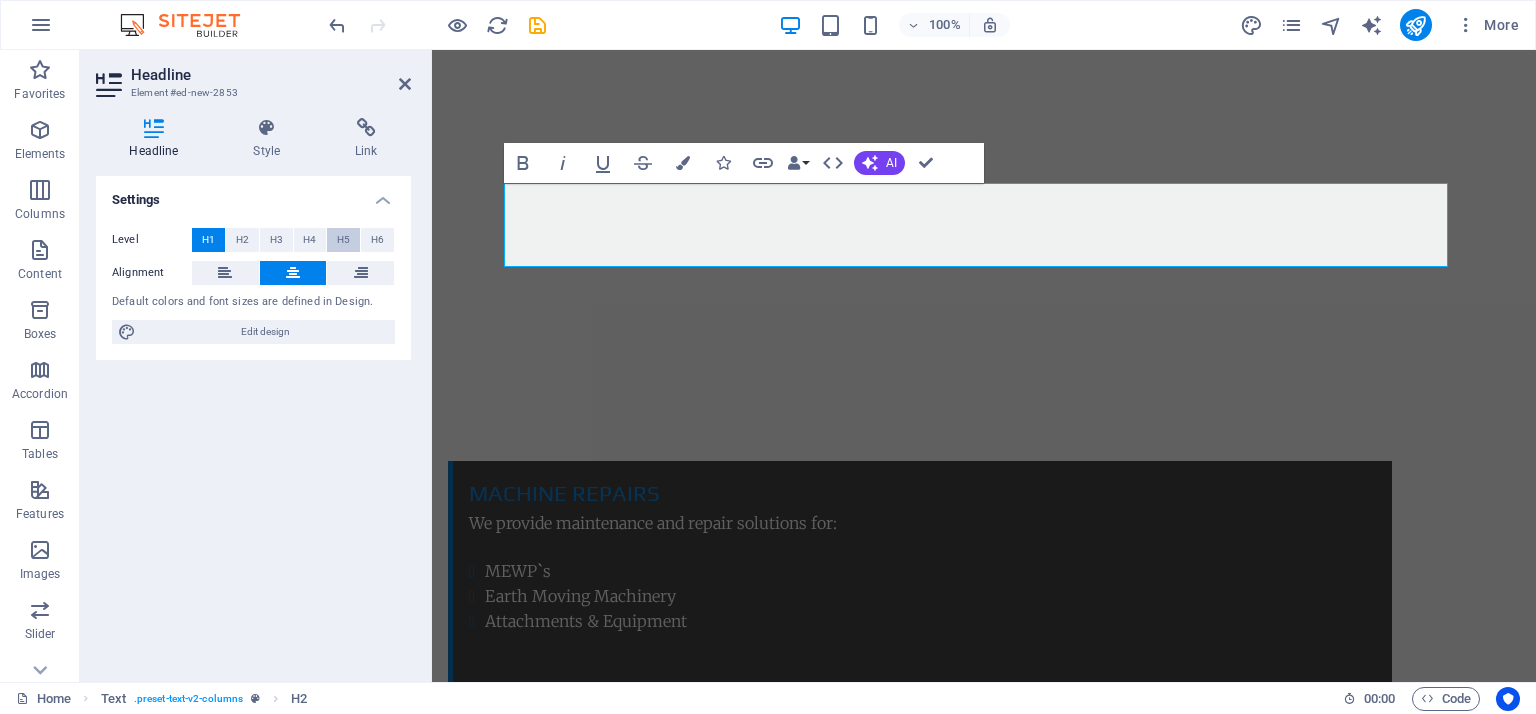 click on "H5" at bounding box center [343, 240] 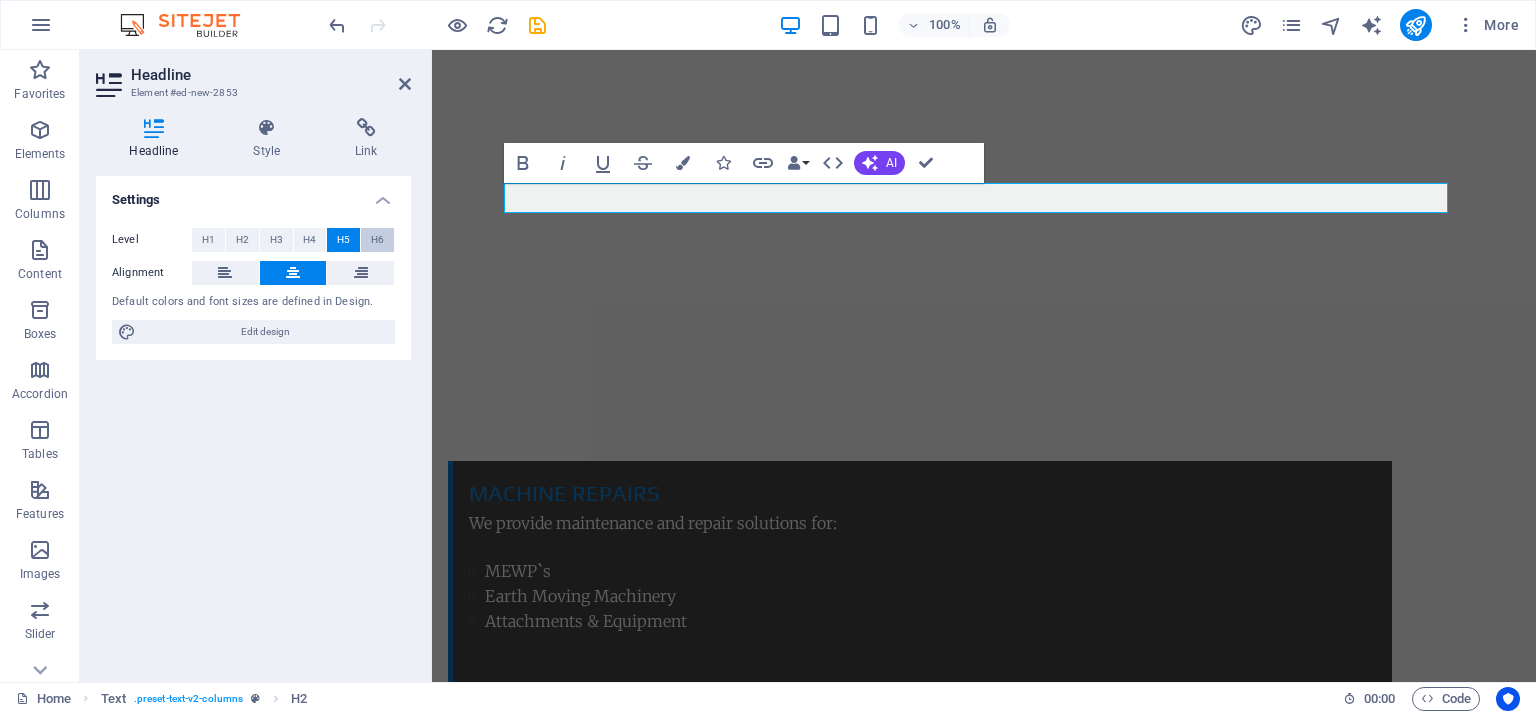 click on "H6" at bounding box center (377, 240) 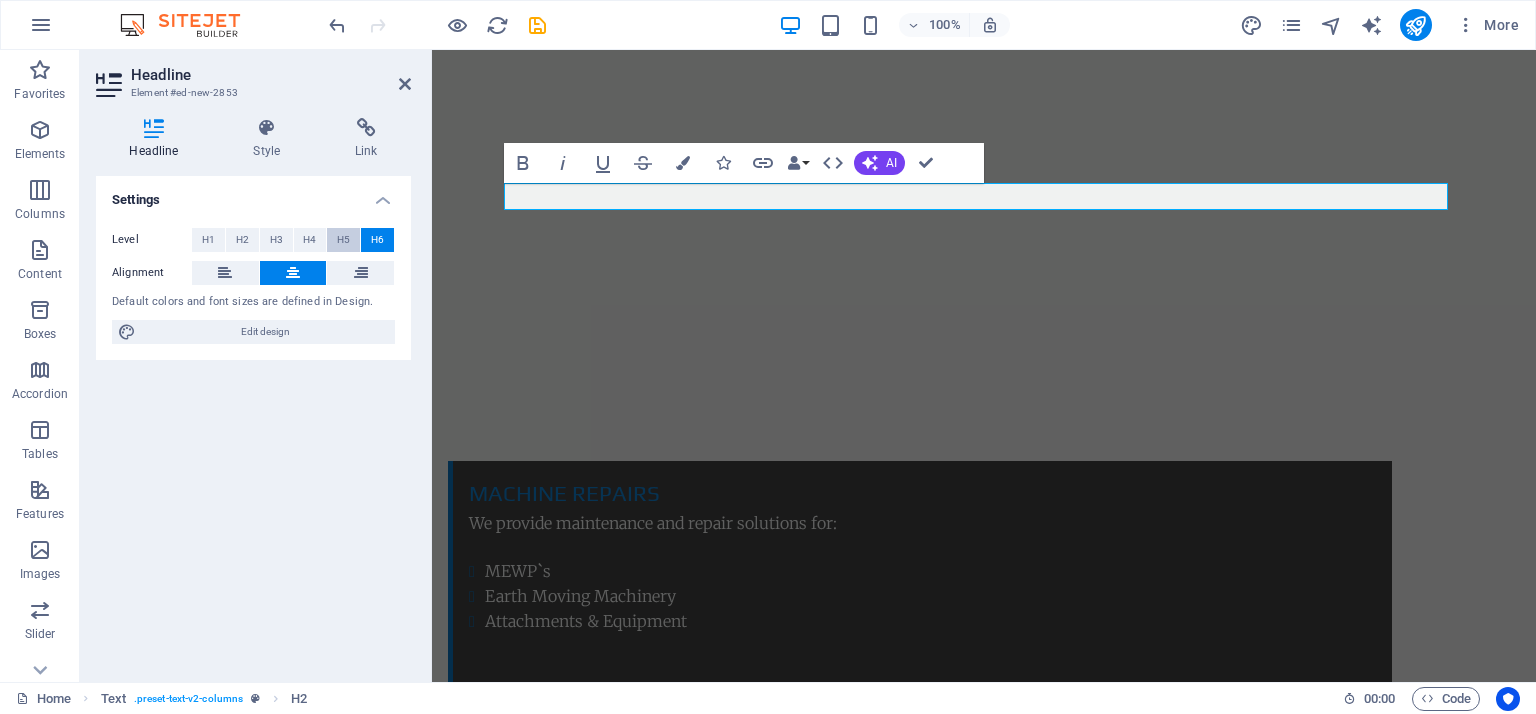 click on "H5" at bounding box center (343, 240) 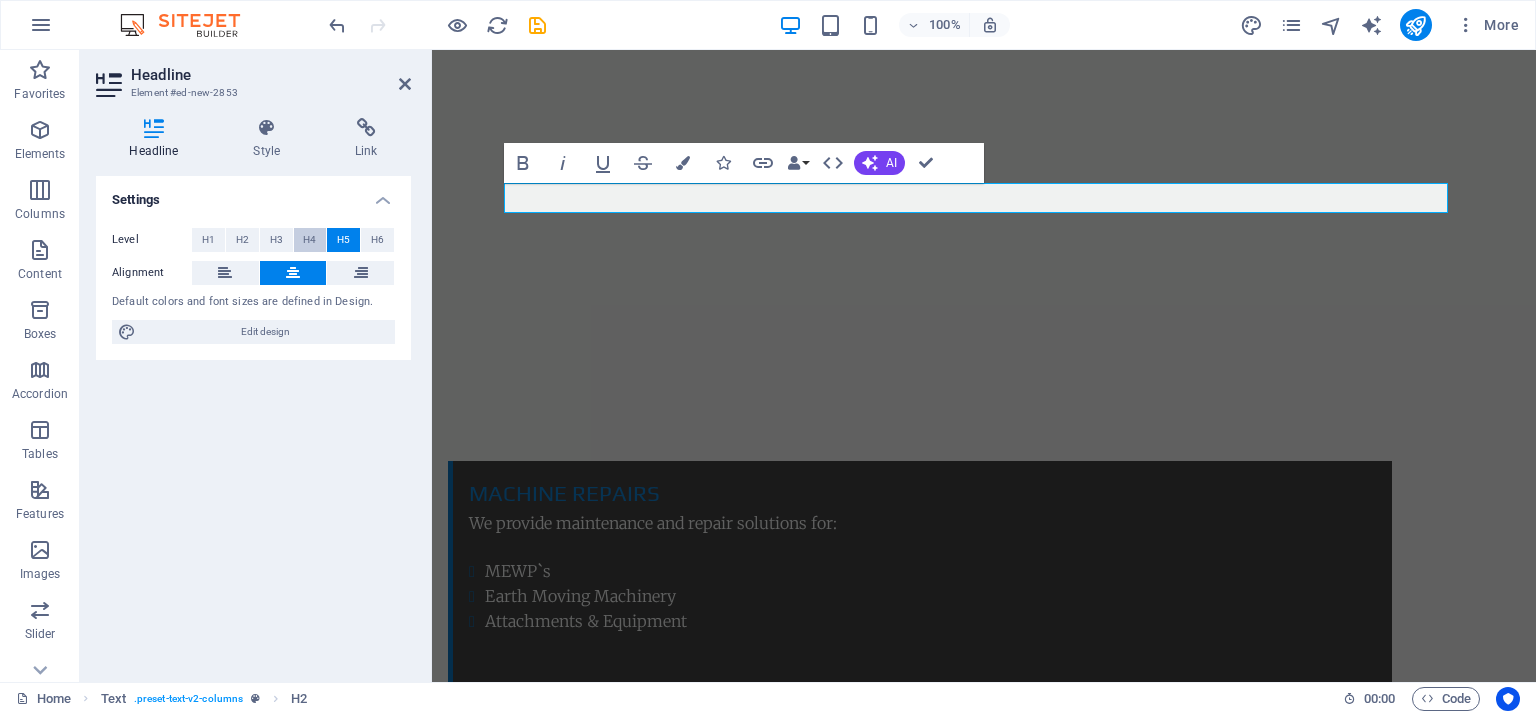 click on "H4" at bounding box center (310, 240) 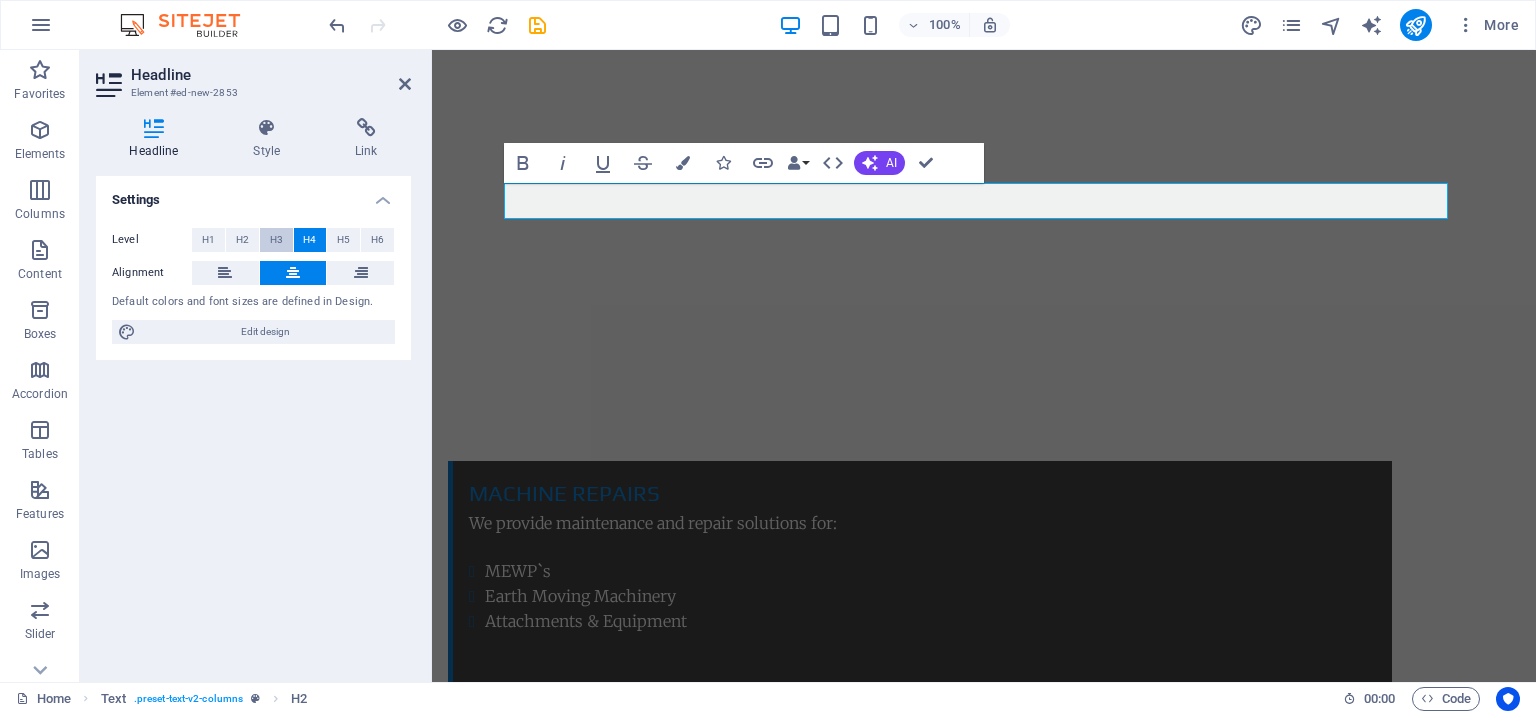 click on "H3" at bounding box center [276, 240] 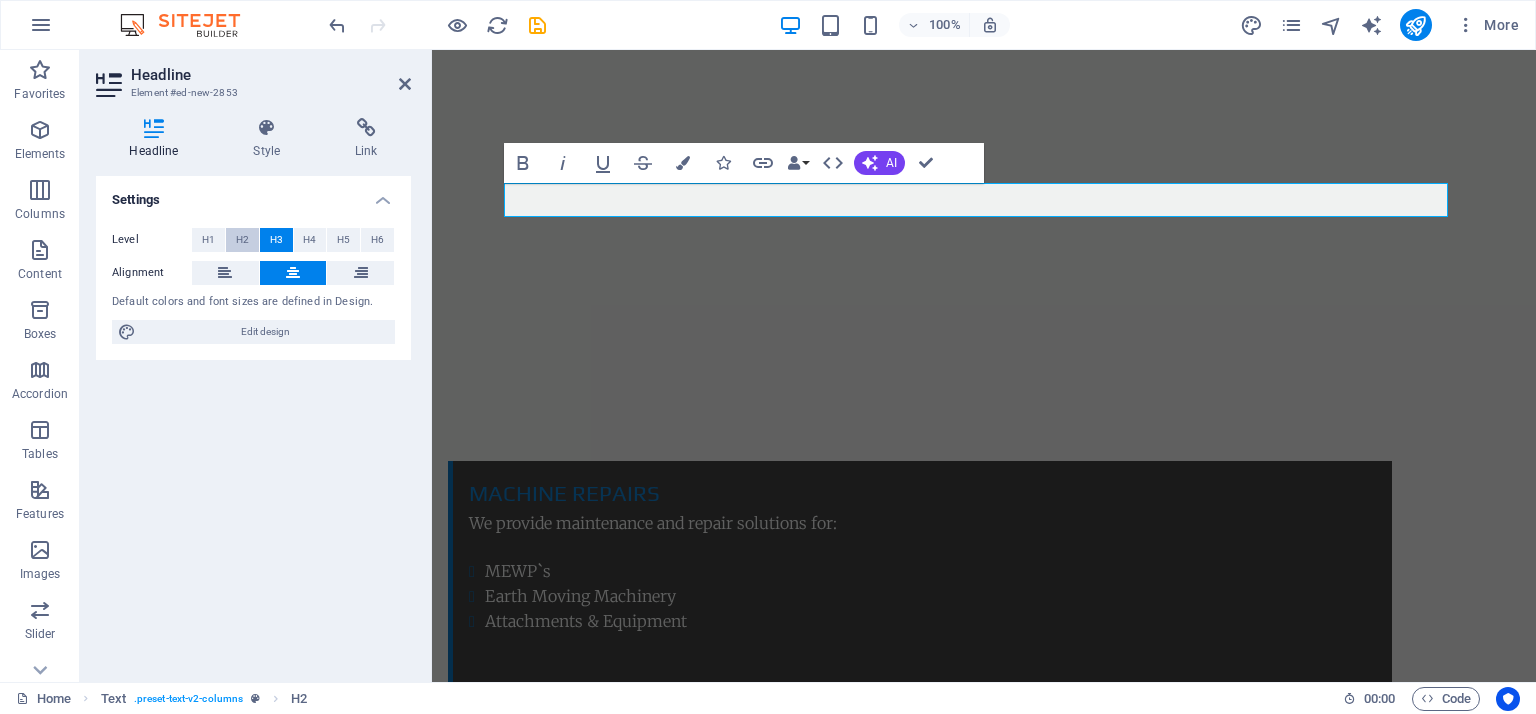 click on "H2" at bounding box center [242, 240] 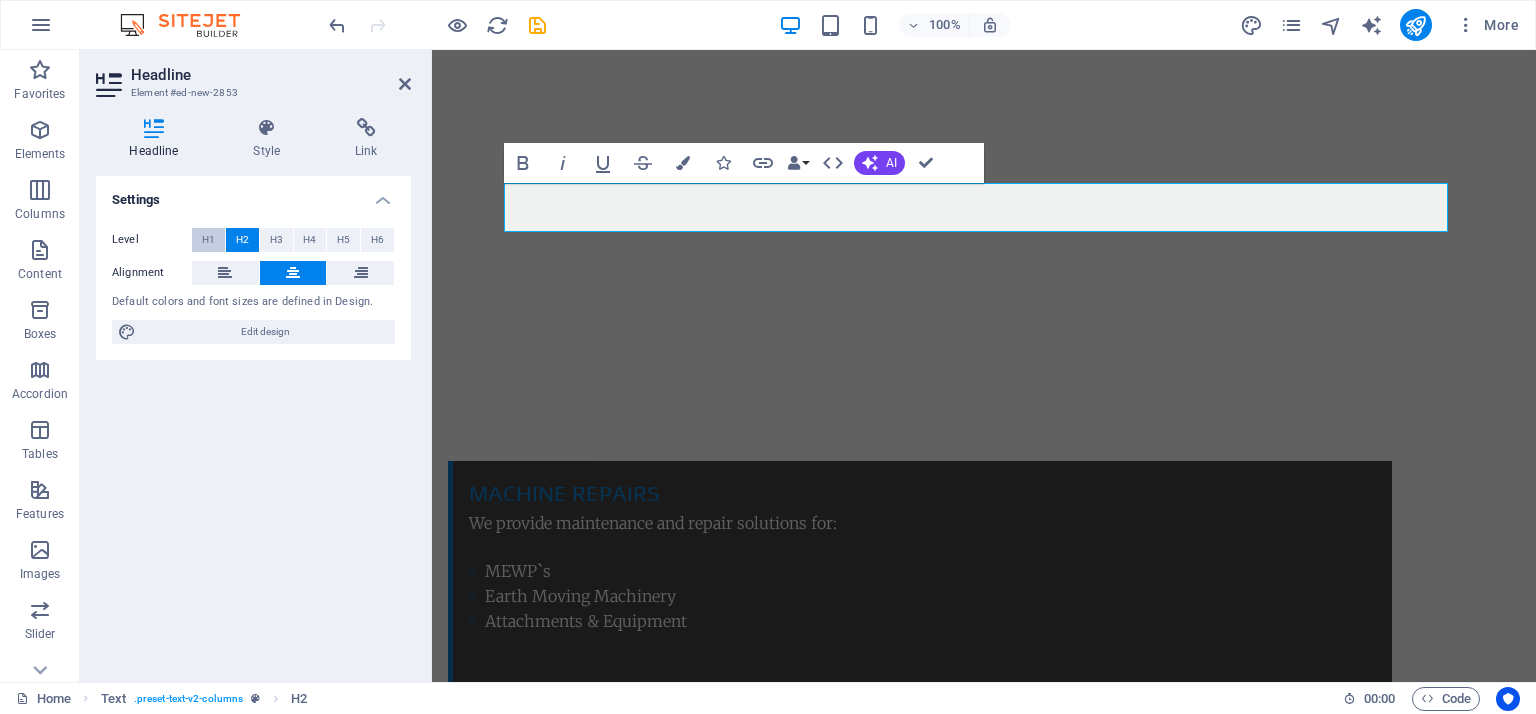 click on "H1" at bounding box center [208, 240] 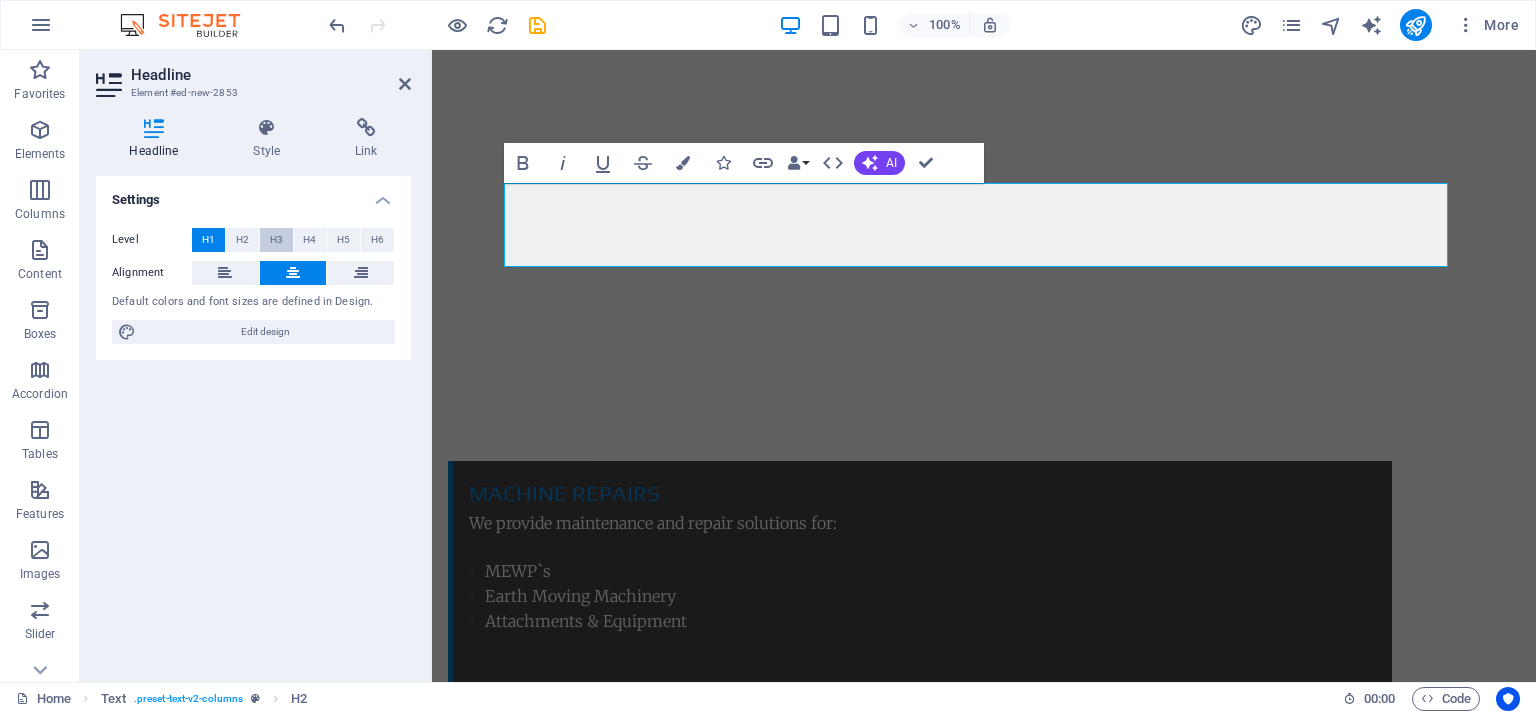 click on "H3" at bounding box center [276, 240] 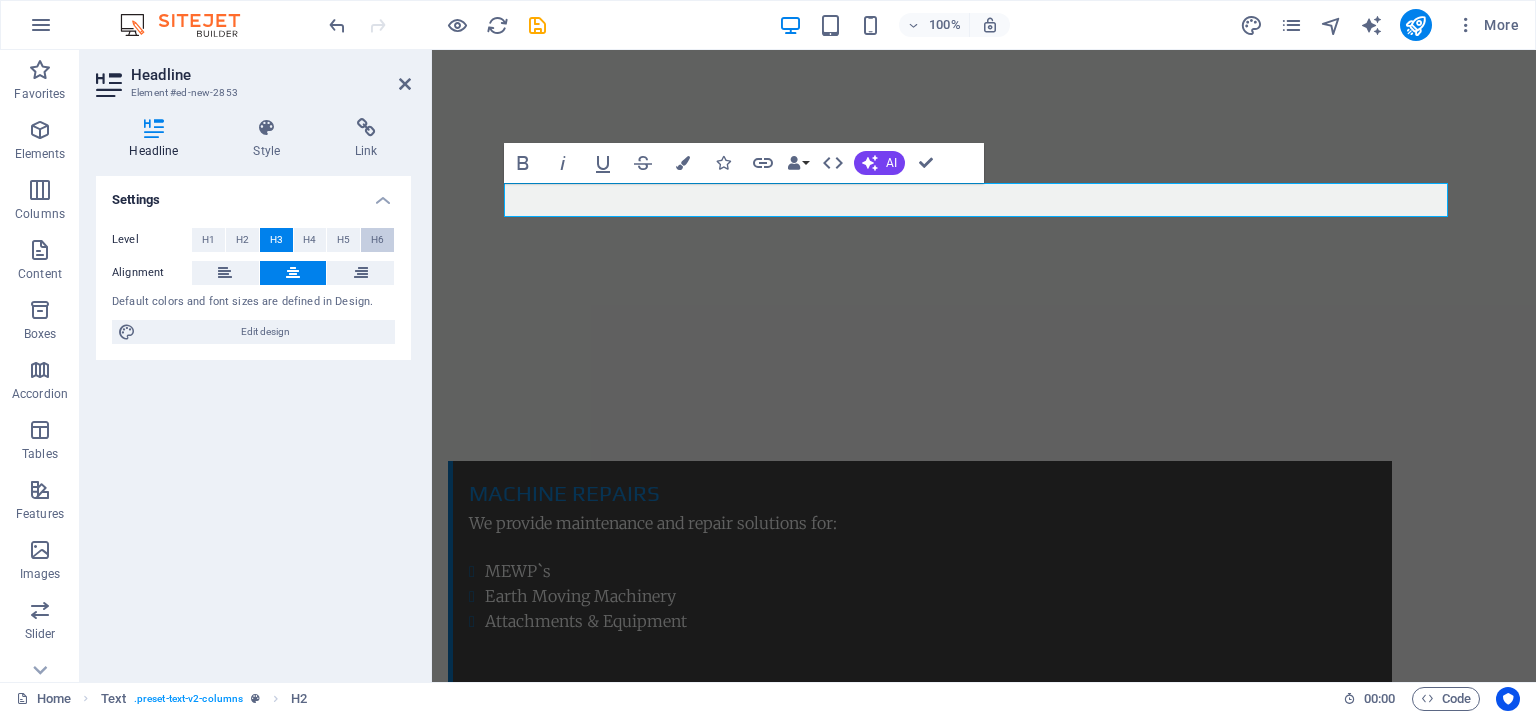 click on "H6" at bounding box center [377, 240] 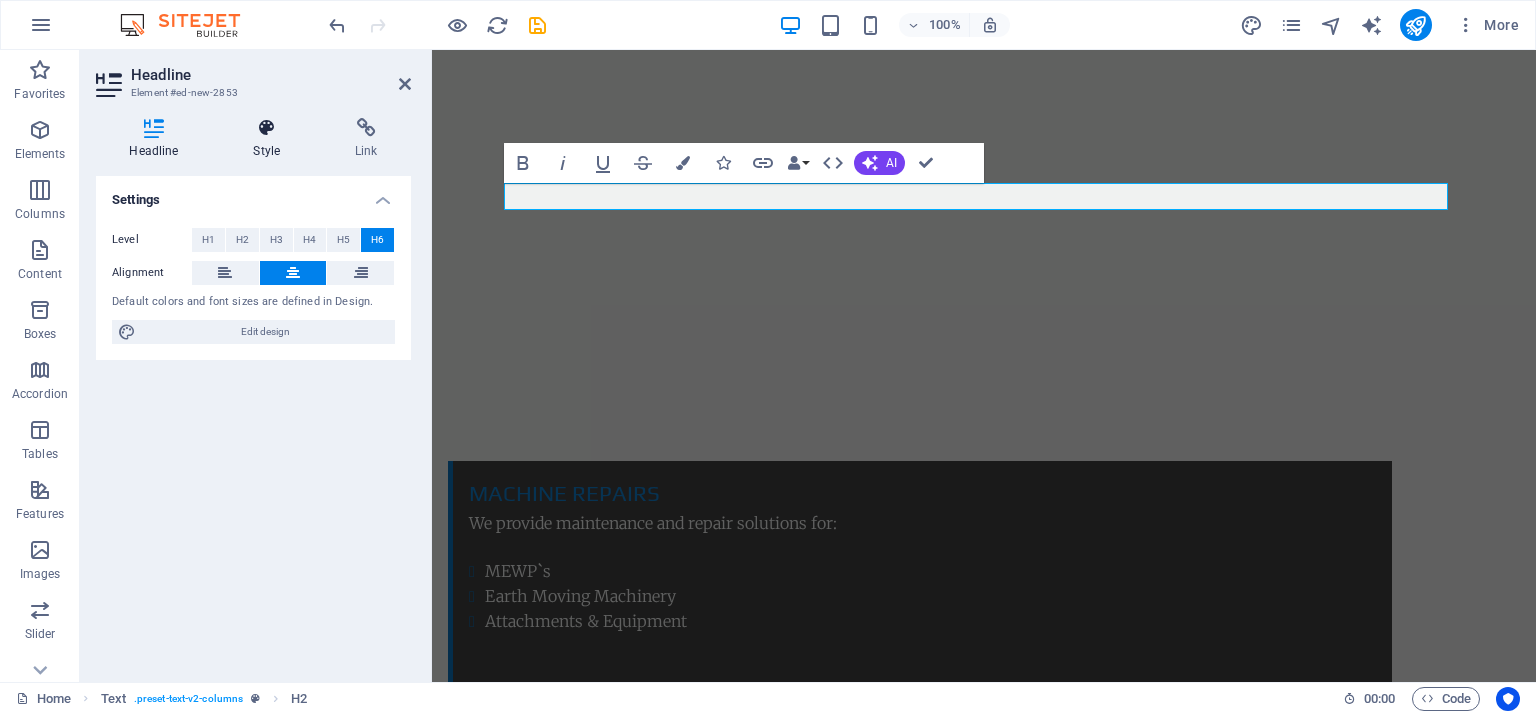 click on "Style" at bounding box center (271, 139) 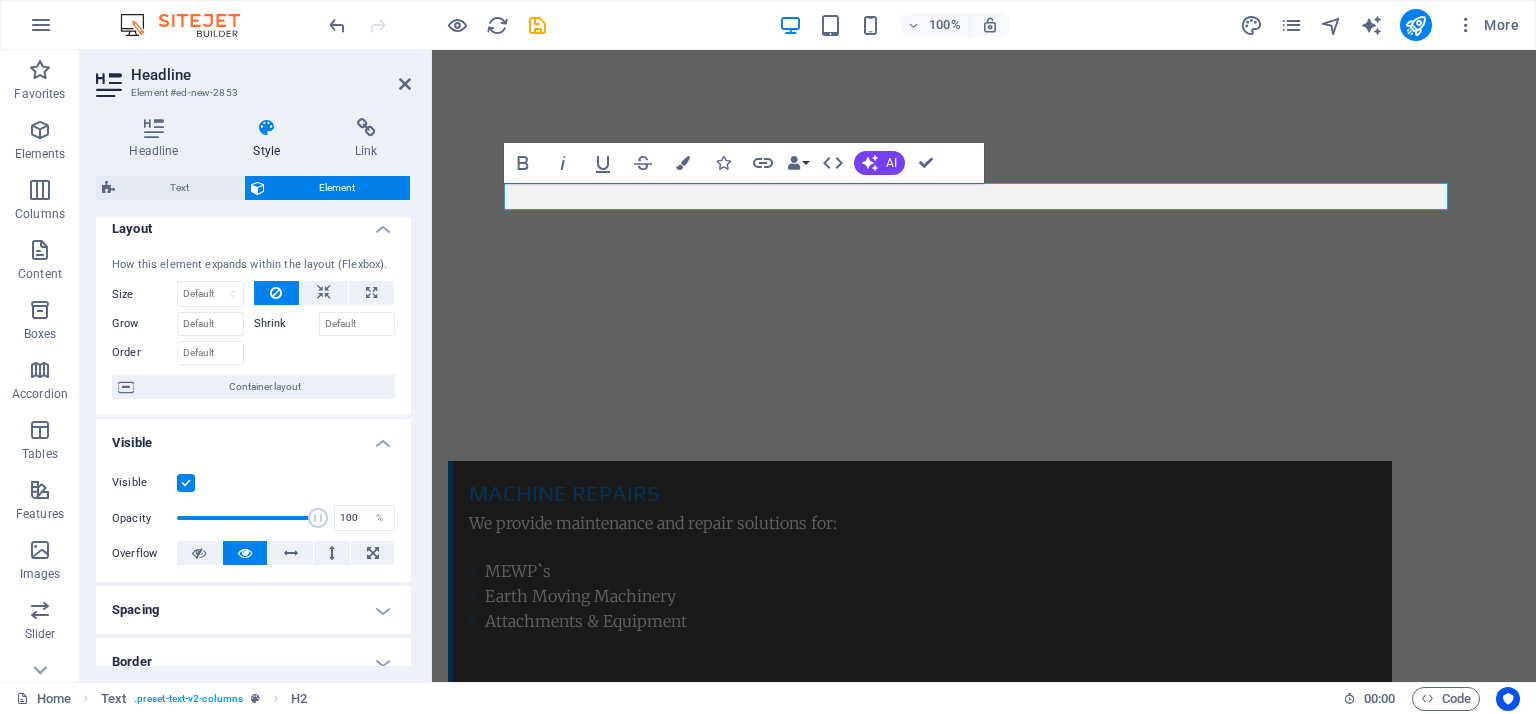 scroll, scrollTop: 0, scrollLeft: 0, axis: both 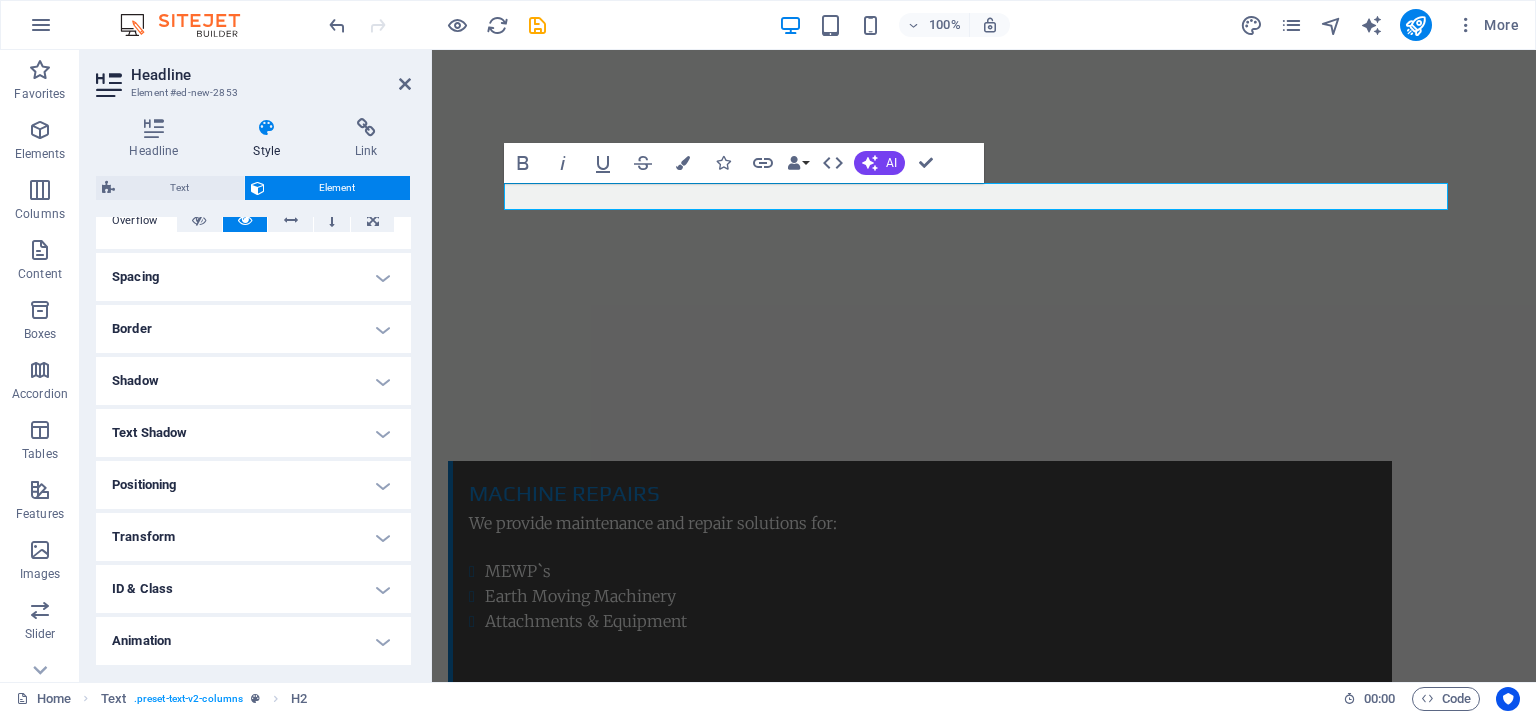 click on "Text Shadow" at bounding box center [253, 433] 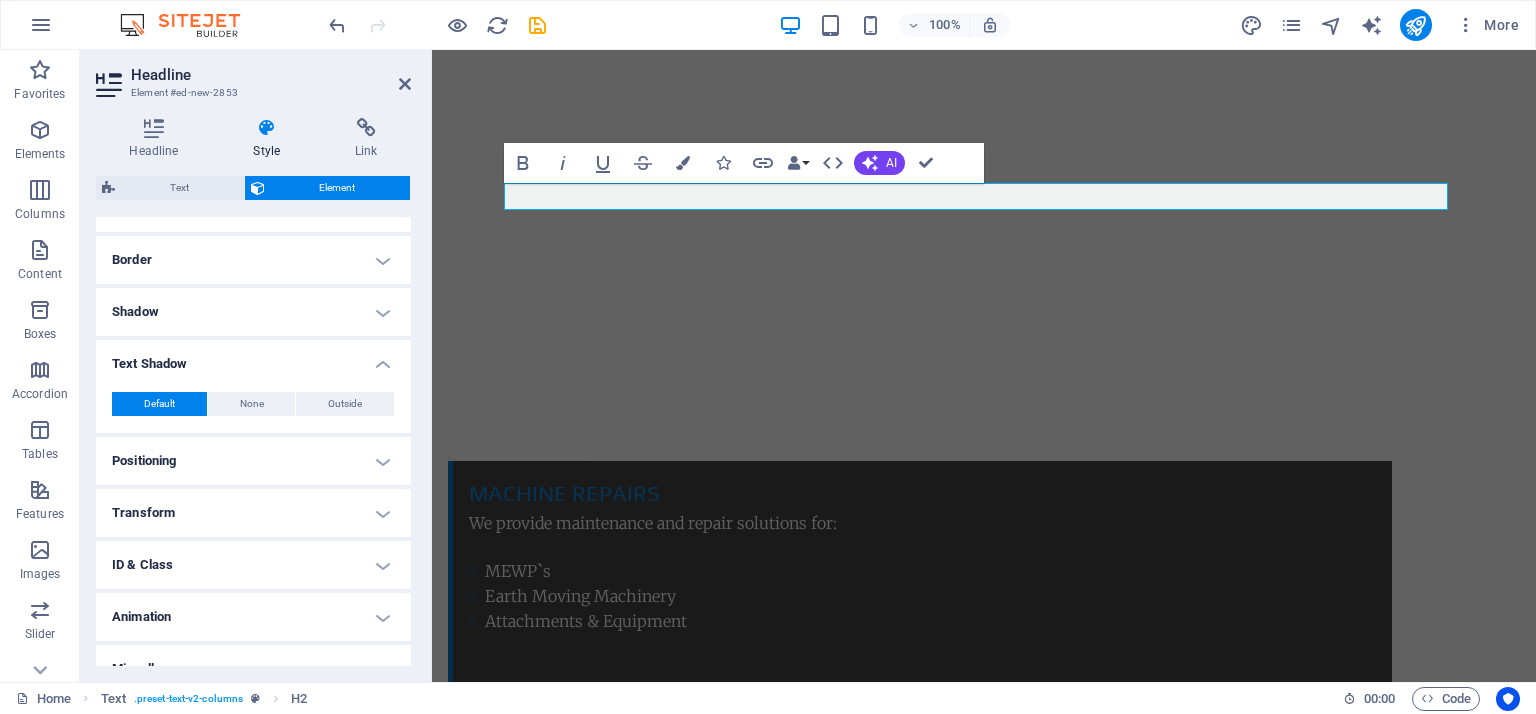scroll, scrollTop: 440, scrollLeft: 0, axis: vertical 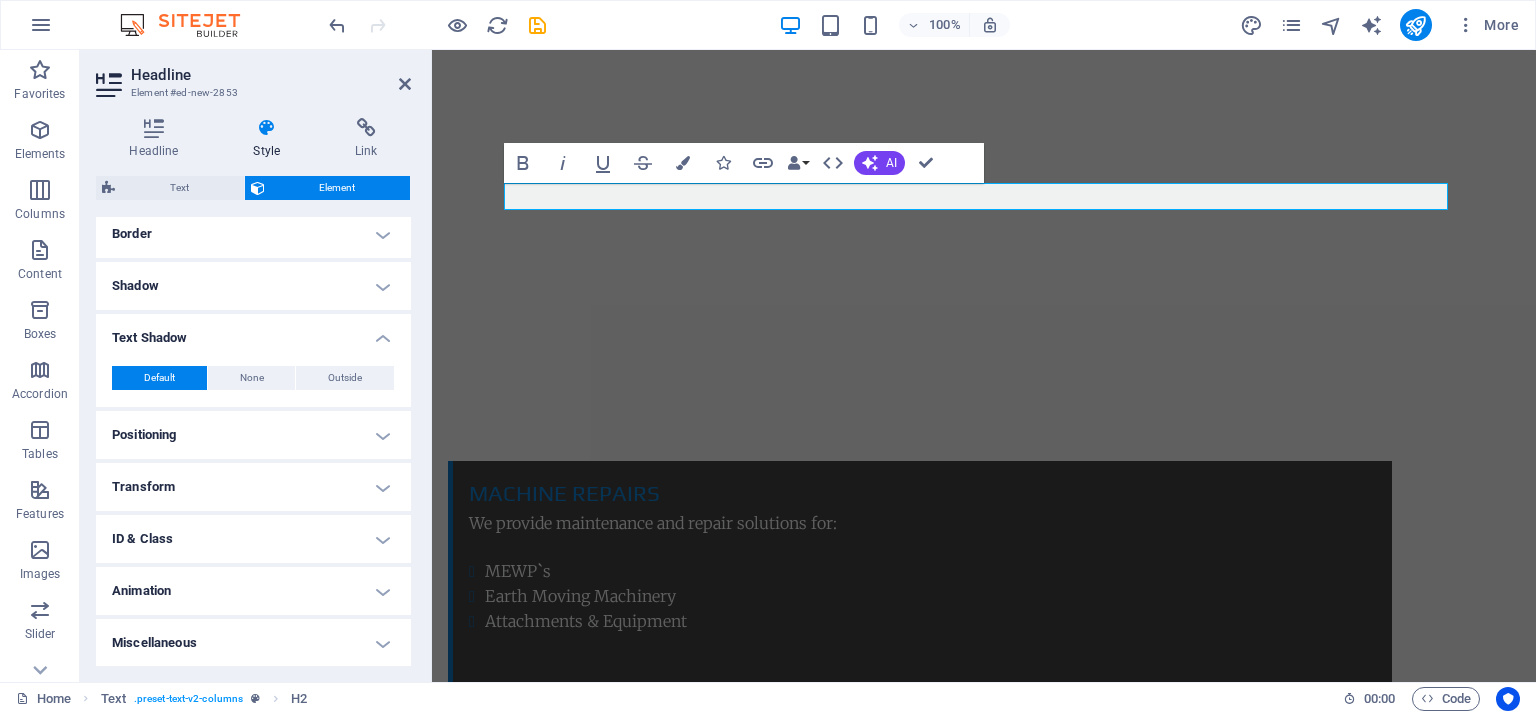 drag, startPoint x: 404, startPoint y: 571, endPoint x: 409, endPoint y: 616, distance: 45.276924 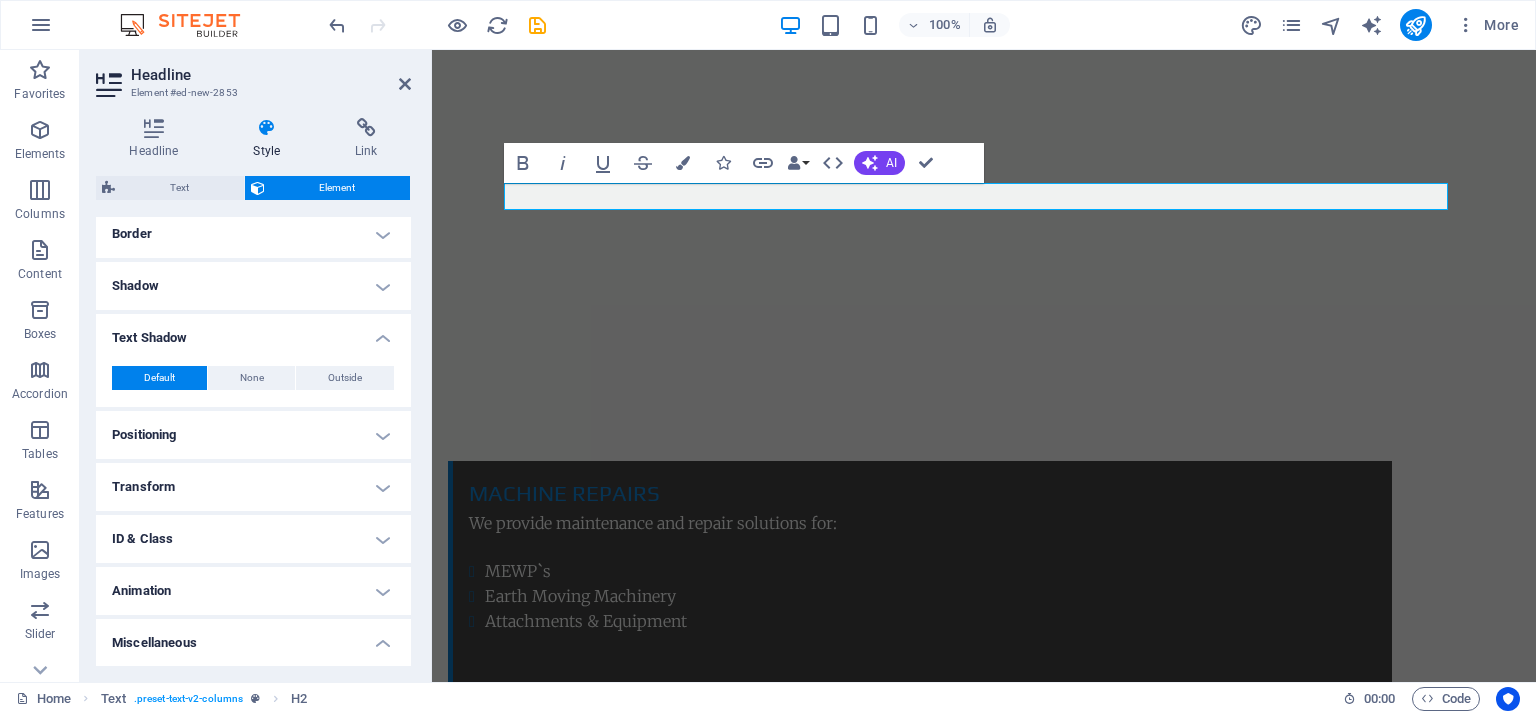 drag, startPoint x: 406, startPoint y: 581, endPoint x: 412, endPoint y: 645, distance: 64.28063 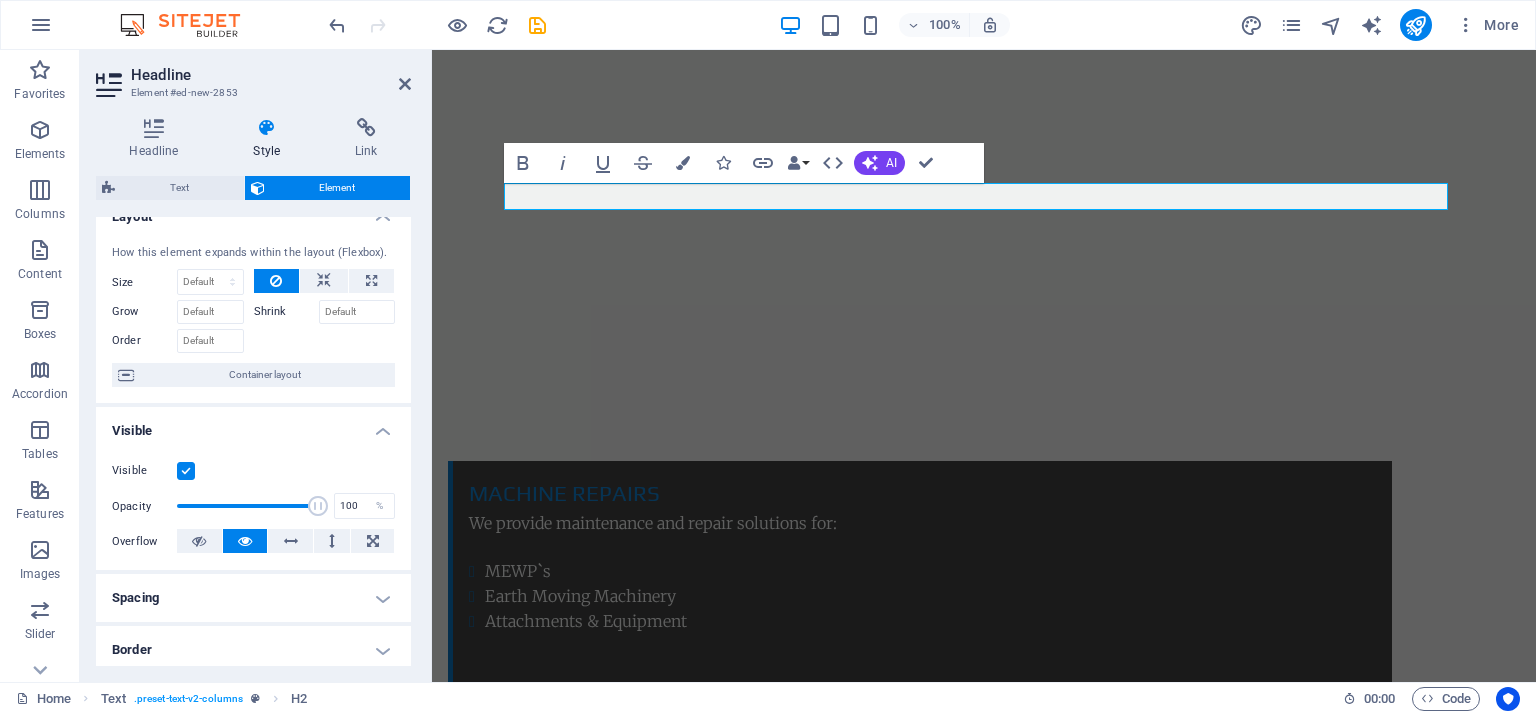 scroll, scrollTop: 0, scrollLeft: 0, axis: both 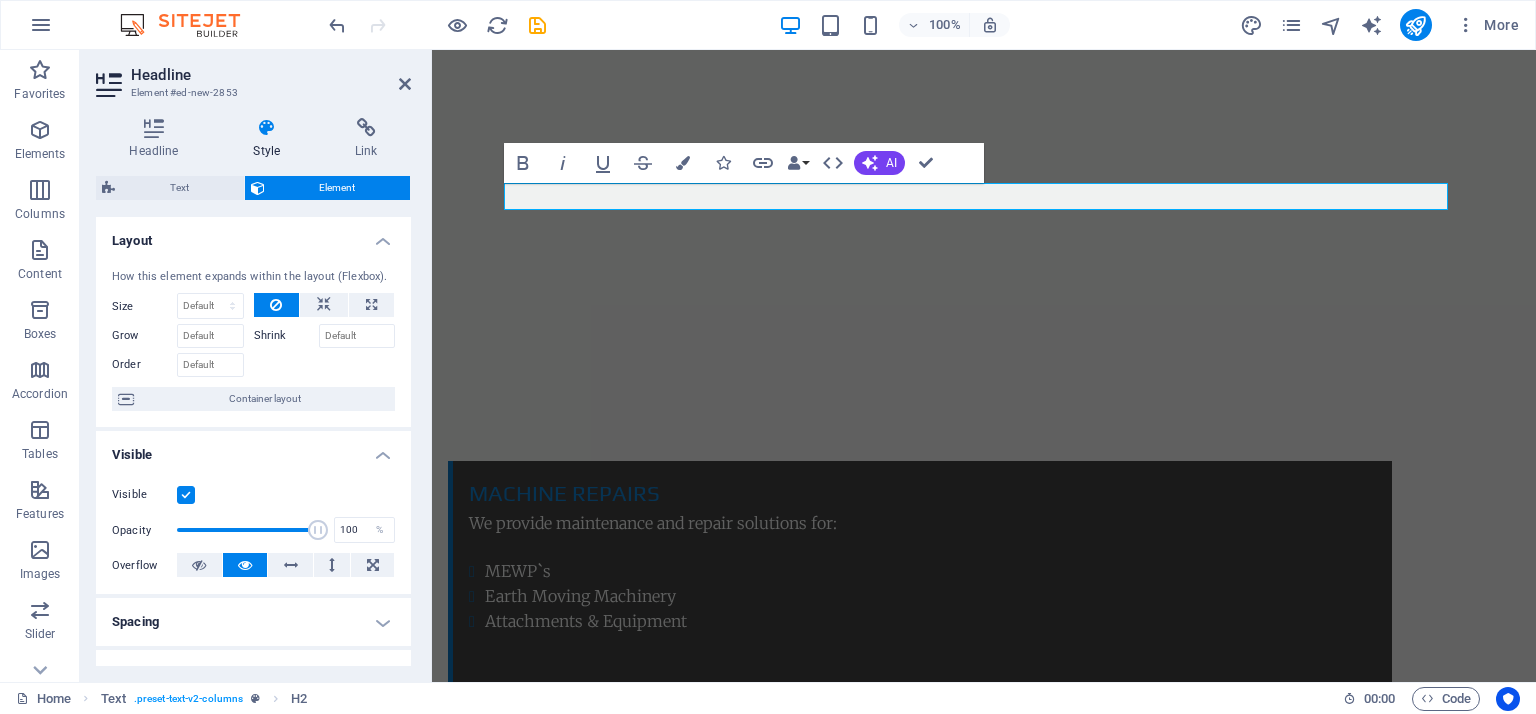 drag, startPoint x: 409, startPoint y: 588, endPoint x: 18, endPoint y: 265, distance: 507.15875 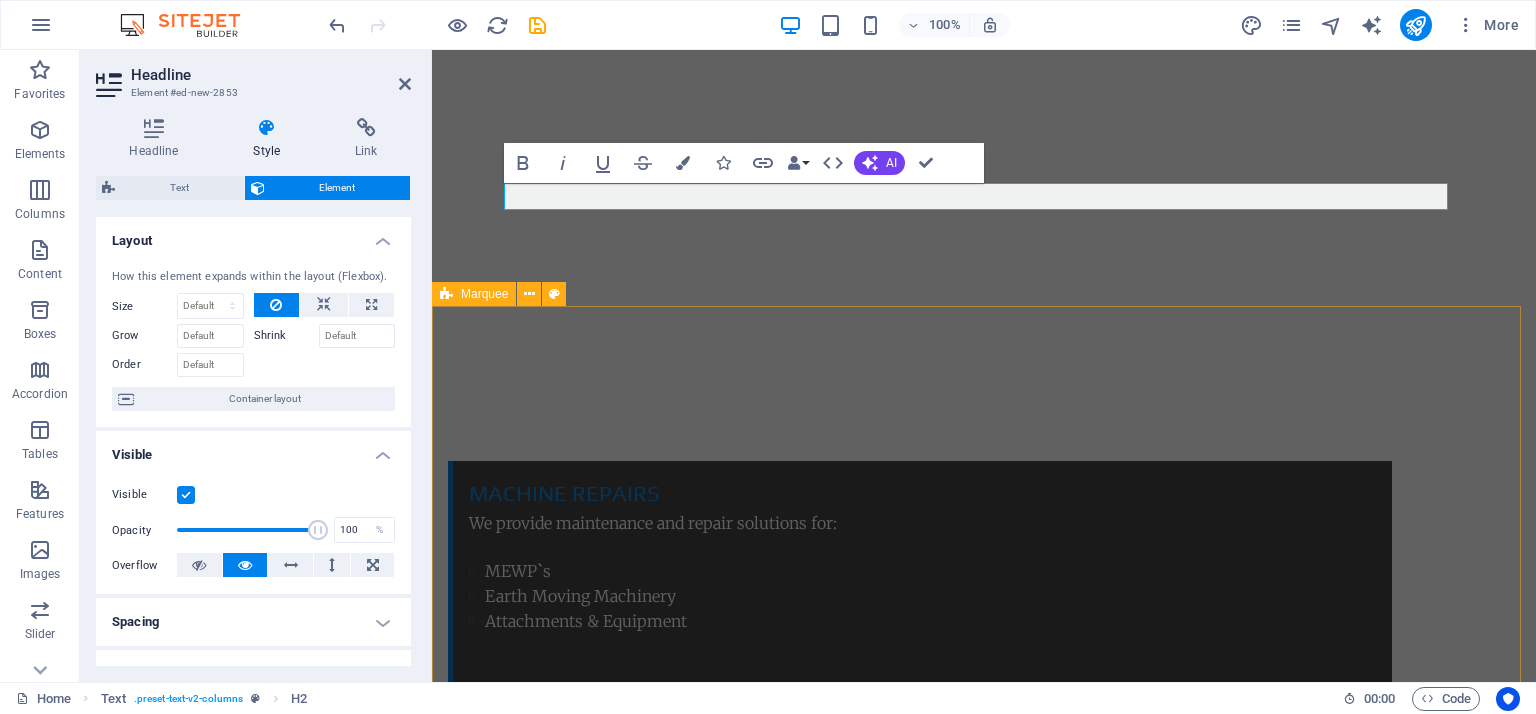 click at bounding box center (984, 3351) 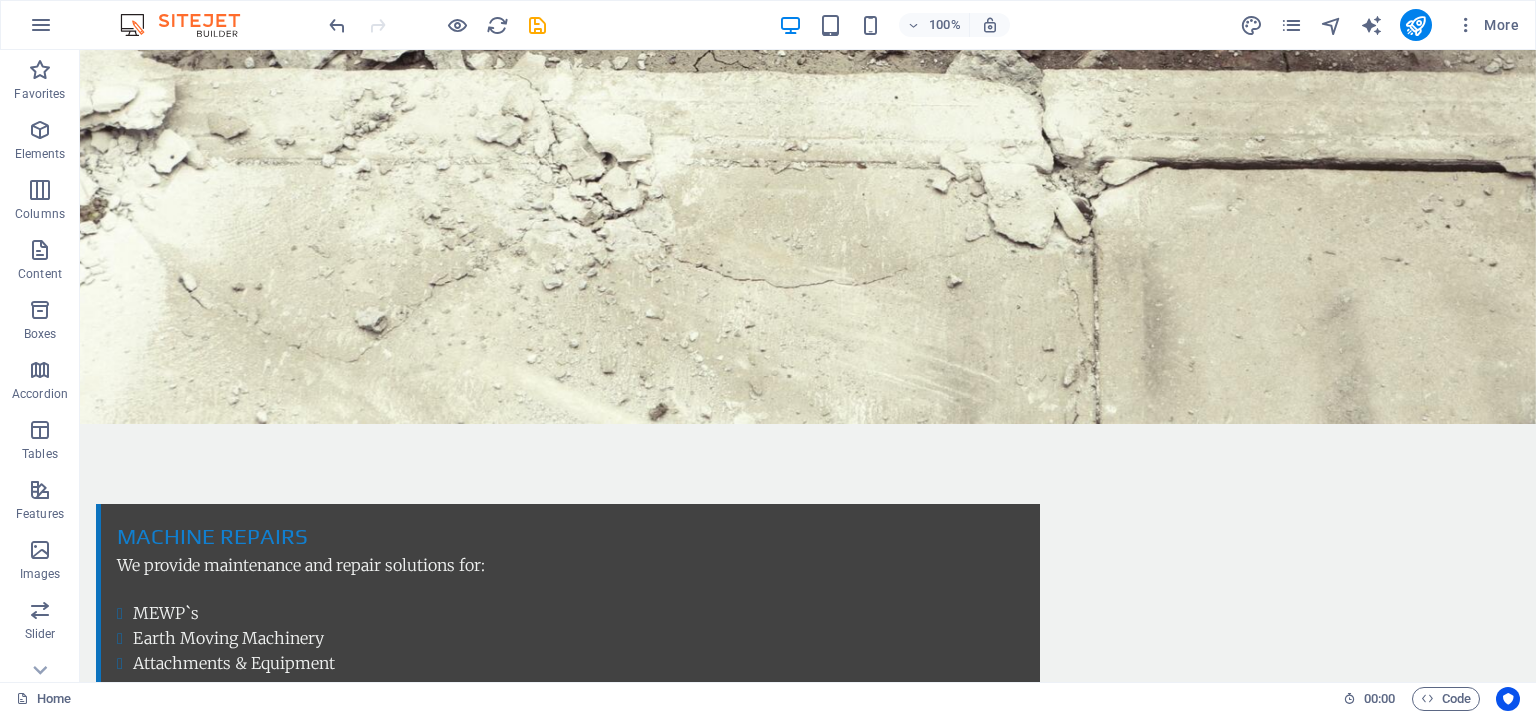 scroll, scrollTop: 3050, scrollLeft: 0, axis: vertical 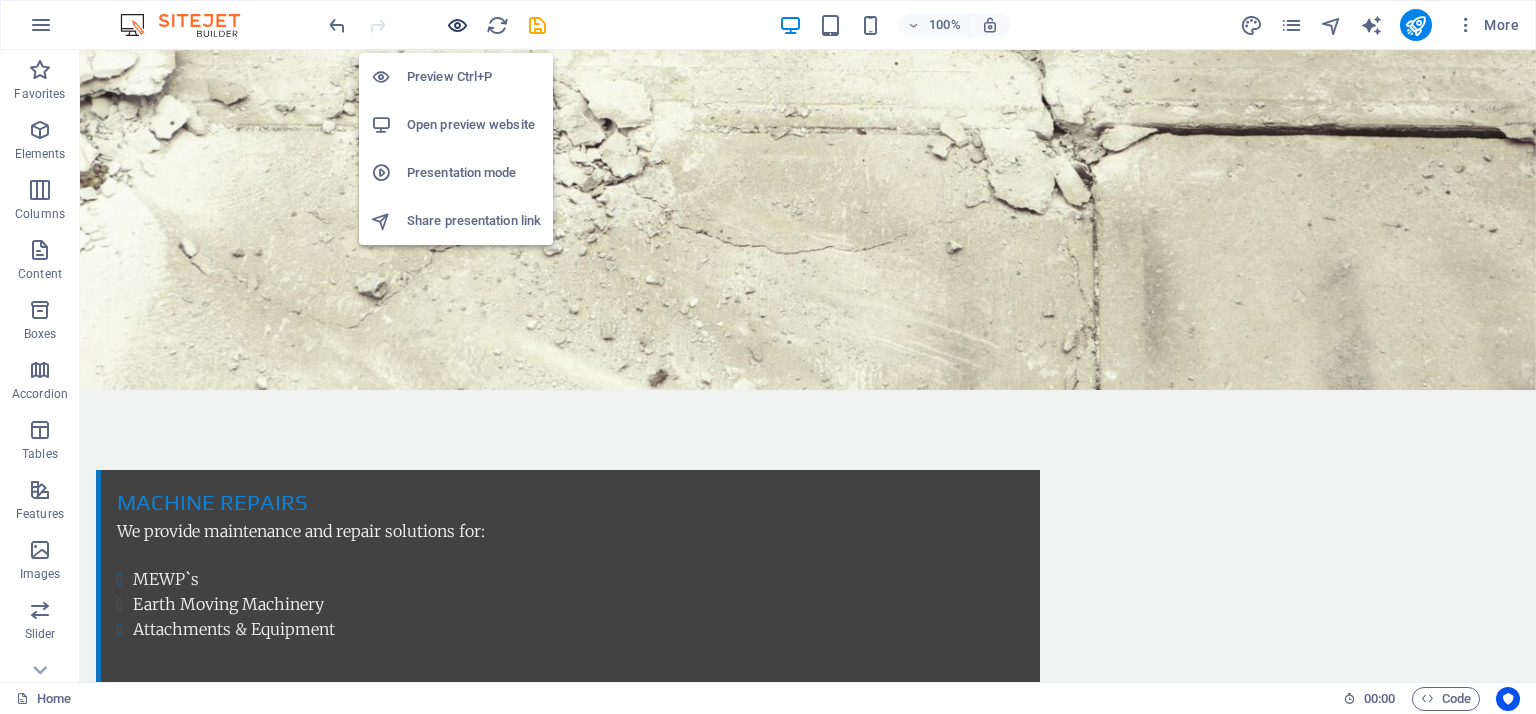 click at bounding box center [457, 25] 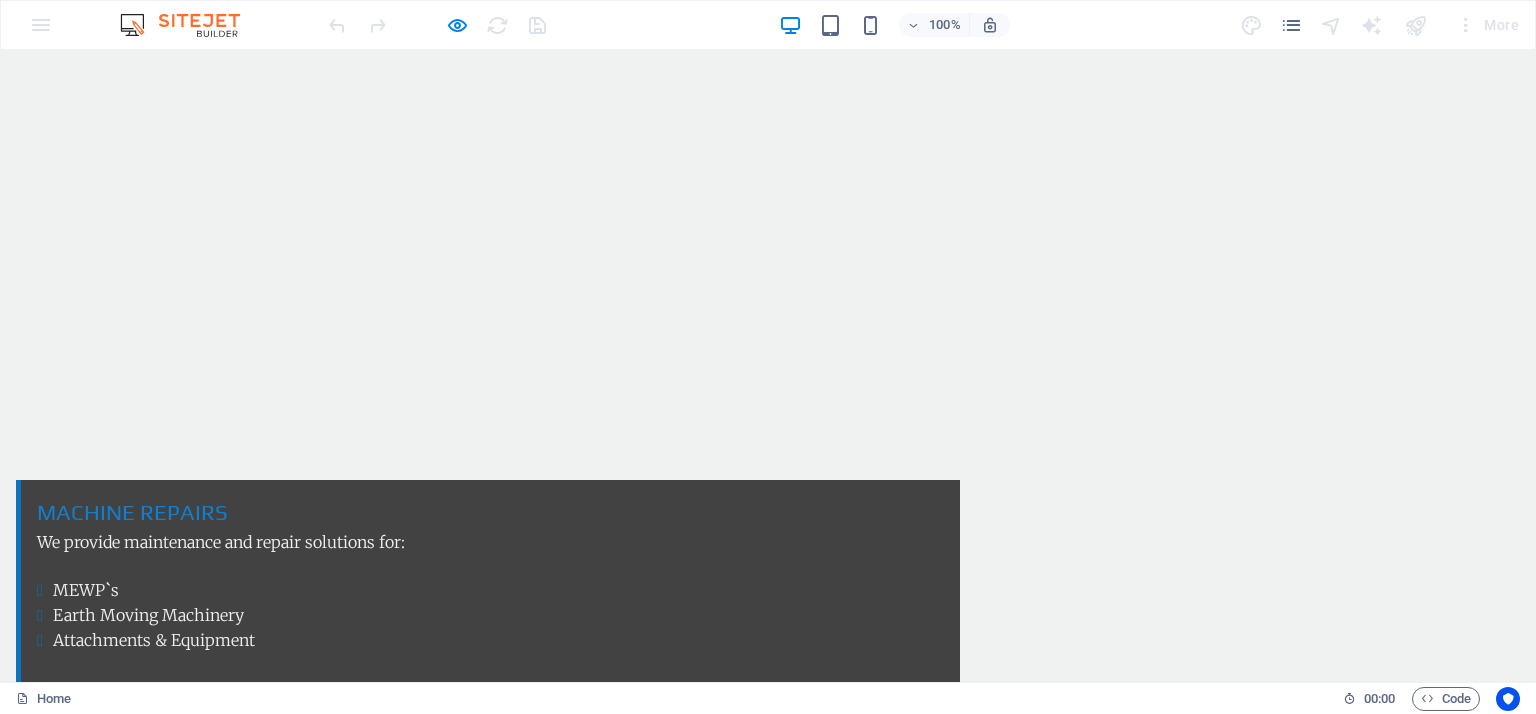 click on "brands we work with" at bounding box center (768, 2604) 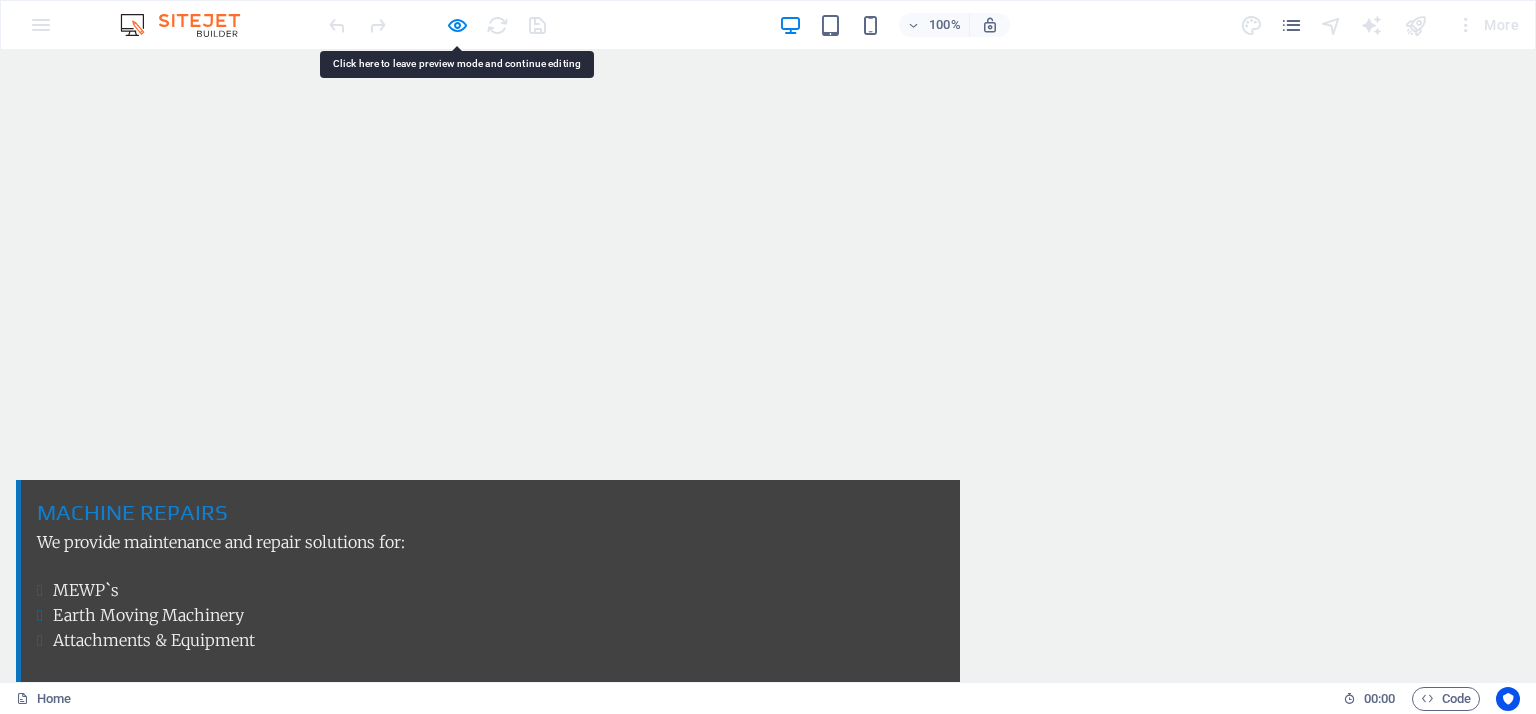 drag, startPoint x: 852, startPoint y: 168, endPoint x: 889, endPoint y: 175, distance: 37.65634 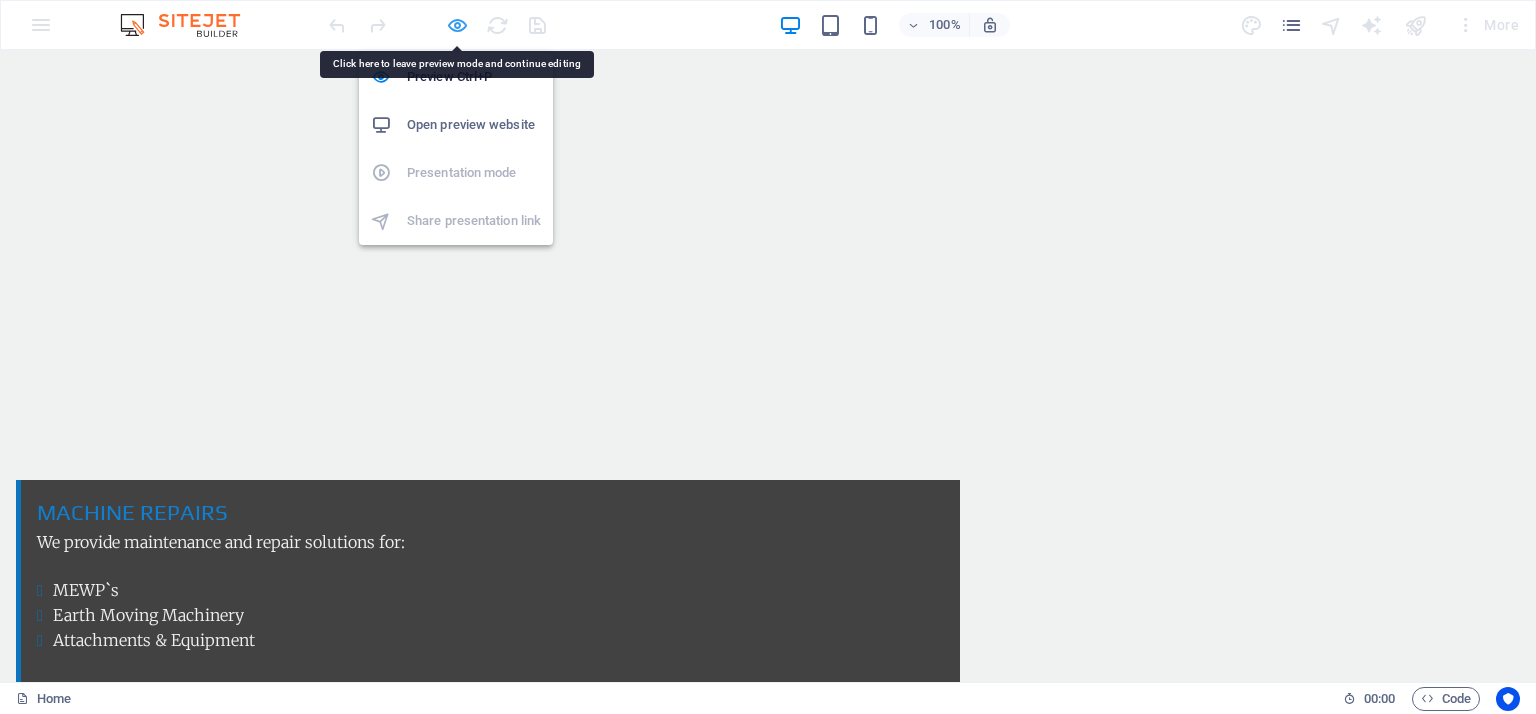 click at bounding box center [457, 25] 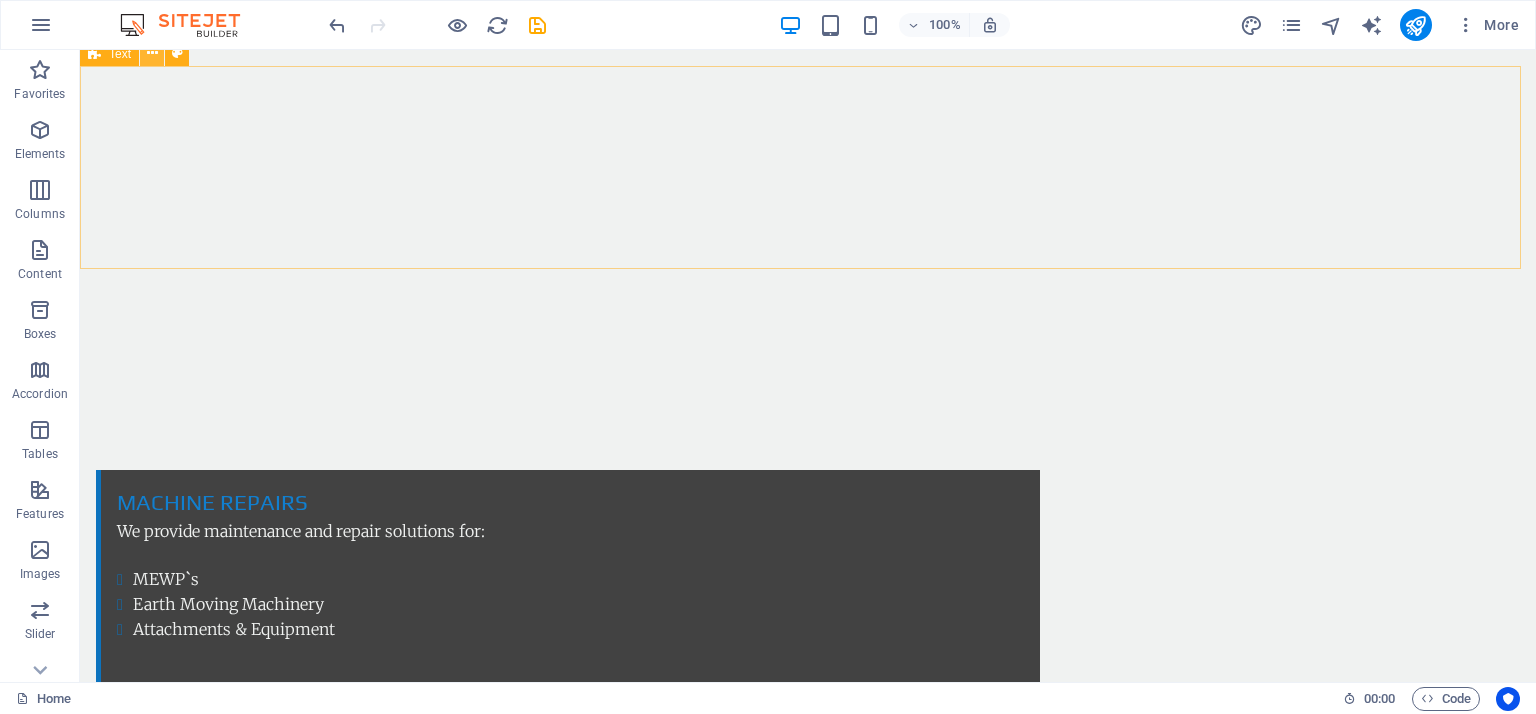 click at bounding box center [152, 53] 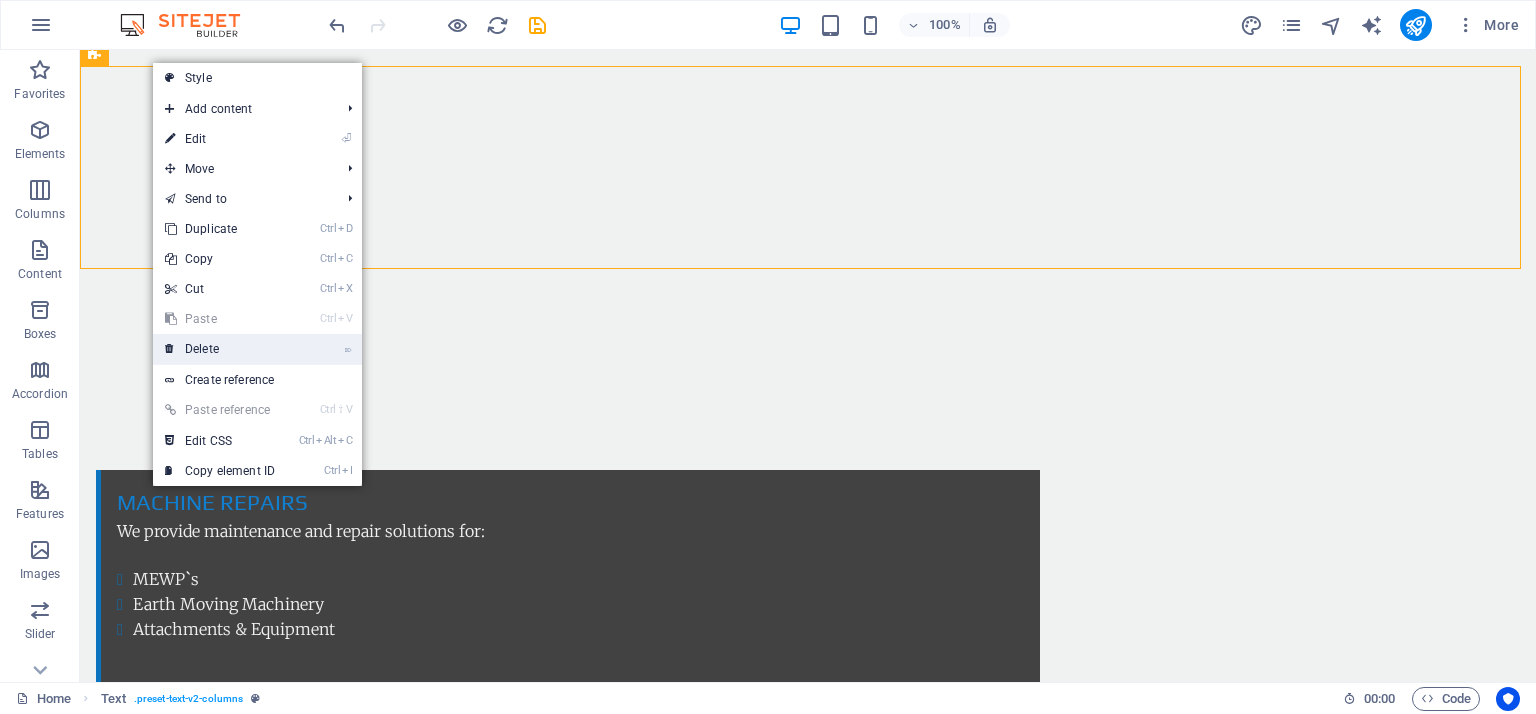click on "⌦  Delete" at bounding box center [220, 349] 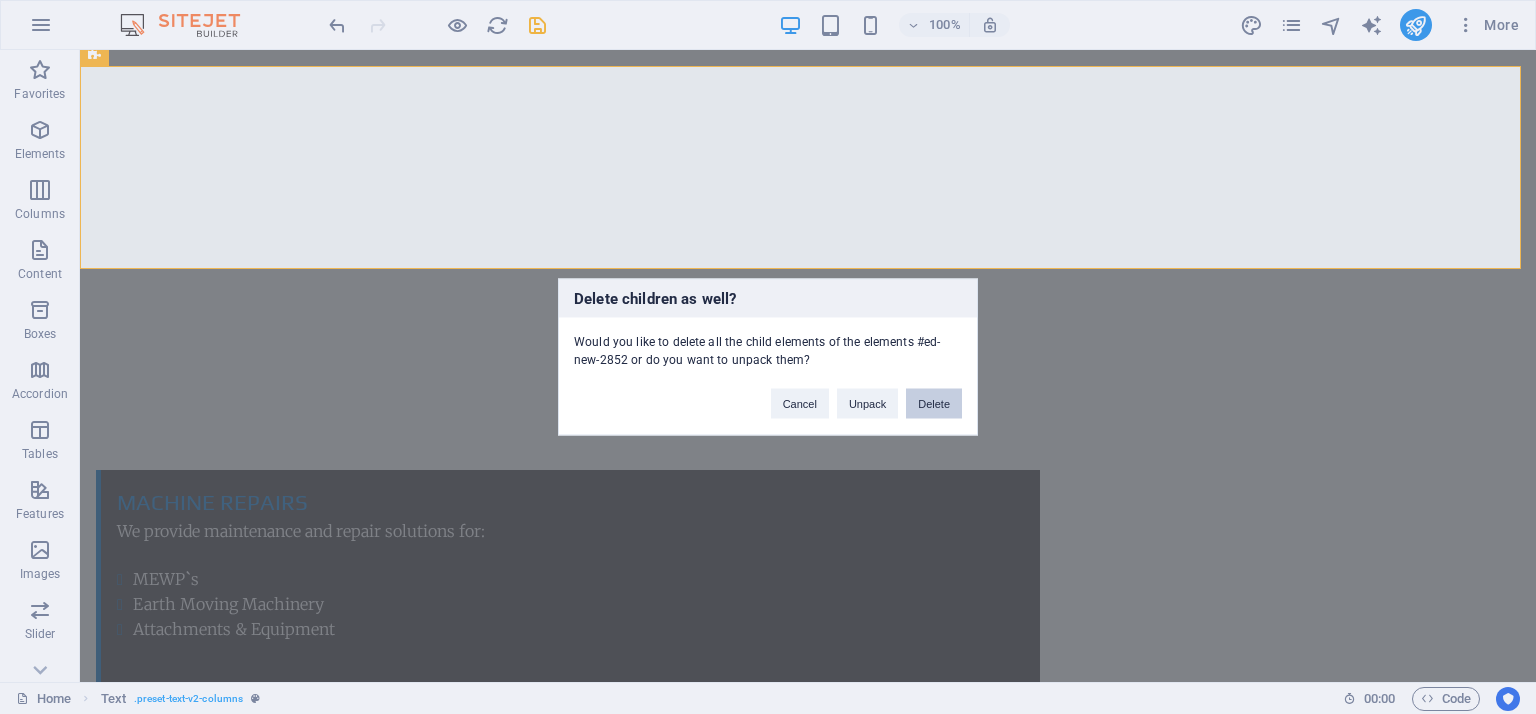 click on "Delete" at bounding box center (934, 404) 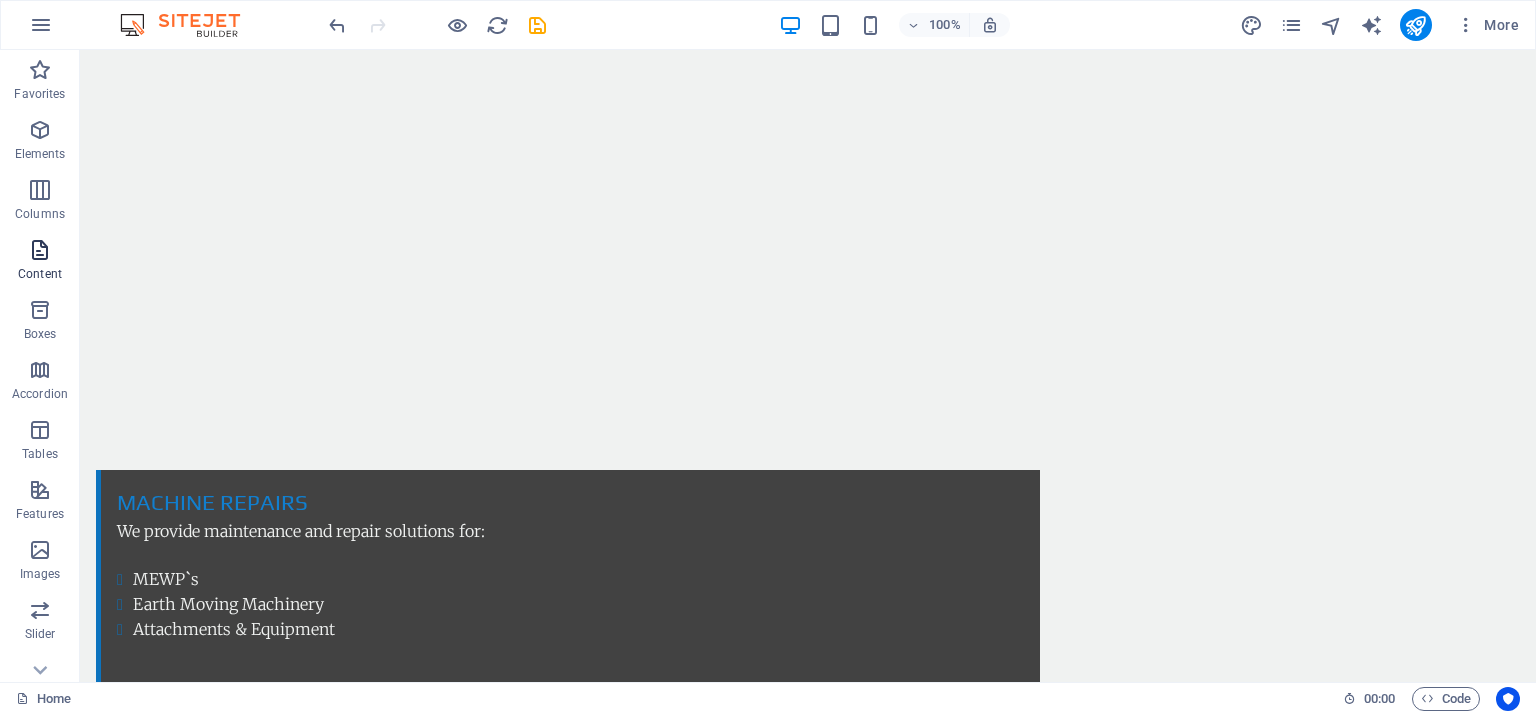 click at bounding box center (40, 250) 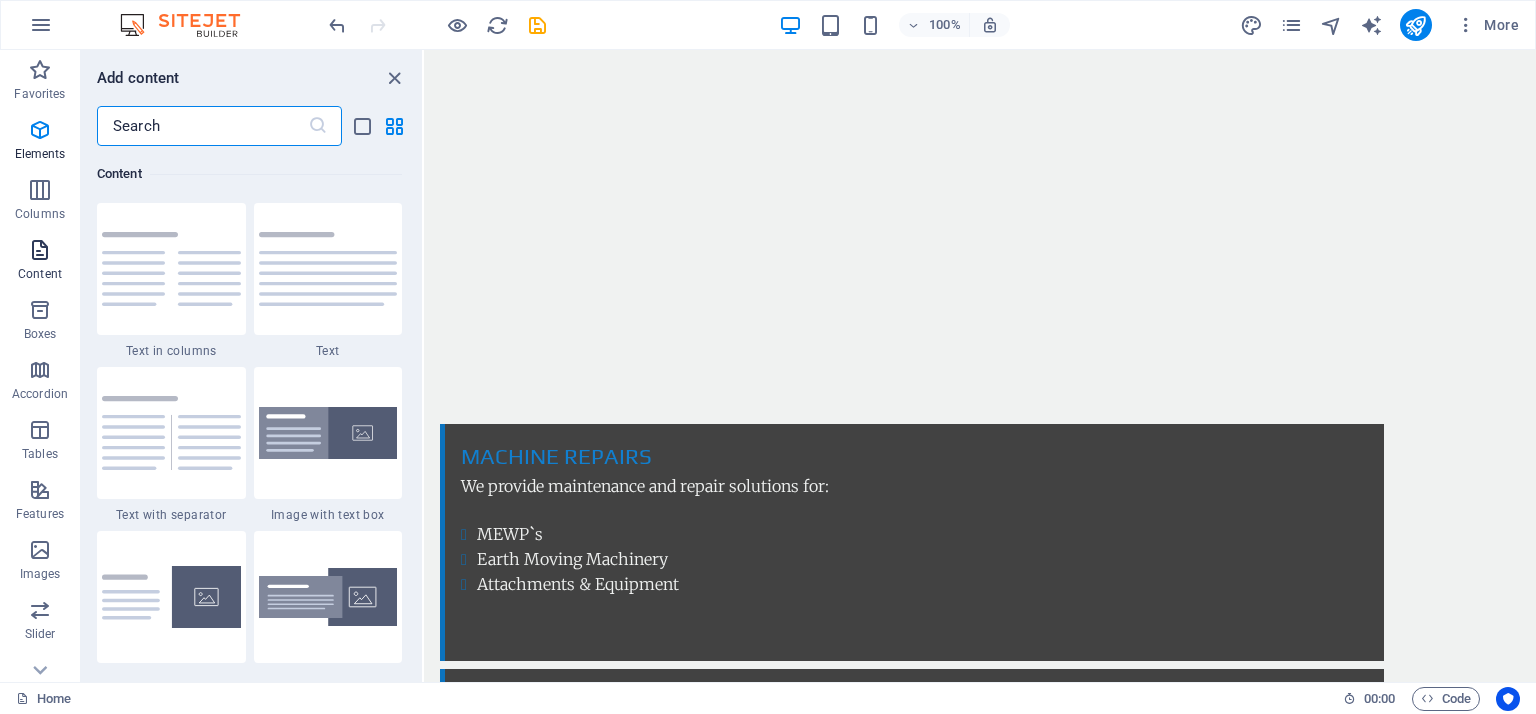 scroll, scrollTop: 3499, scrollLeft: 0, axis: vertical 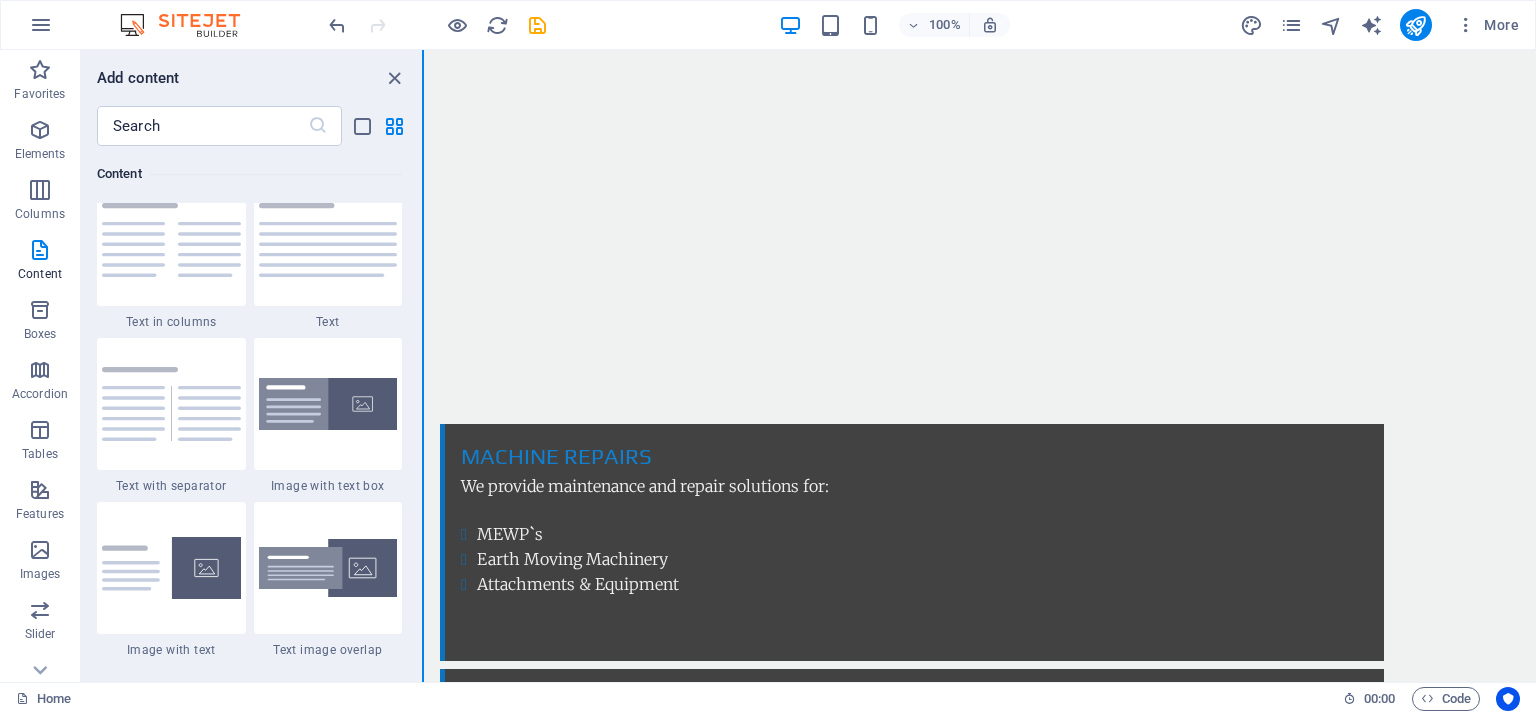 click at bounding box center [423, 366] 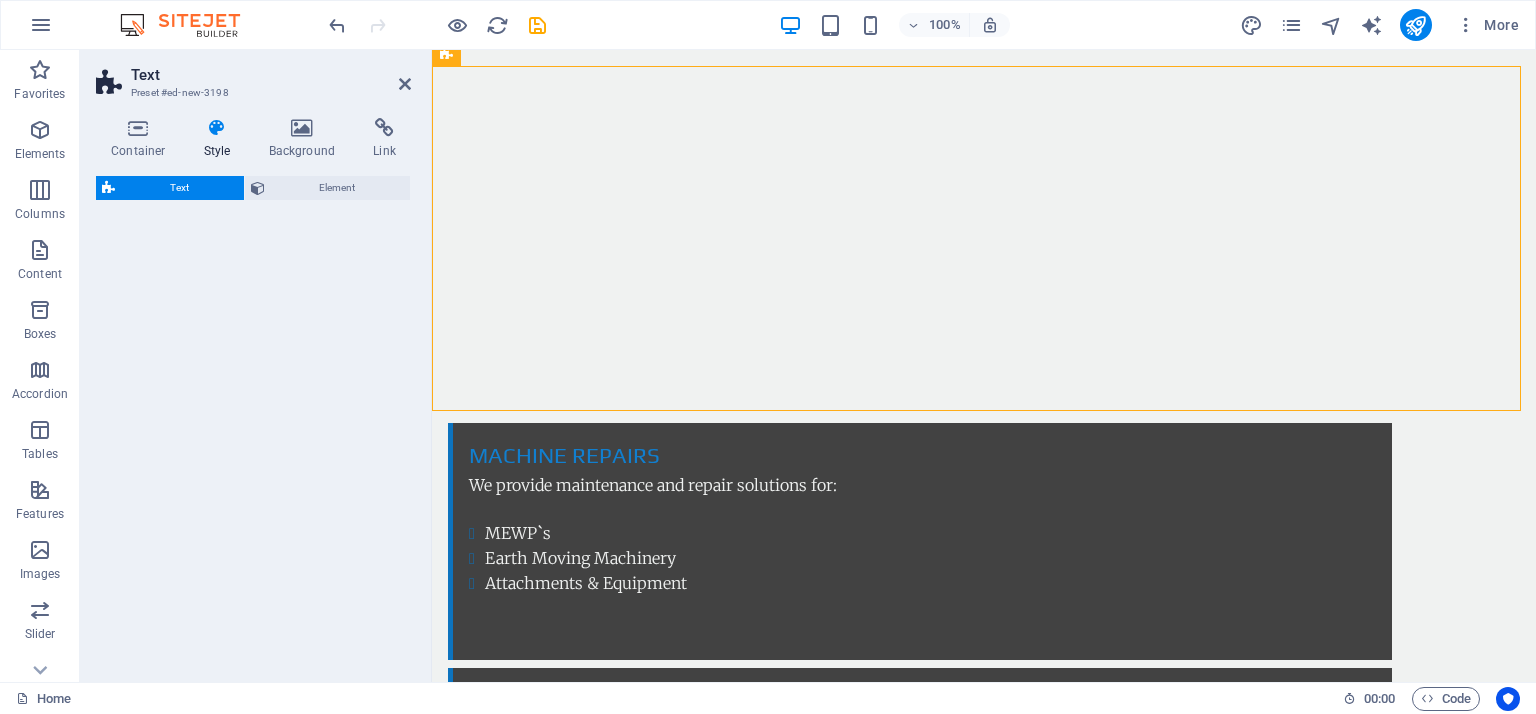 select on "preset-text-v2-default" 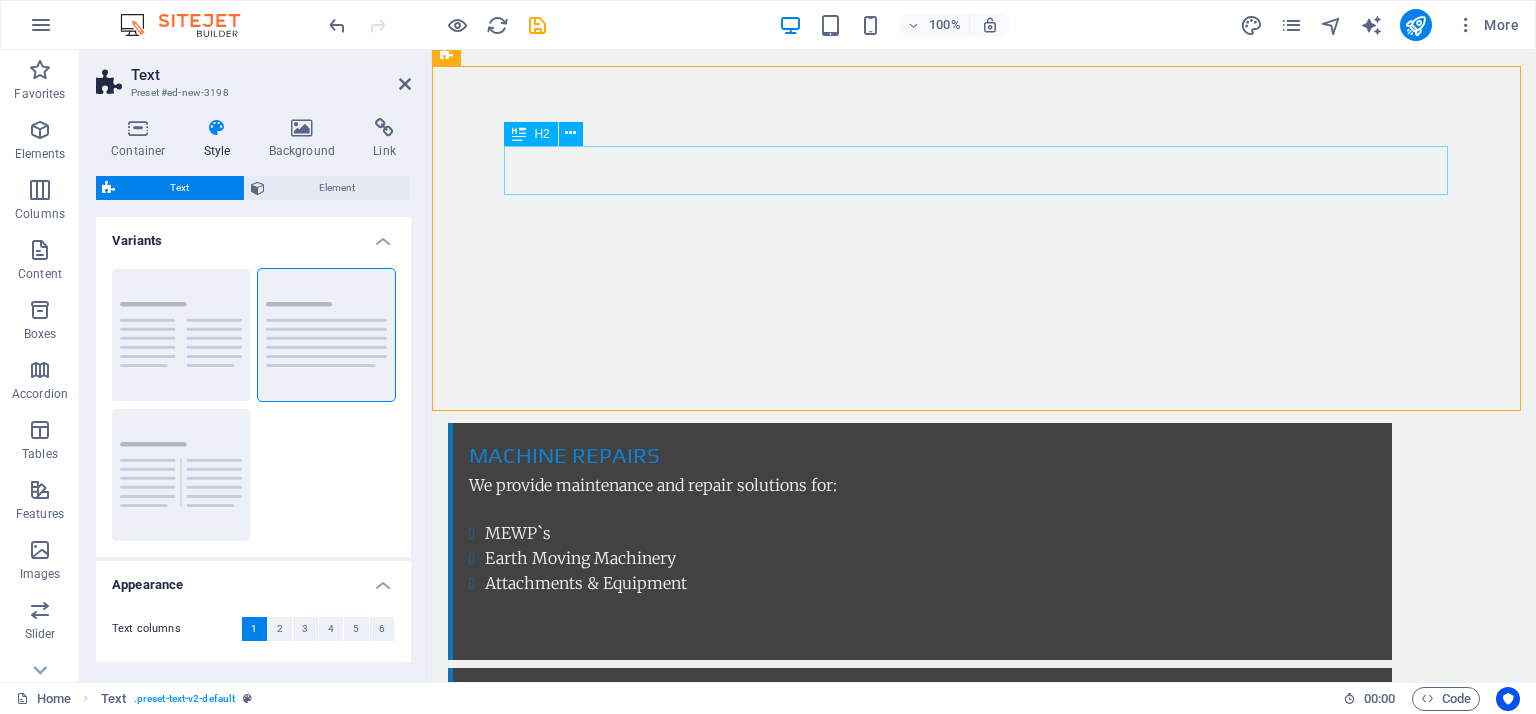 click on "Headline" at bounding box center (984, 2558) 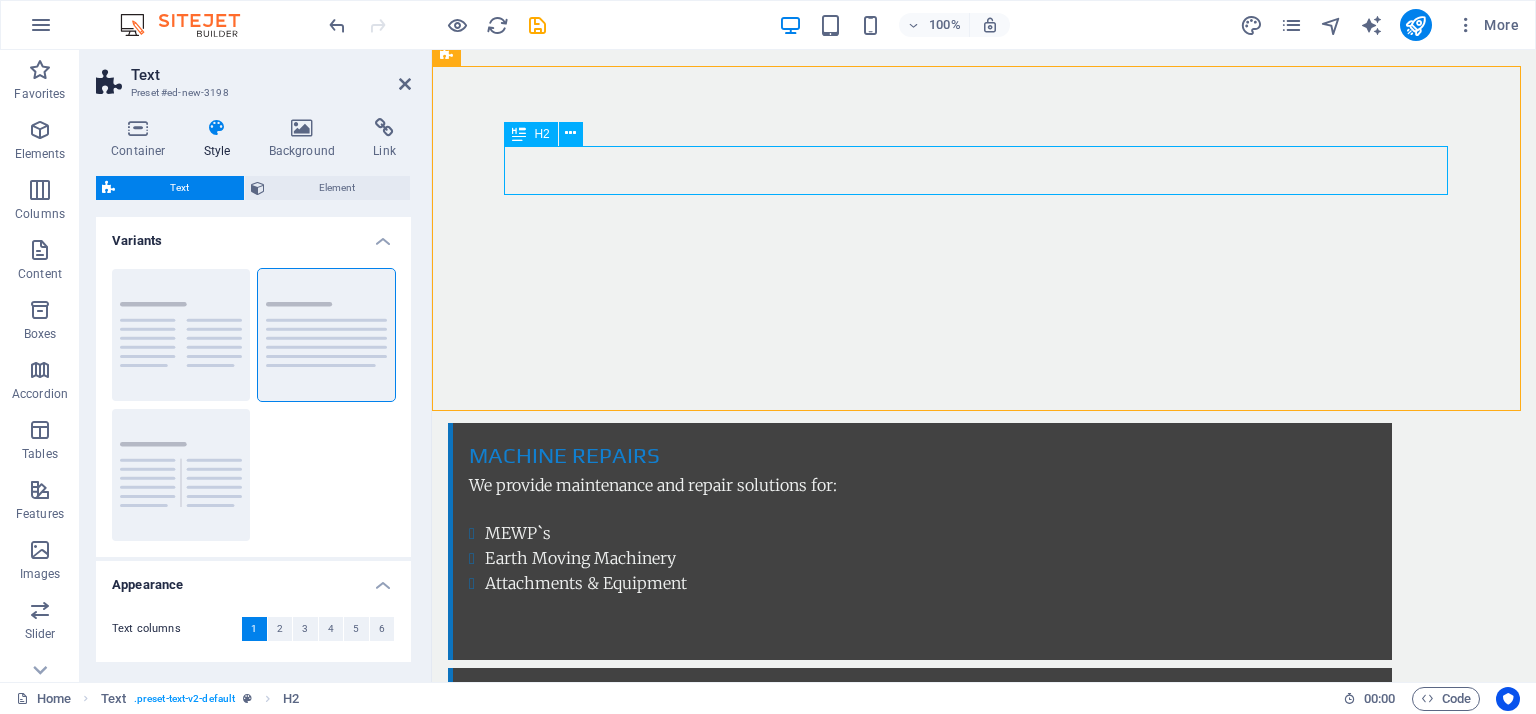 click on "Headline" at bounding box center (984, 2558) 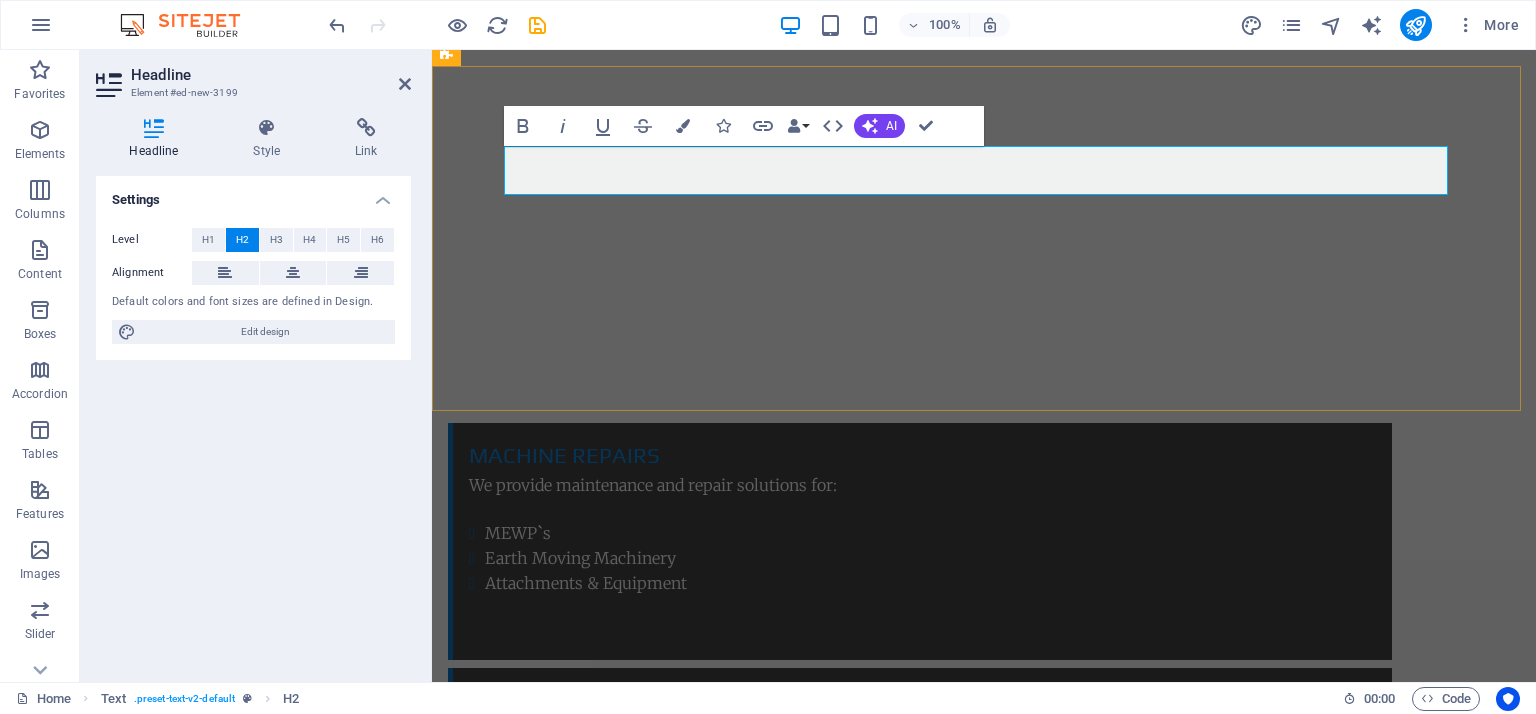 type 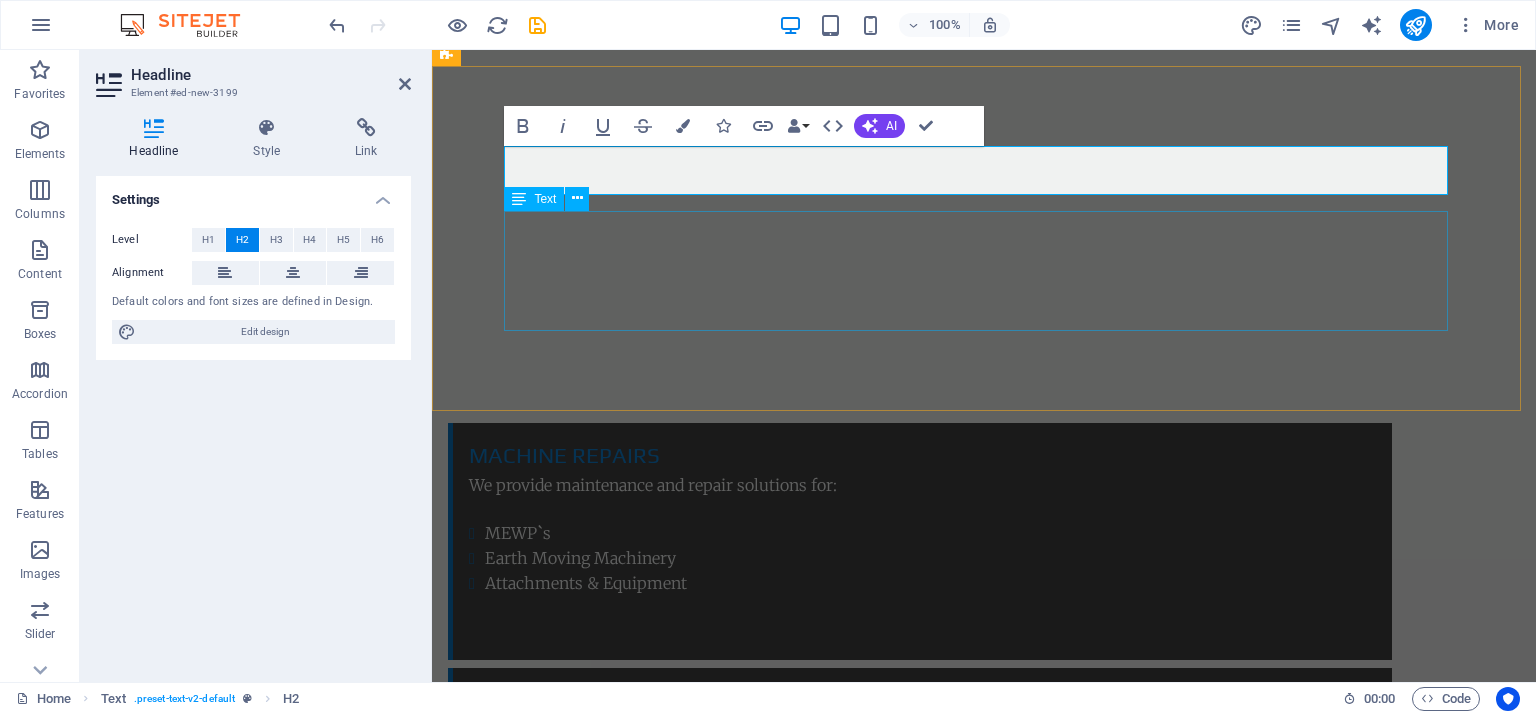 click on "Lorem ipsum dolor sitope amet, consectetur adipisicing elitip. Massumenda, dolore, cum vel modi asperiores consequatur suscipit quidem ducimus eveniet iure expedita consecteture odiogil voluptatum similique fugit voluptates atem accusamus quae quas dolorem tenetur facere tempora maiores adipisci reiciendis accusantium voluptatibus id voluptate tempore dolor harum nisi amet! Nobis, eaque. Aenean commodo ligula eget dolor. Lorem ipsum dolor sit amet, consectetuer adipiscing elit leget odiogil voluptatum similique fugit voluptates dolor. Libero assumenda, dolore, cum vel modi asperiores consequatur." at bounding box center [984, 2659] 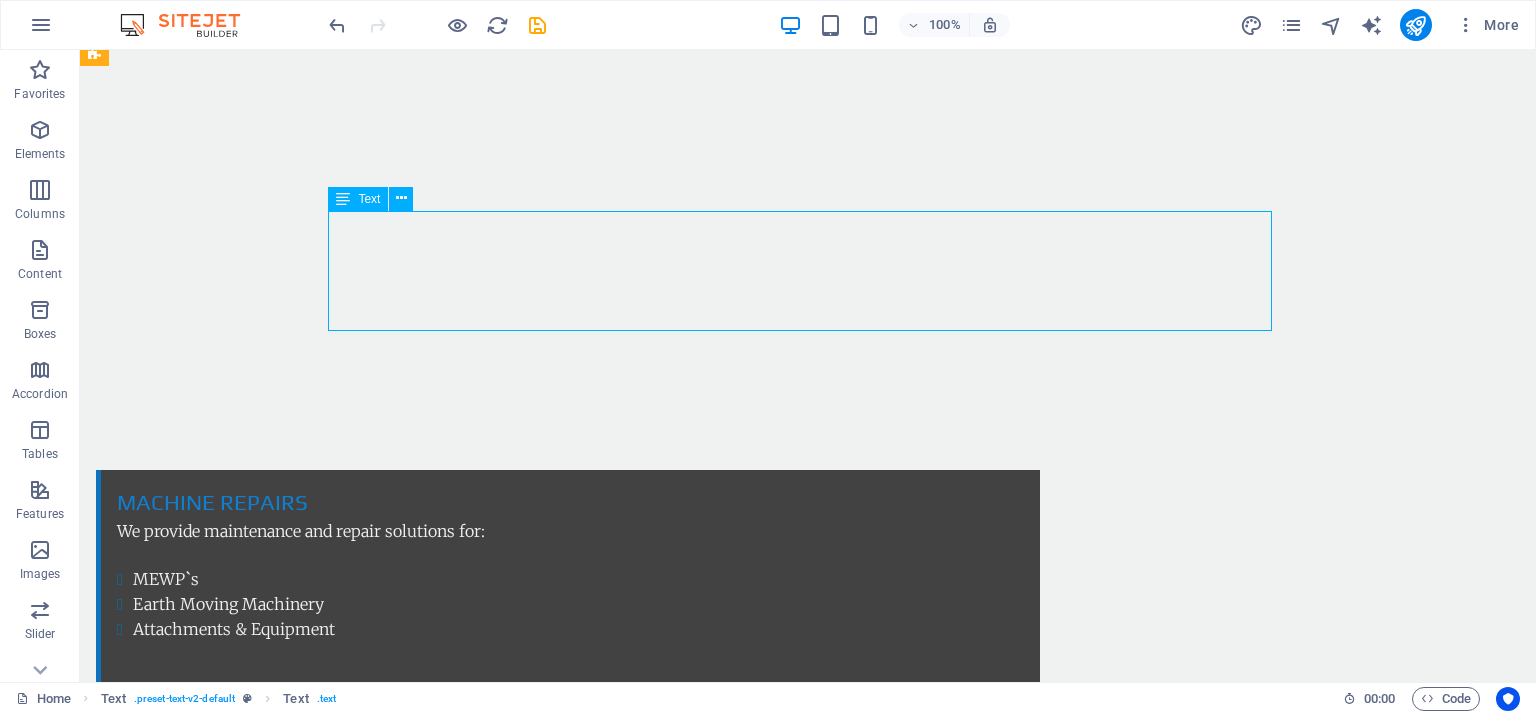 click on "Lorem ipsum dolor sitope amet, consectetur adipisicing elitip. Massumenda, dolore, cum vel modi asperiores consequatur suscipit quidem ducimus eveniet iure expedita consecteture odiogil voluptatum similique fugit voluptates atem accusamus quae quas dolorem tenetur facere tempora maiores adipisci reiciendis accusantium voluptatibus id voluptate tempore dolor harum nisi amet! Nobis, eaque. Aenean commodo ligula eget dolor. Lorem ipsum dolor sit amet, consectetuer adipiscing elit leget odiogil voluptatum similique fugit voluptates dolor. Libero assumenda, dolore, cum vel modi asperiores consequatur." at bounding box center (808, 2705) 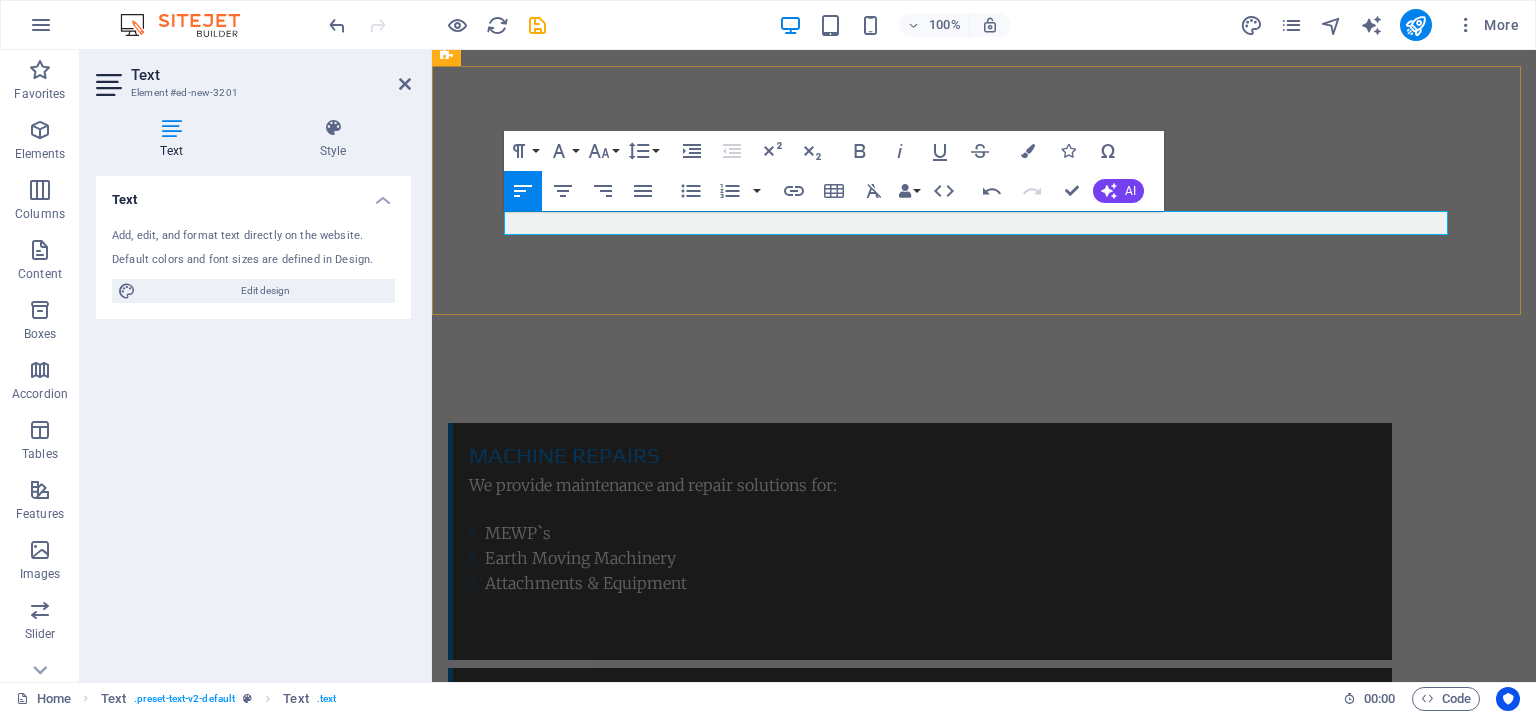 click at bounding box center (984, 2611) 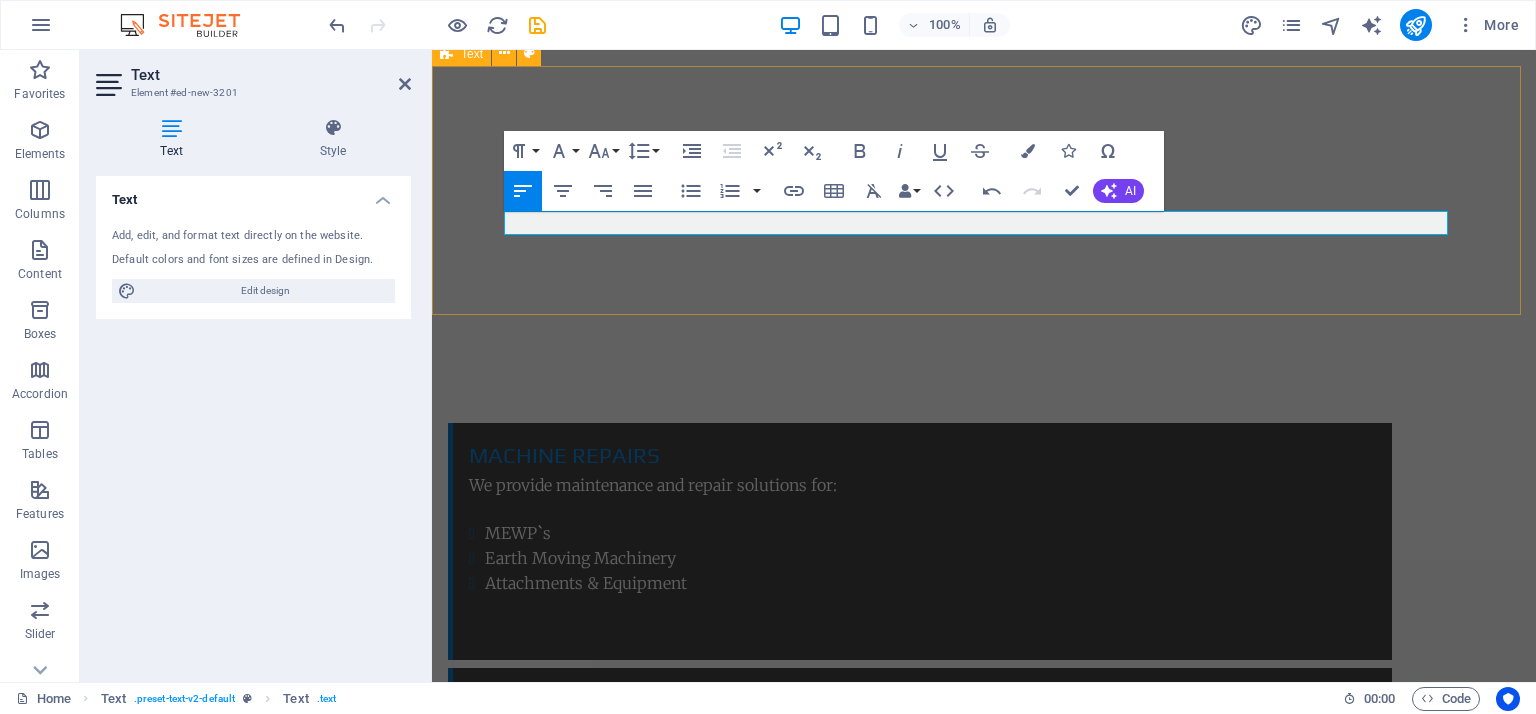 click on "[BRAND] [COMPANY] [COMPANY] work with [BRAND] [COMPANY]" at bounding box center [984, 2578] 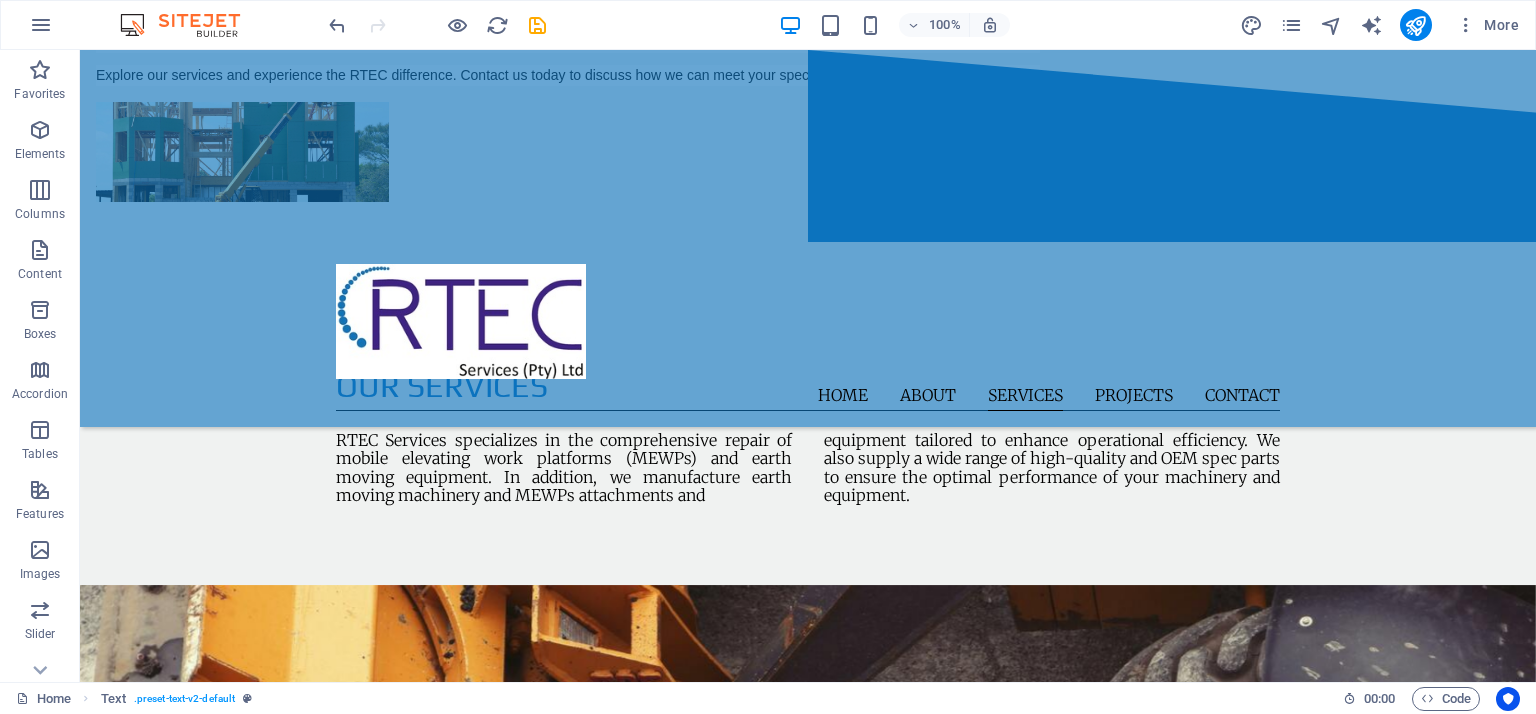 scroll, scrollTop: 1554, scrollLeft: 0, axis: vertical 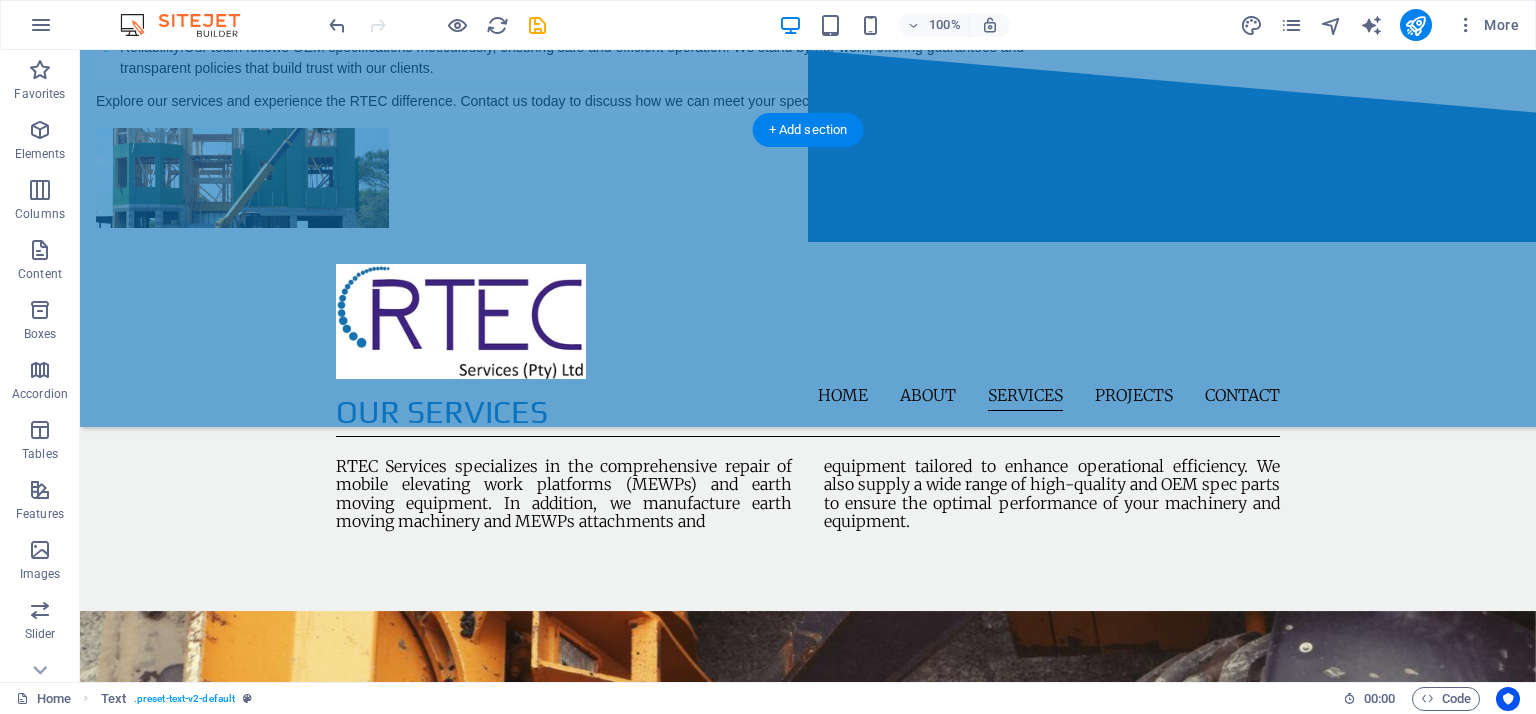 click at bounding box center [808, 1122] 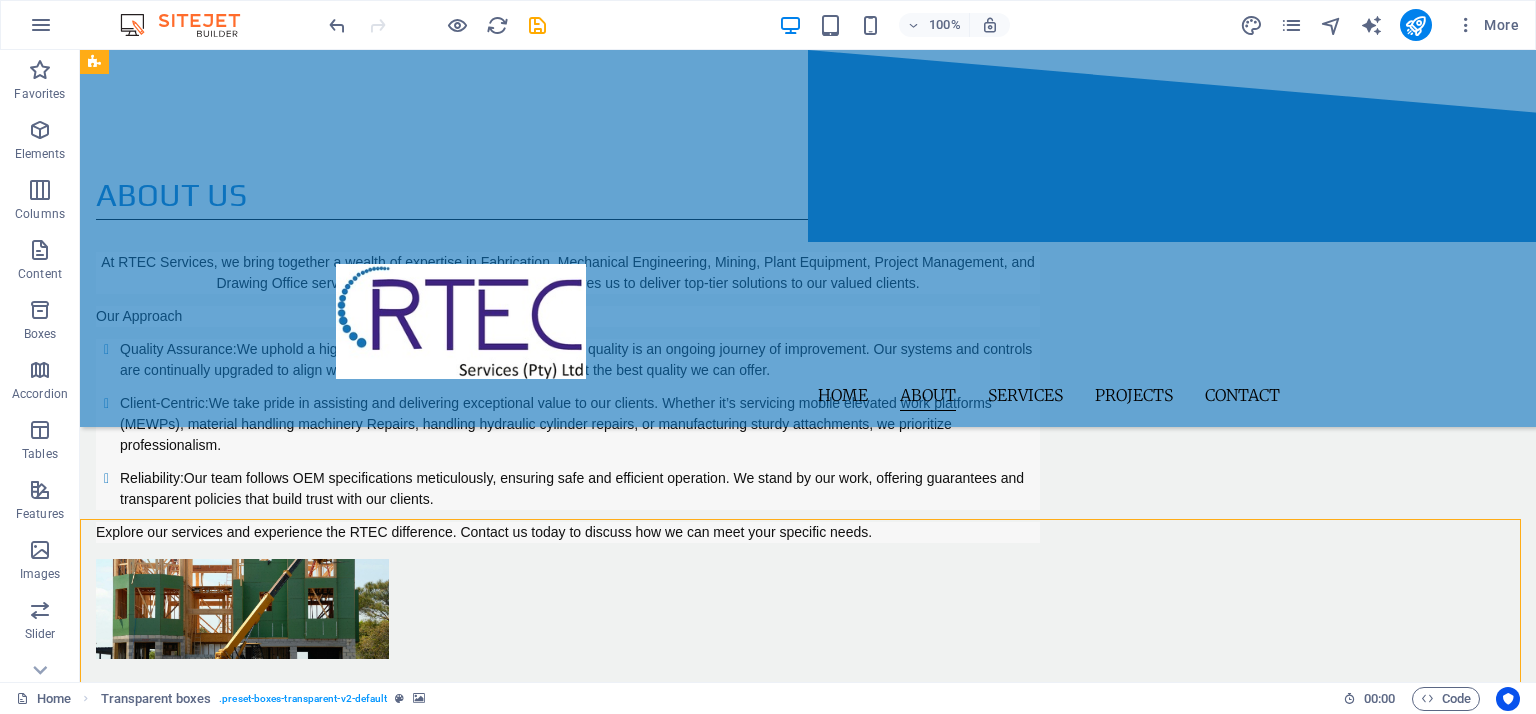 scroll, scrollTop: 1089, scrollLeft: 0, axis: vertical 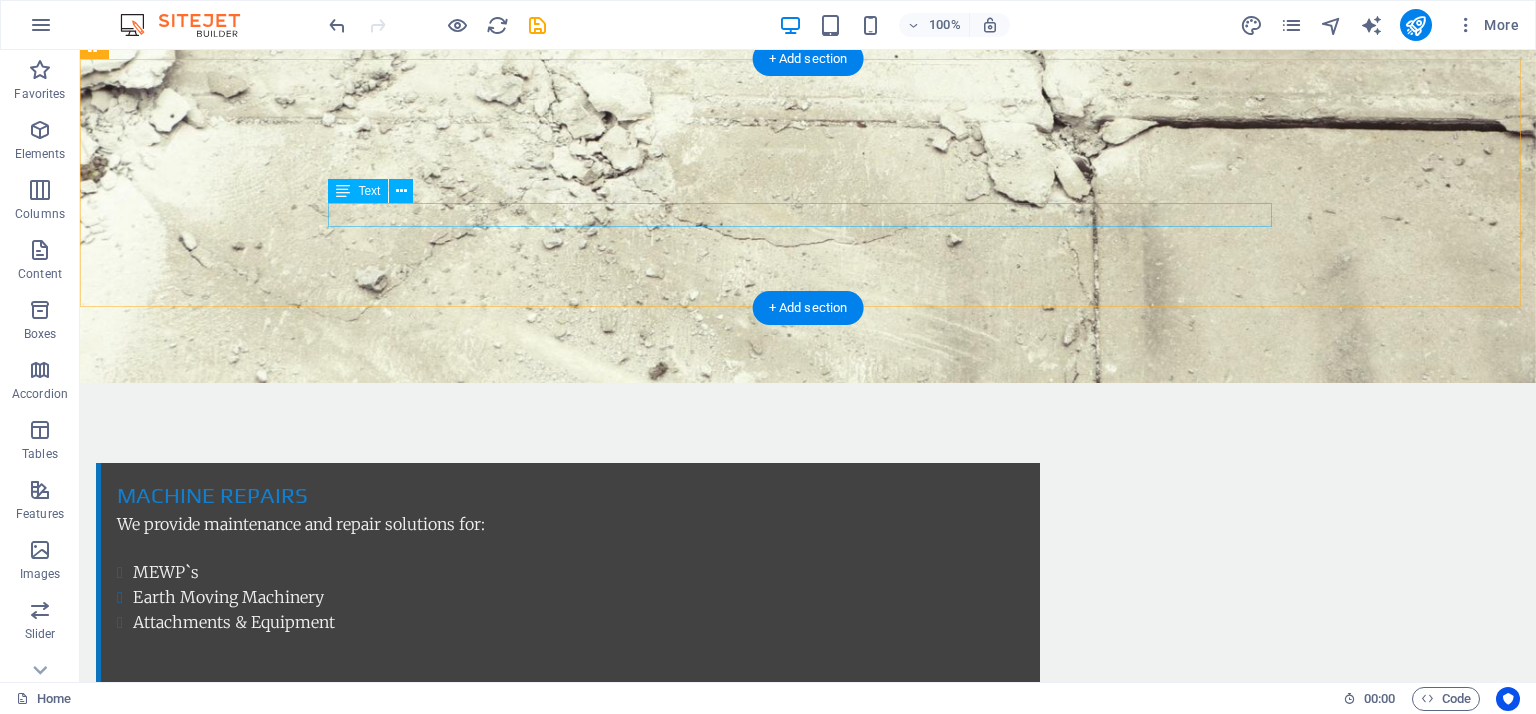 click on "[COMPANY] work with [BRAND] [COMPANY]" at bounding box center [808, 2650] 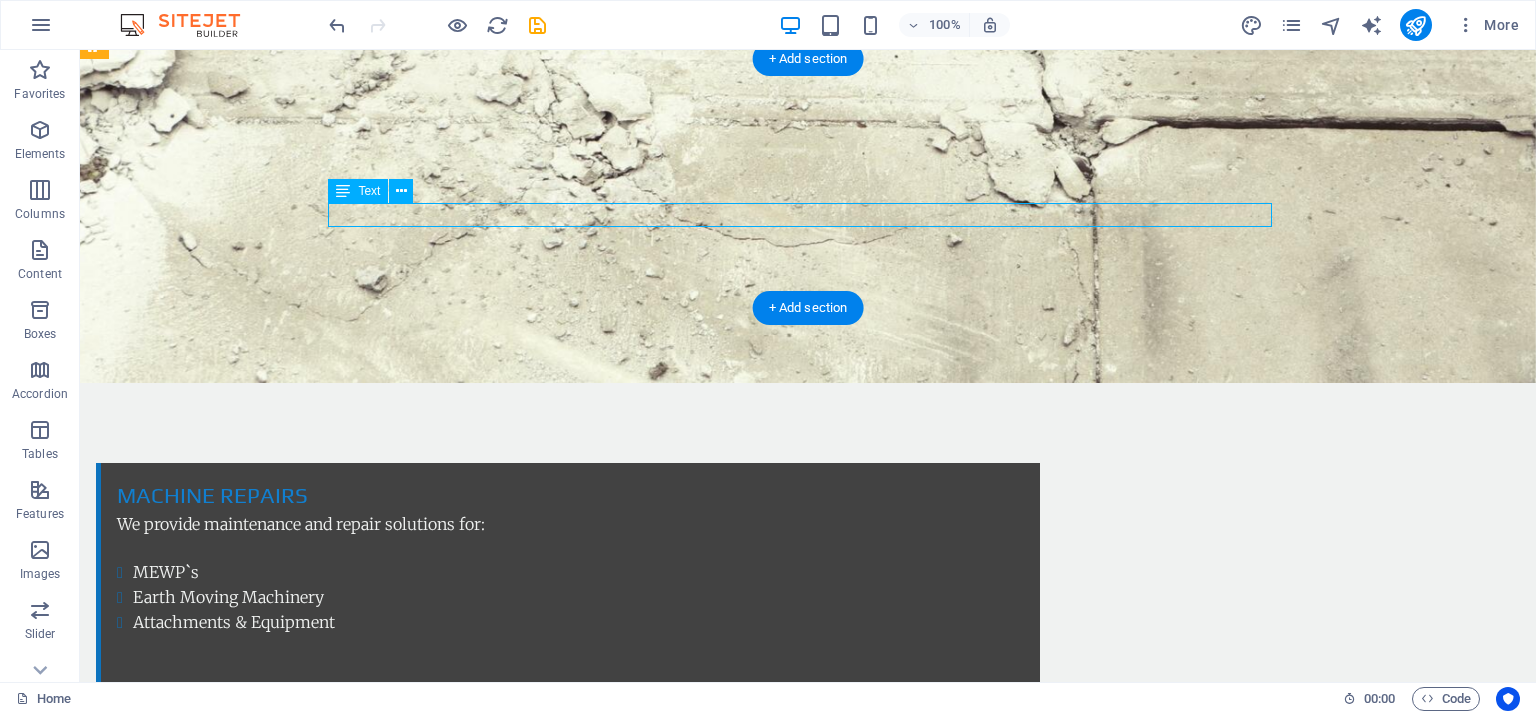 click on "[COMPANY] work with [BRAND] [COMPANY]" at bounding box center (808, 2650) 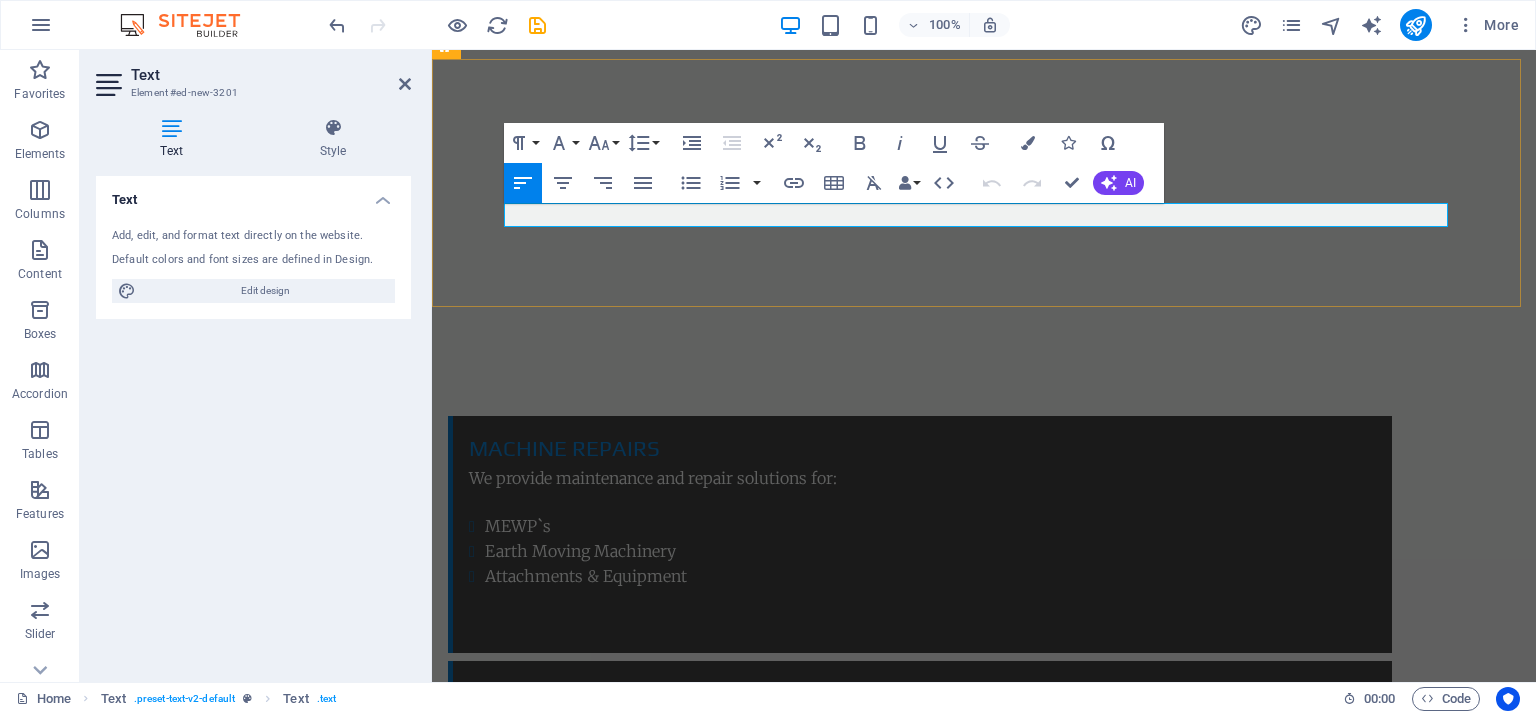 type 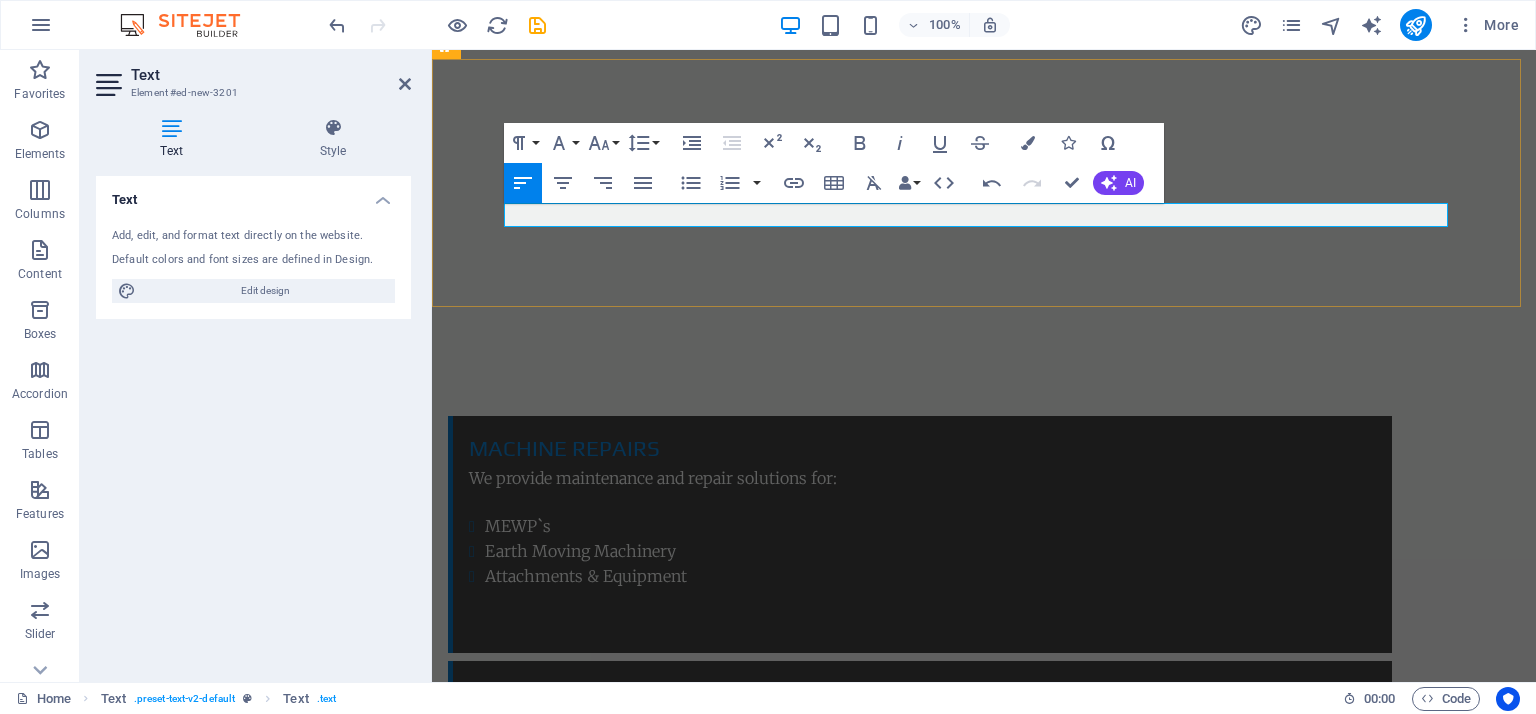 click on "​" at bounding box center (984, 2604) 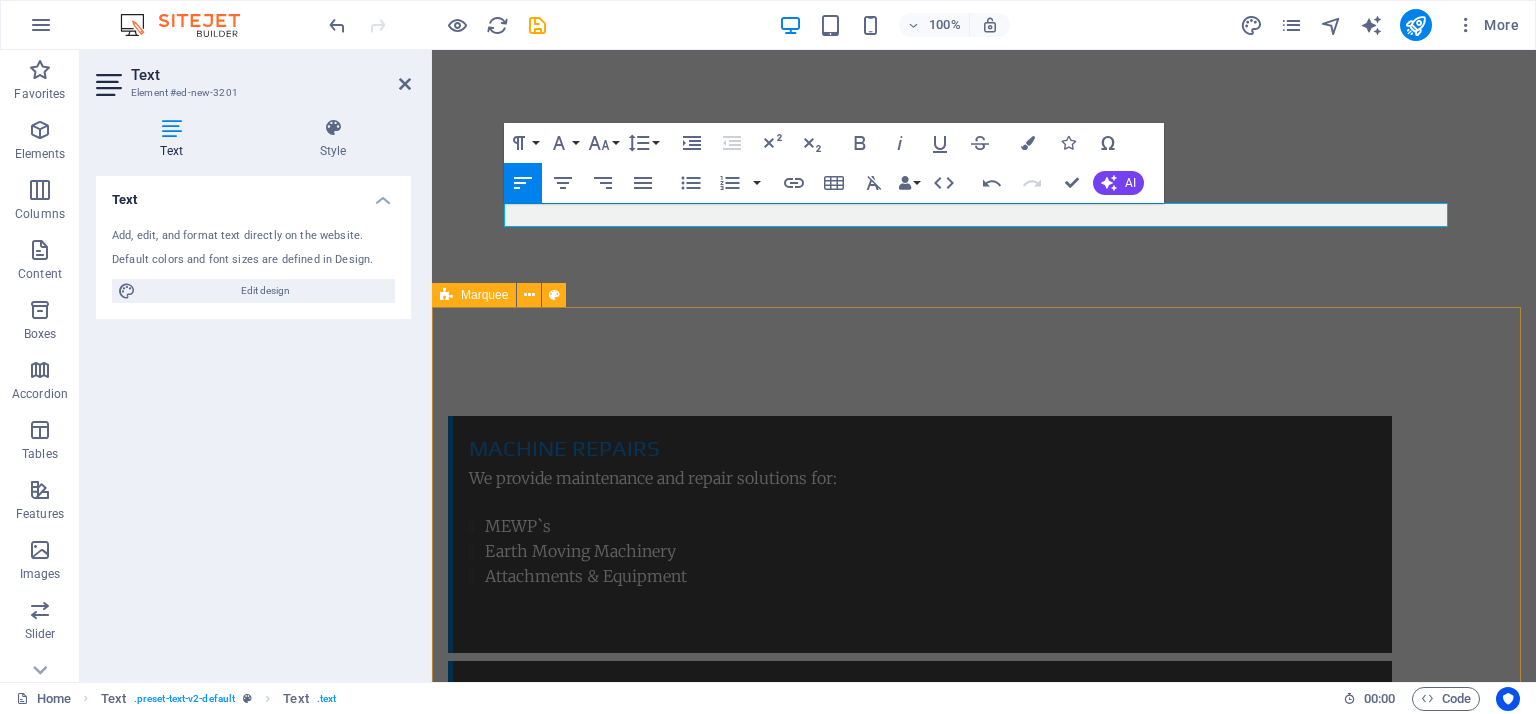 click at bounding box center [984, 3352] 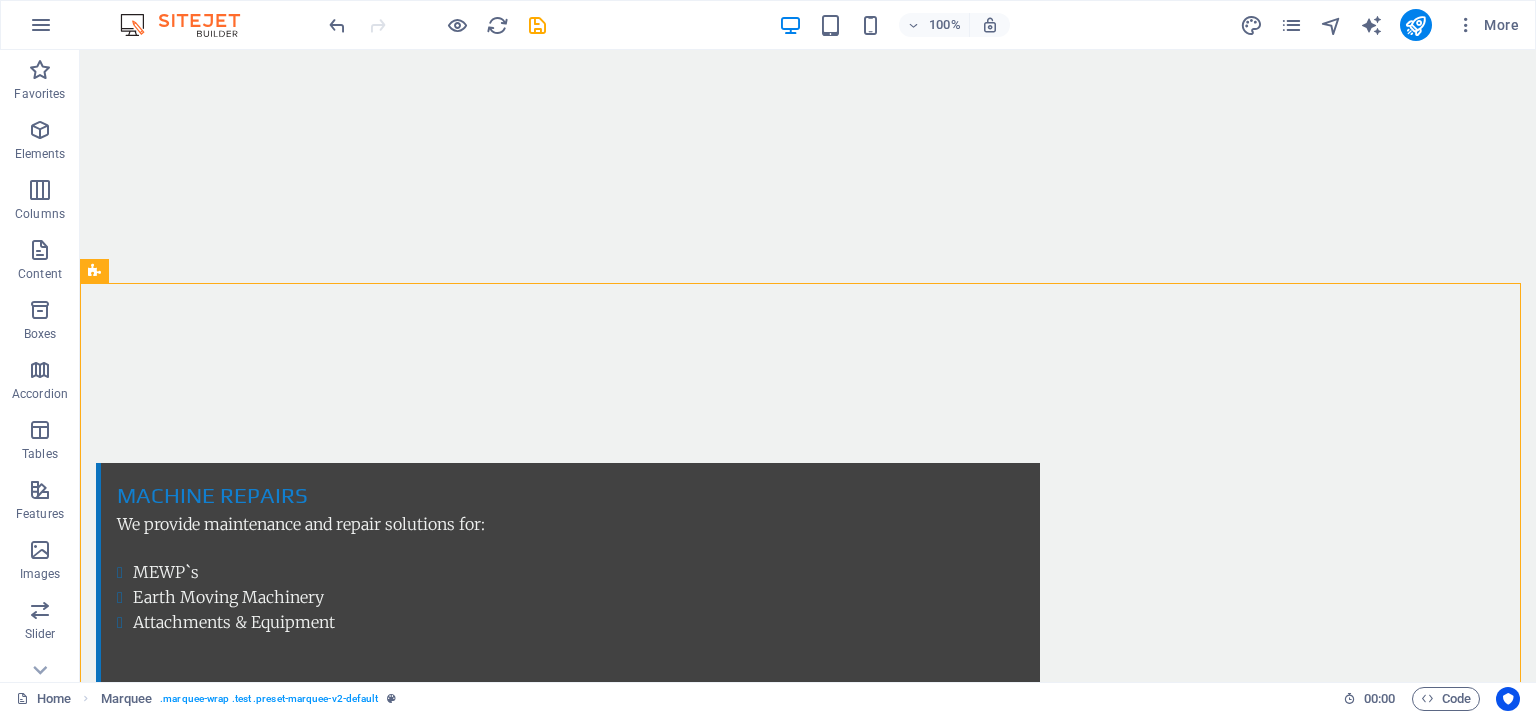 scroll, scrollTop: 3611, scrollLeft: 0, axis: vertical 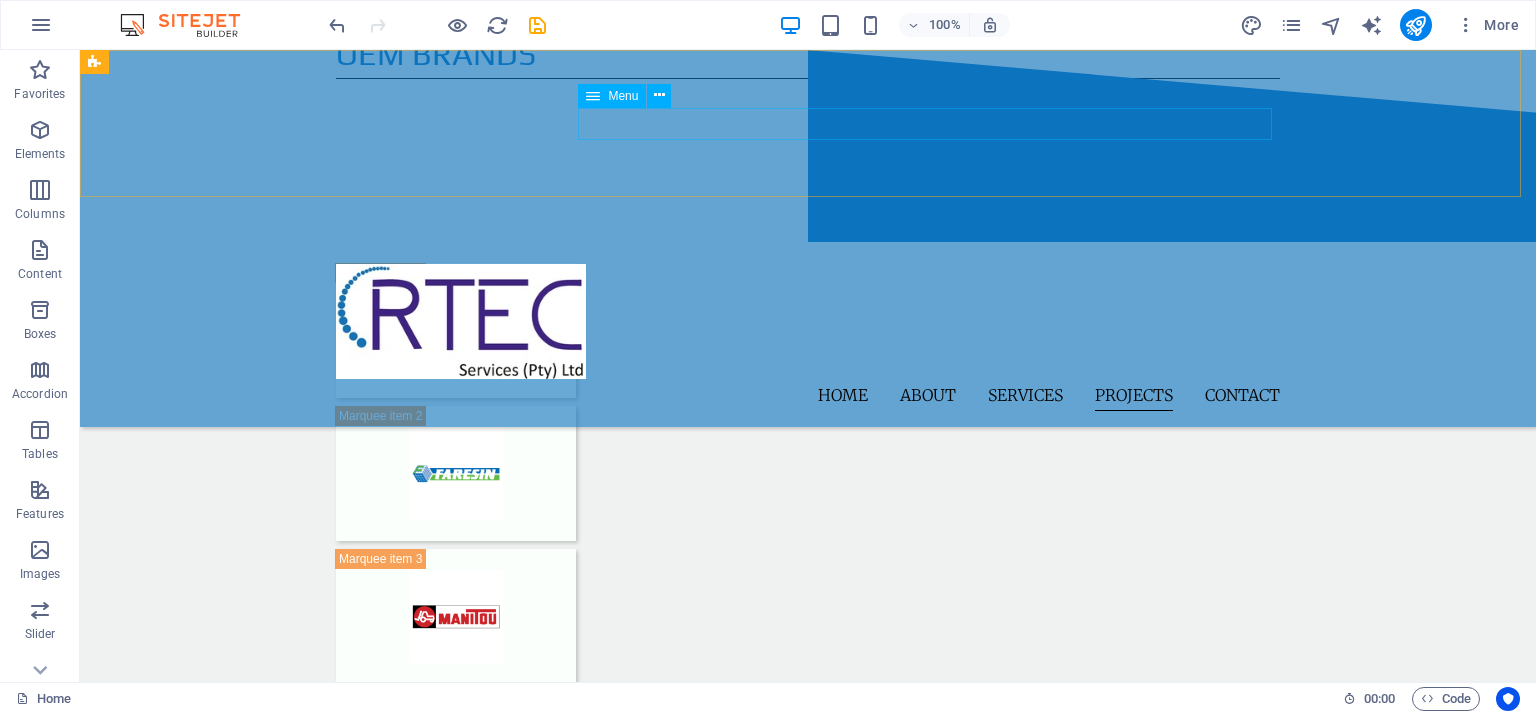 click on "Home About Services Projects Contact" at bounding box center (808, 395) 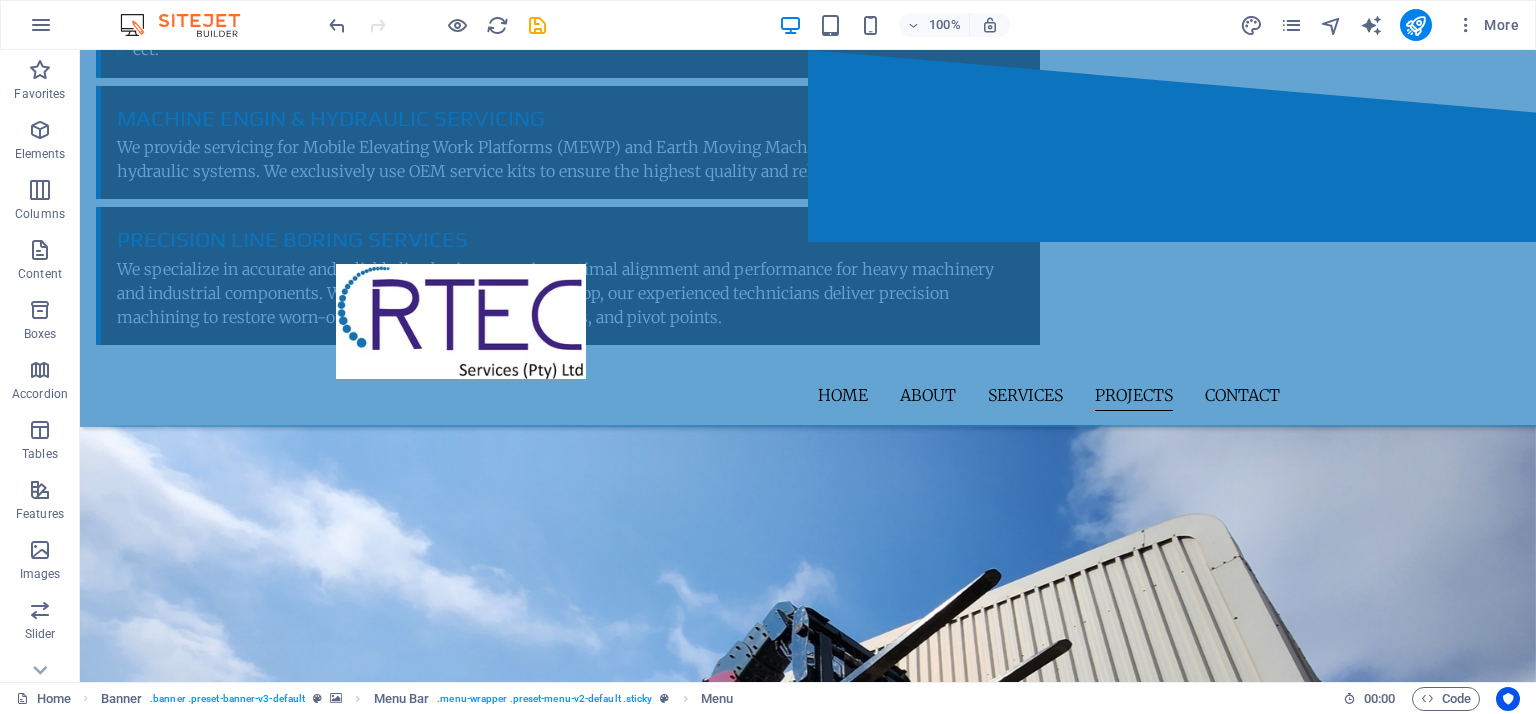 scroll, scrollTop: 3747, scrollLeft: 0, axis: vertical 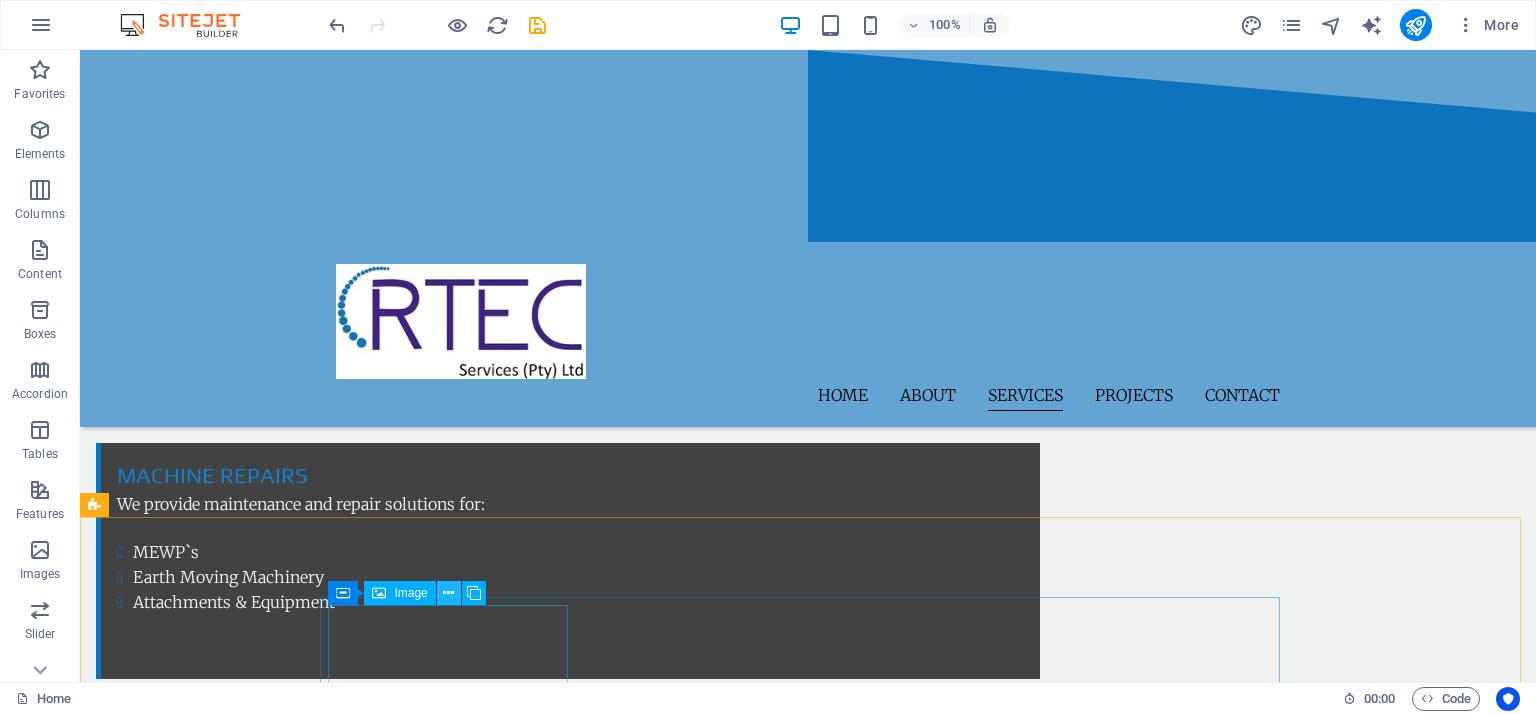 click at bounding box center [448, 593] 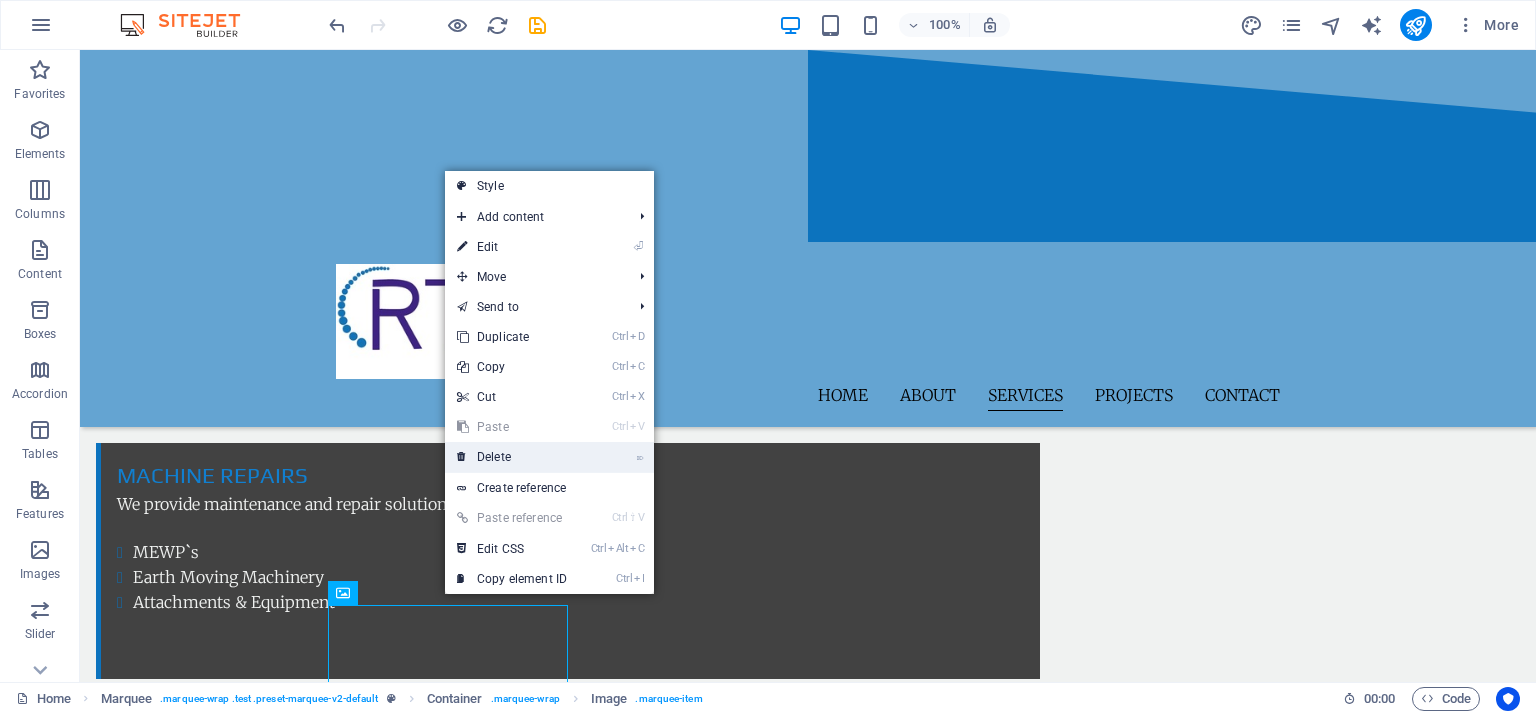 click on "⌦  Delete" at bounding box center [512, 457] 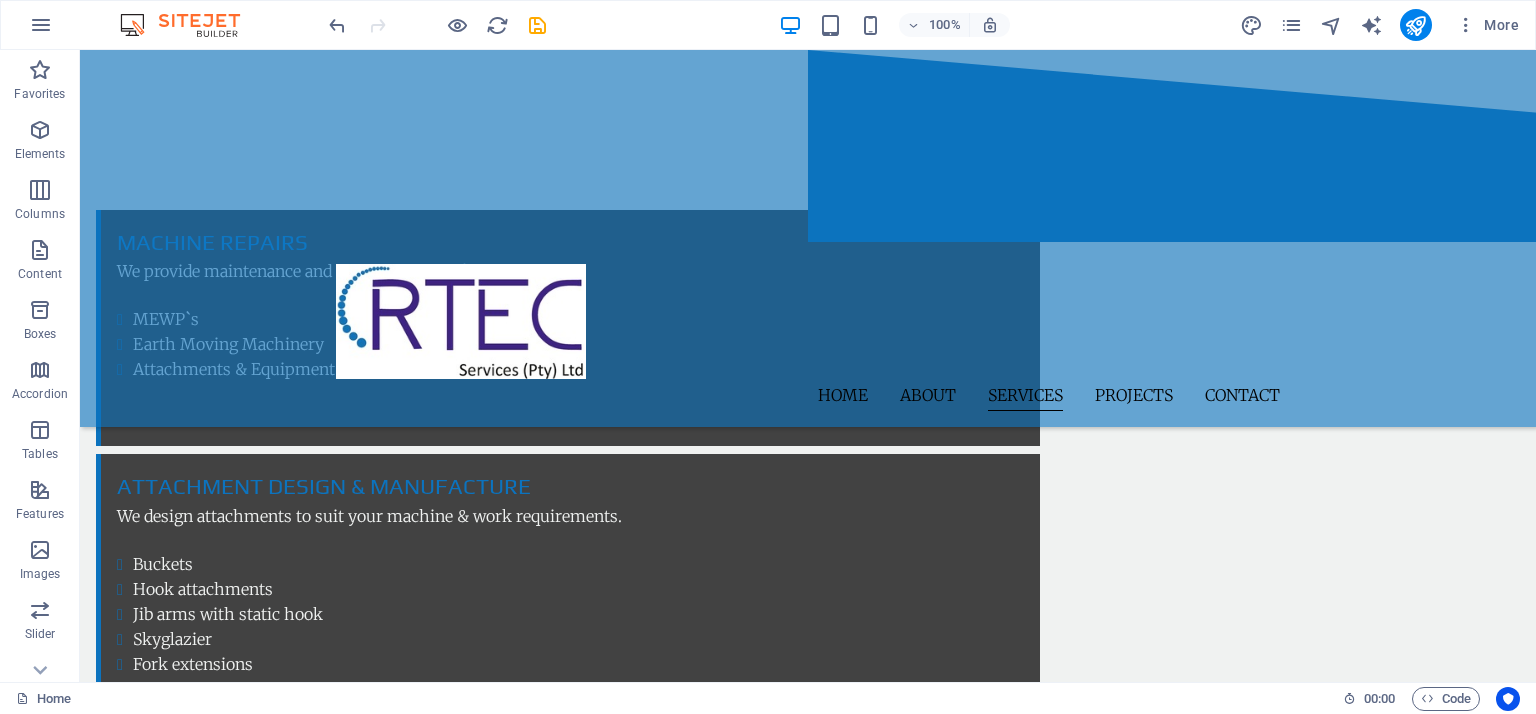 scroll, scrollTop: 2821, scrollLeft: 0, axis: vertical 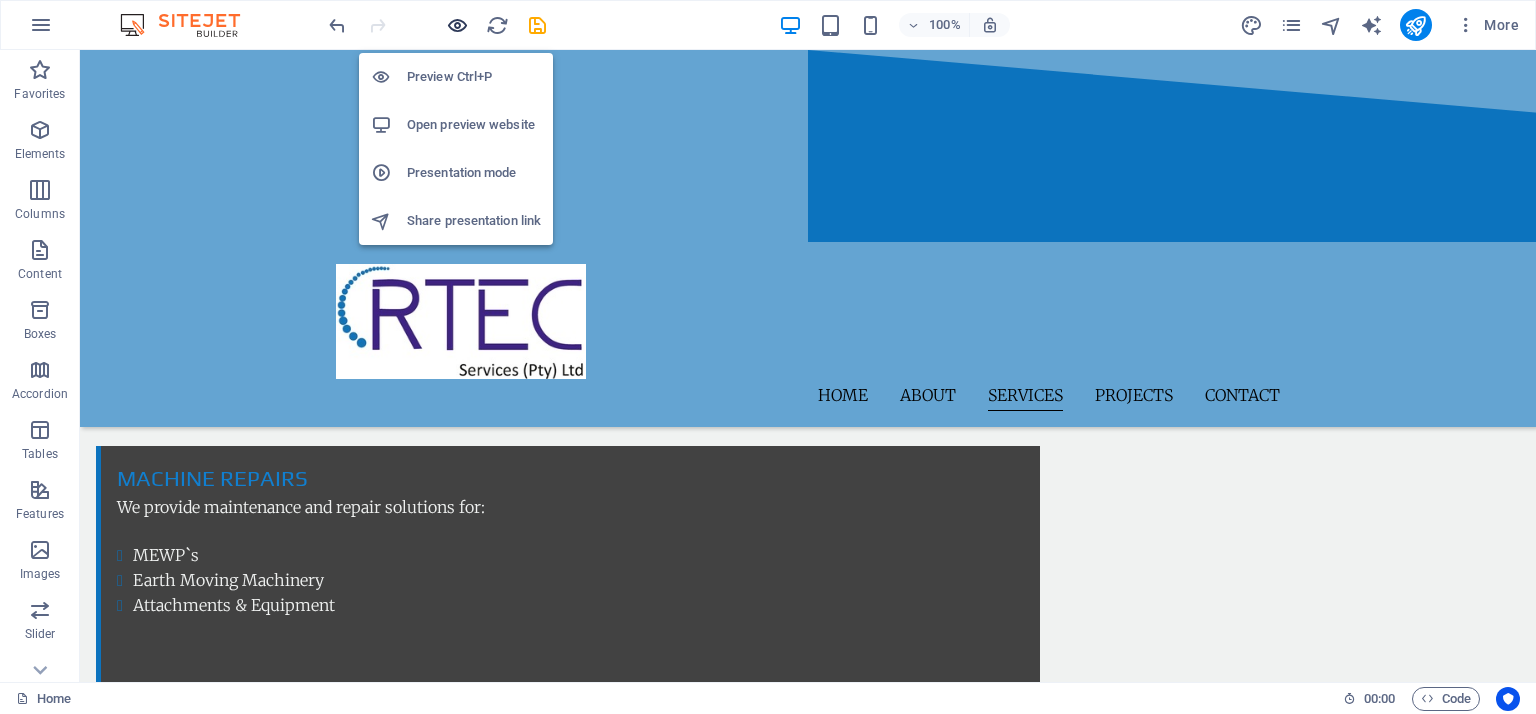 click at bounding box center [457, 25] 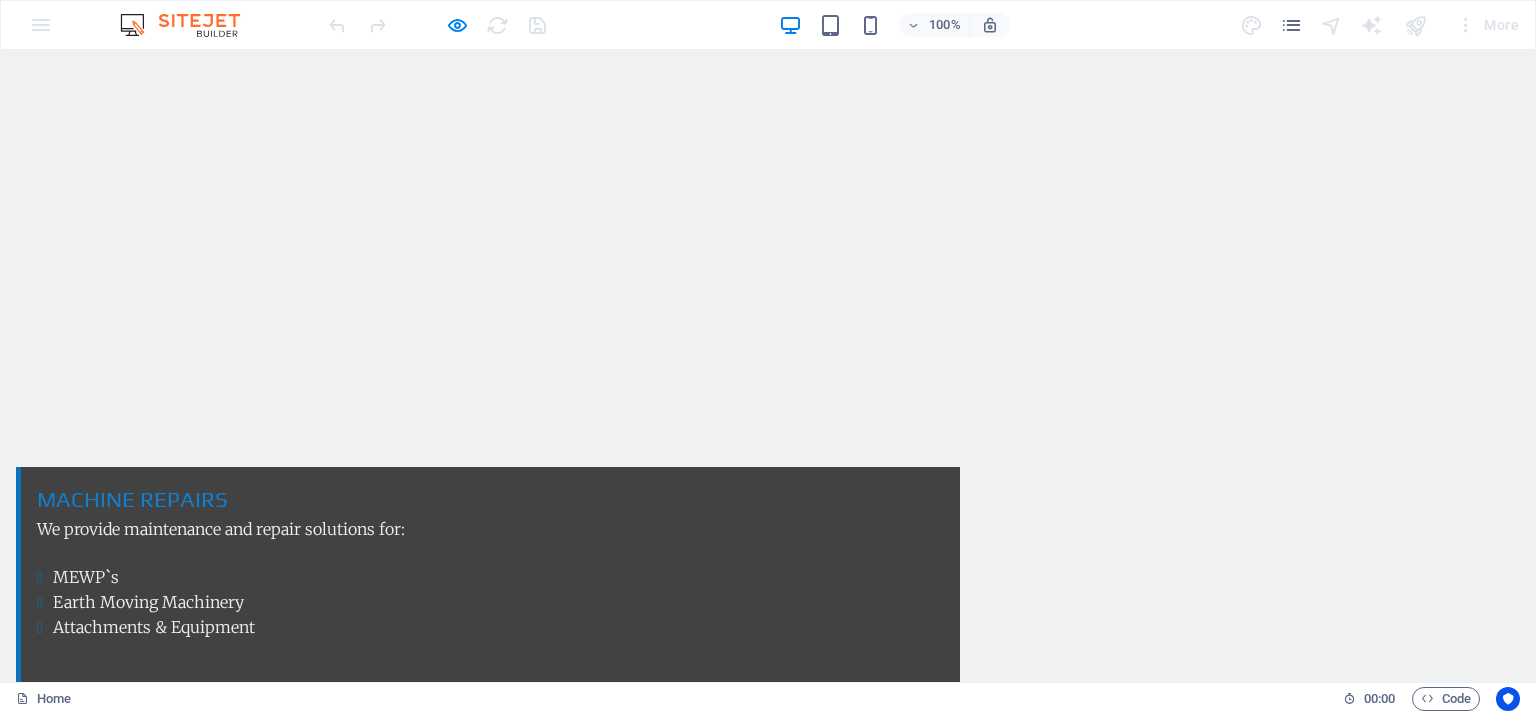 scroll, scrollTop: 3071, scrollLeft: 0, axis: vertical 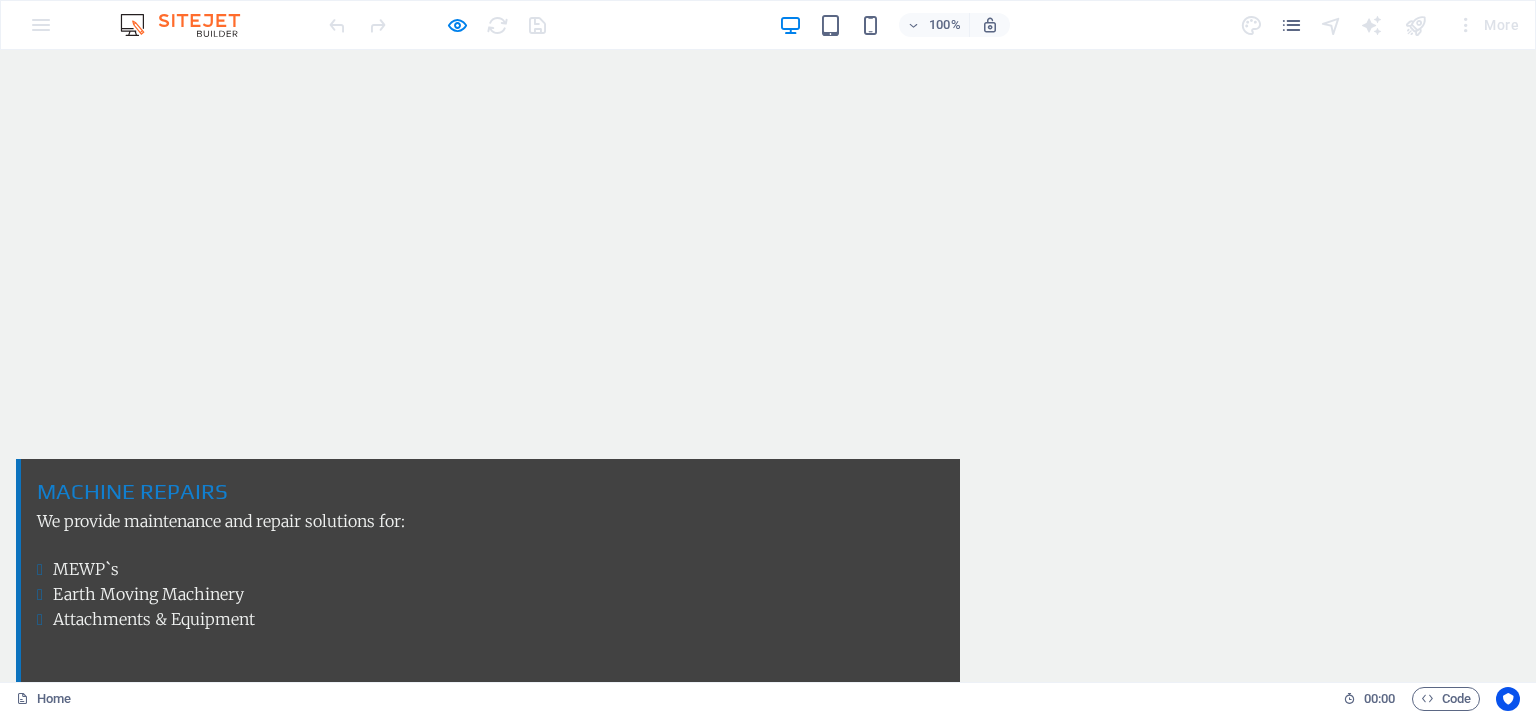 click on "OEM Brands" at bounding box center (768, 2602) 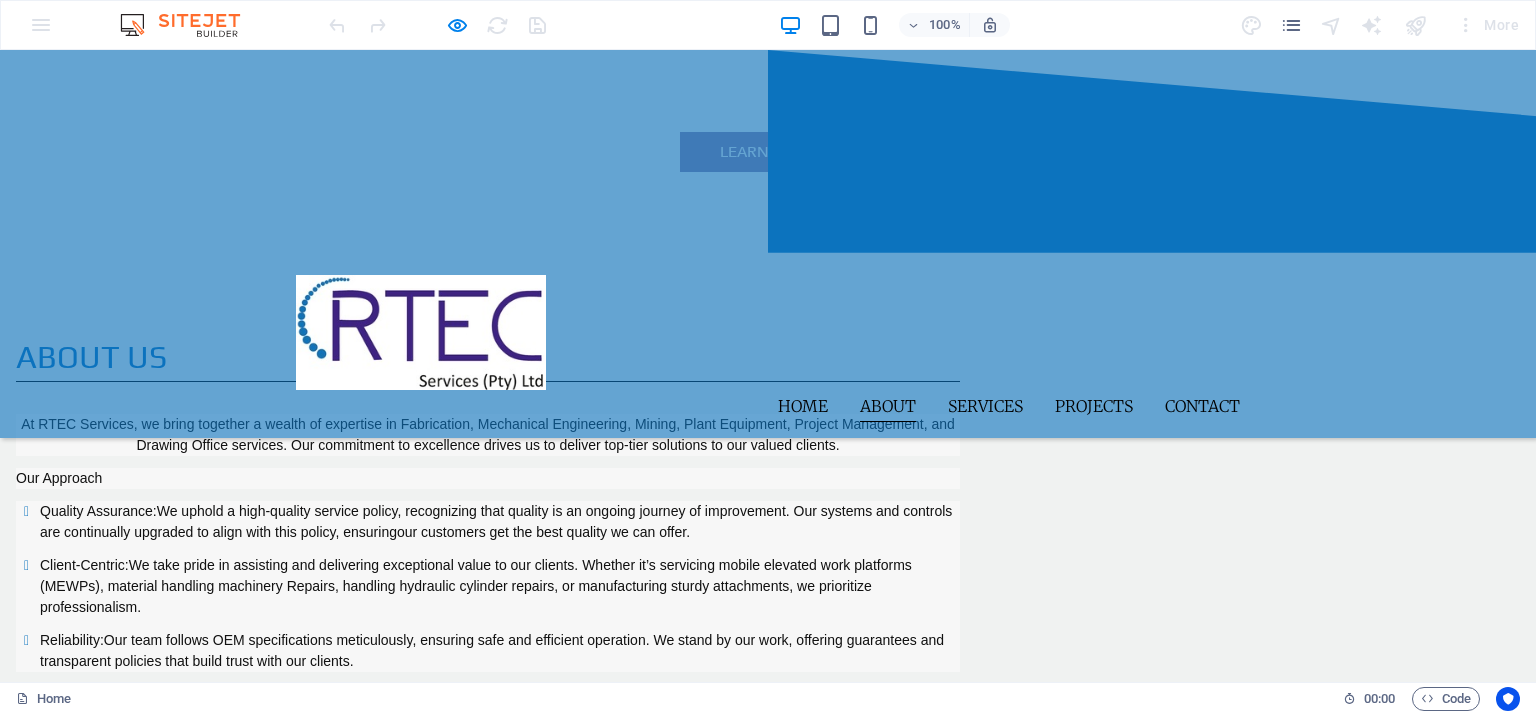 scroll, scrollTop: 483, scrollLeft: 0, axis: vertical 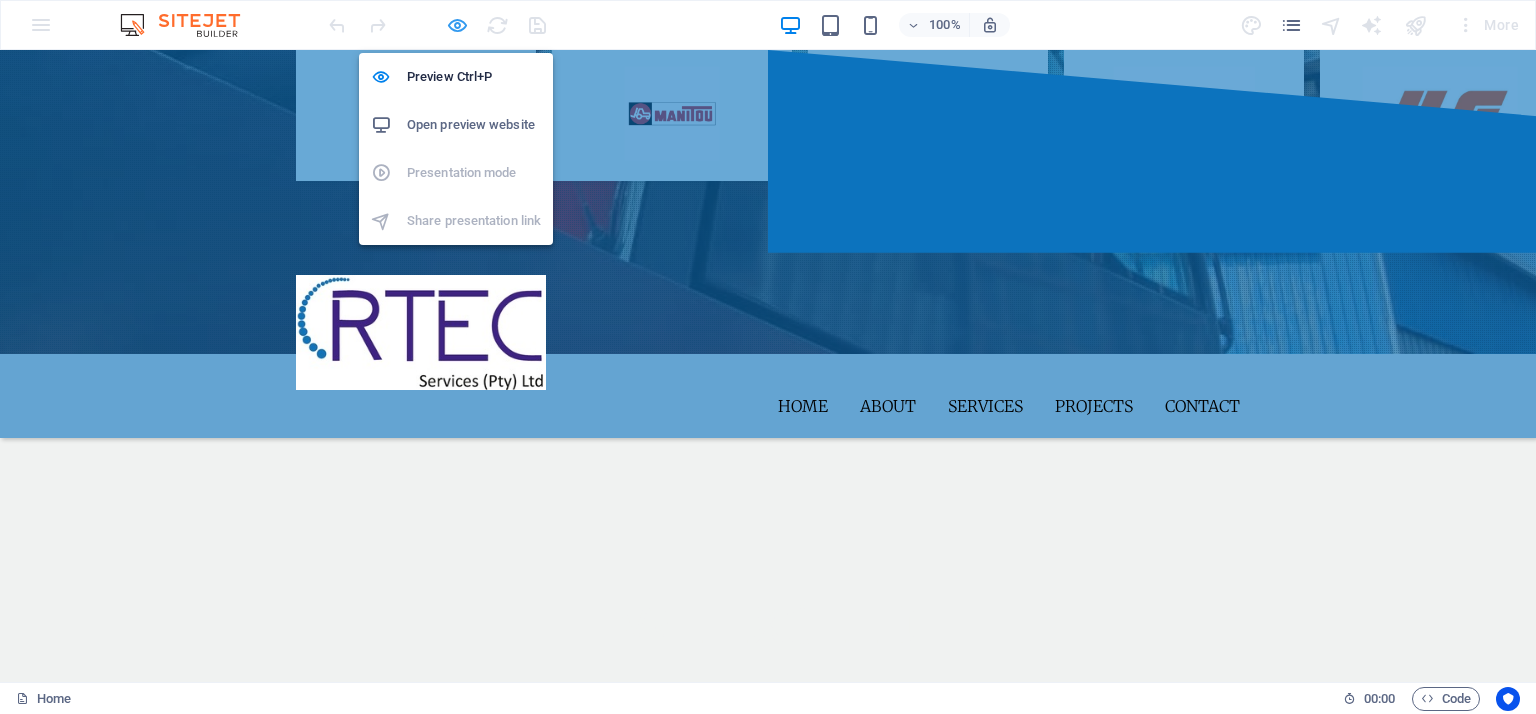 click at bounding box center (457, 25) 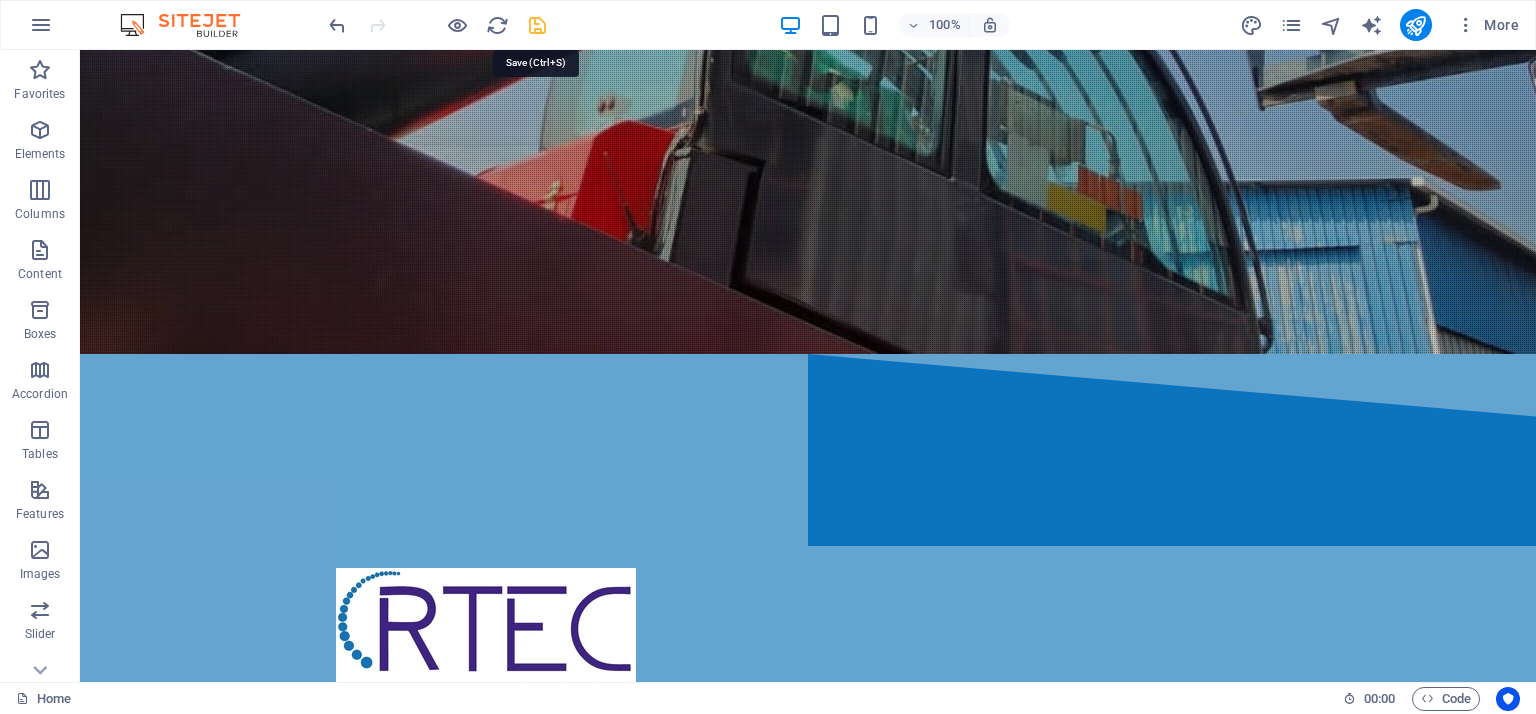 click at bounding box center [537, 25] 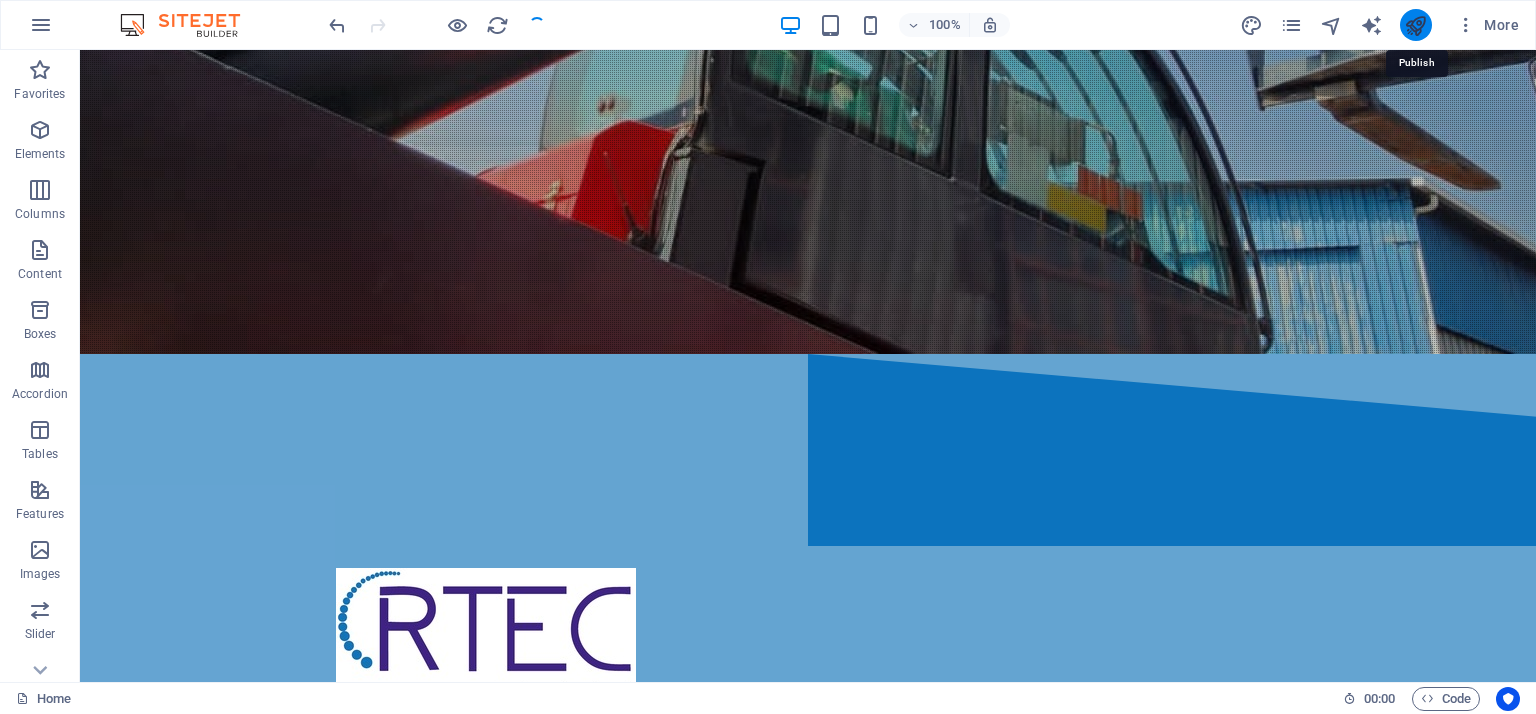 click at bounding box center [1415, 25] 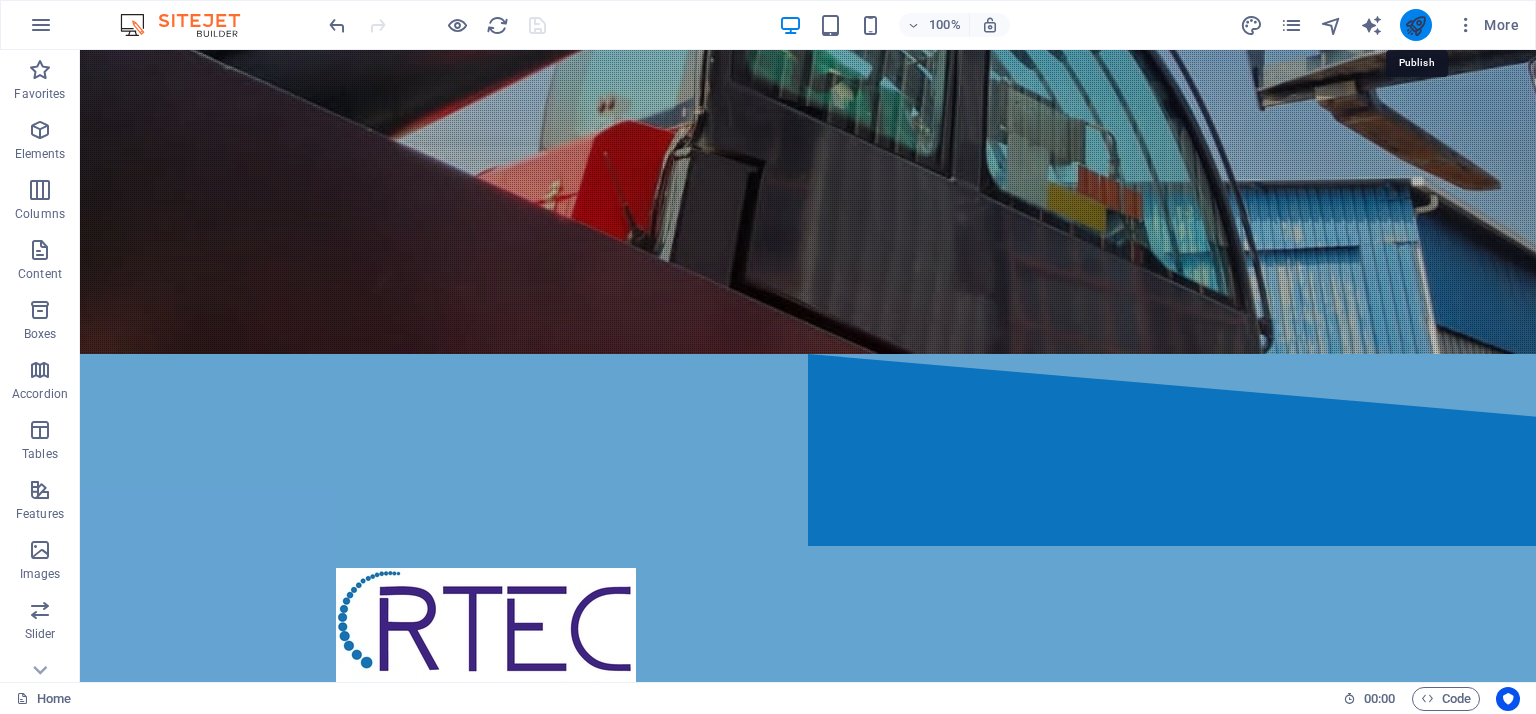 click at bounding box center [1415, 25] 